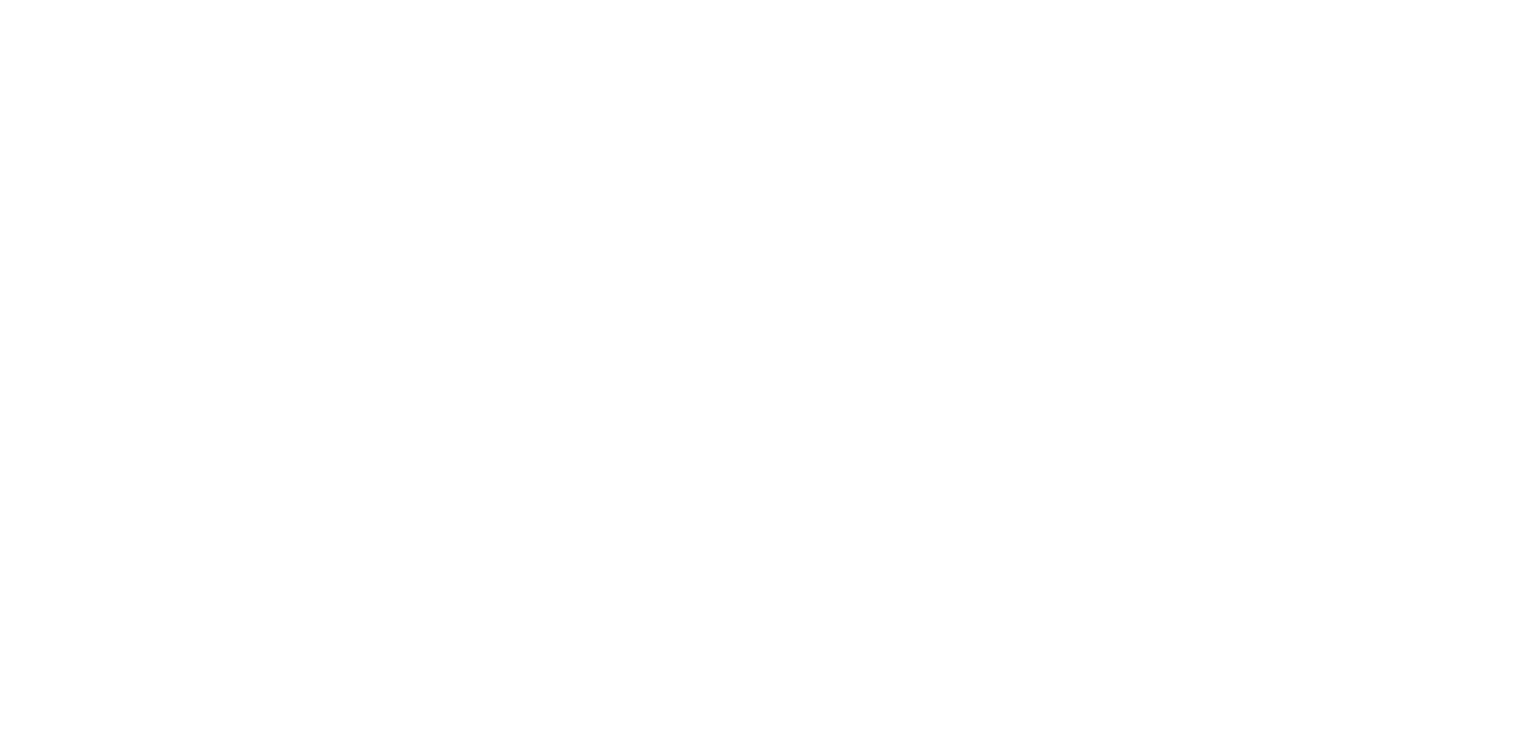 scroll, scrollTop: 0, scrollLeft: 0, axis: both 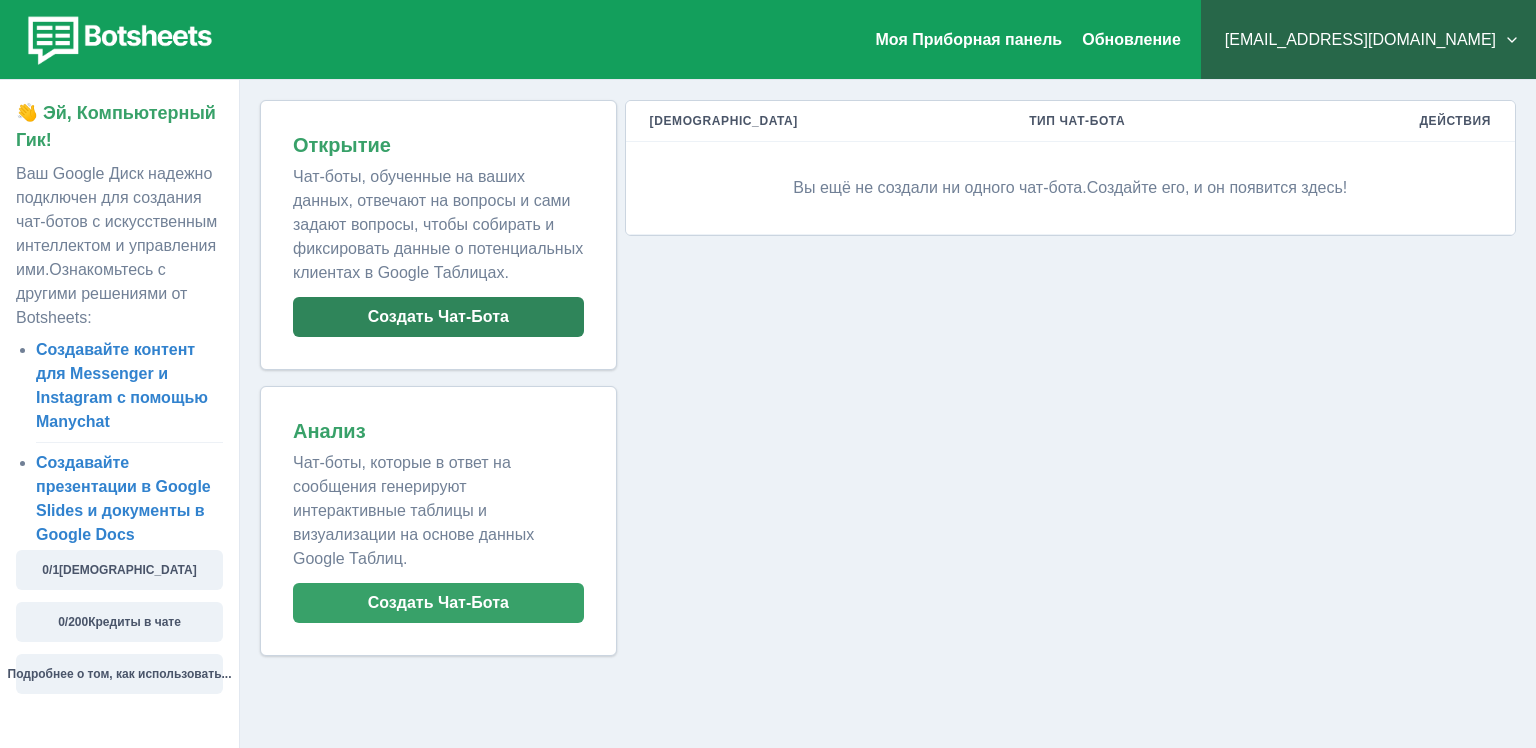 click on "Создать Чат-Бота" at bounding box center [438, 317] 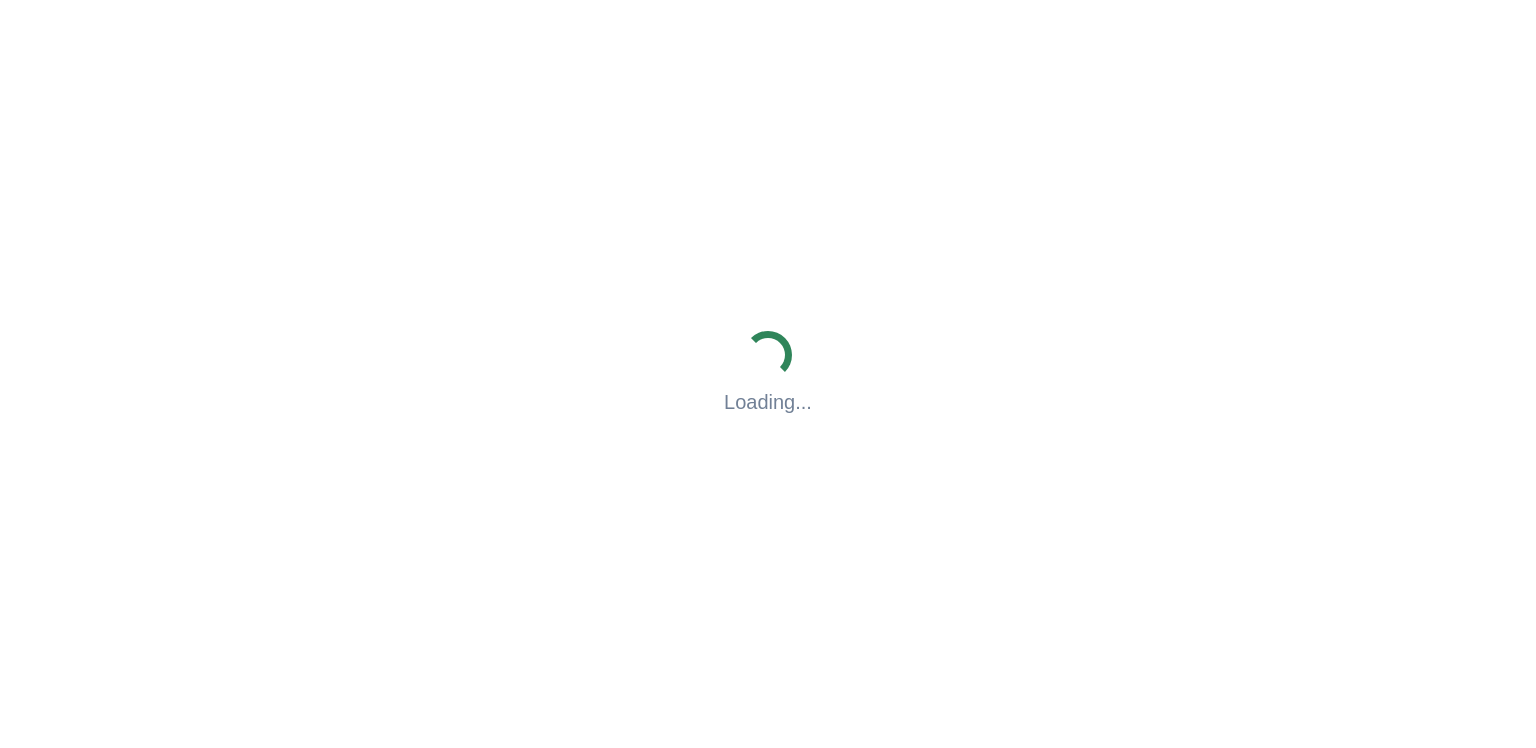 scroll, scrollTop: 0, scrollLeft: 0, axis: both 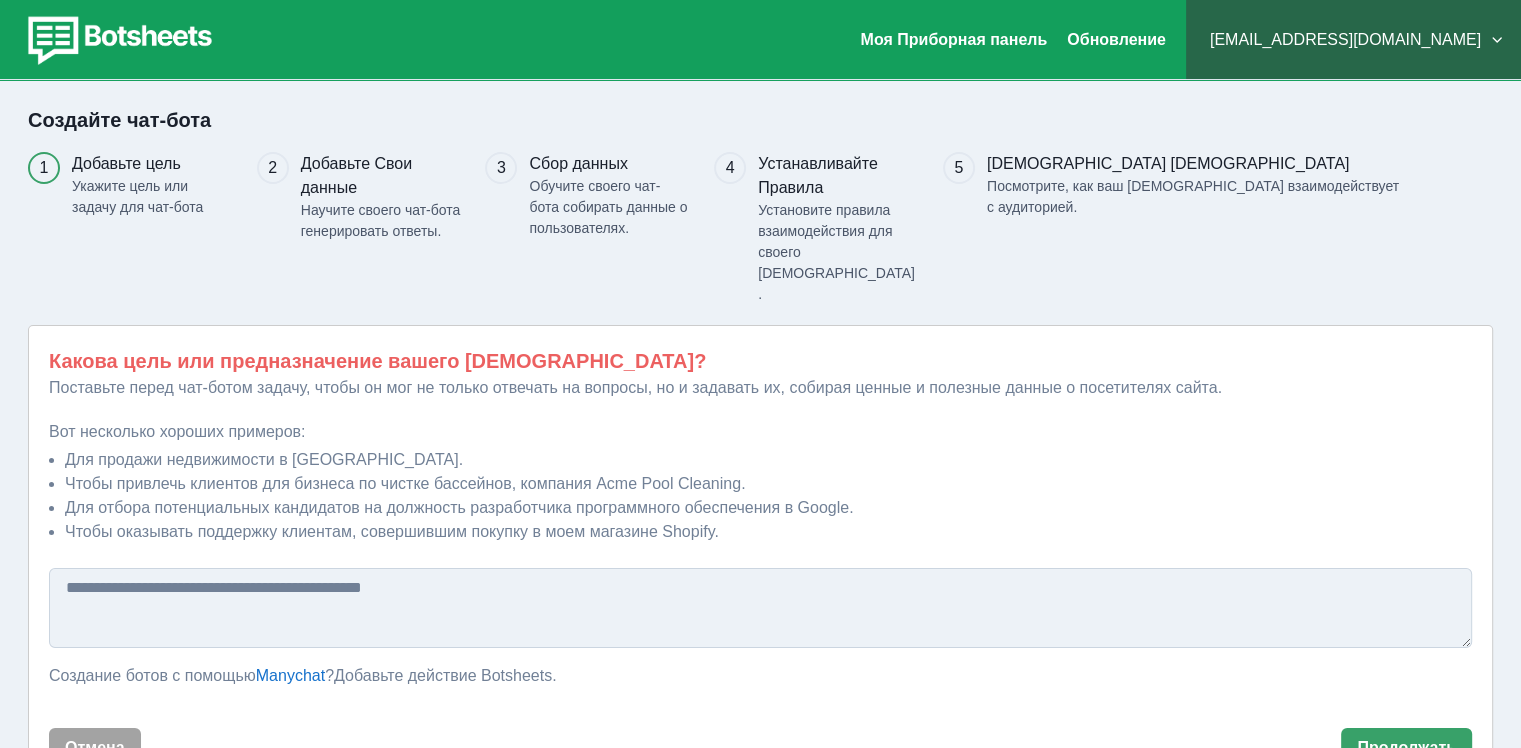 click at bounding box center (760, 608) 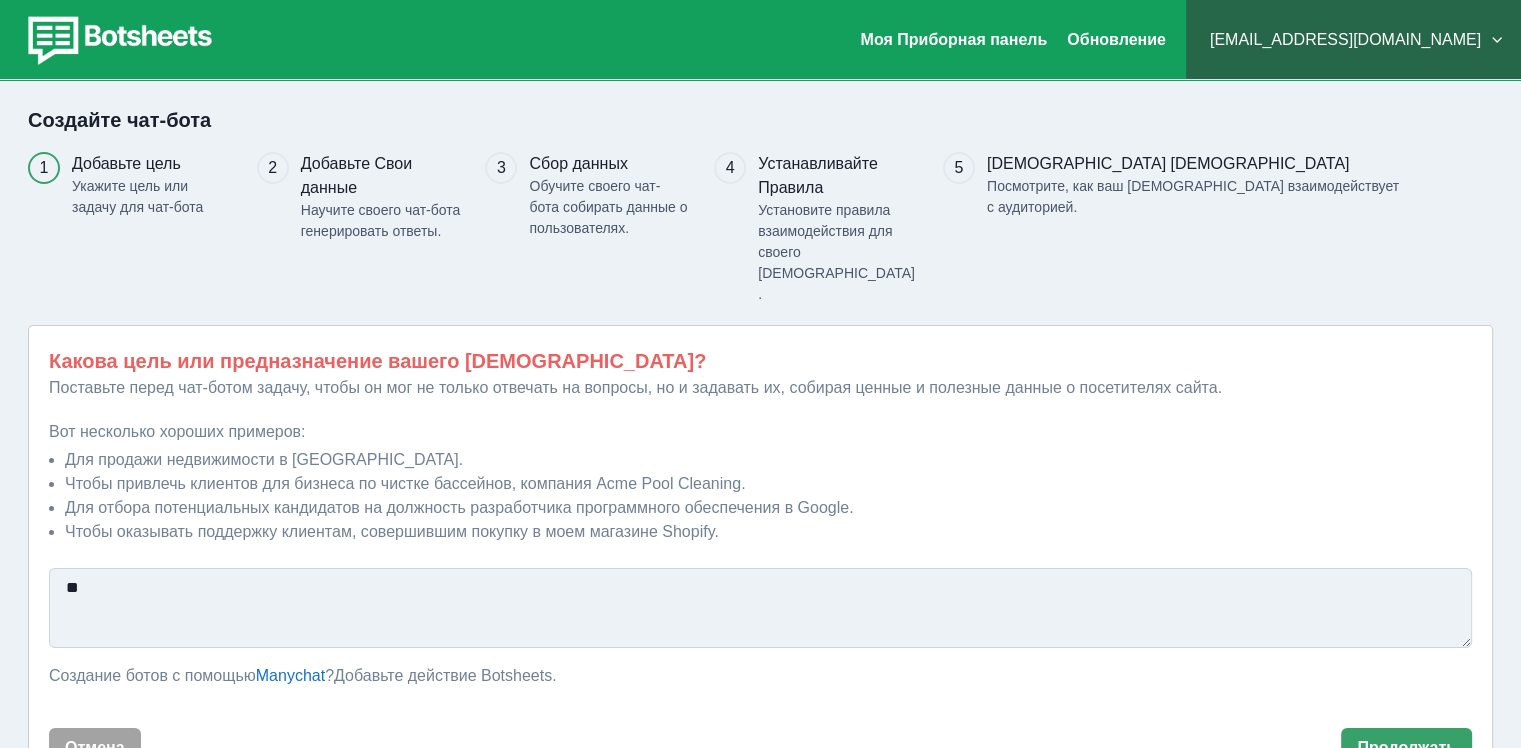 type on "*" 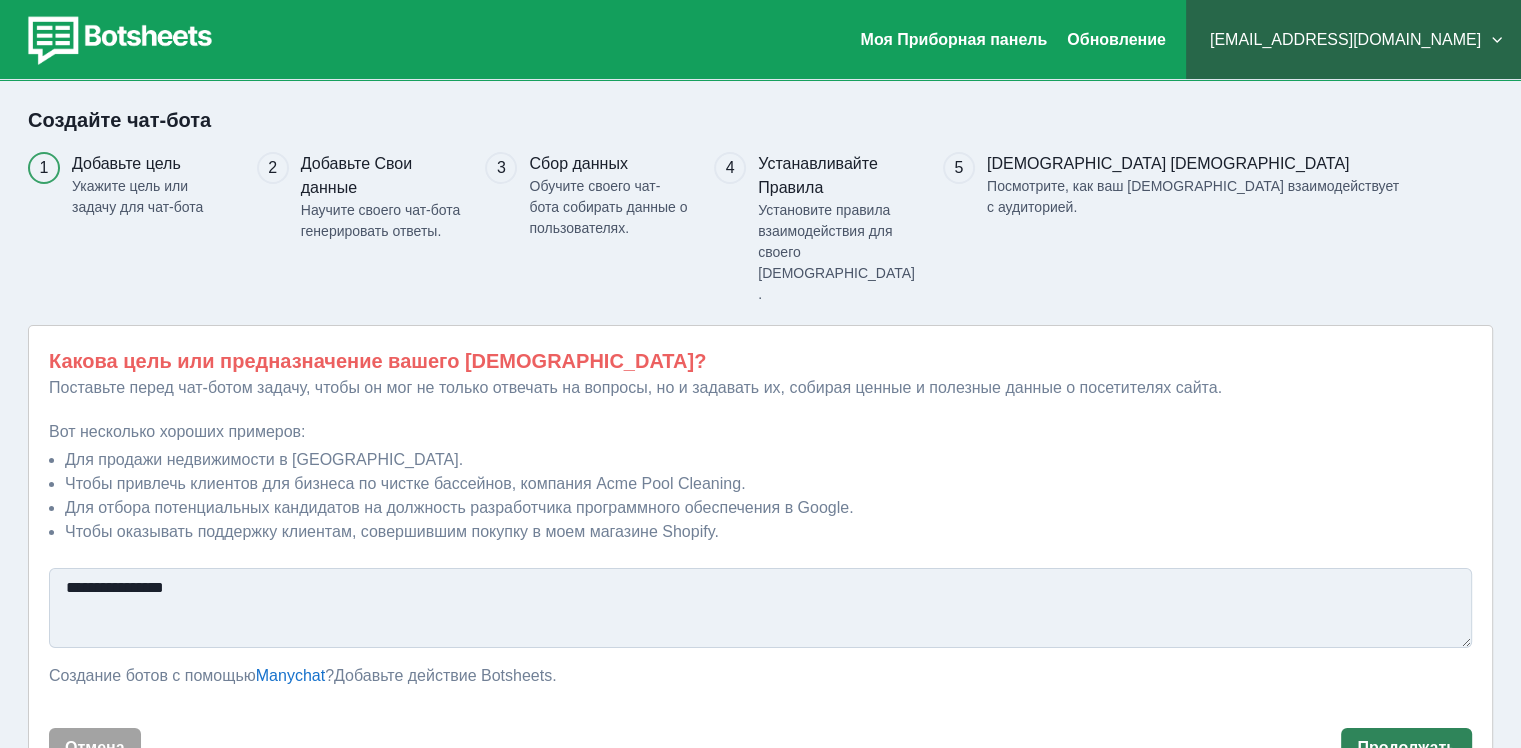 type on "**********" 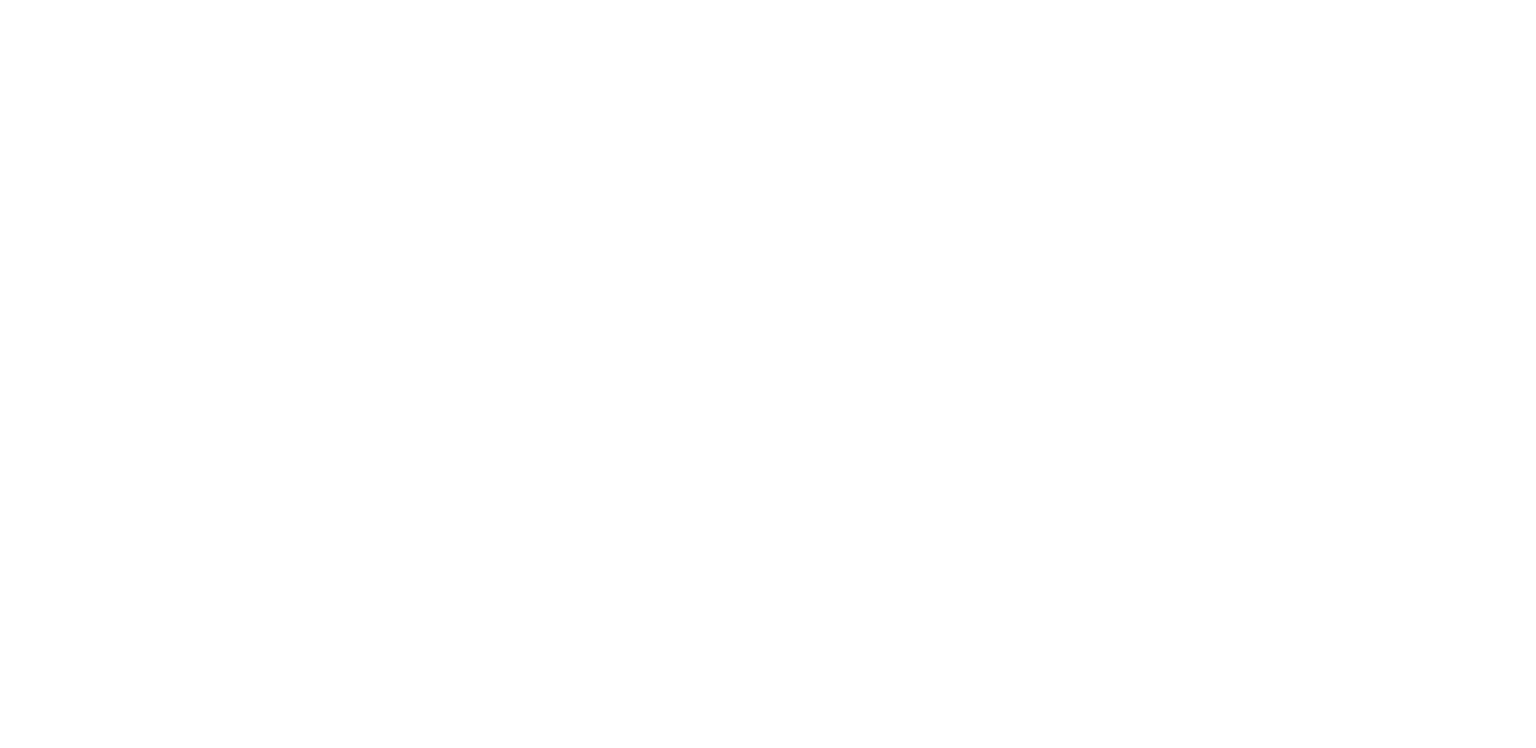 scroll, scrollTop: 0, scrollLeft: 0, axis: both 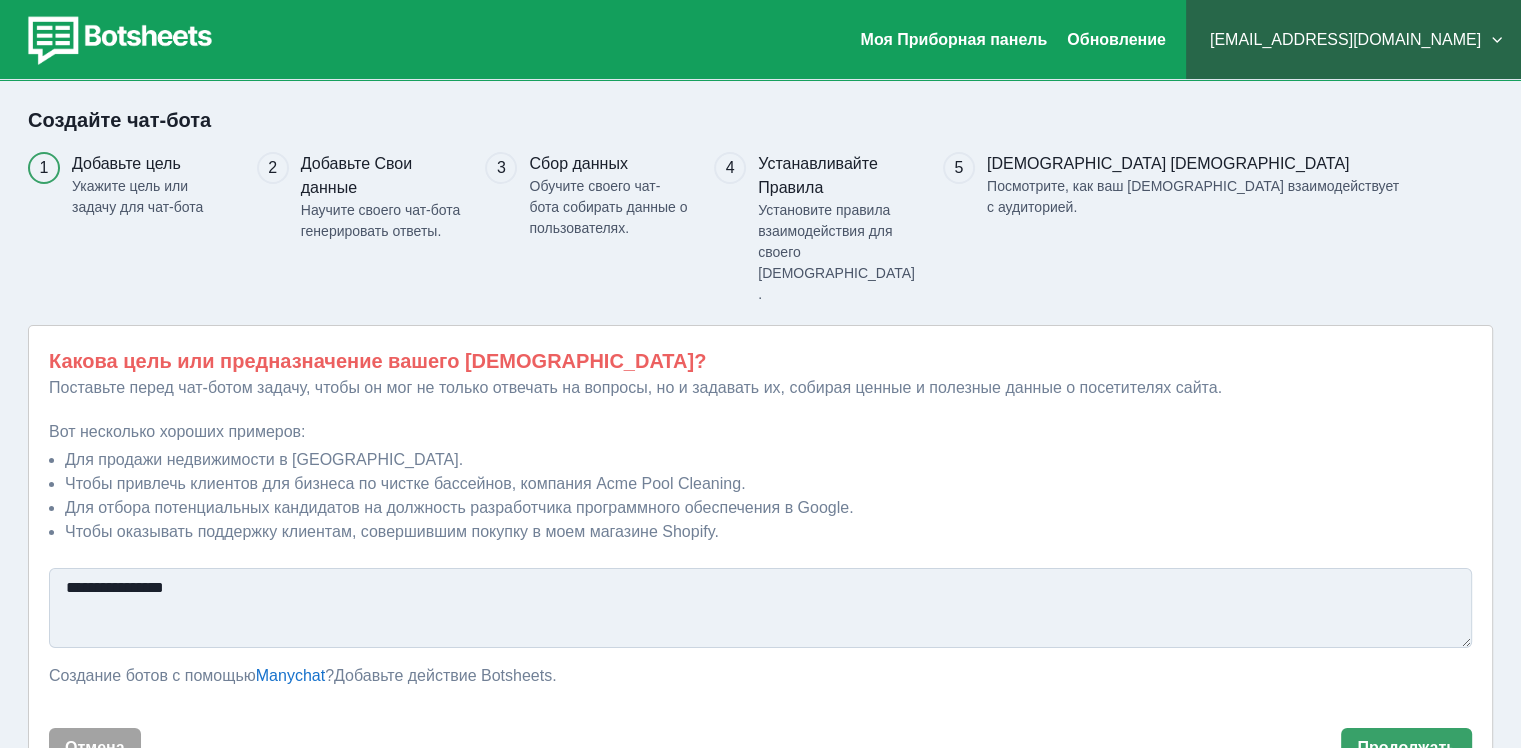 click on "Какова цель или предназначение вашего [DEMOGRAPHIC_DATA]?" at bounding box center (760, 361) 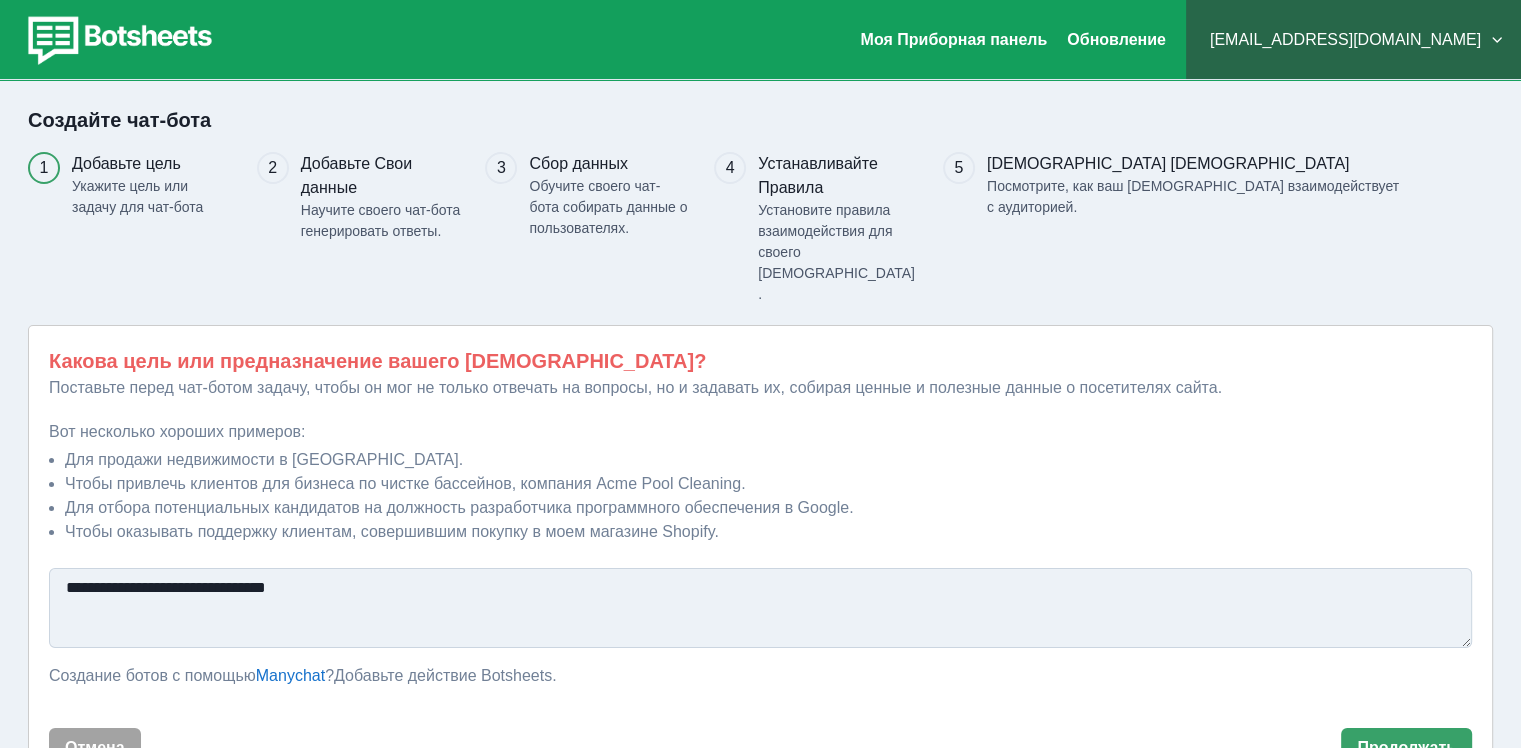 click on "**********" at bounding box center [760, 608] 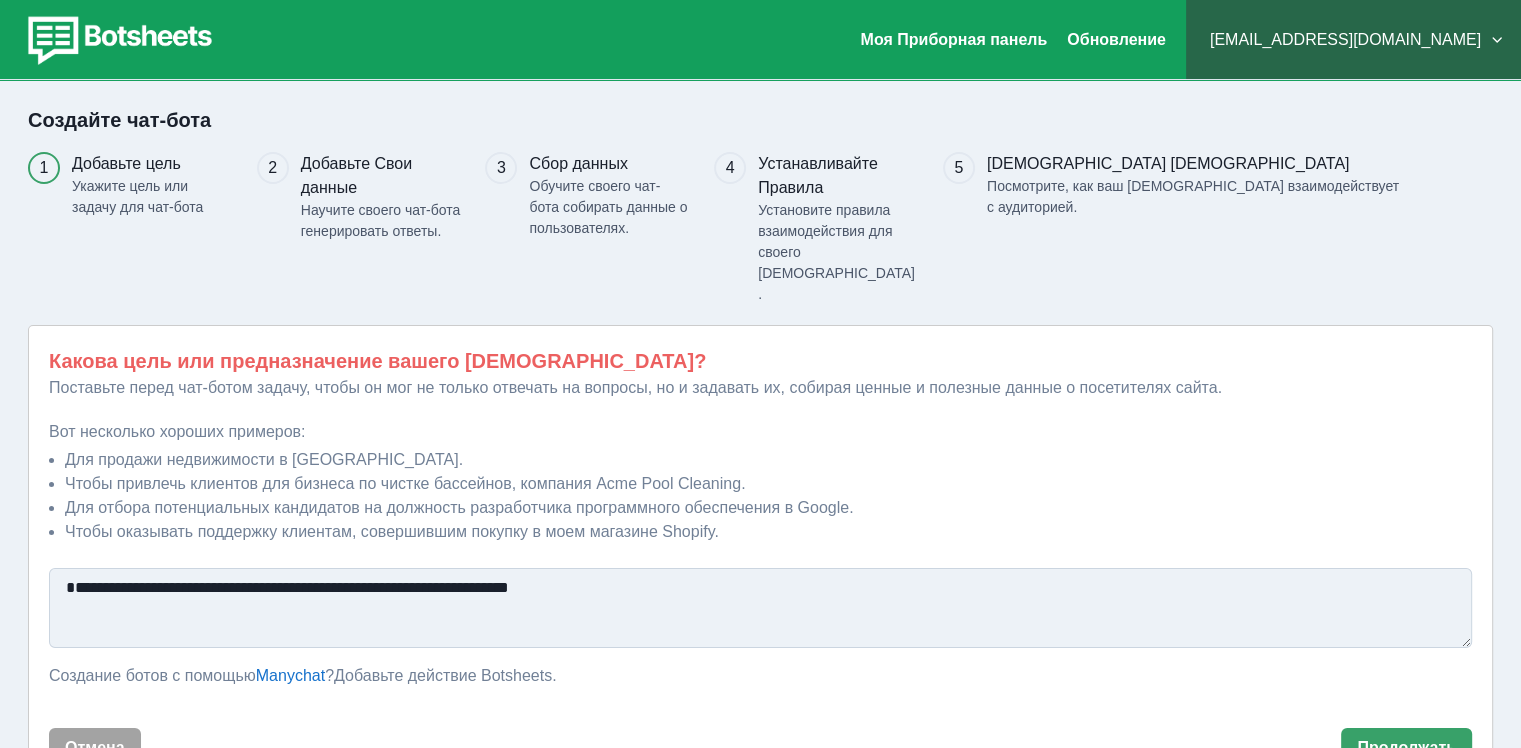 click on "**********" at bounding box center [760, 608] 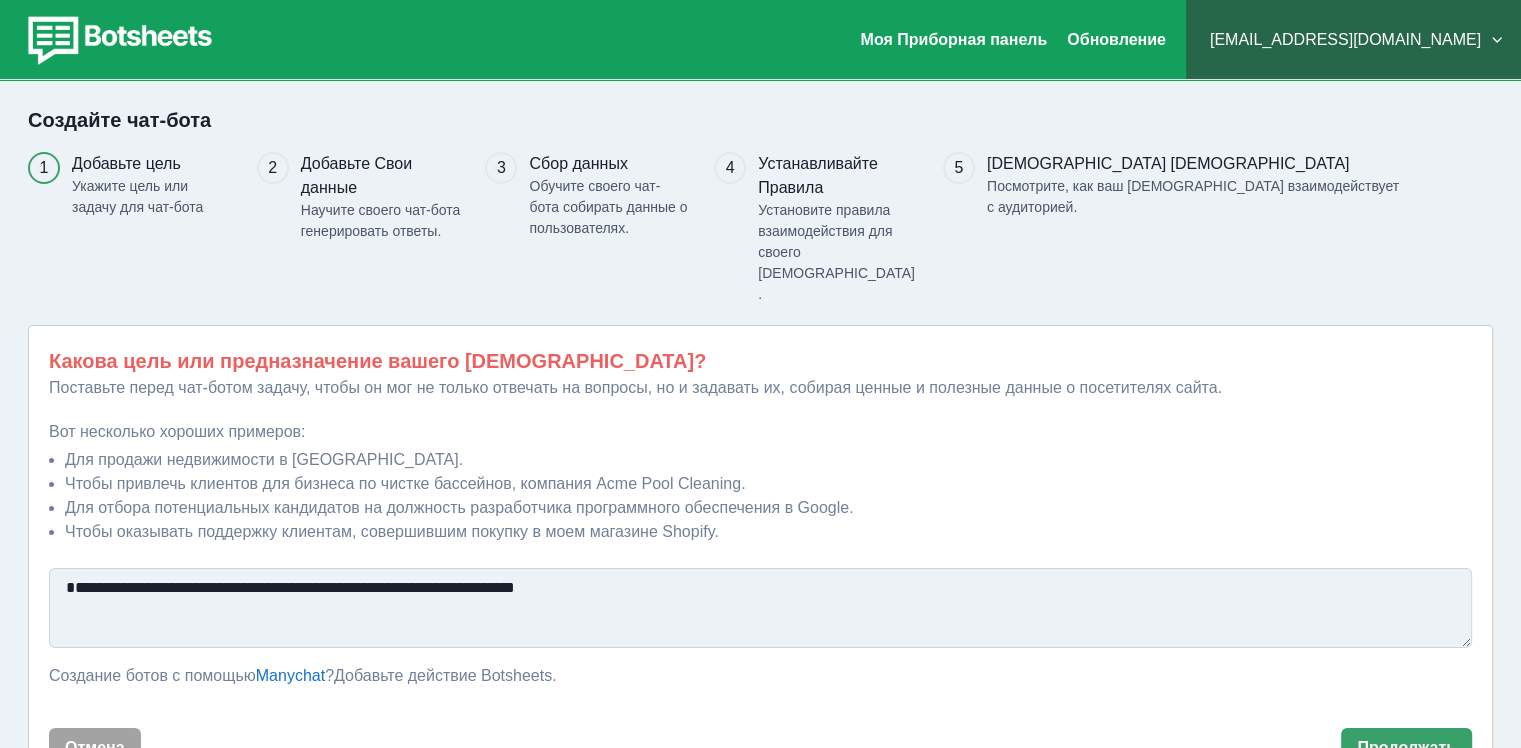 click on "**********" at bounding box center [760, 608] 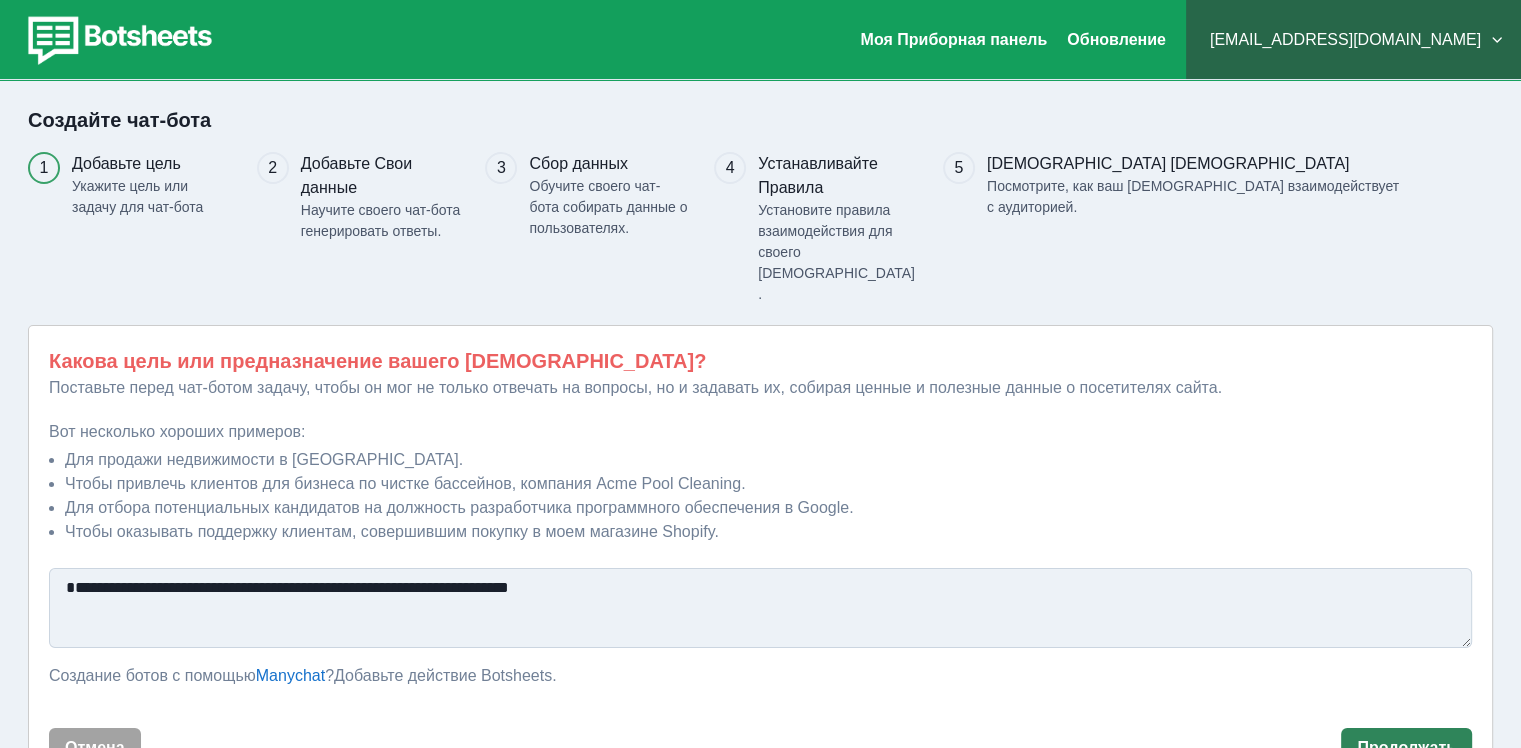 type on "**********" 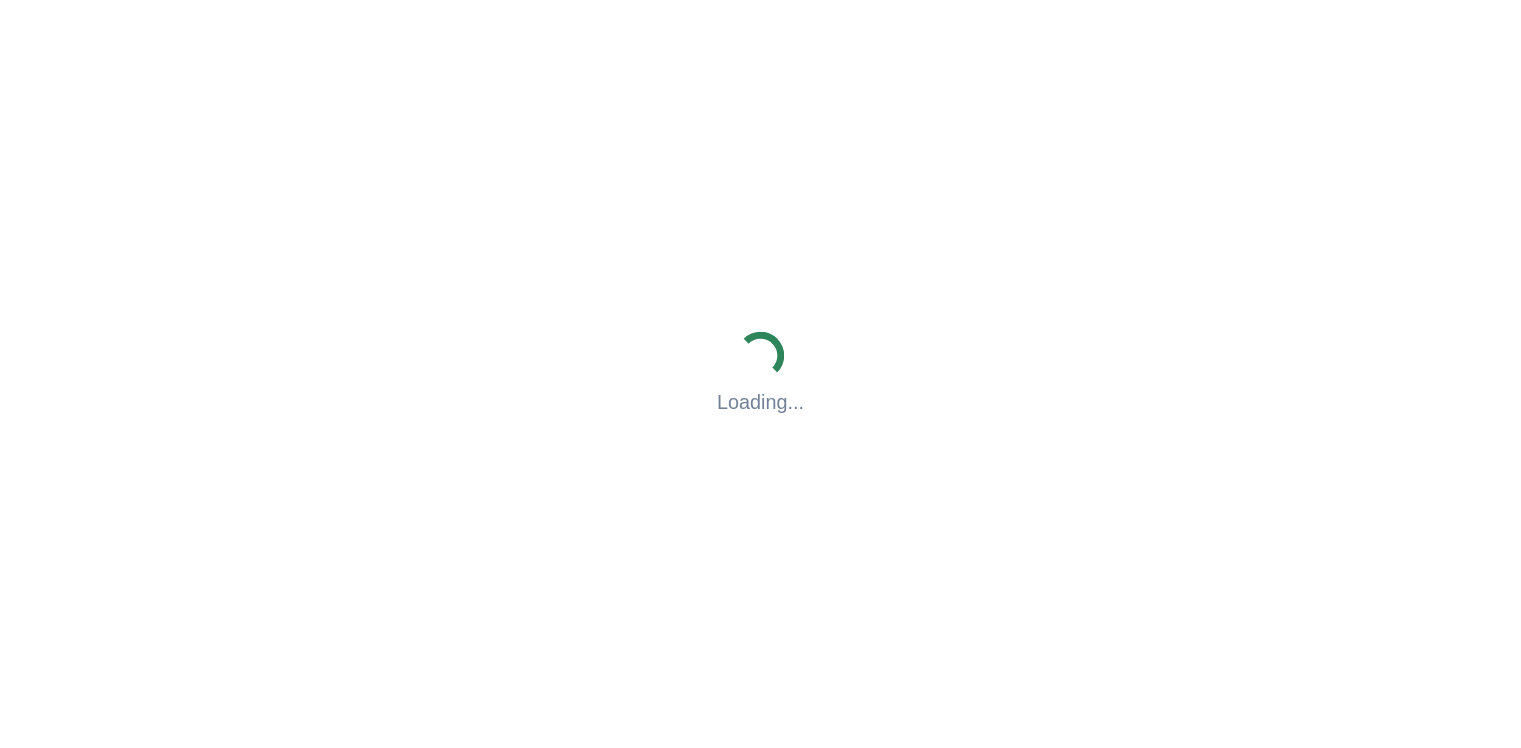 scroll, scrollTop: 0, scrollLeft: 0, axis: both 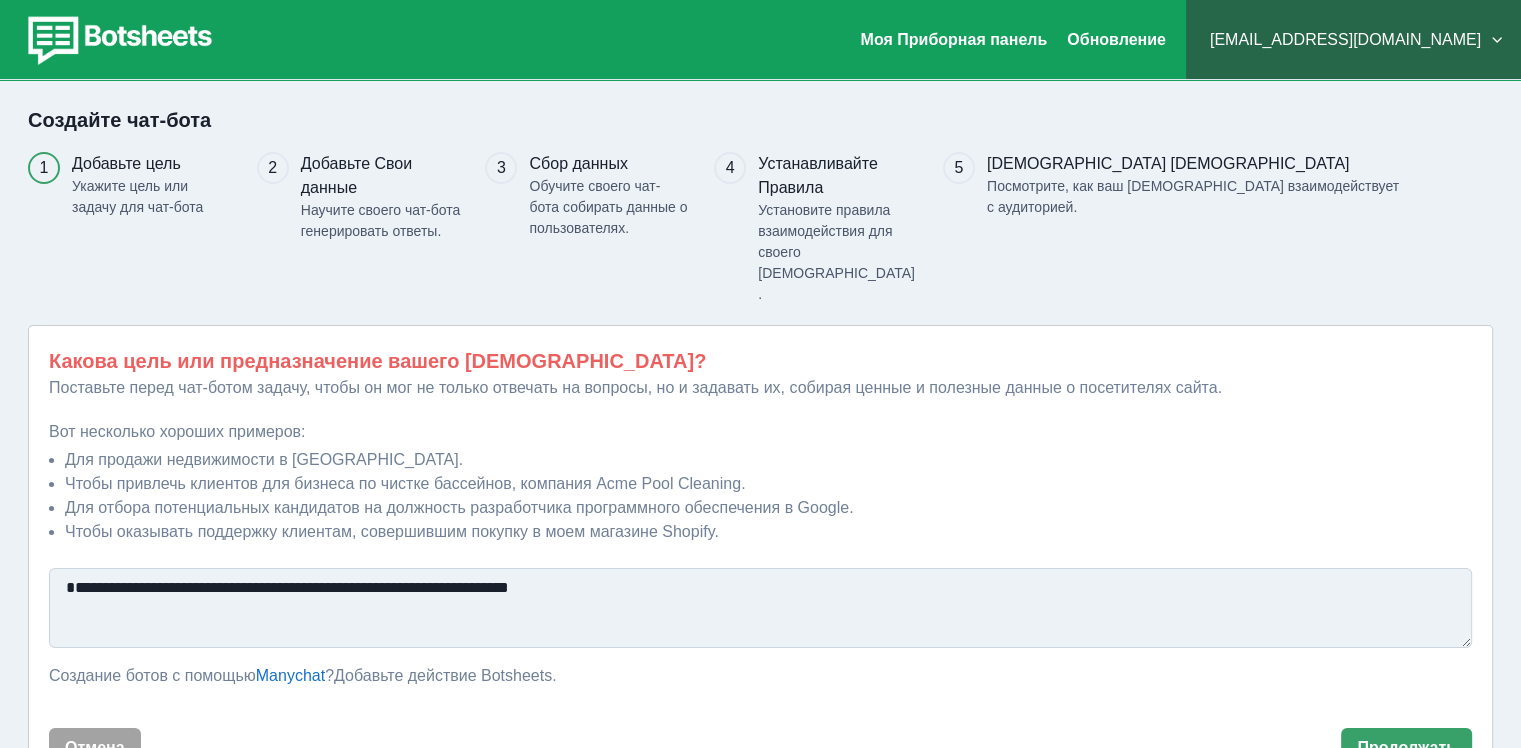 click on "**********" at bounding box center [760, 527] 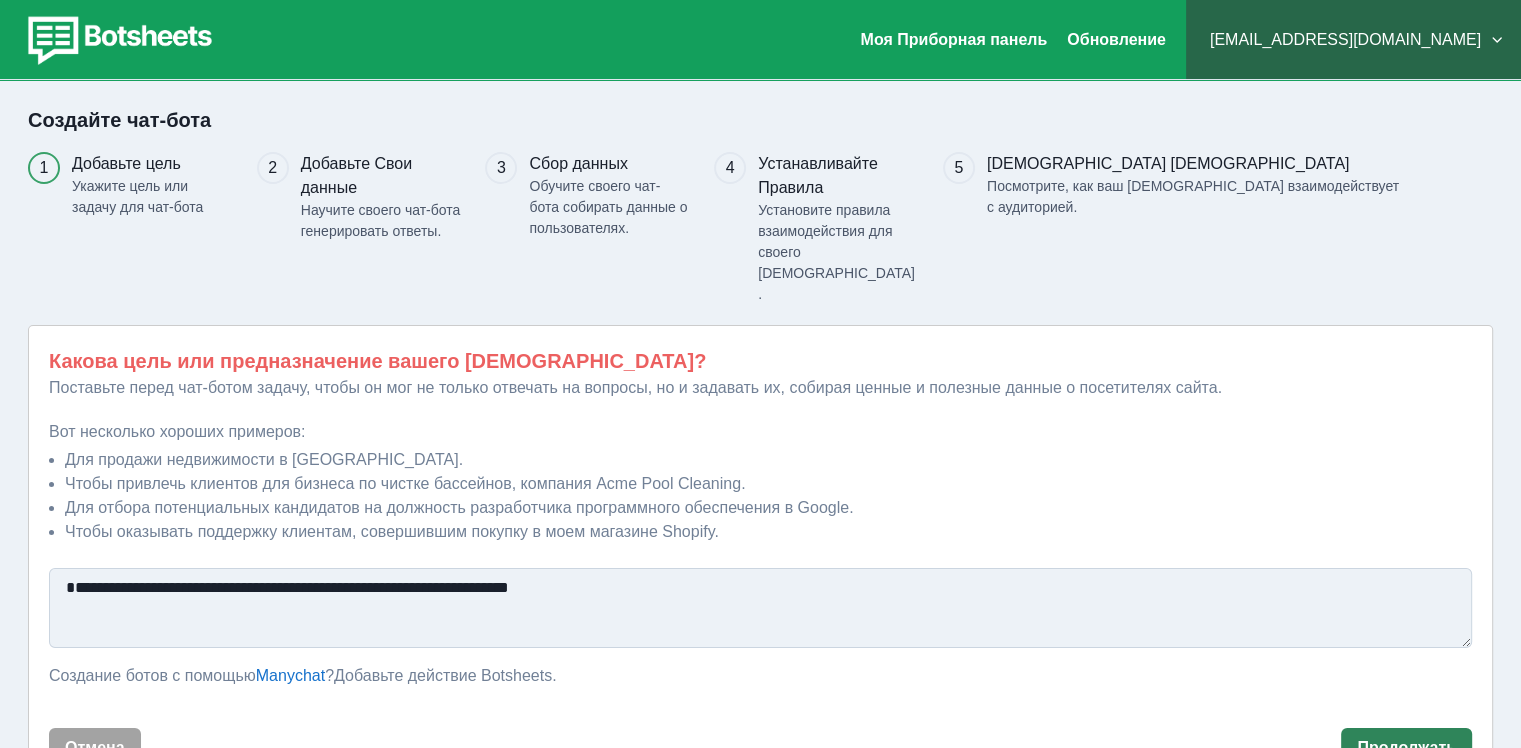 click on "Продолжать" at bounding box center [1406, 747] 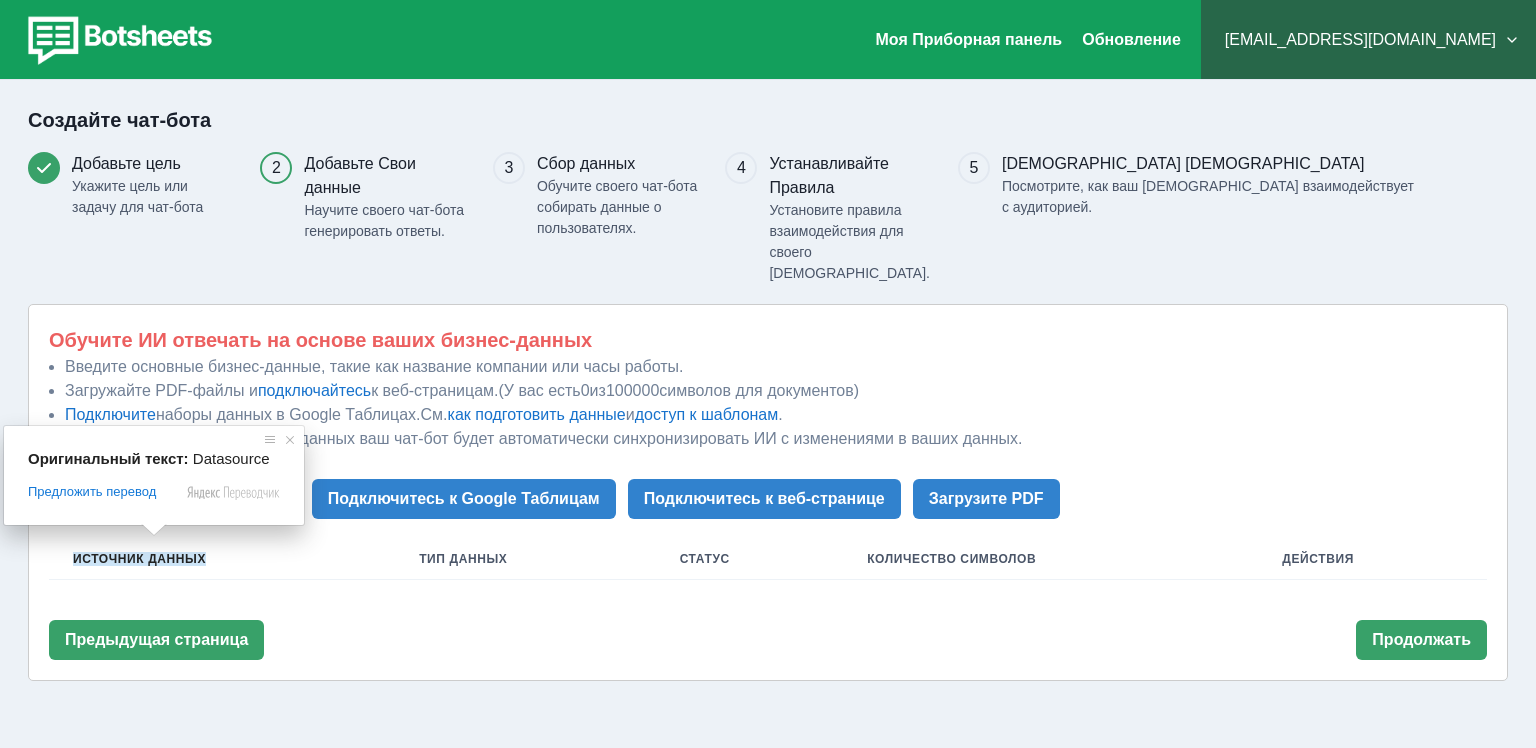 click at bounding box center (154, 530) 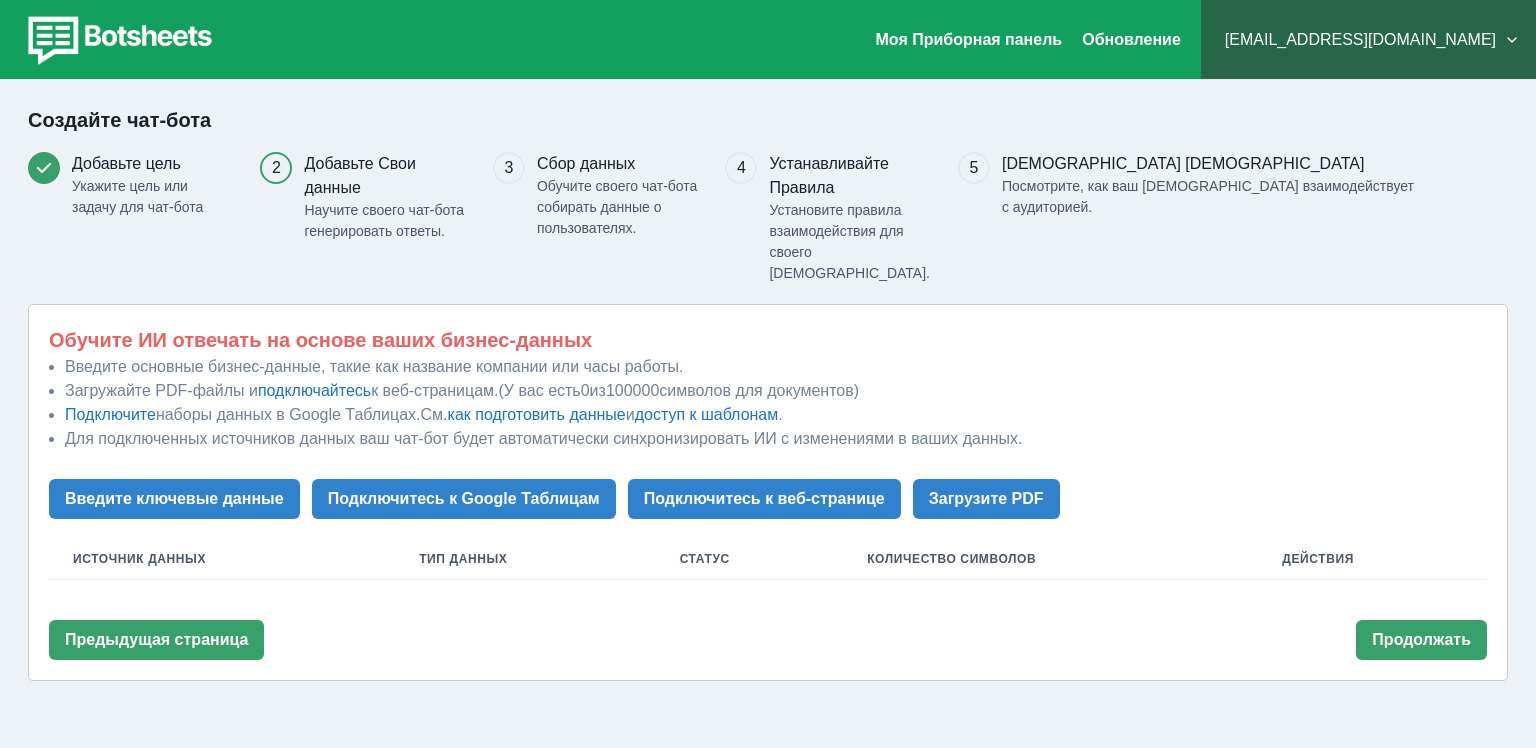 click on "Обучите ИИ отвечать на основе ваших бизнес-данных Введите основные бизнес-данные, такие как название компании или часы работы. Загружайте PDF-файлы и  подключайтесь  к веб-страницам.  (У вас есть  0  из  100000  символов для документов)  Подключите  наборы данных в Google Таблицах.  См.  как подготовить данные  и  доступ к шаблонам . Для подключенных источников данных ваш чат-бот будет автоматически синхронизировать ИИ с изменениями в ваших данных. Введите ключевые данные Подключитесь к Google Таблицам Подключитесь к веб-странице Загрузите PDF Источник данных Тип данных" at bounding box center [768, 492] 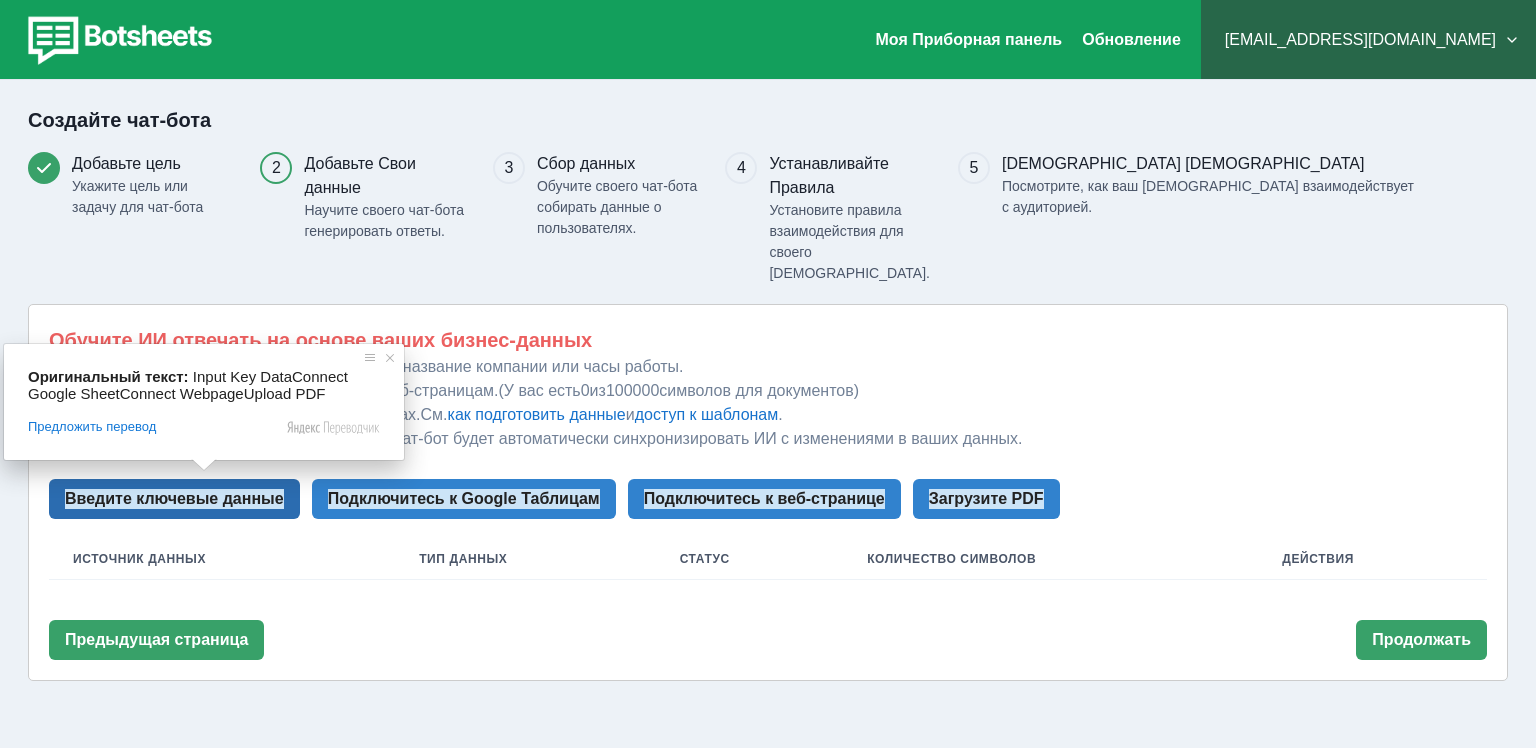 click on "Введите ключевые данные" at bounding box center [174, 498] 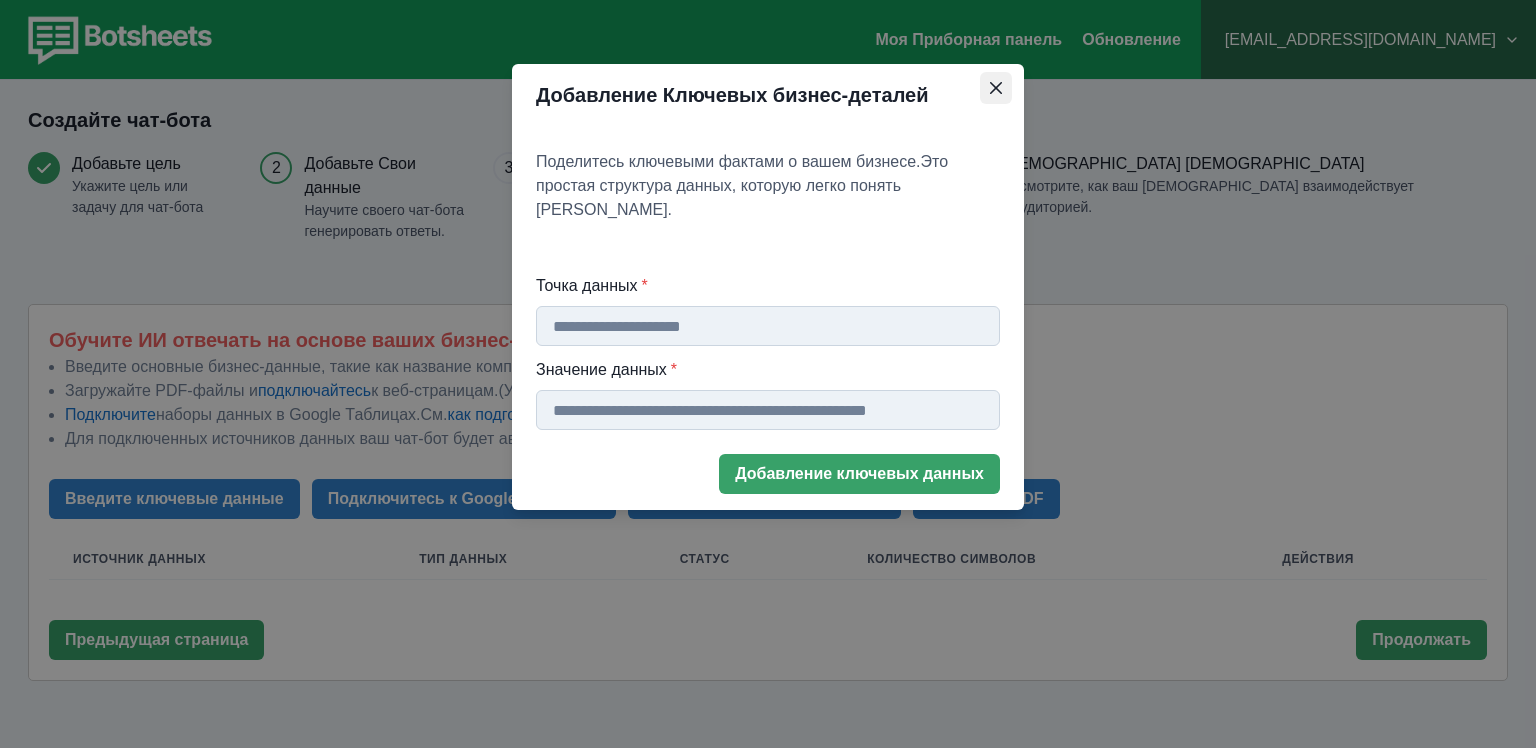 click 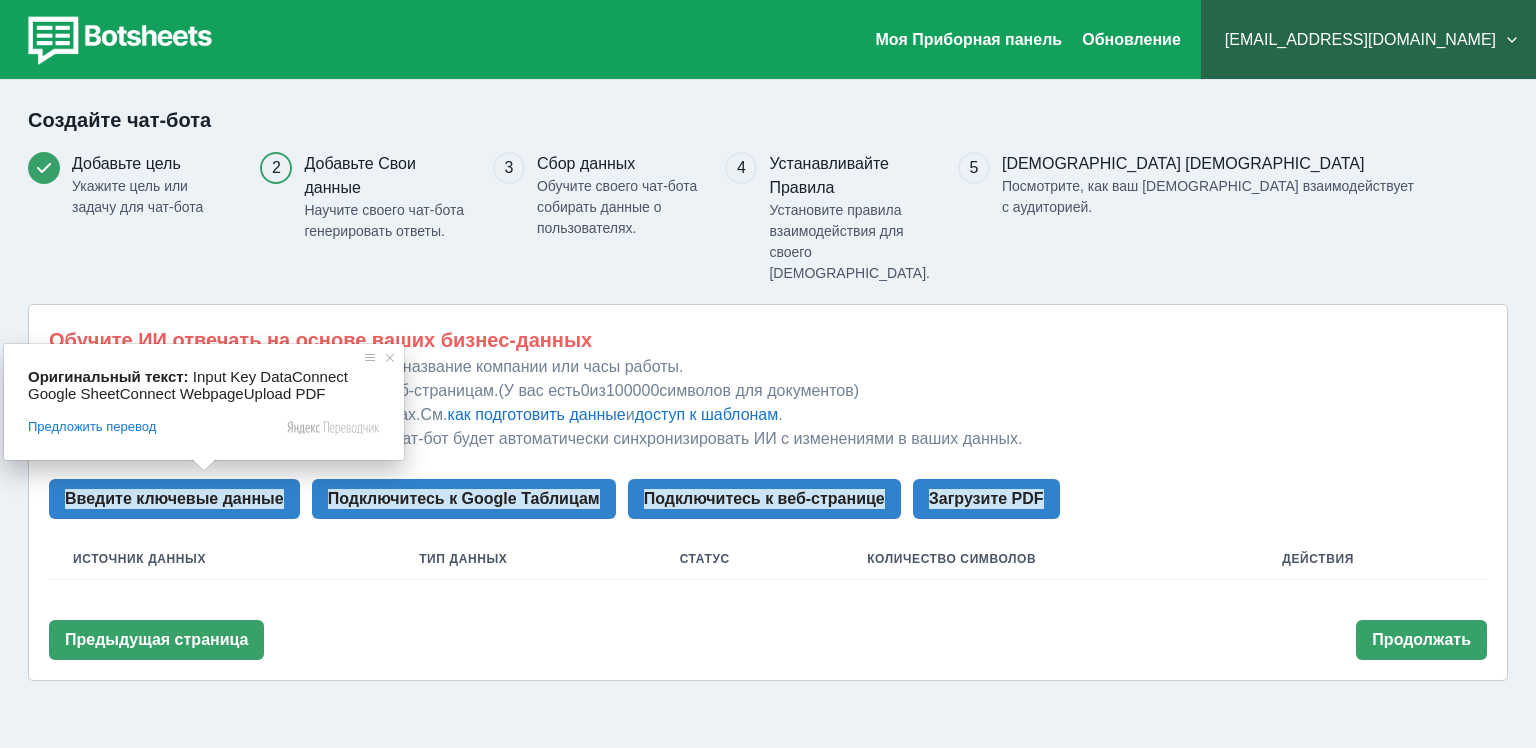 click on "Введите ключевые данные" at bounding box center (174, 498) 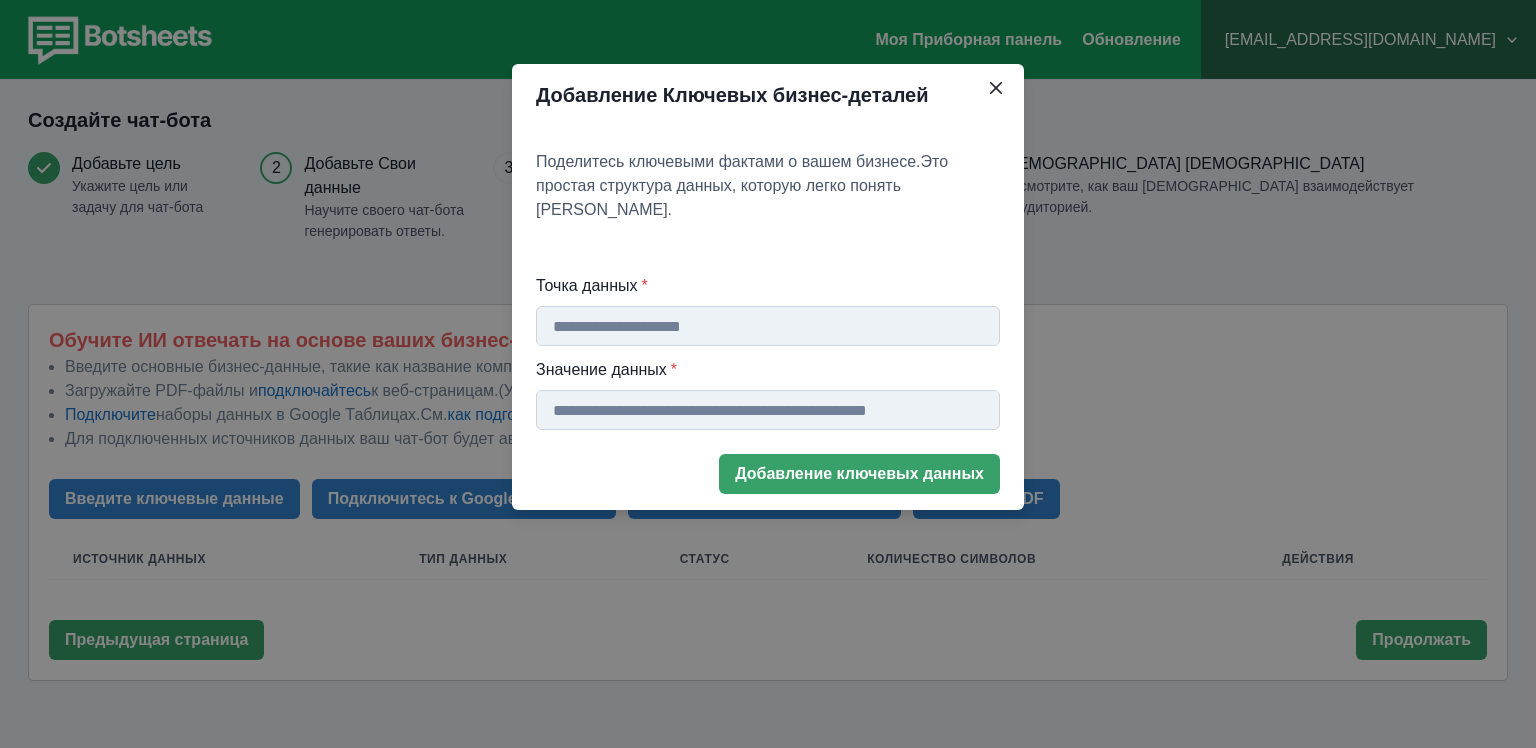 click on "Точка данных *" at bounding box center [768, 326] 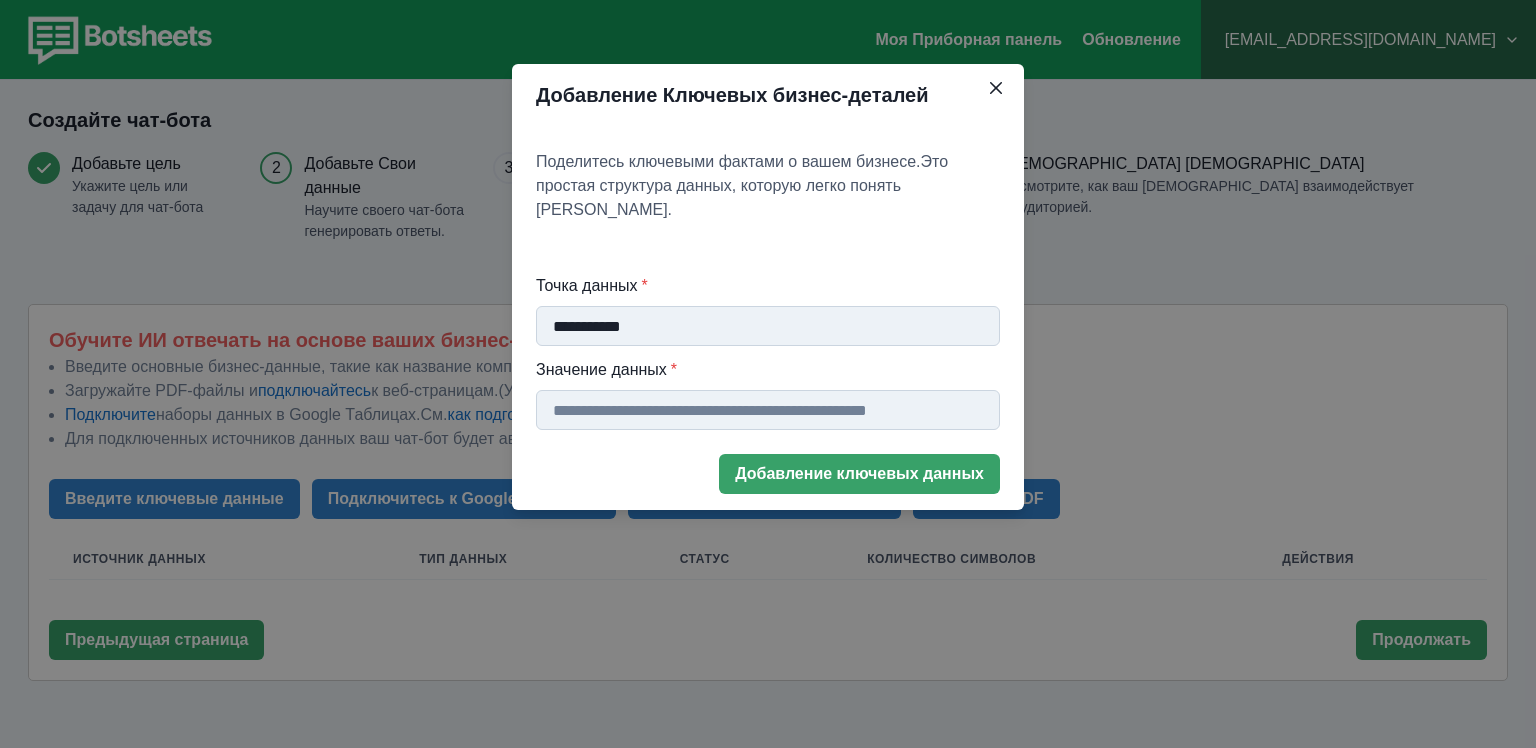 type on "**********" 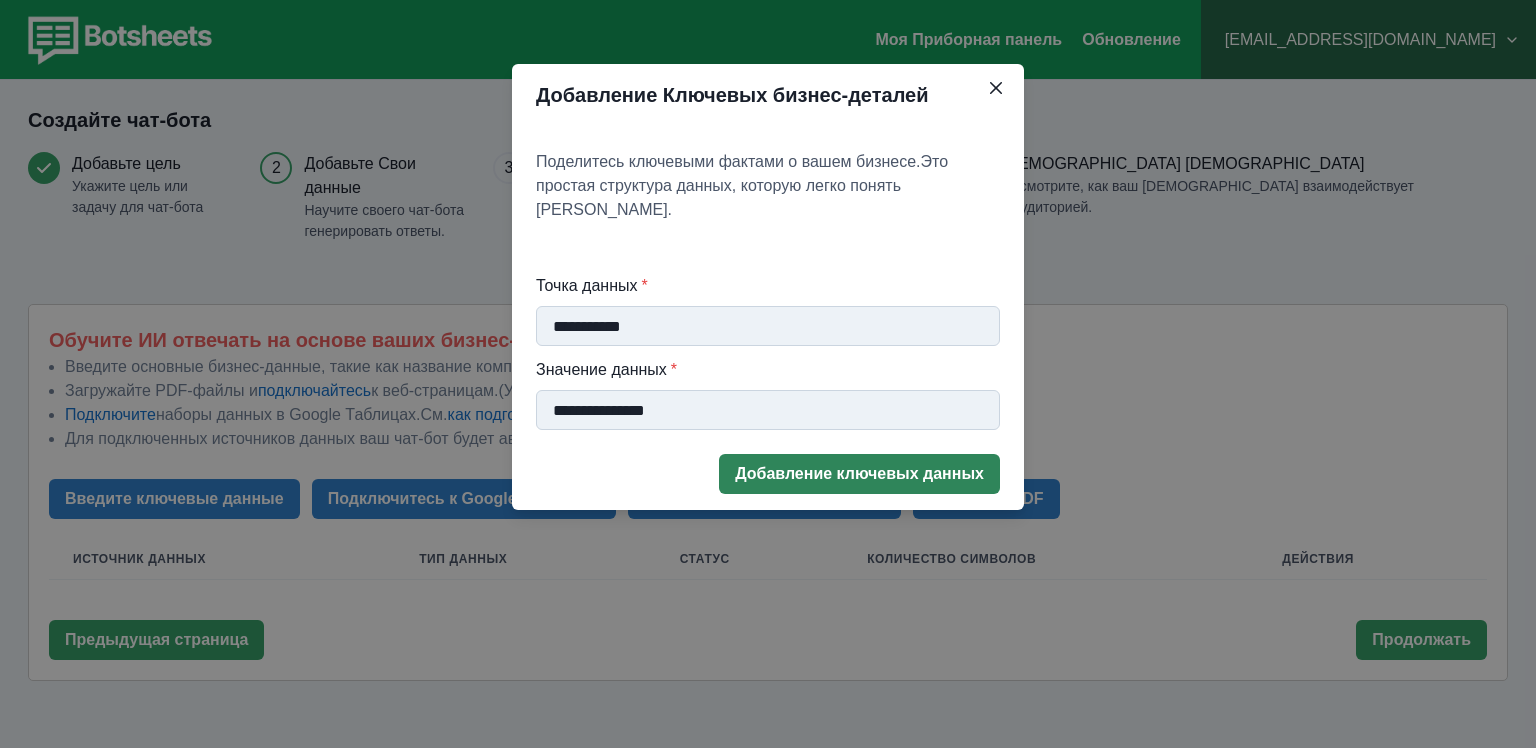 type on "**********" 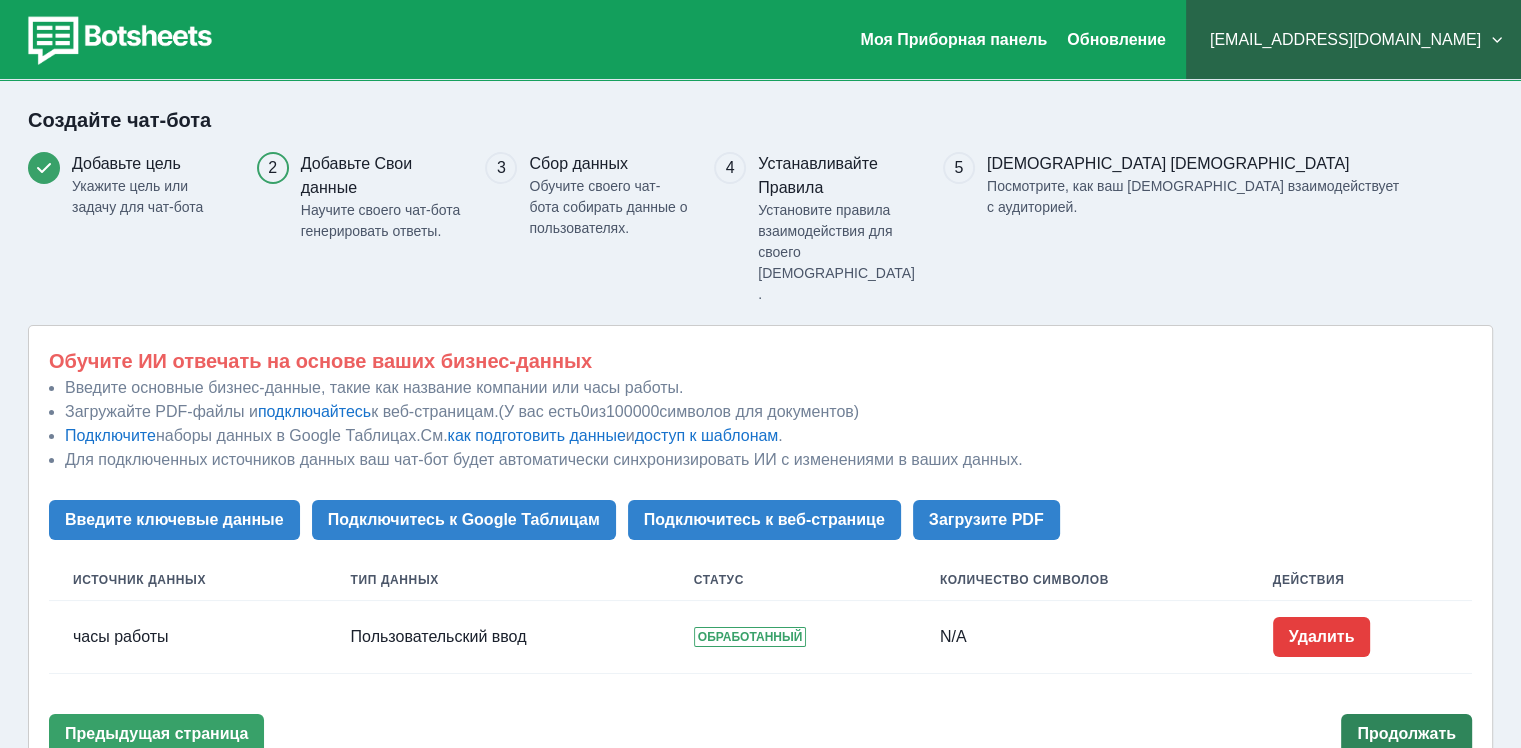 click on "Продолжать" at bounding box center (1406, 733) 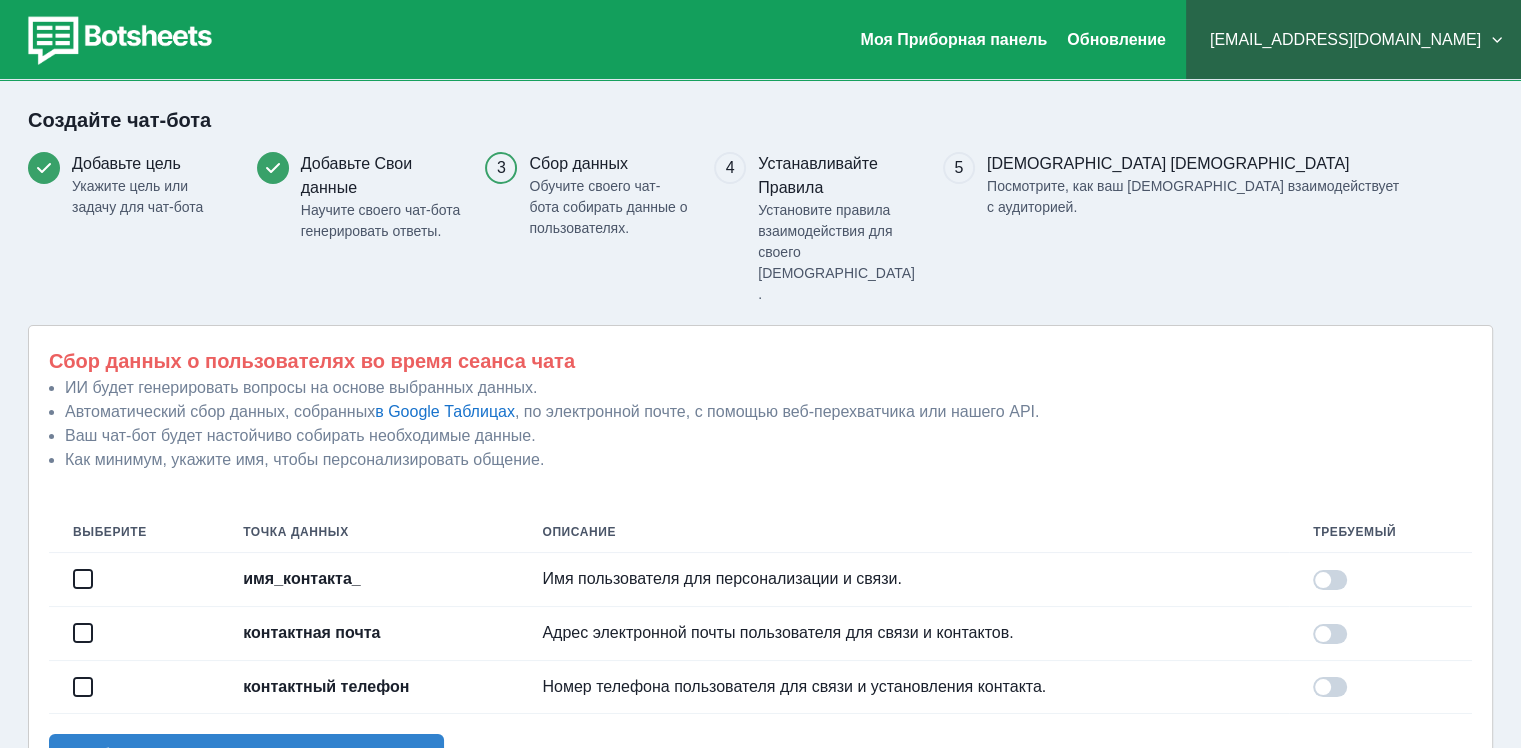 click at bounding box center (83, 687) 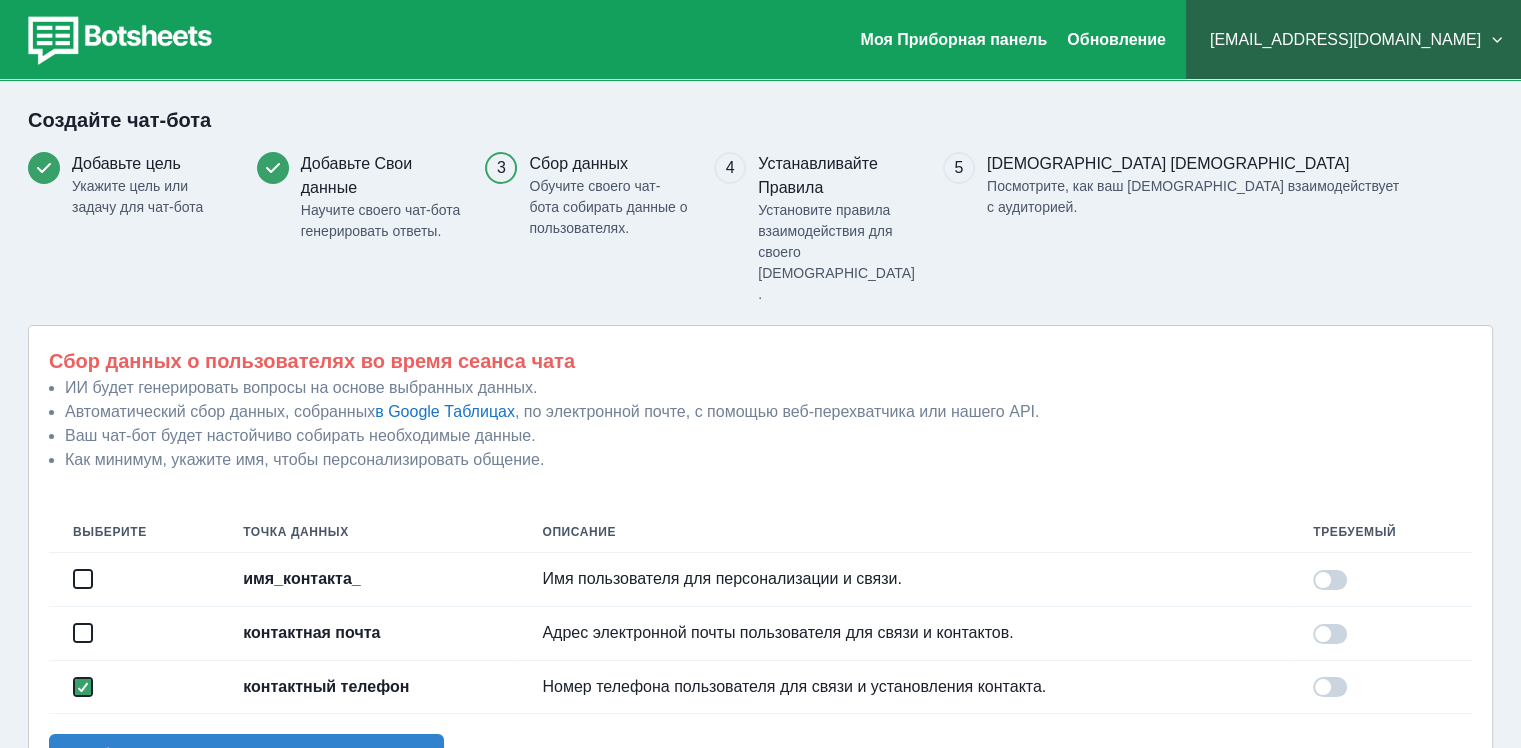 click at bounding box center (83, 579) 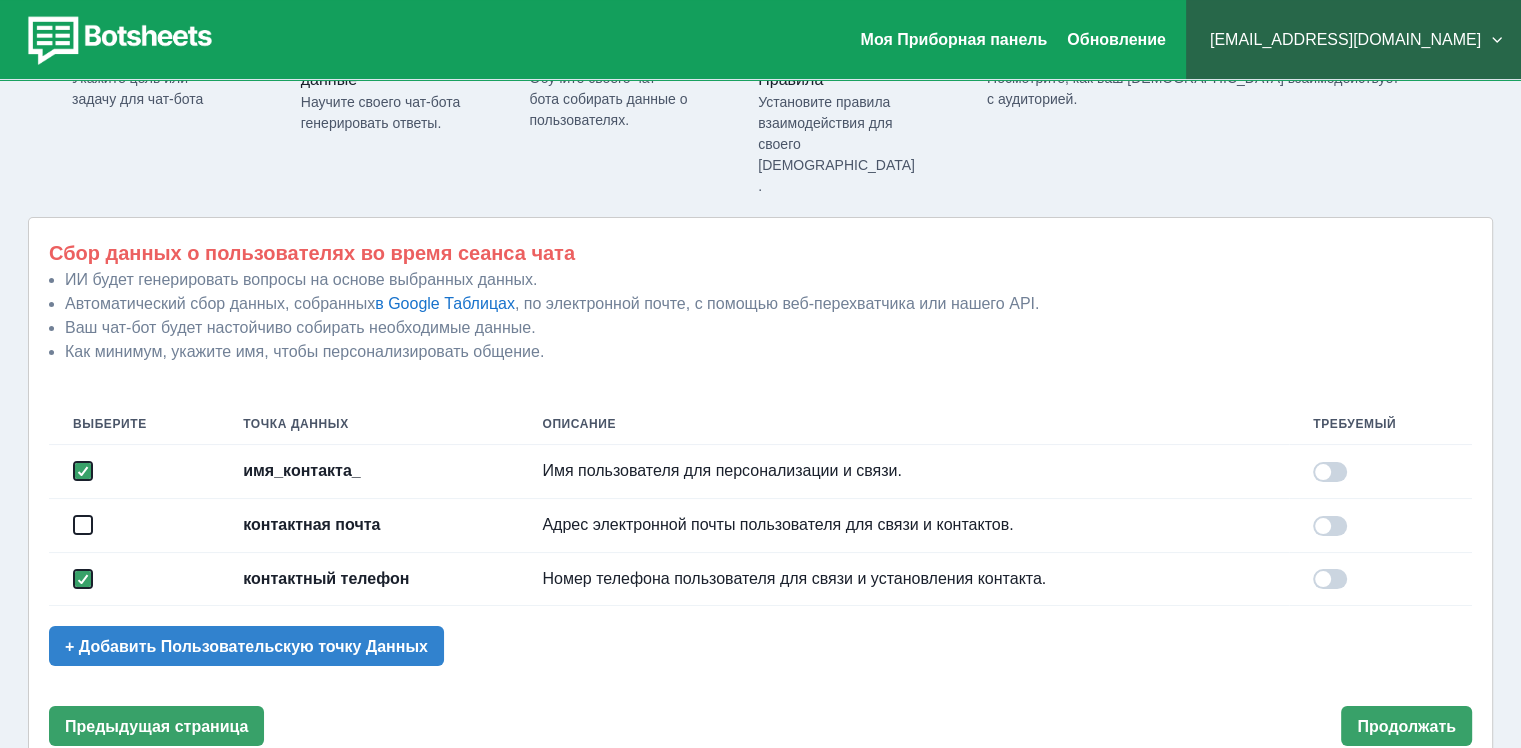 scroll, scrollTop: 118, scrollLeft: 0, axis: vertical 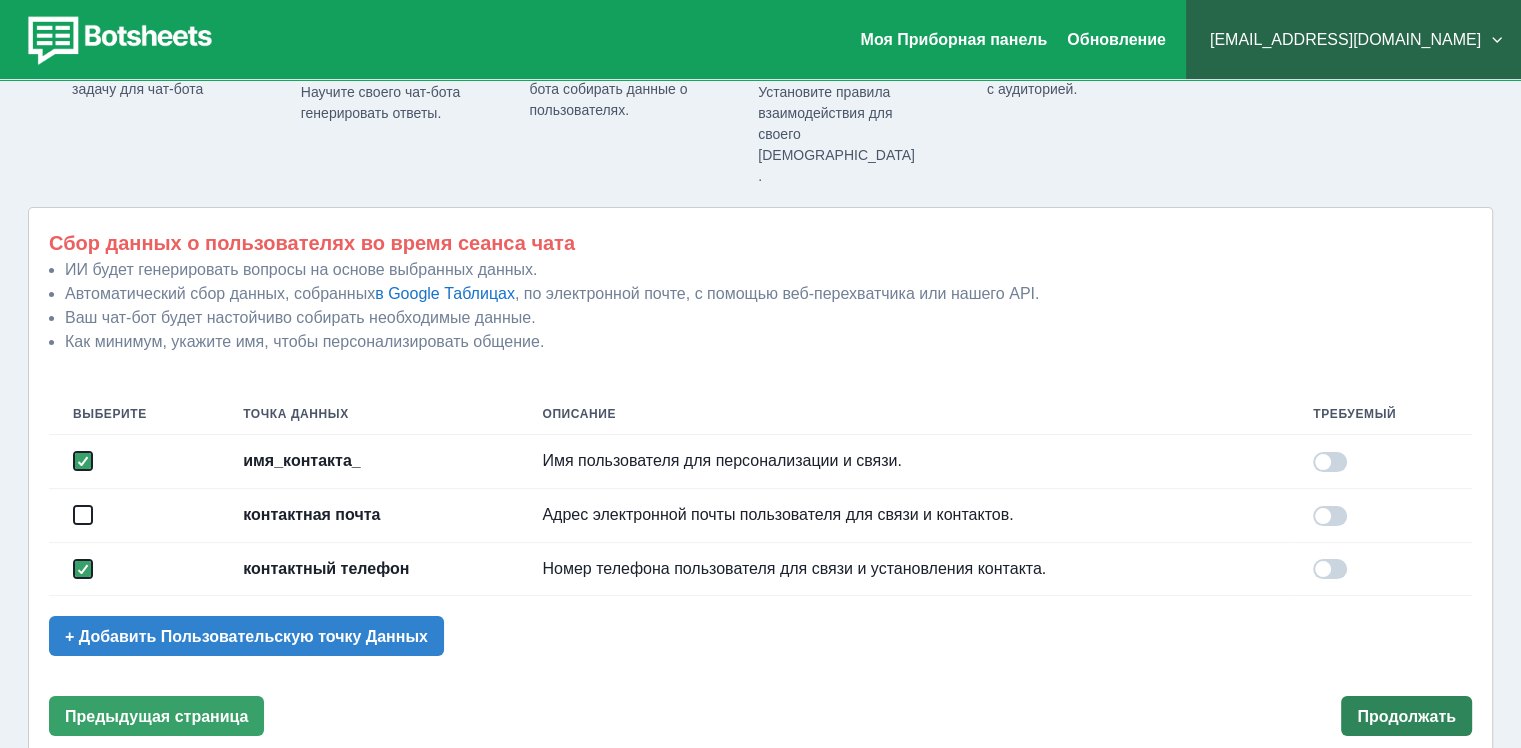 click on "Продолжать" at bounding box center (1406, 716) 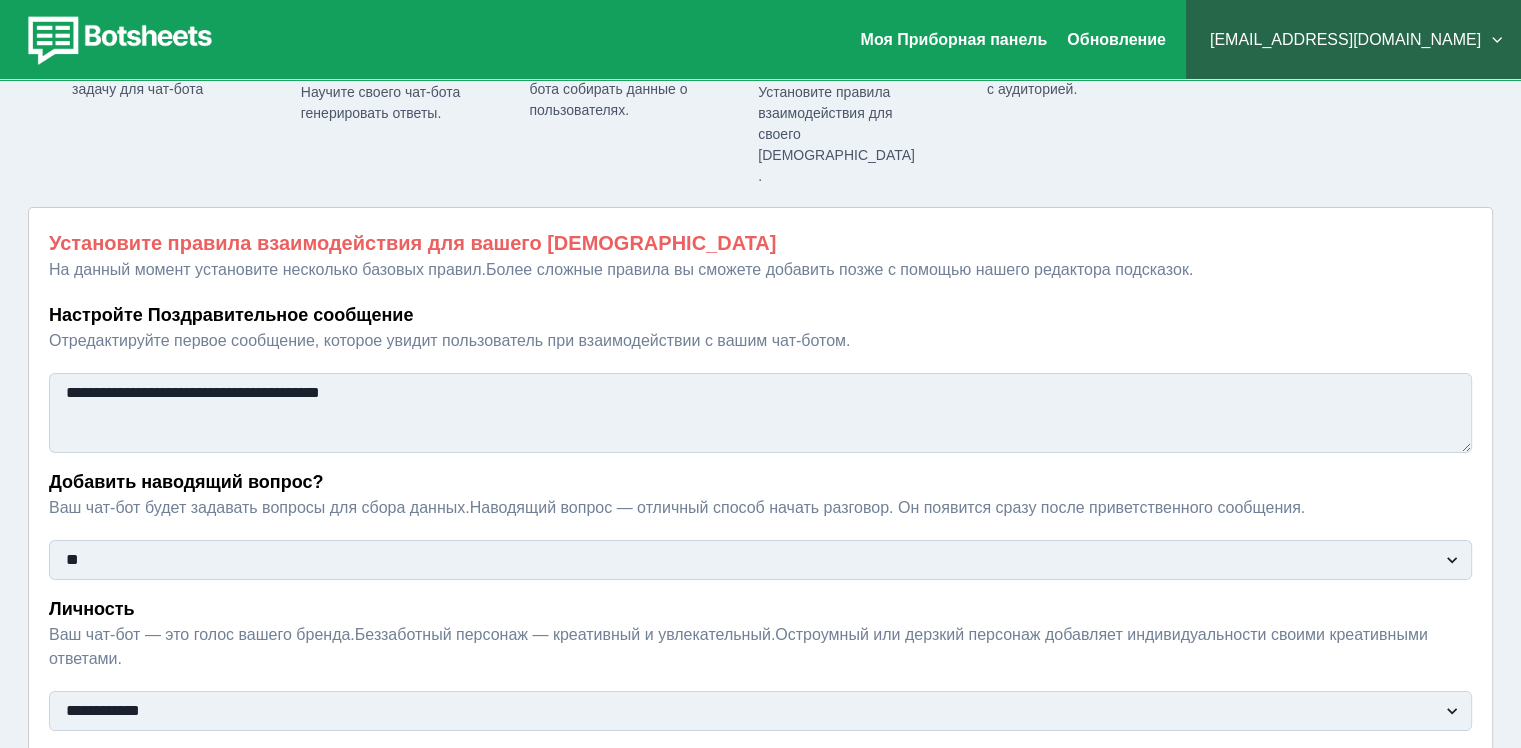click on "Предыдущая страница" at bounding box center (156, 787) 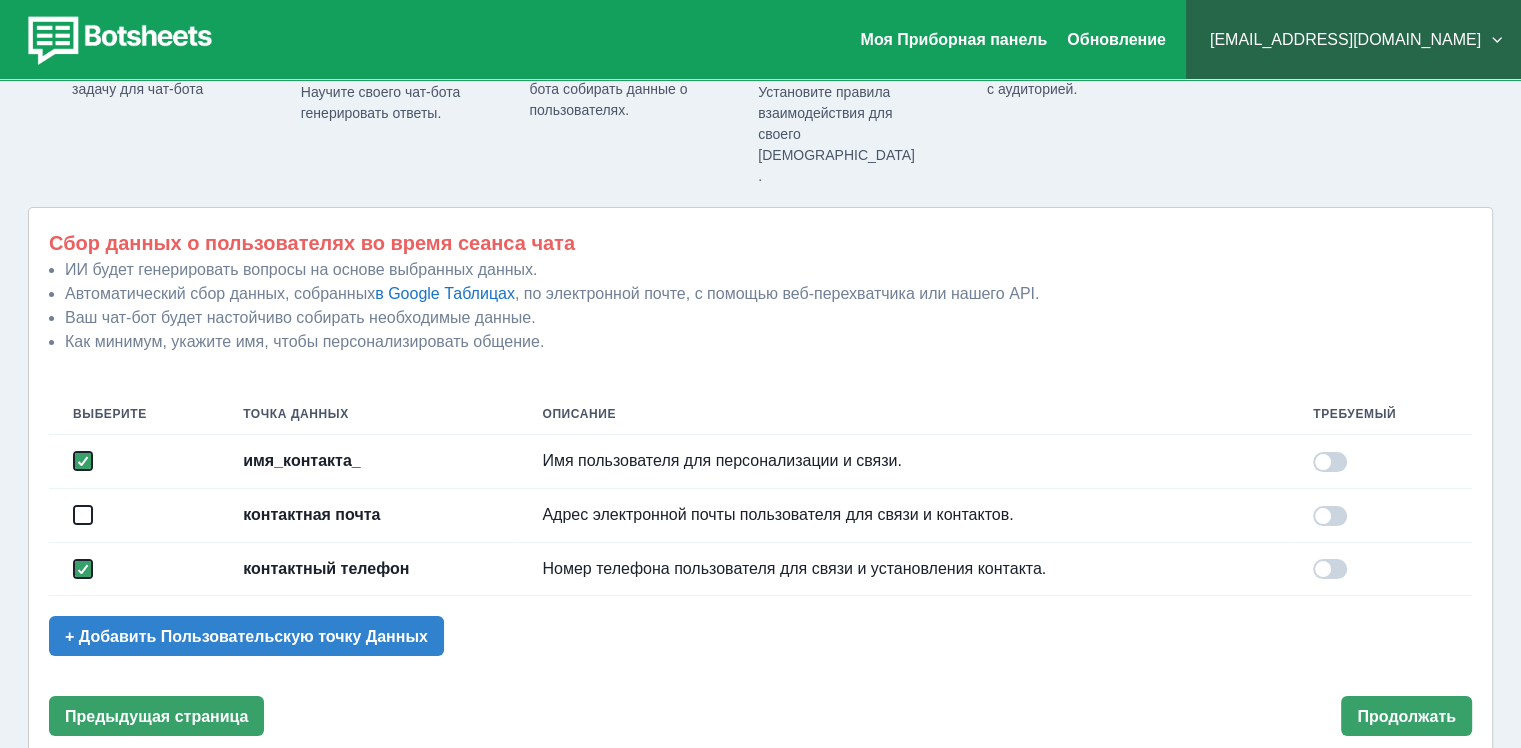 click at bounding box center [1330, 462] 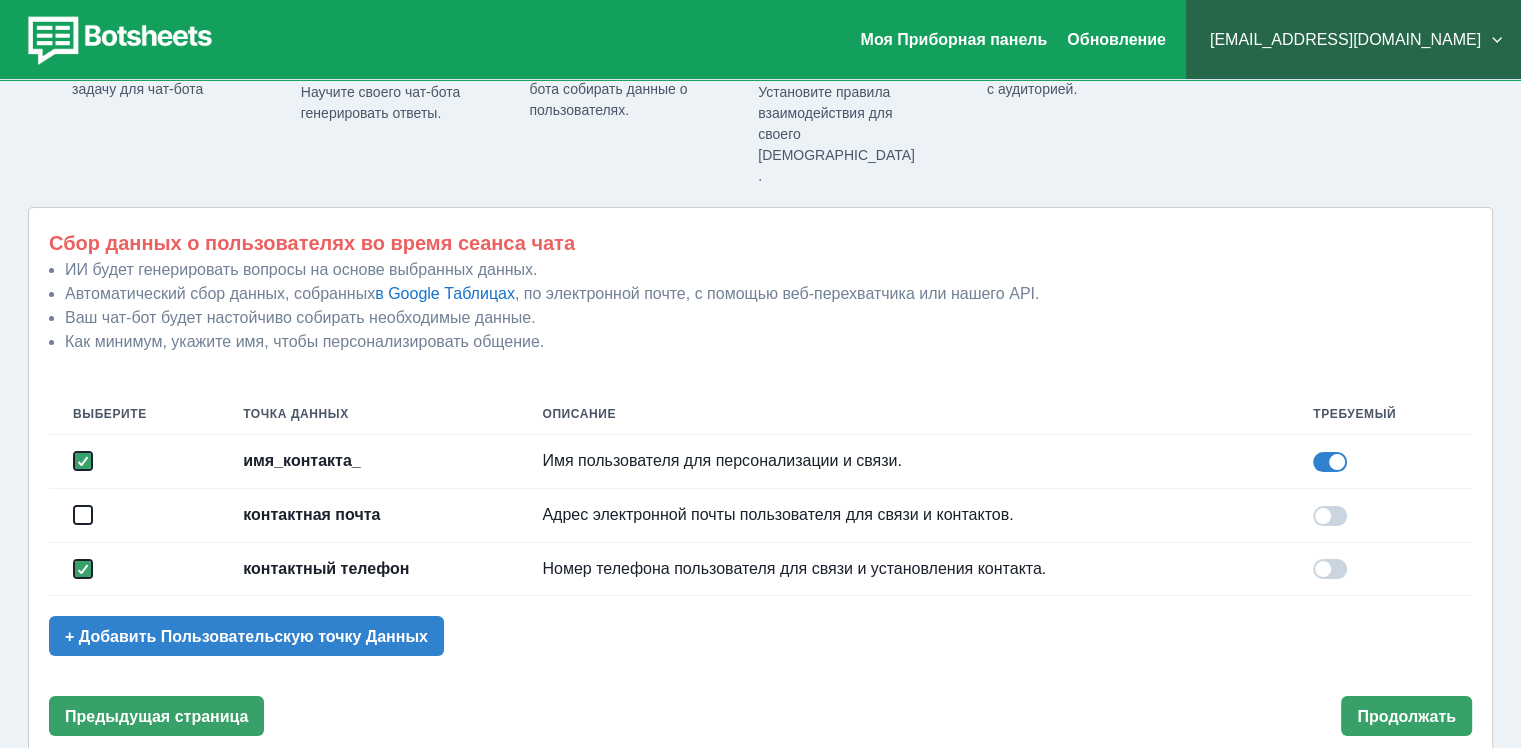 click at bounding box center [1330, 569] 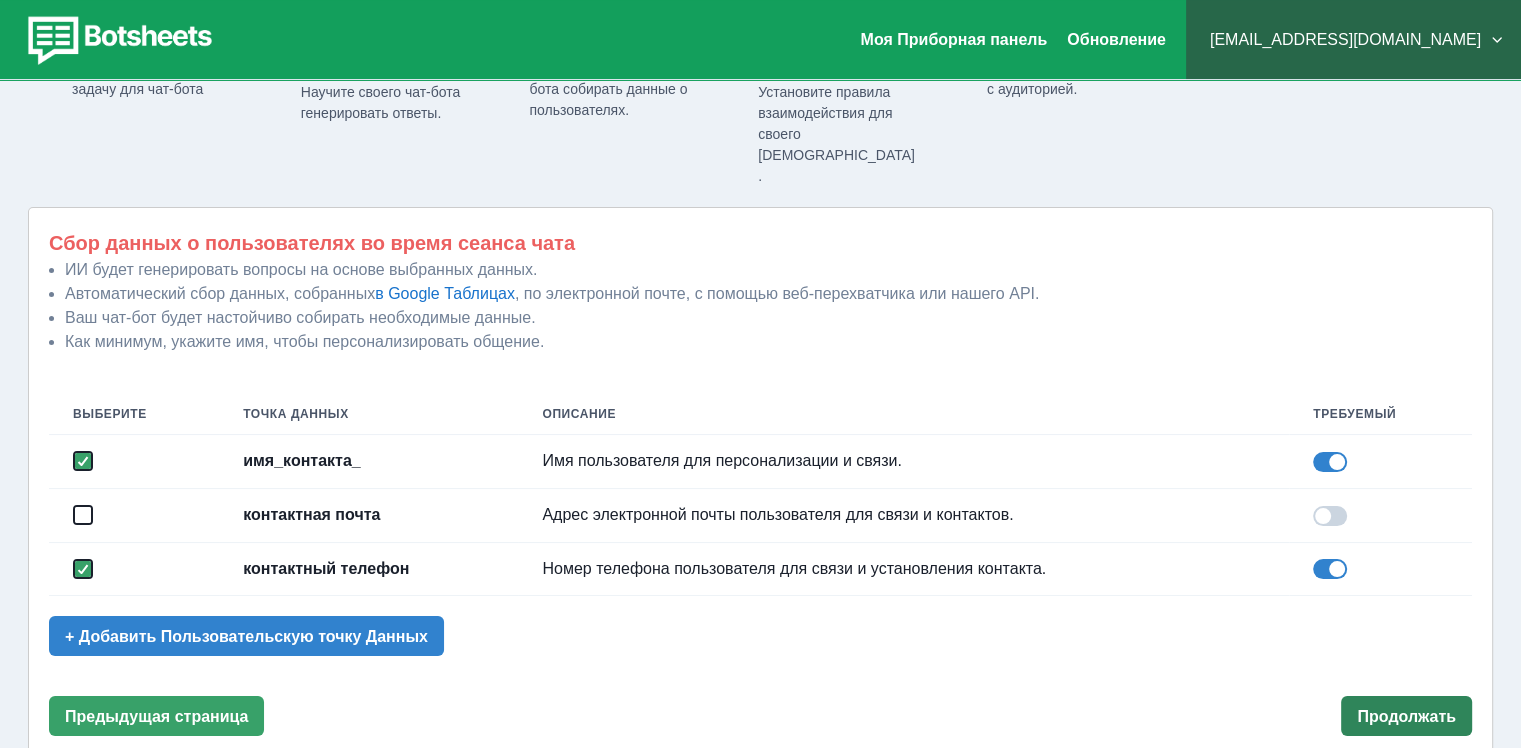 click on "Продолжать" at bounding box center (1406, 716) 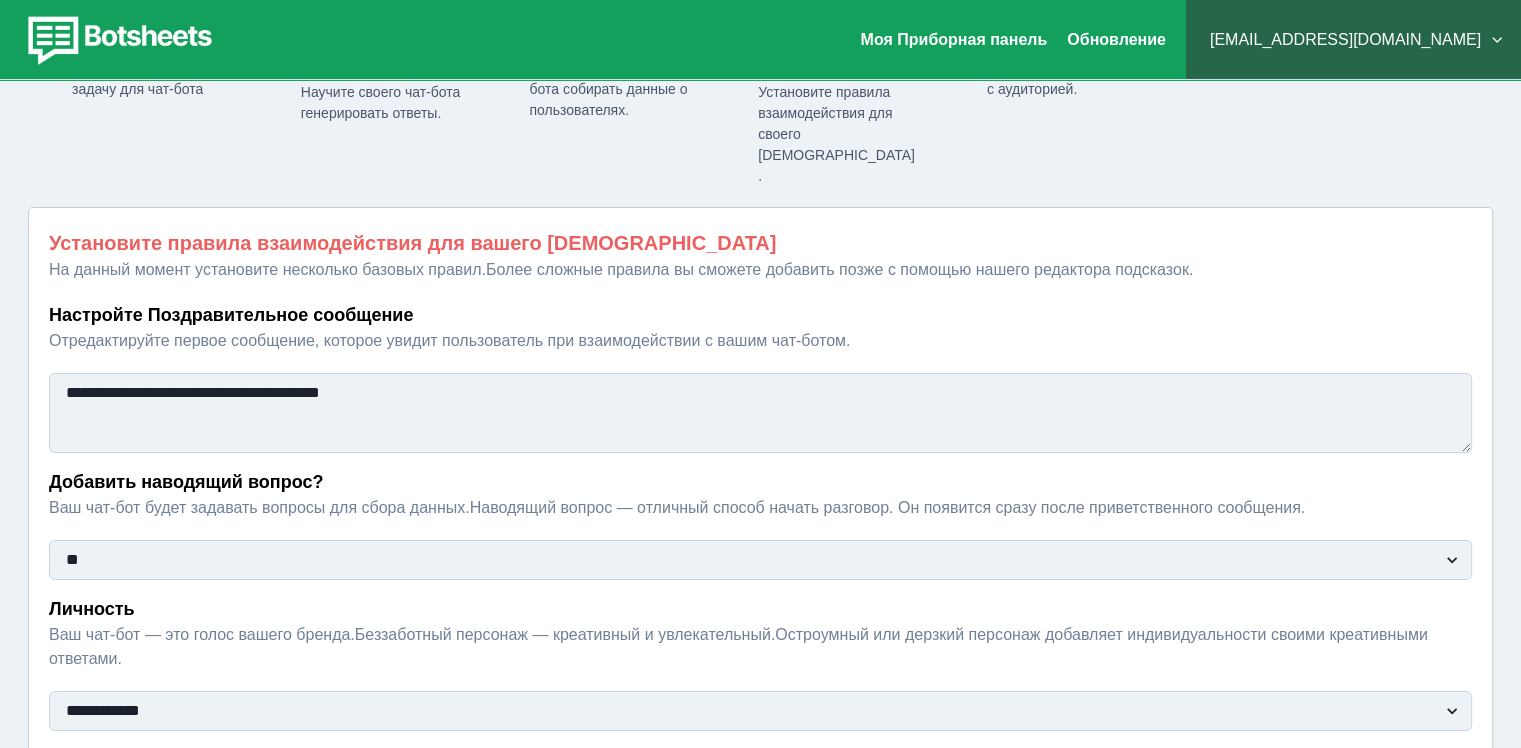 click on "** ***" at bounding box center (760, 560) 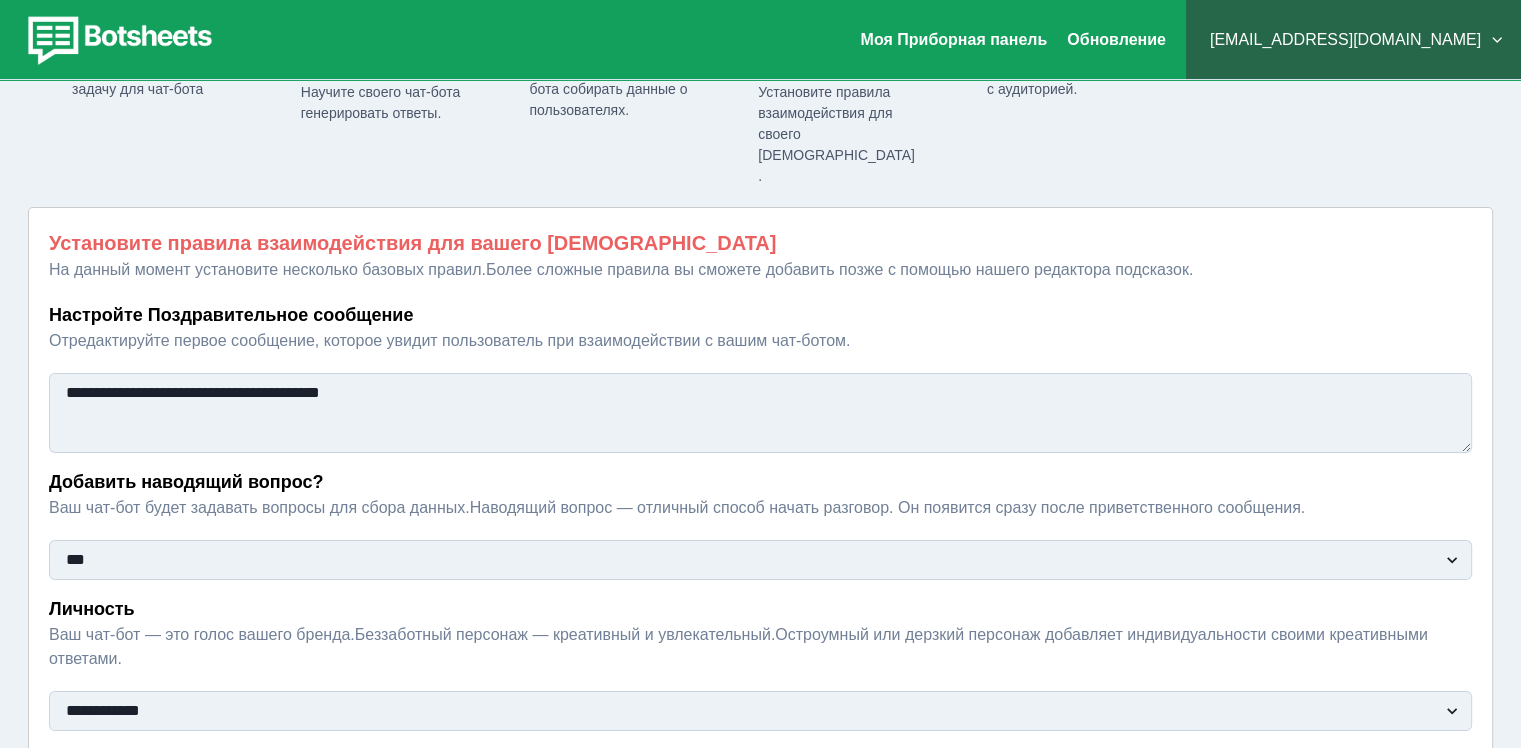 click on "** ***" at bounding box center [760, 560] 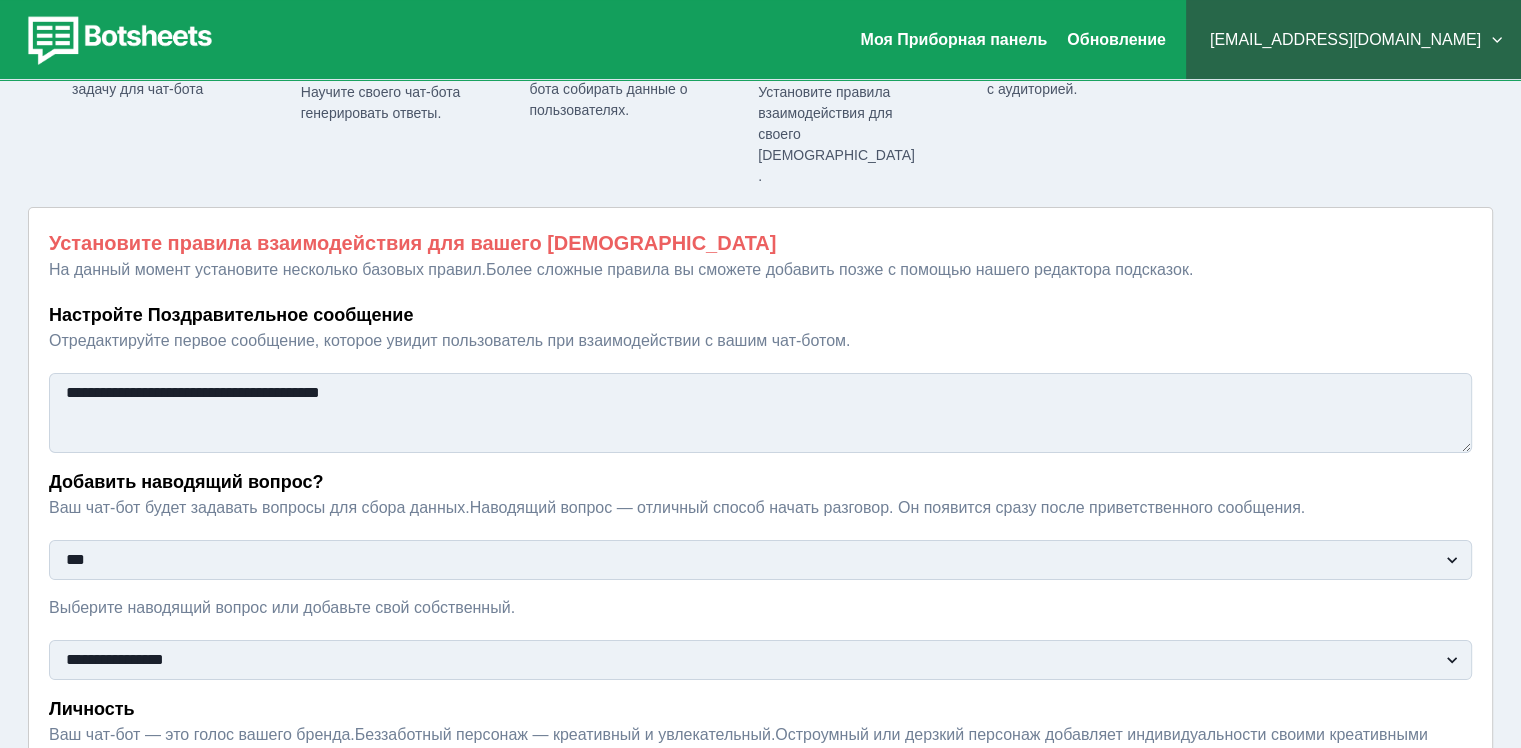 click on "**********" at bounding box center (760, 660) 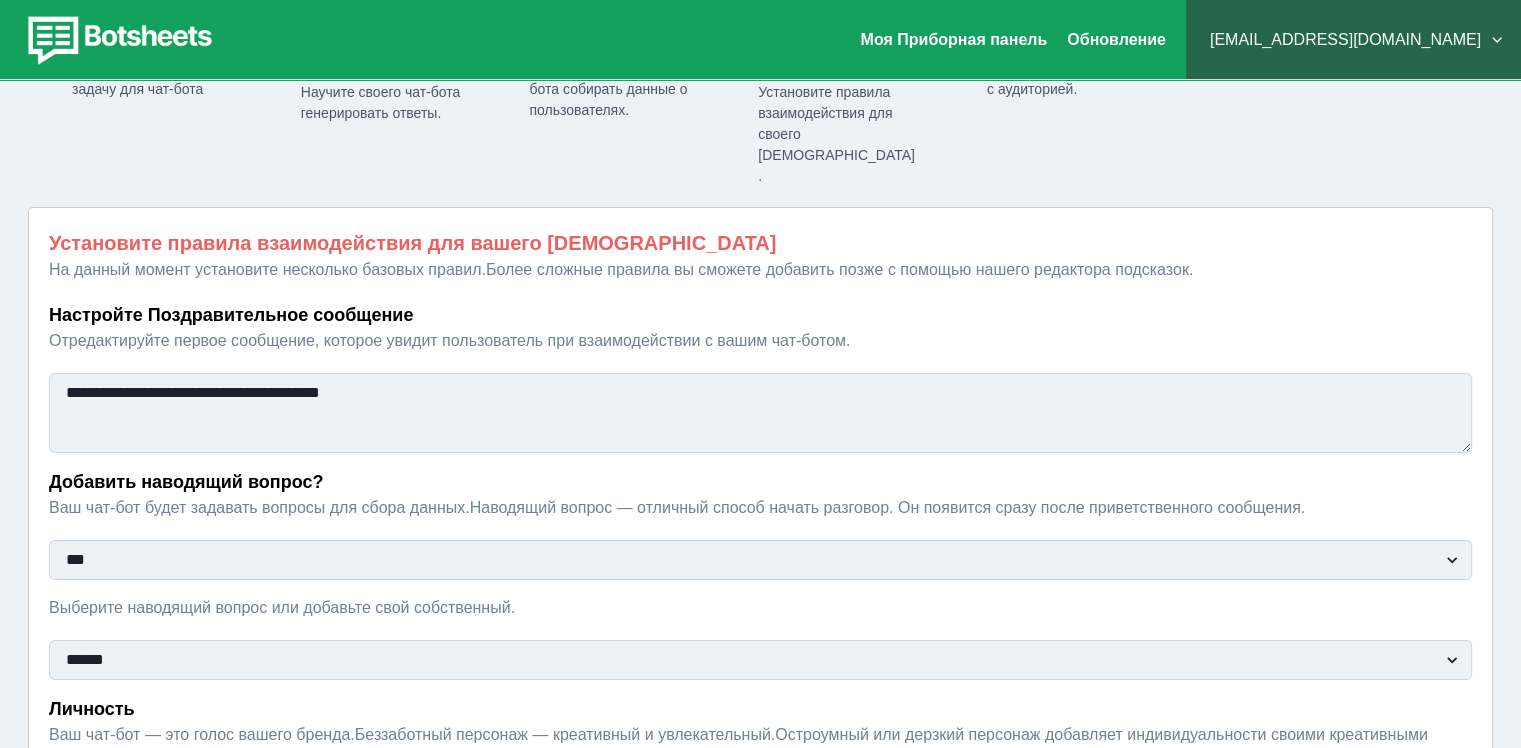 click on "**********" at bounding box center [760, 660] 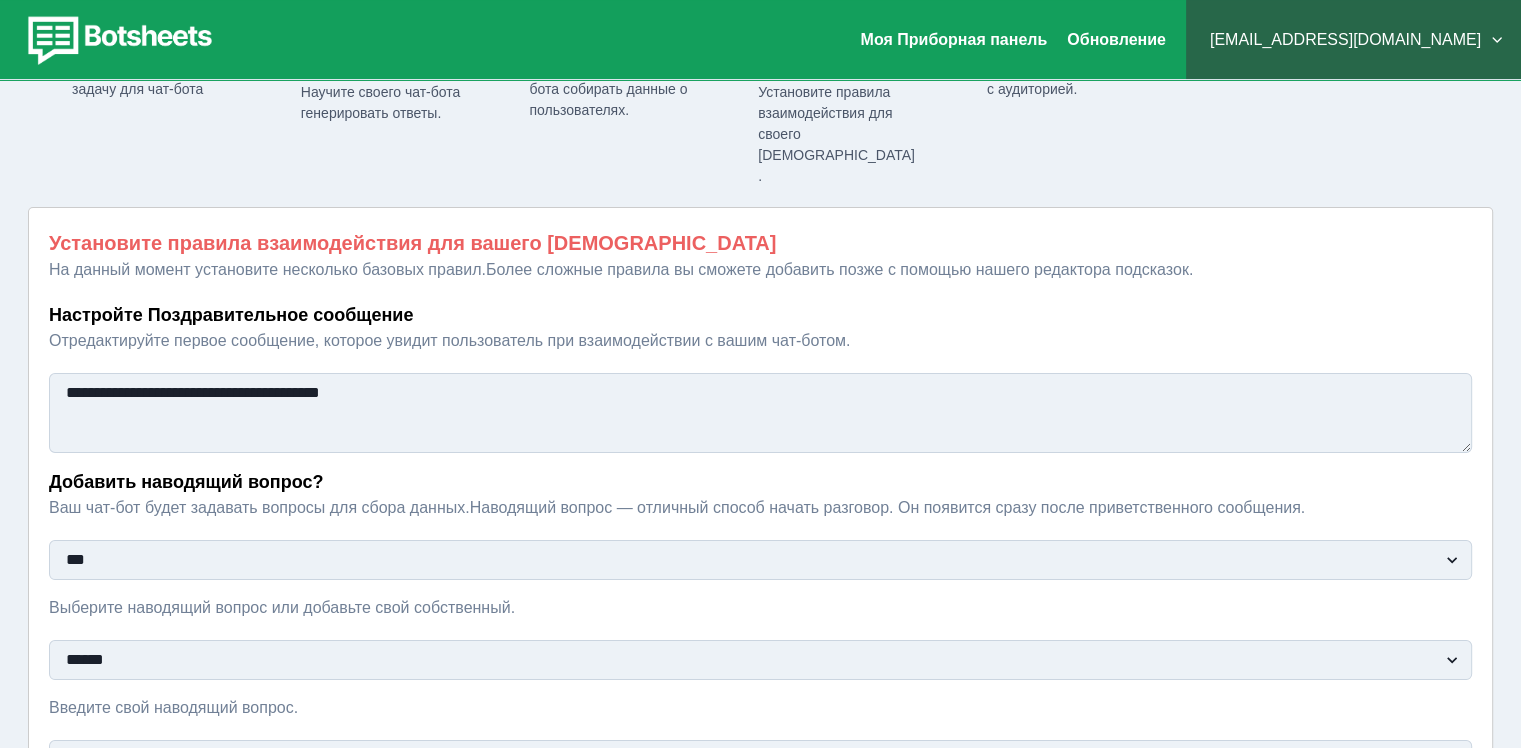 click on "**********" at bounding box center [760, 660] 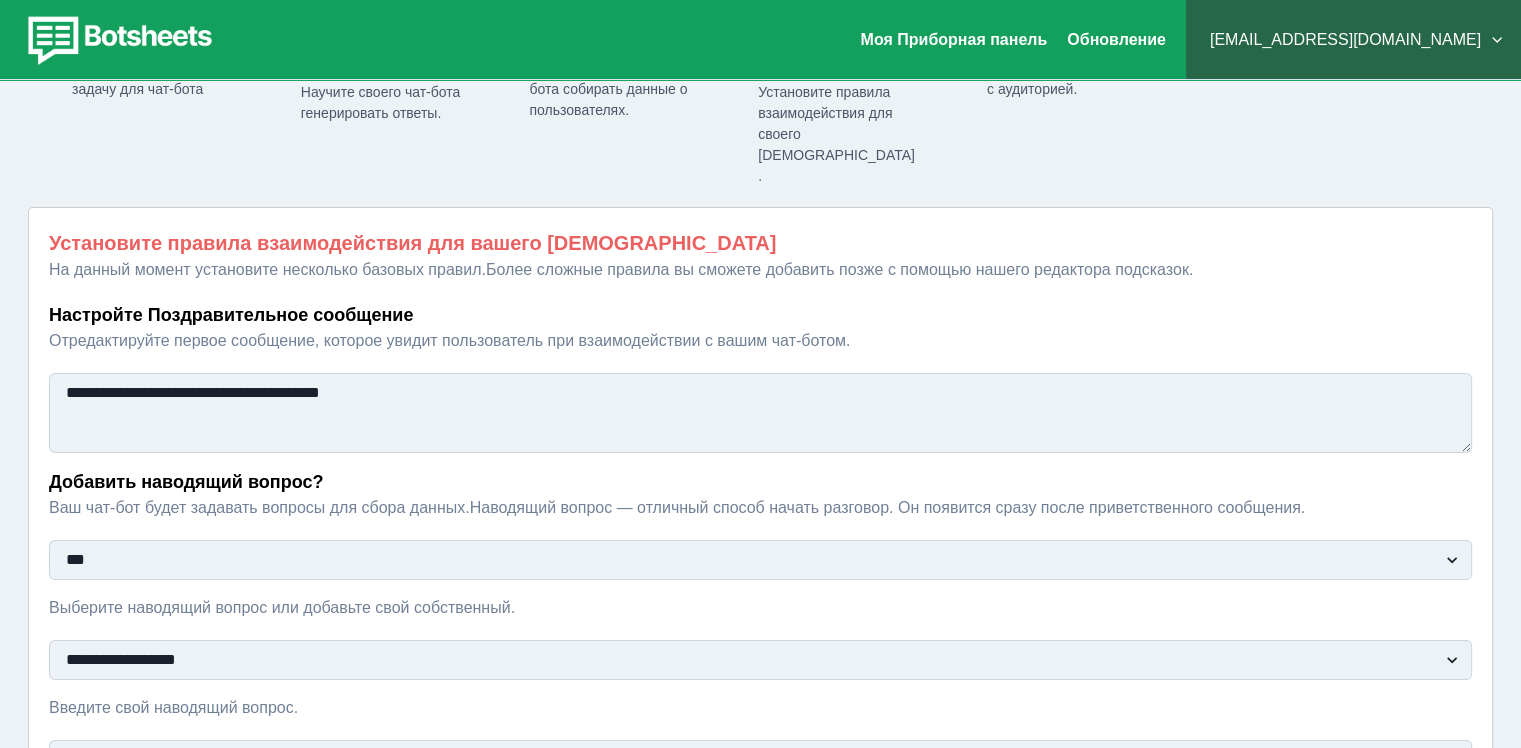 click on "**********" at bounding box center (760, 660) 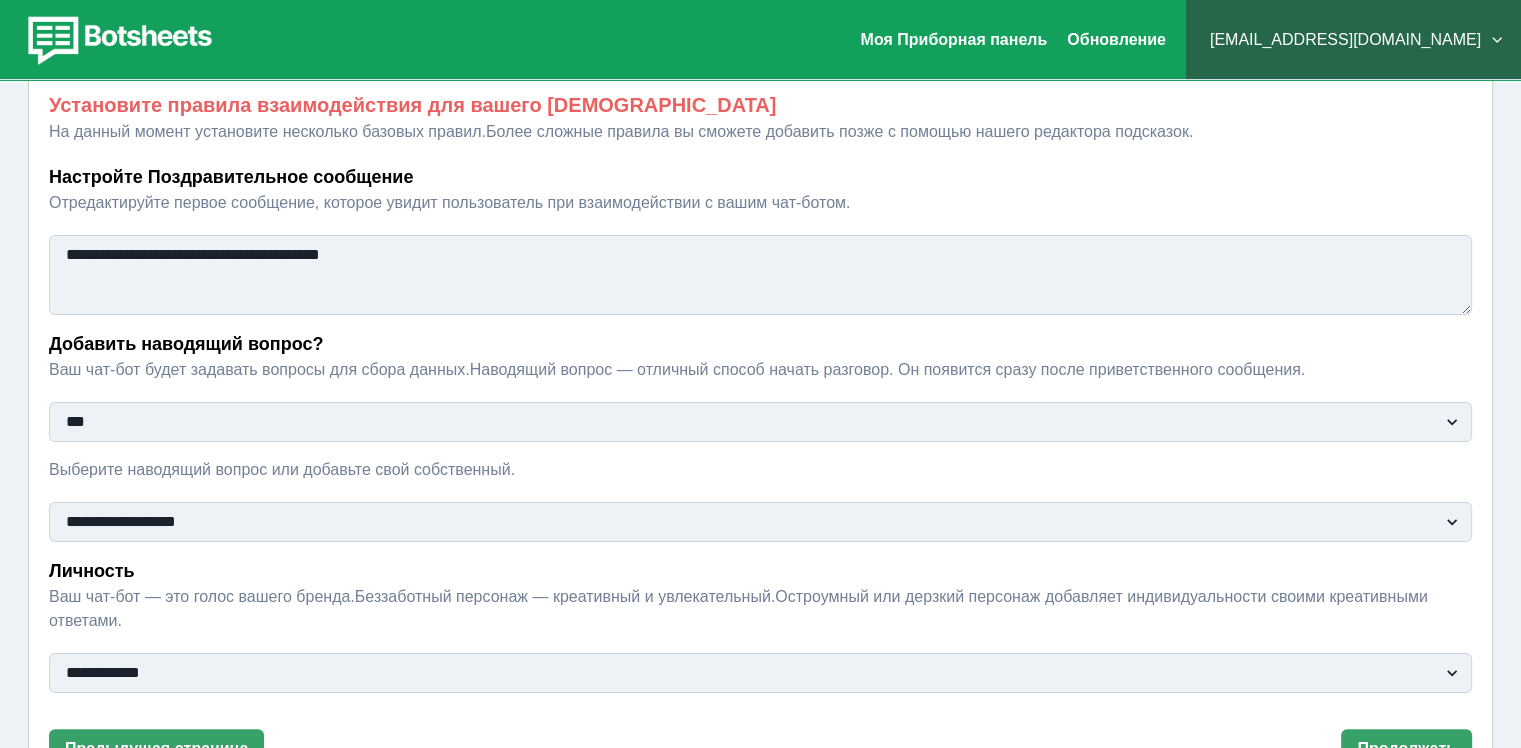scroll, scrollTop: 284, scrollLeft: 0, axis: vertical 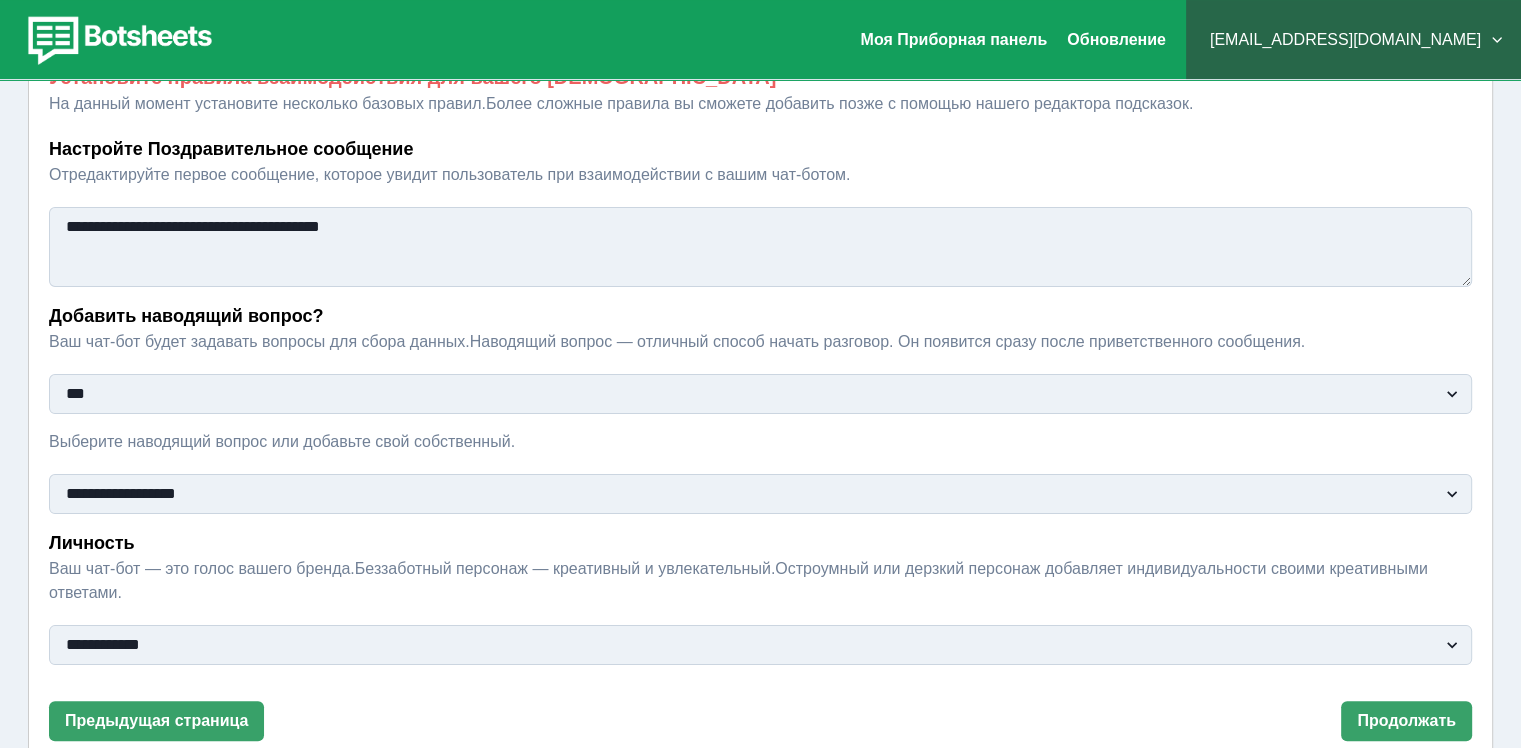 click on "**********" at bounding box center [760, 645] 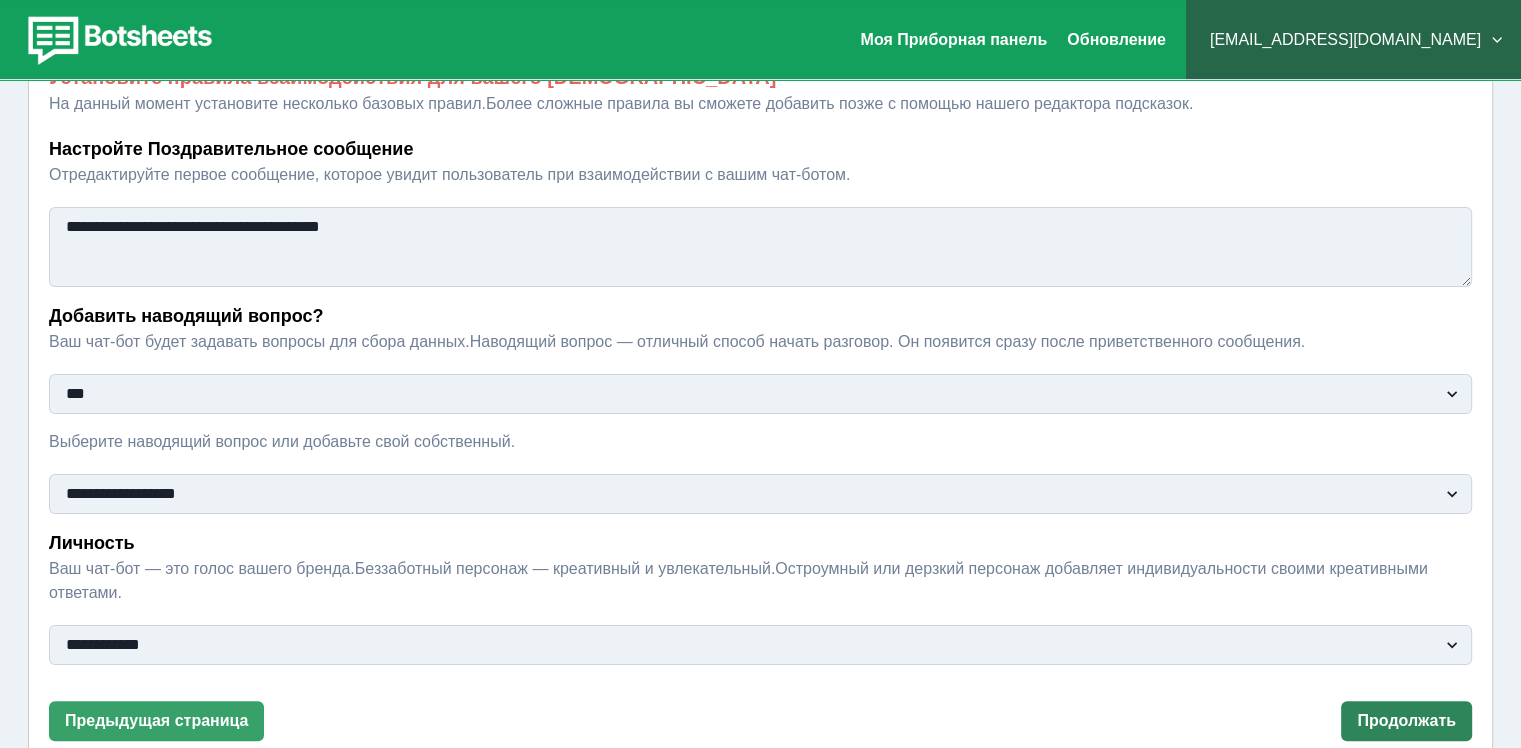 click on "Продолжать" at bounding box center (1406, 720) 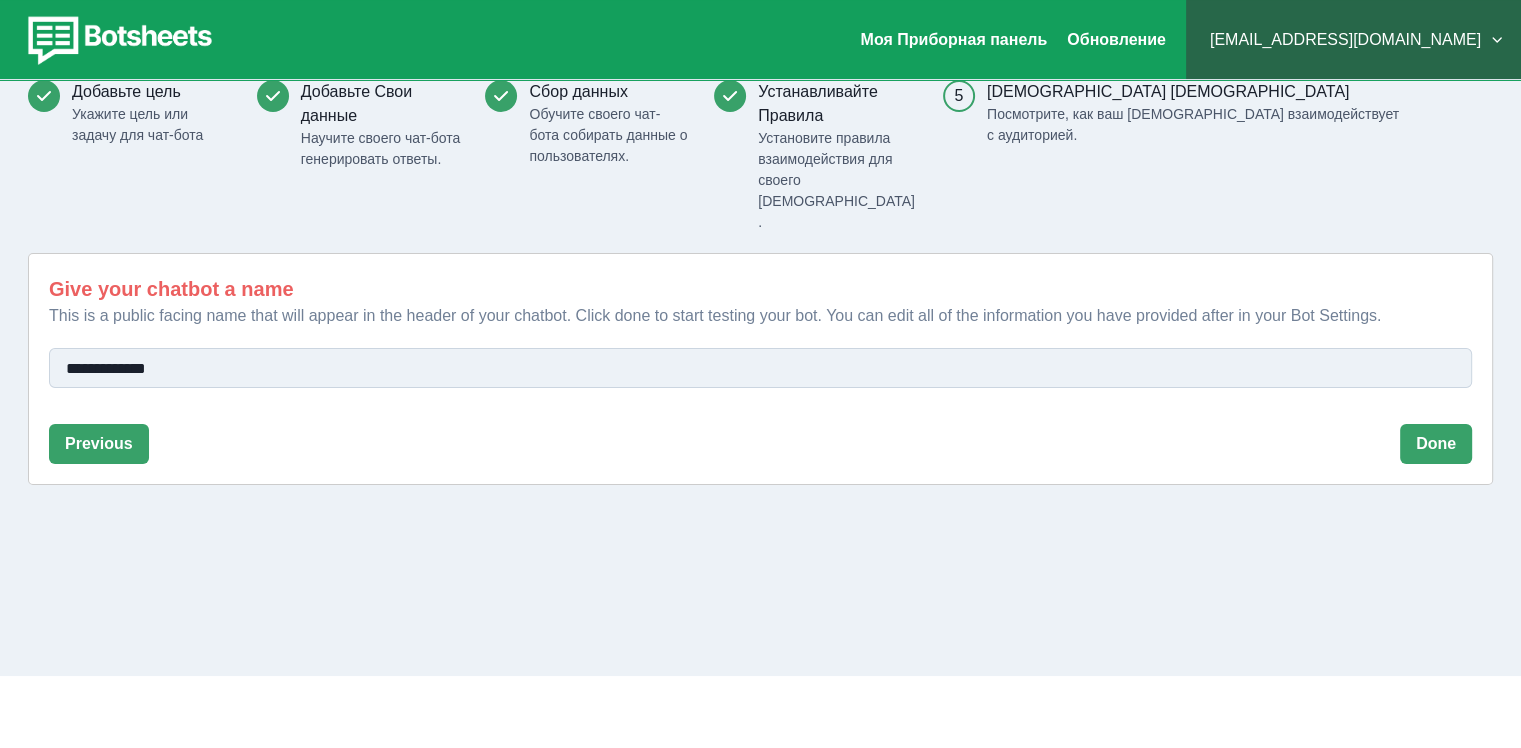 scroll, scrollTop: 62, scrollLeft: 0, axis: vertical 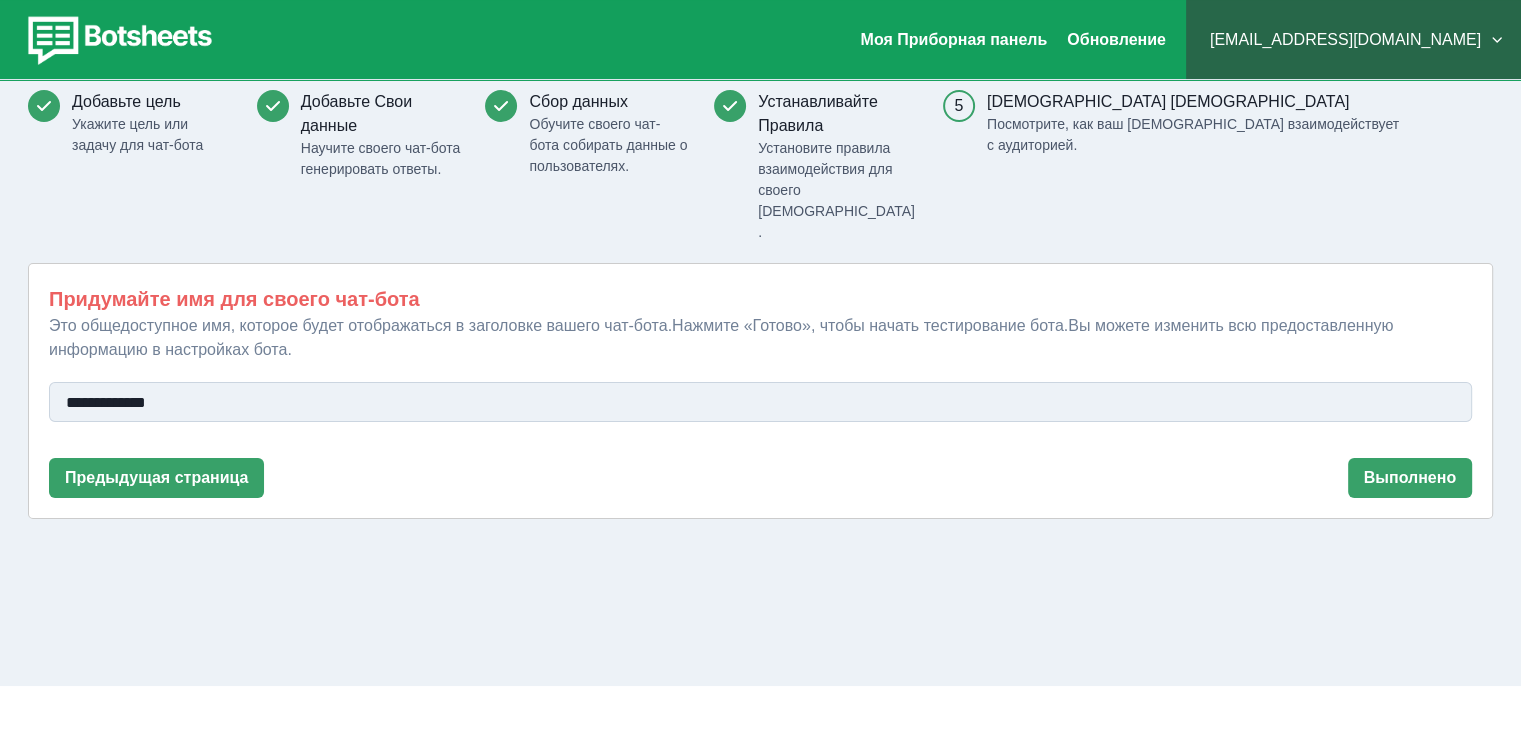 drag, startPoint x: 181, startPoint y: 367, endPoint x: 36, endPoint y: 379, distance: 145.4957 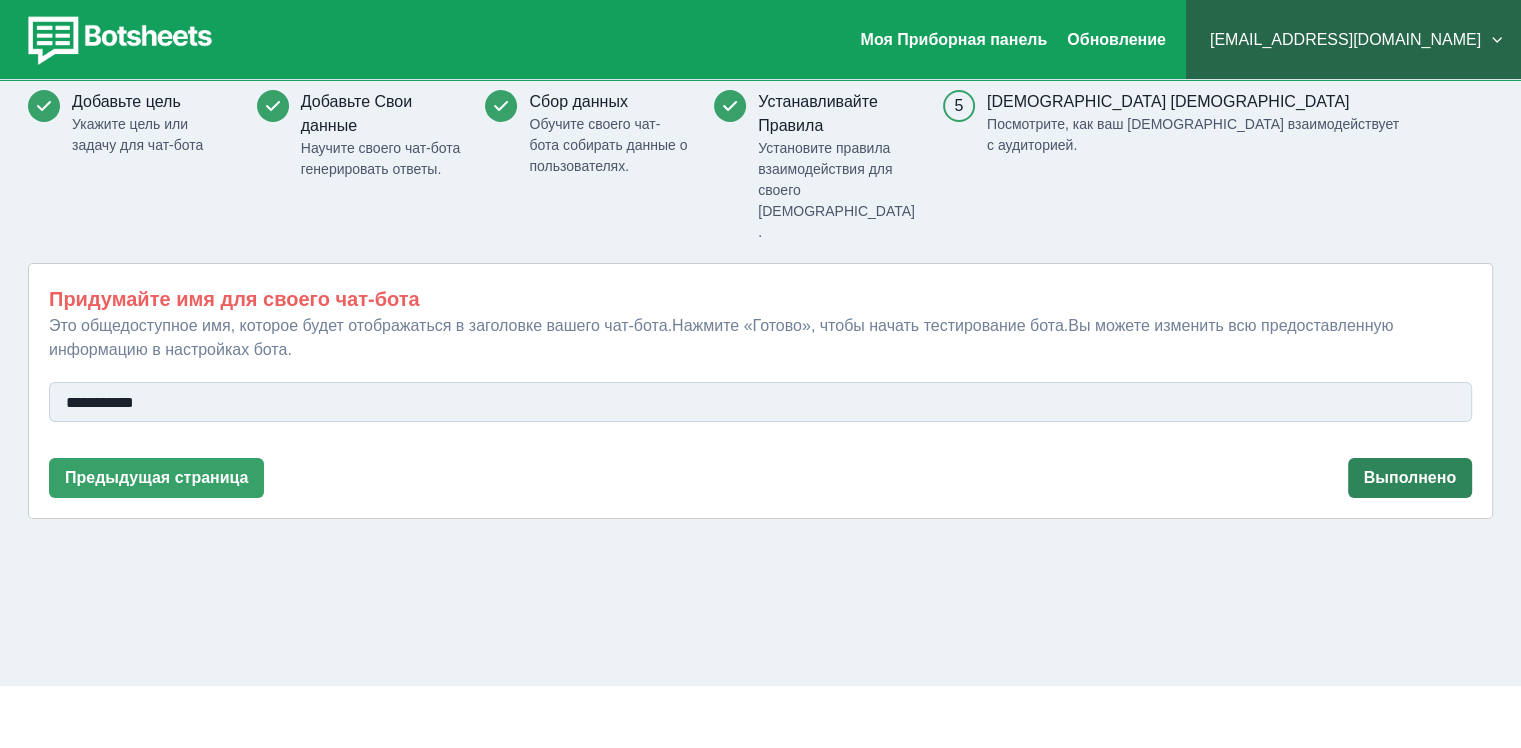 scroll, scrollTop: 0, scrollLeft: 0, axis: both 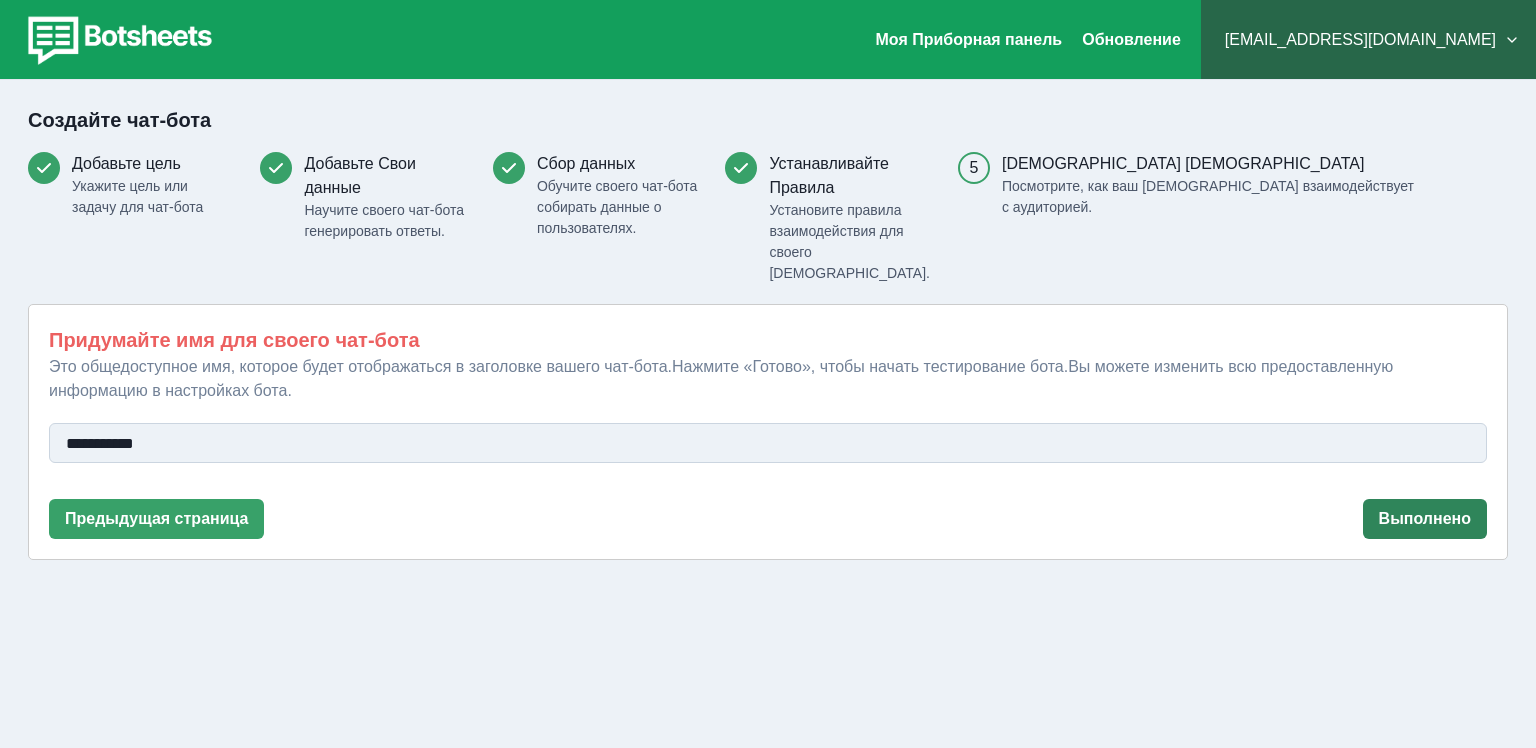 type on "**********" 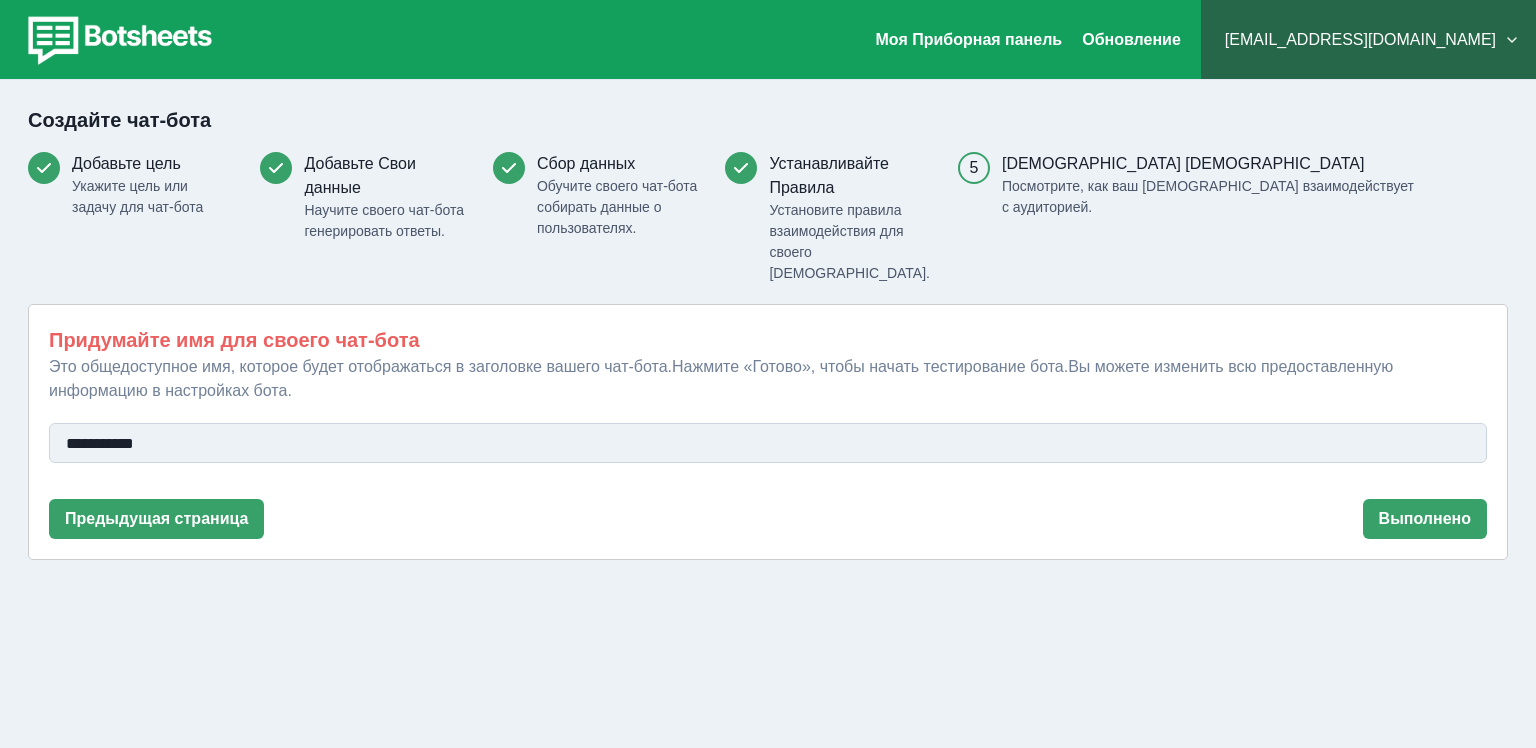 click on "**********" at bounding box center [768, 432] 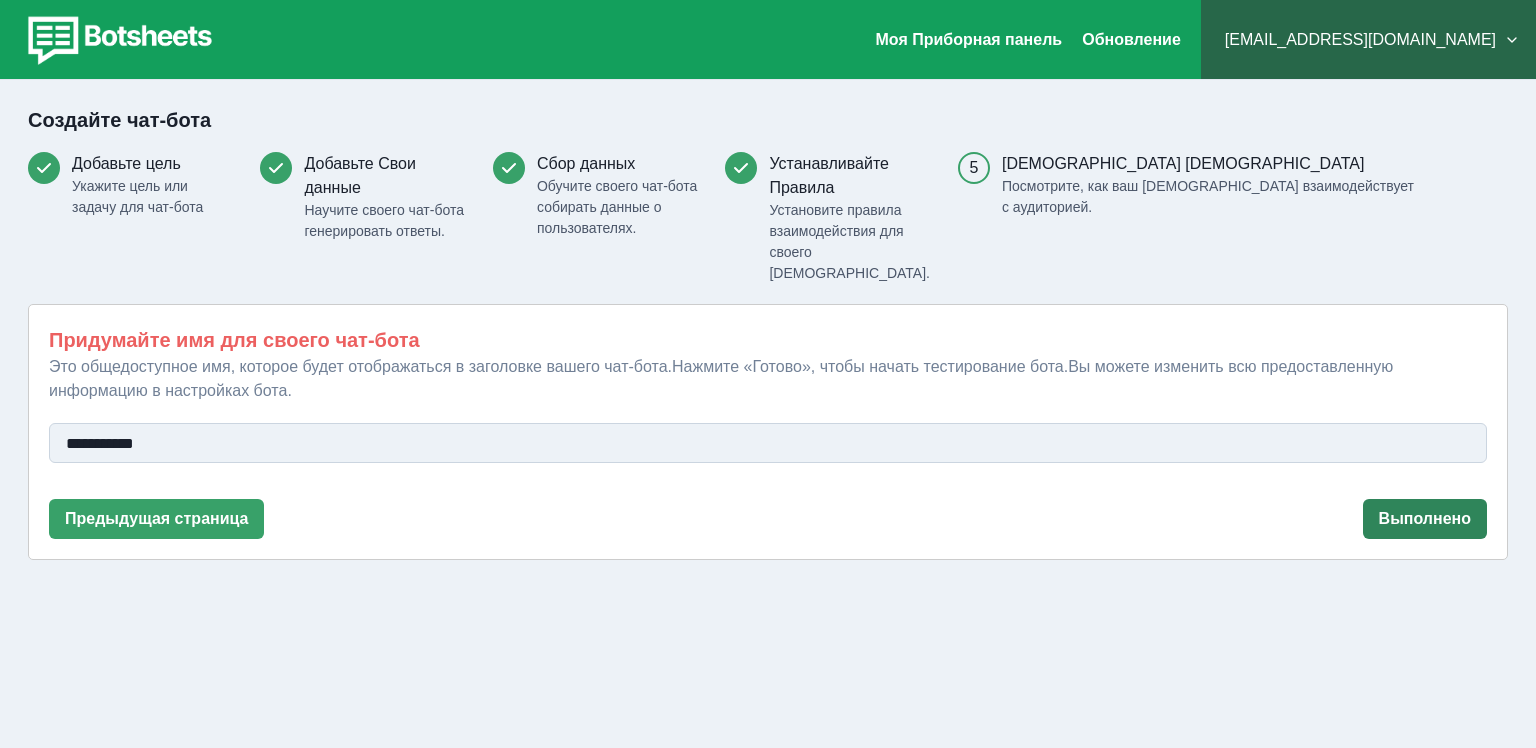 click on "Выполнено" at bounding box center (1425, 519) 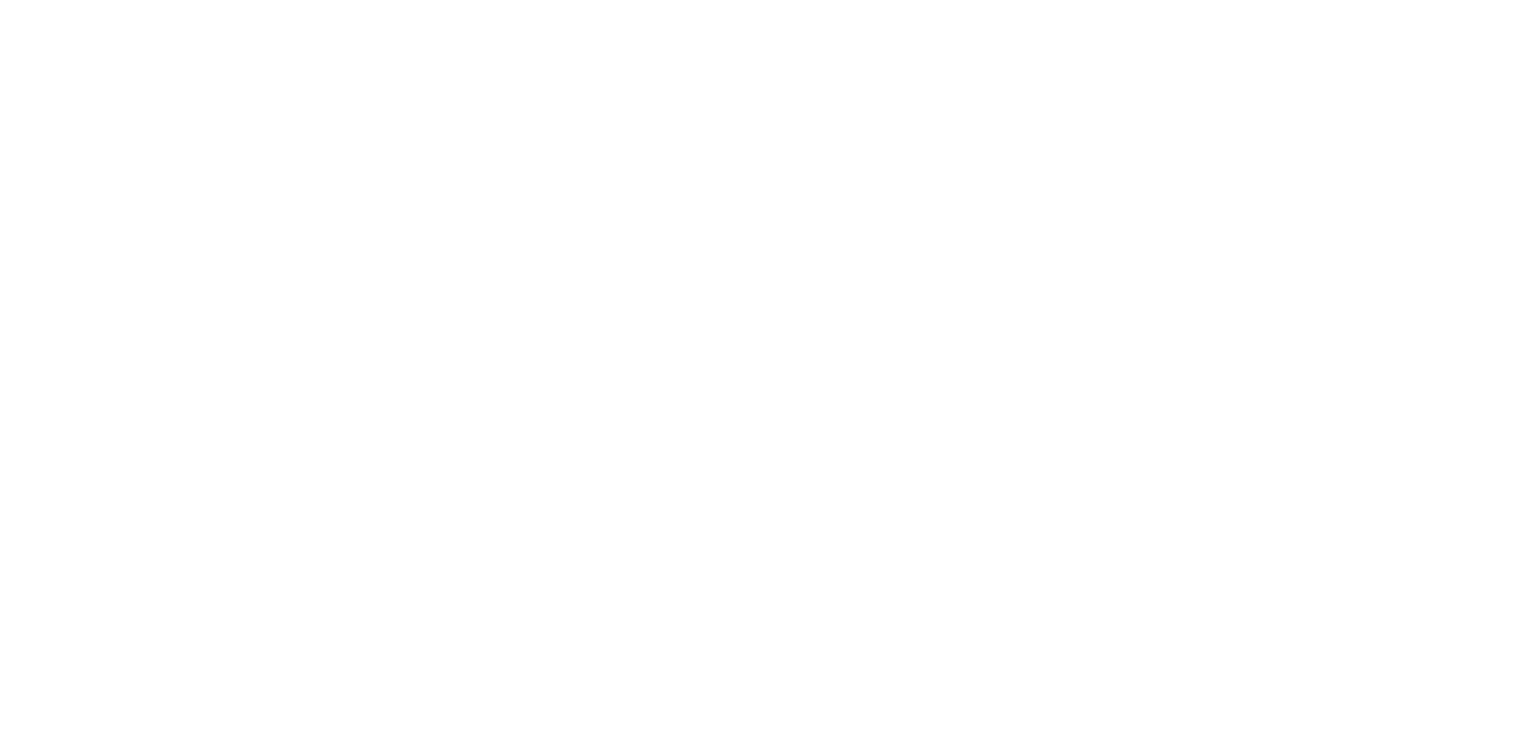 scroll, scrollTop: 0, scrollLeft: 0, axis: both 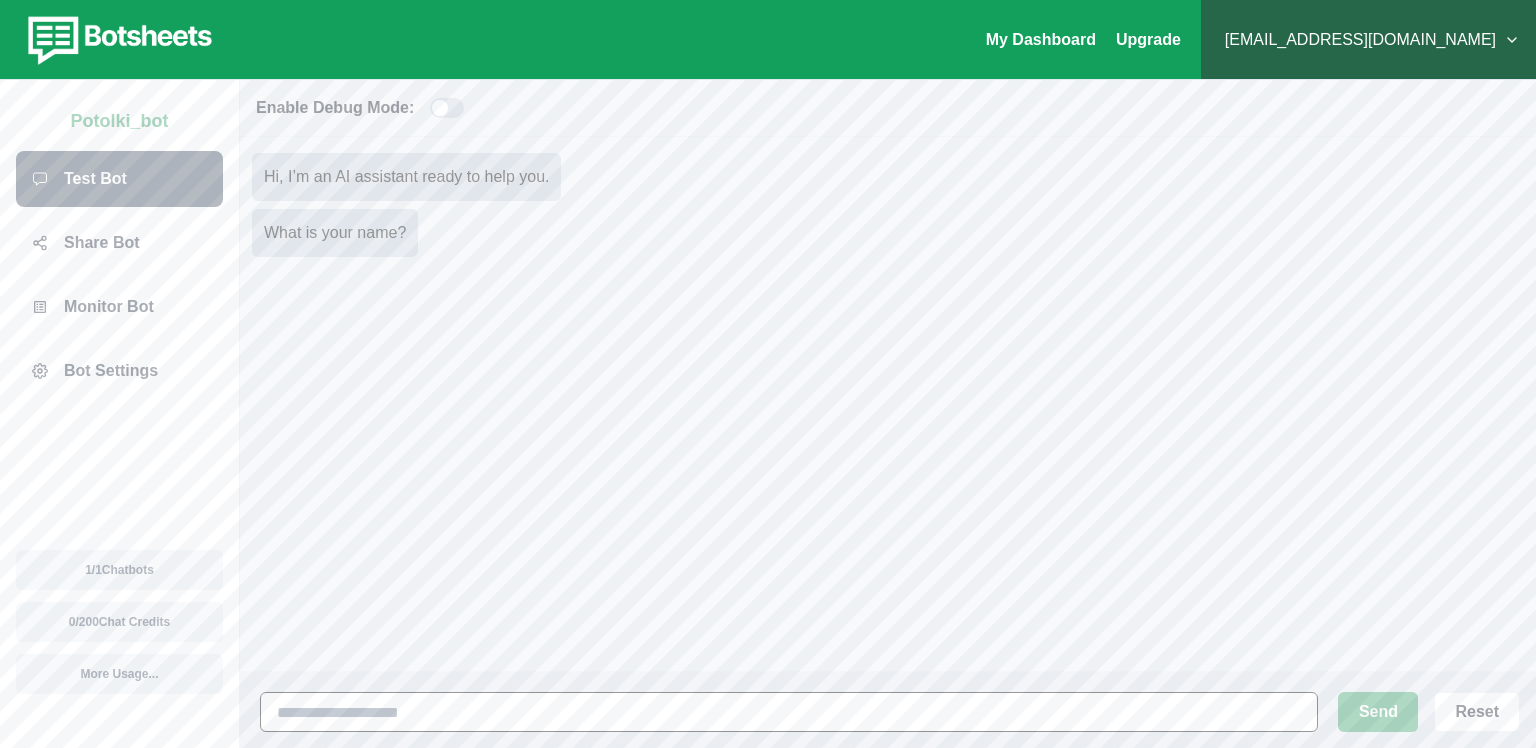 click at bounding box center [789, 712] 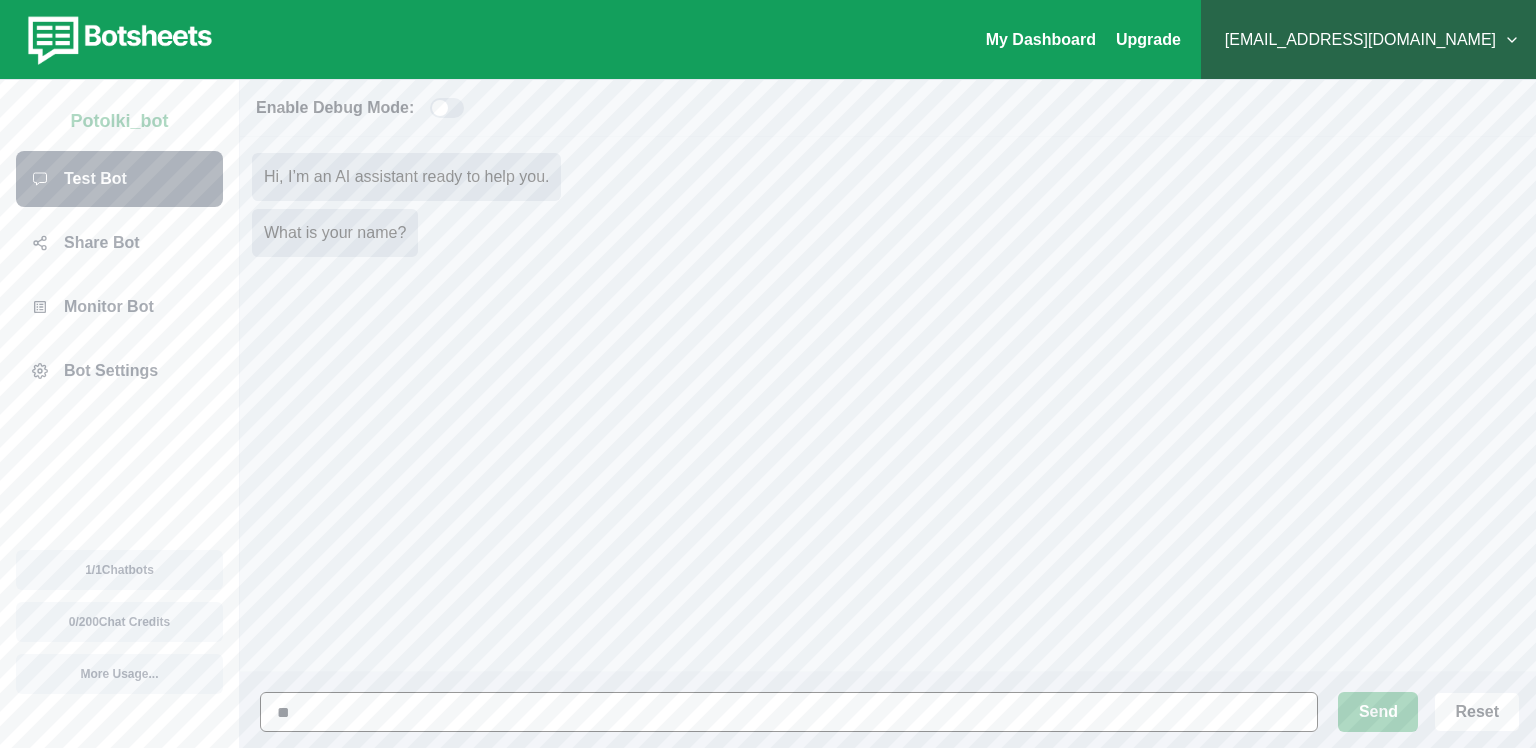 type on "*" 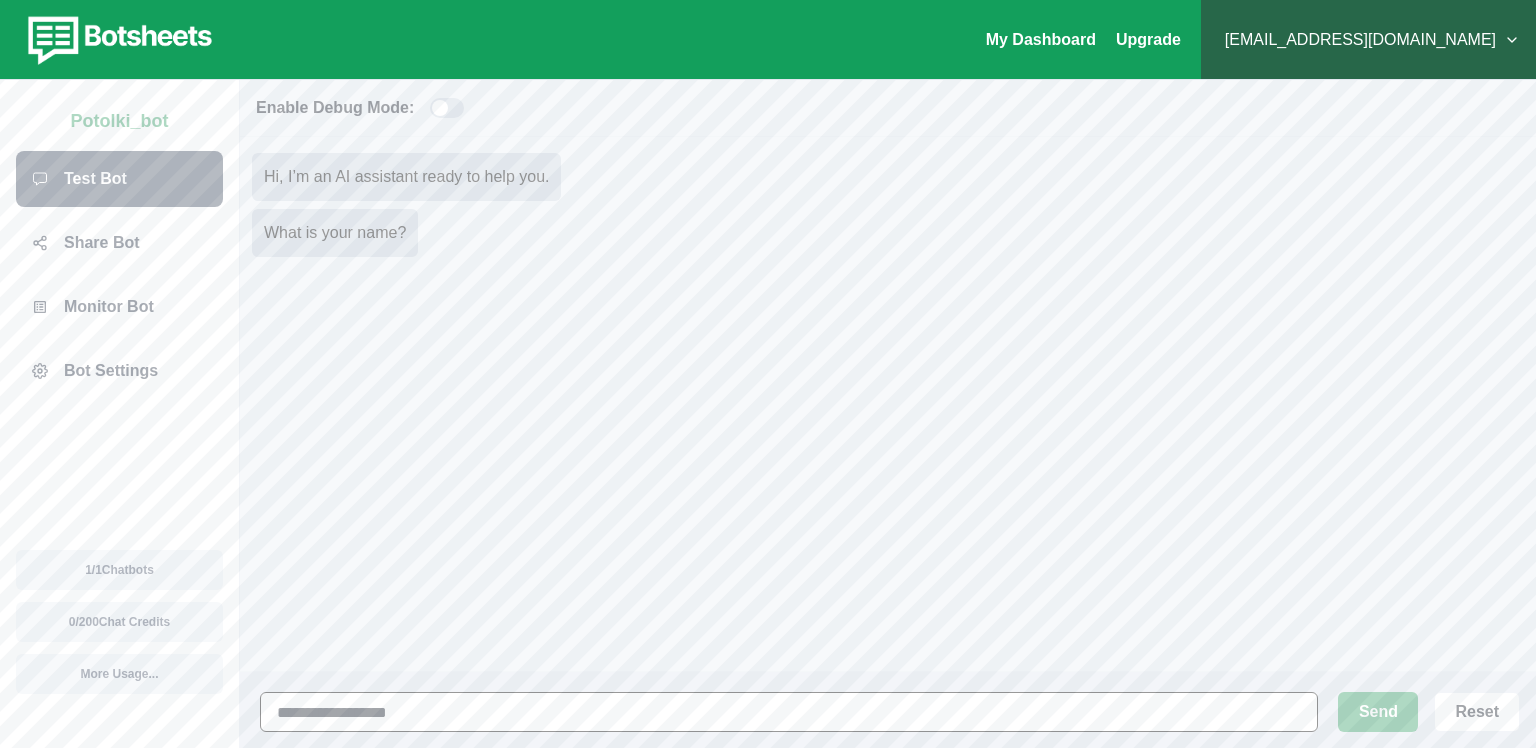 type on "**********" 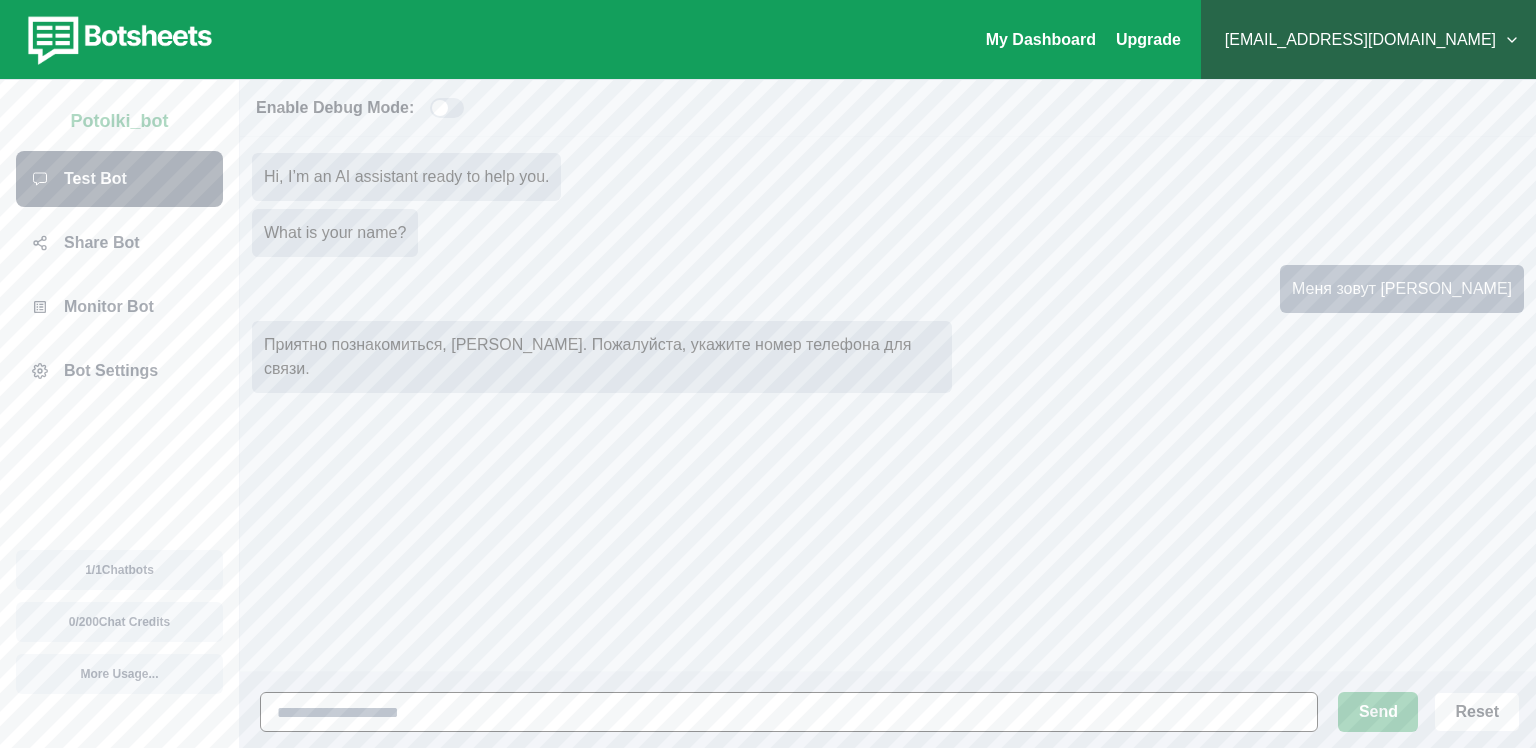 click at bounding box center (789, 712) 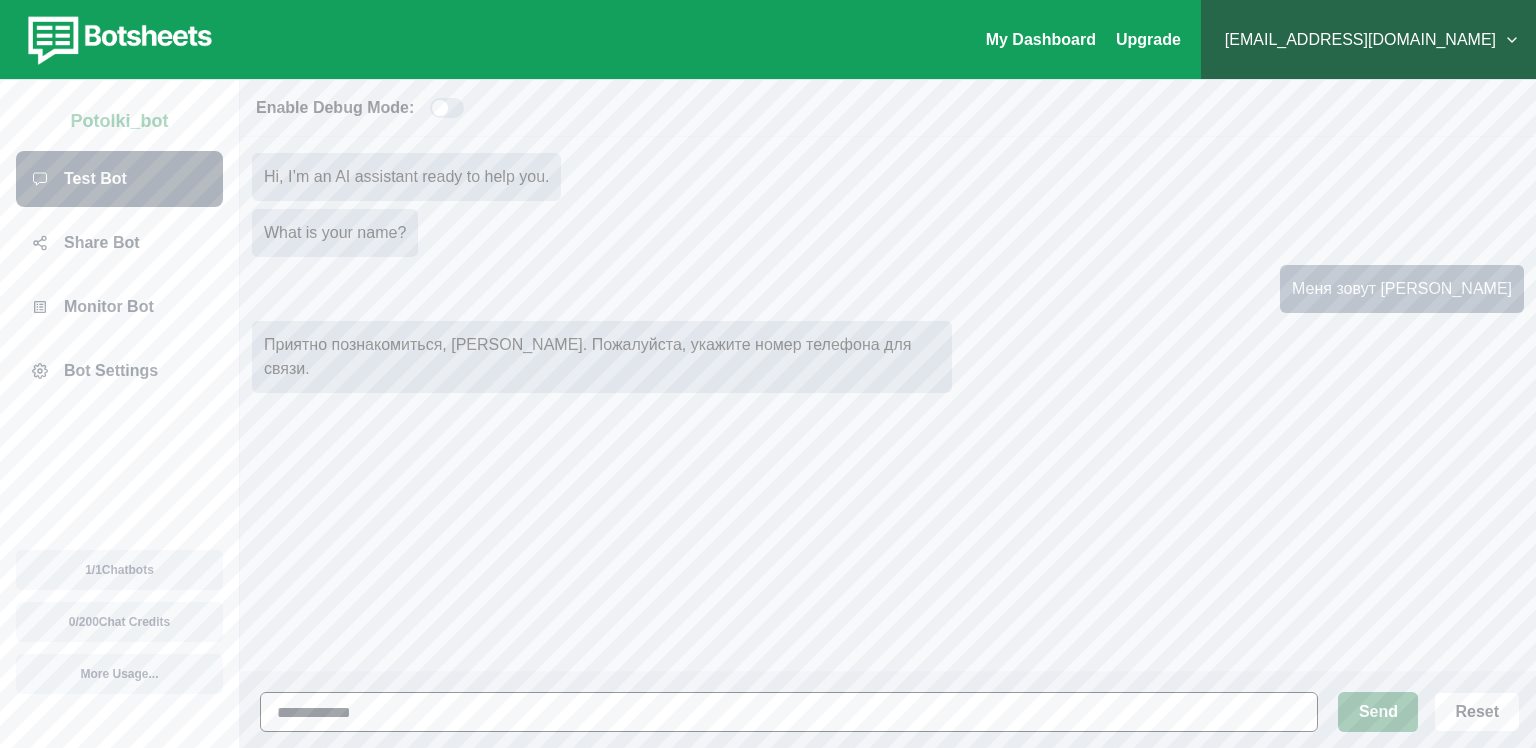 type on "**********" 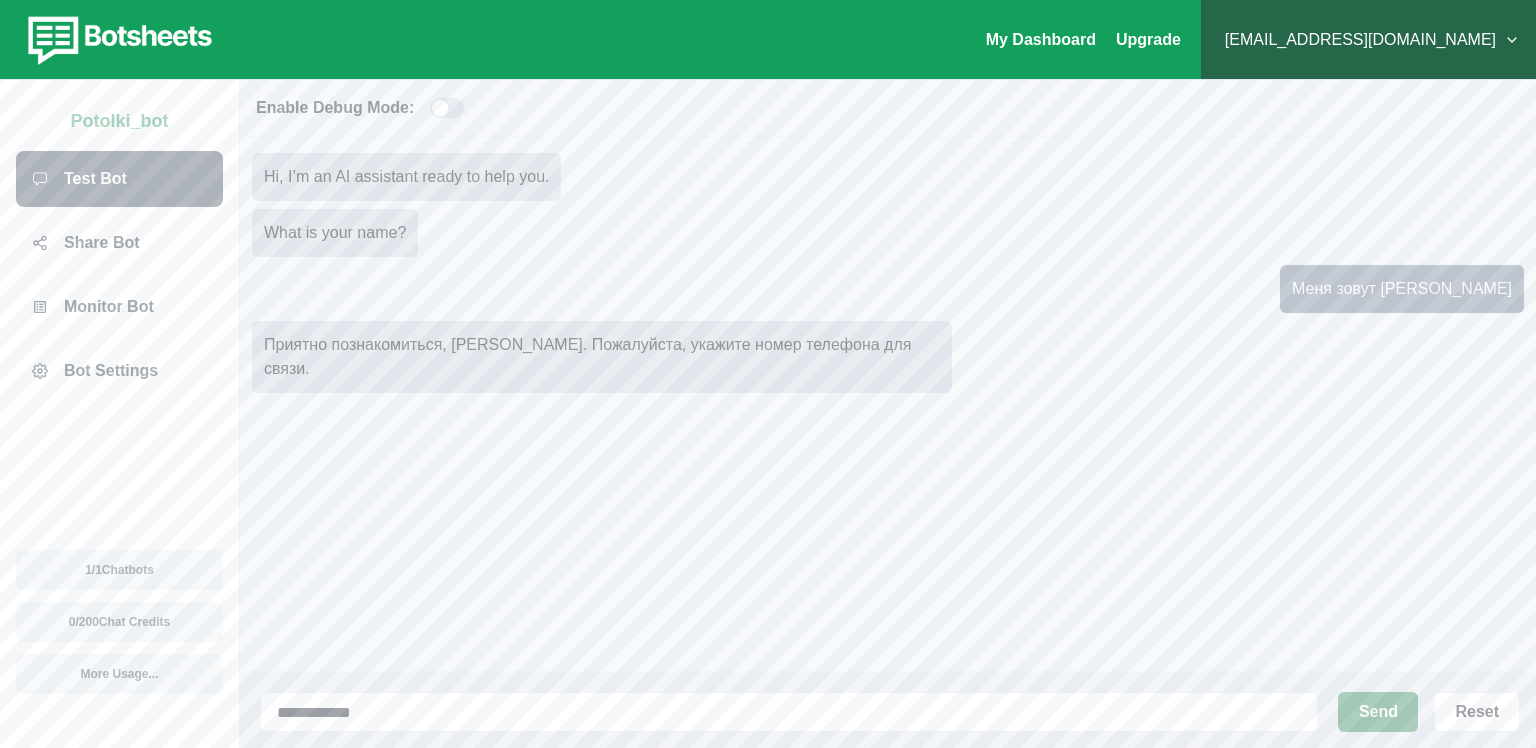 click on "Send" at bounding box center [1378, 712] 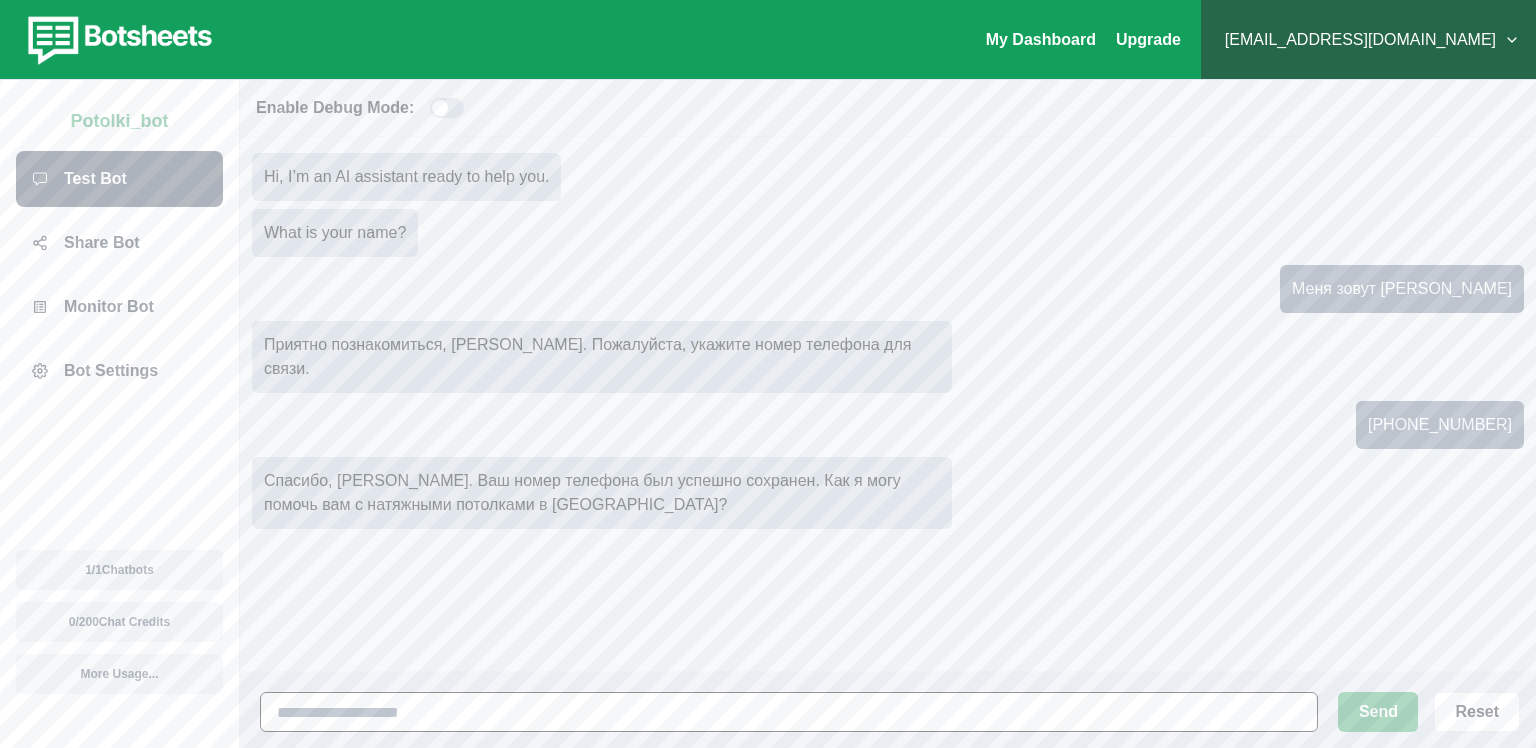 click at bounding box center [789, 712] 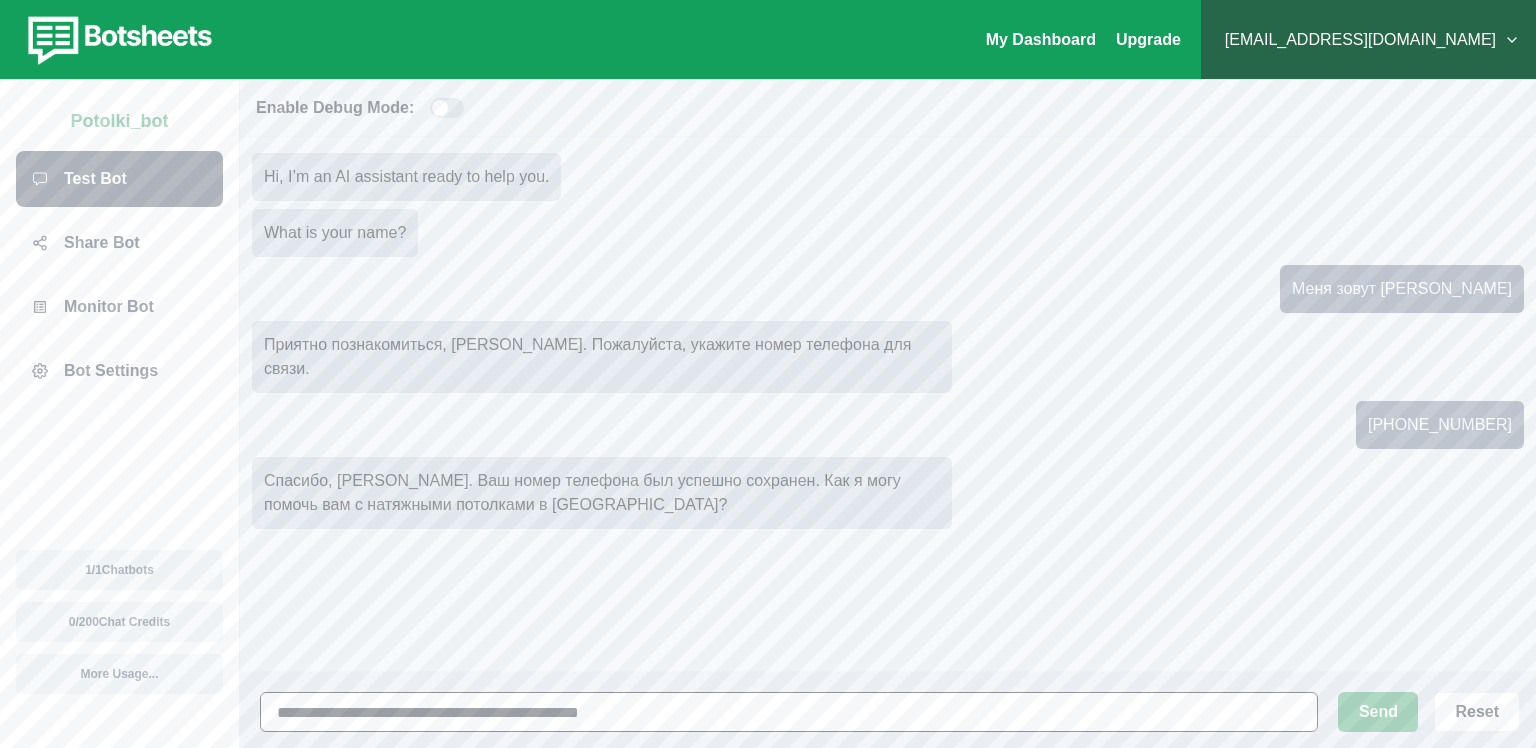 type on "**********" 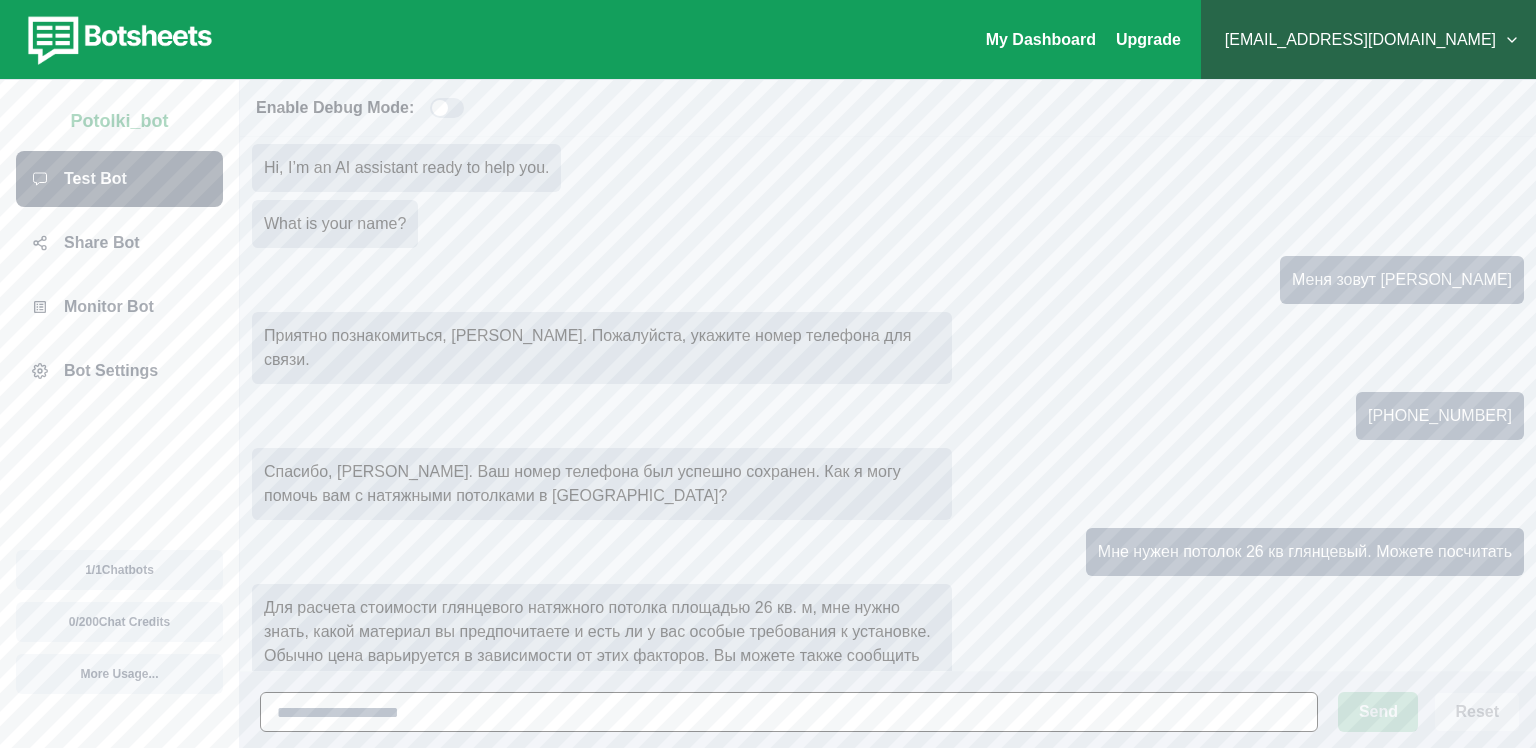 scroll, scrollTop: 33, scrollLeft: 0, axis: vertical 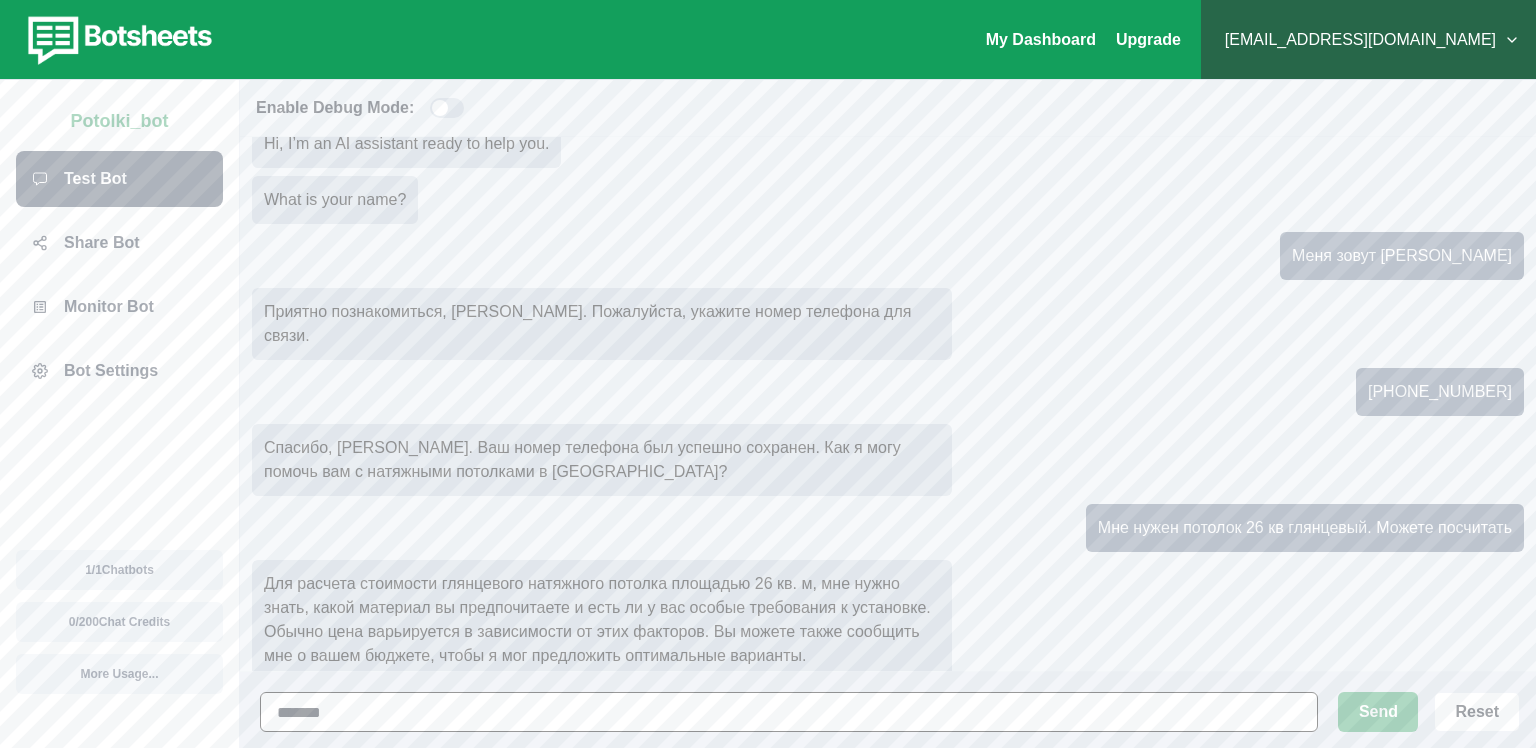 type on "********" 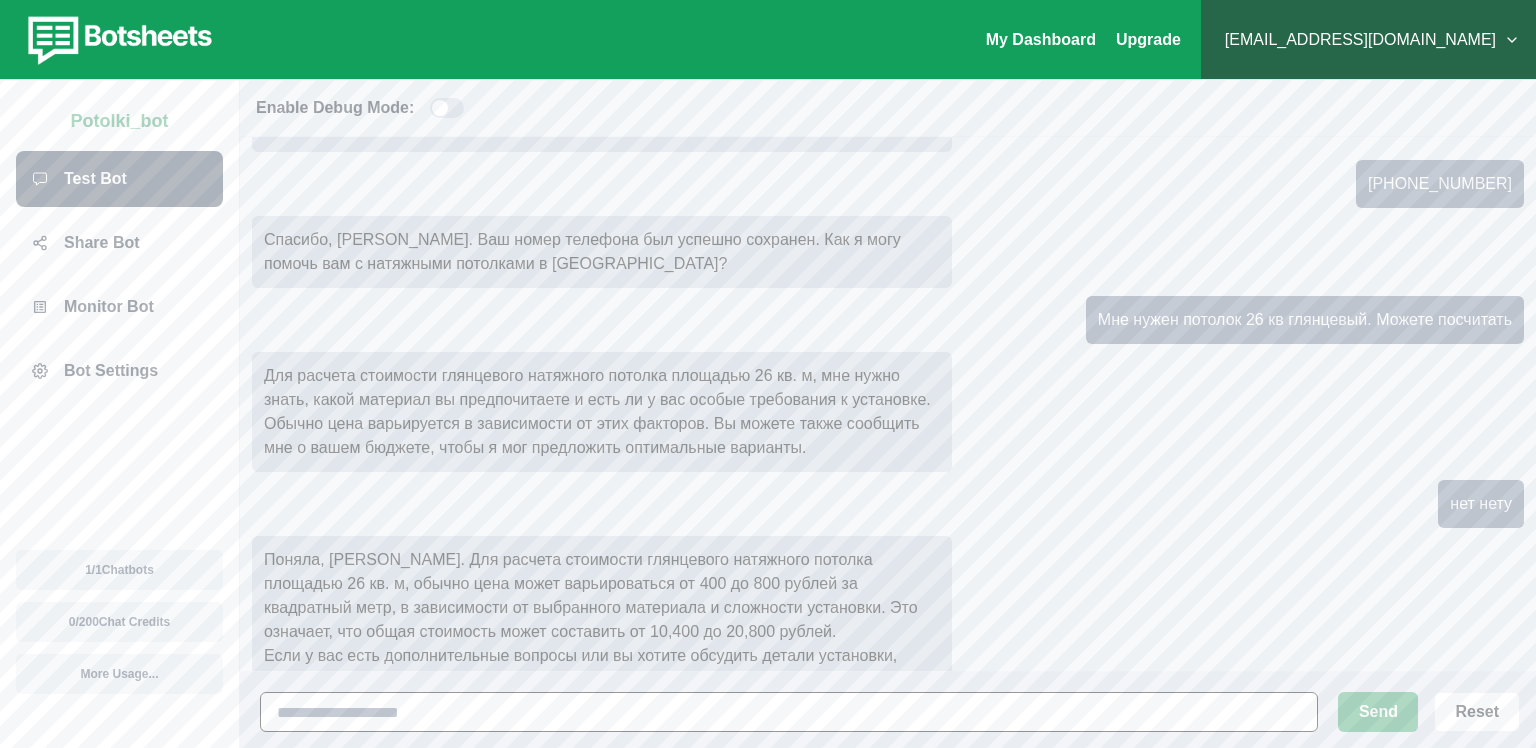 scroll, scrollTop: 265, scrollLeft: 0, axis: vertical 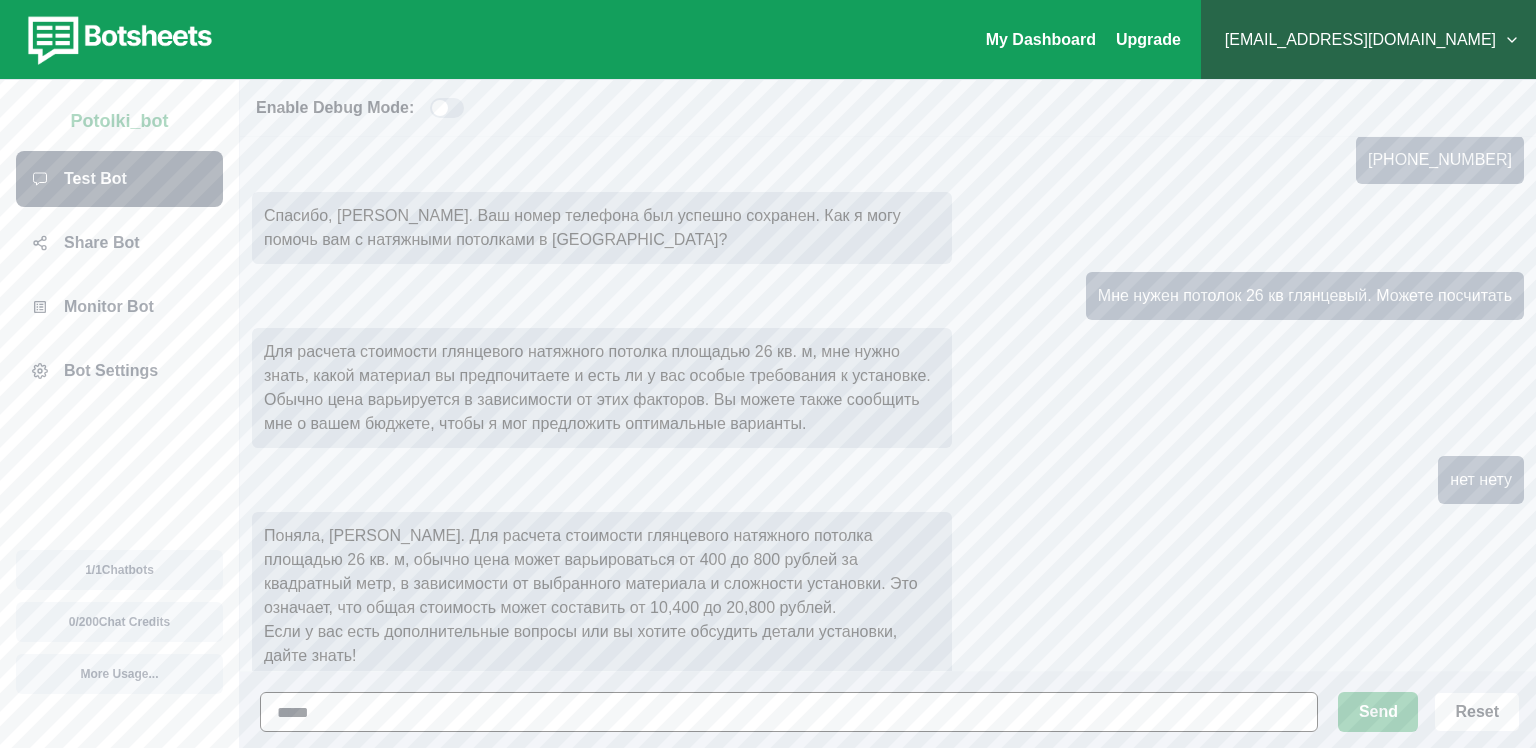 type on "******" 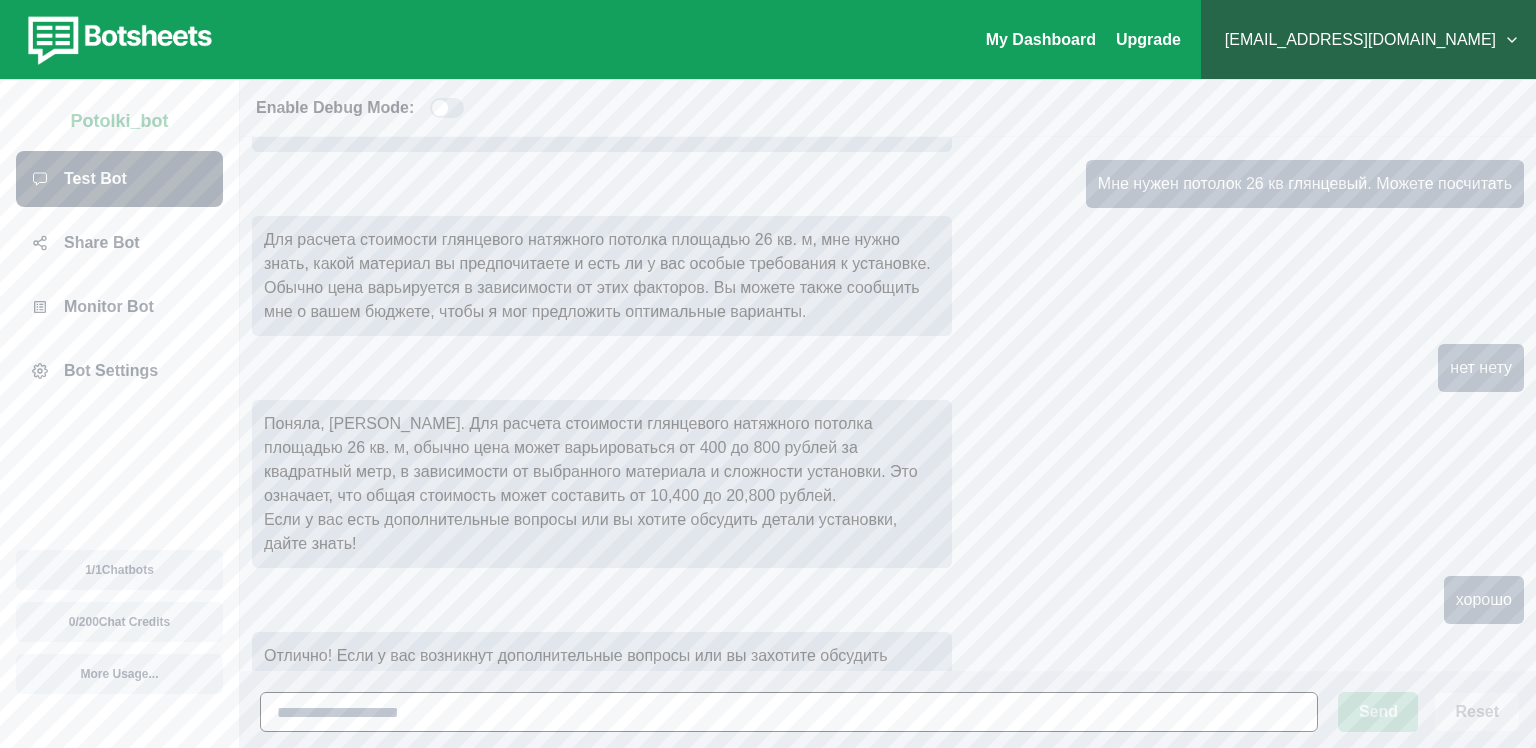 scroll, scrollTop: 401, scrollLeft: 0, axis: vertical 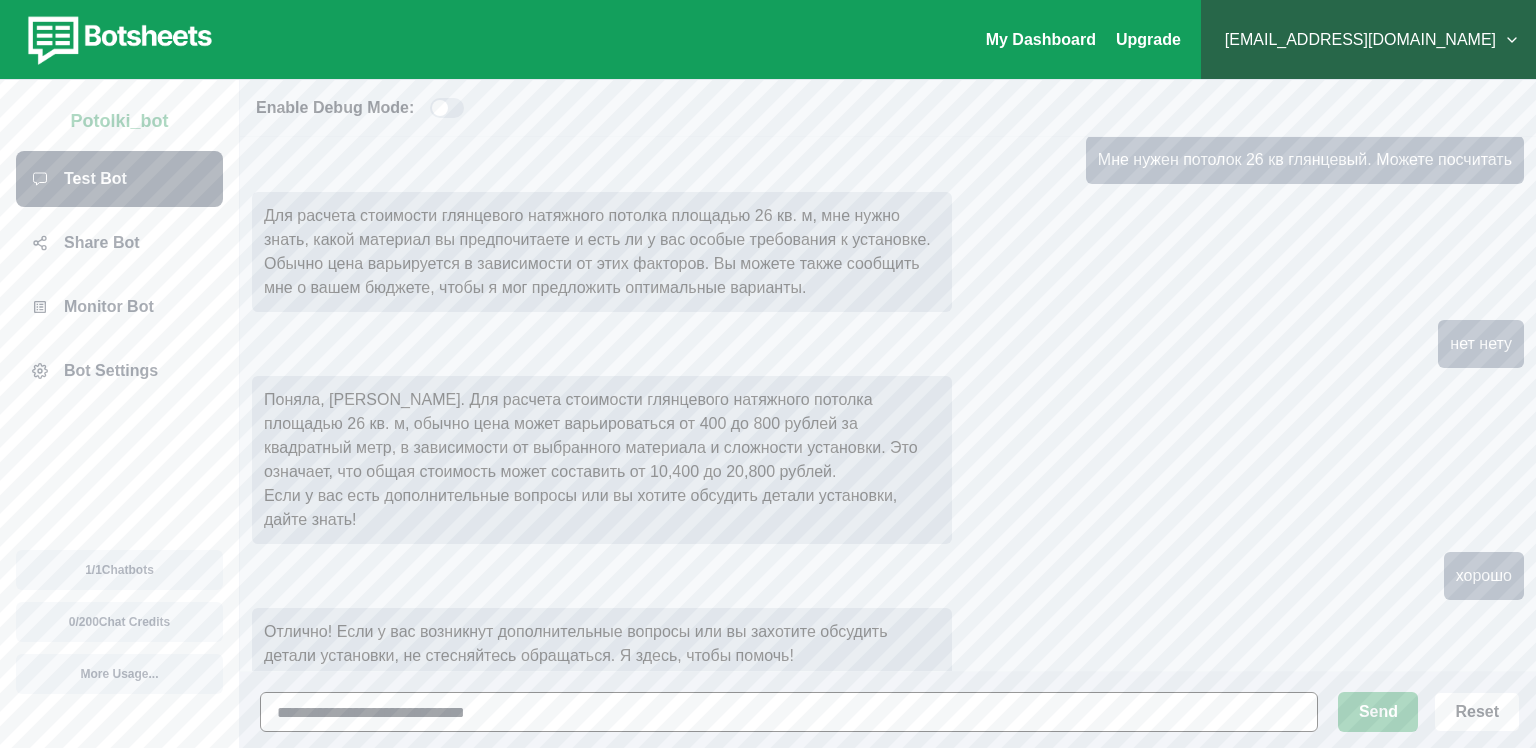 type on "**********" 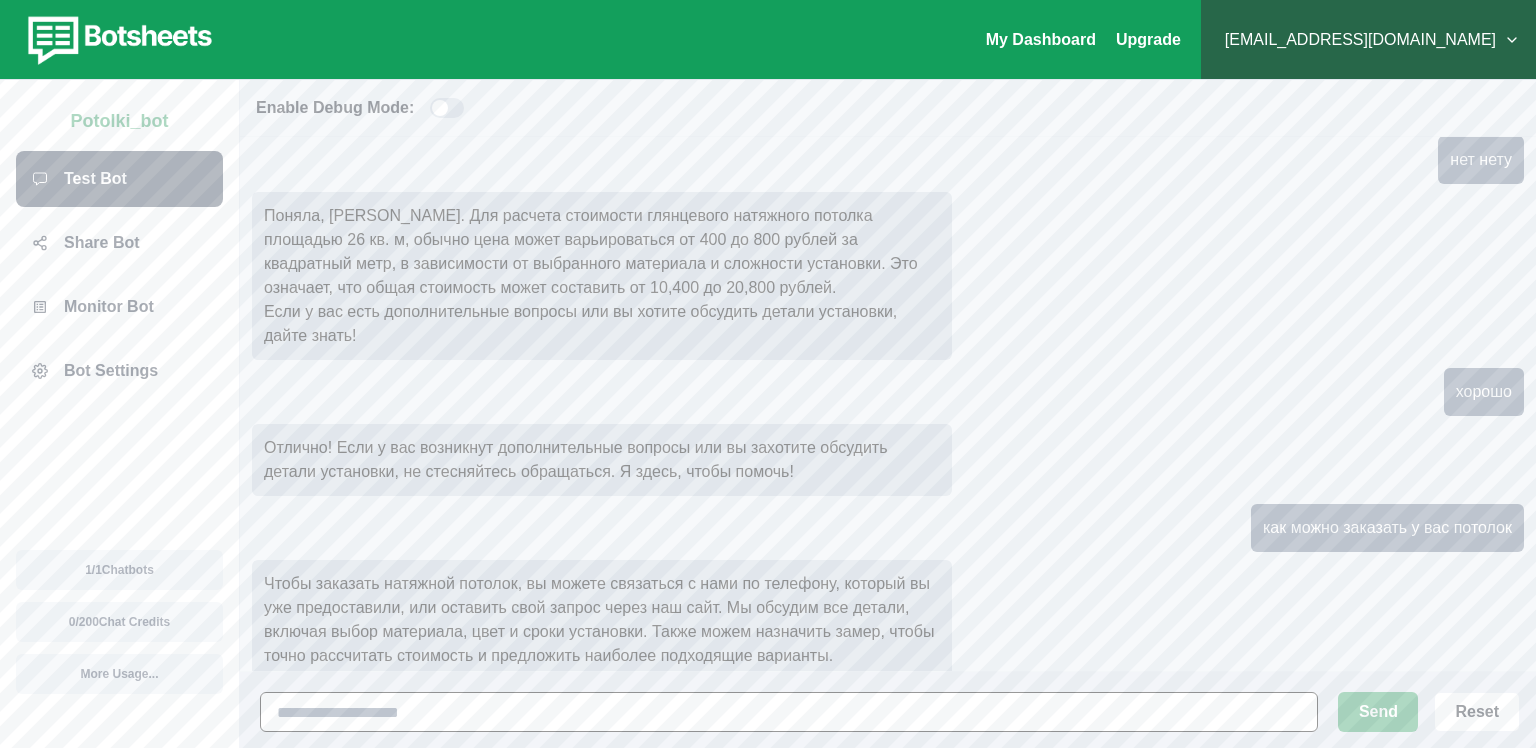 scroll, scrollTop: 609, scrollLeft: 0, axis: vertical 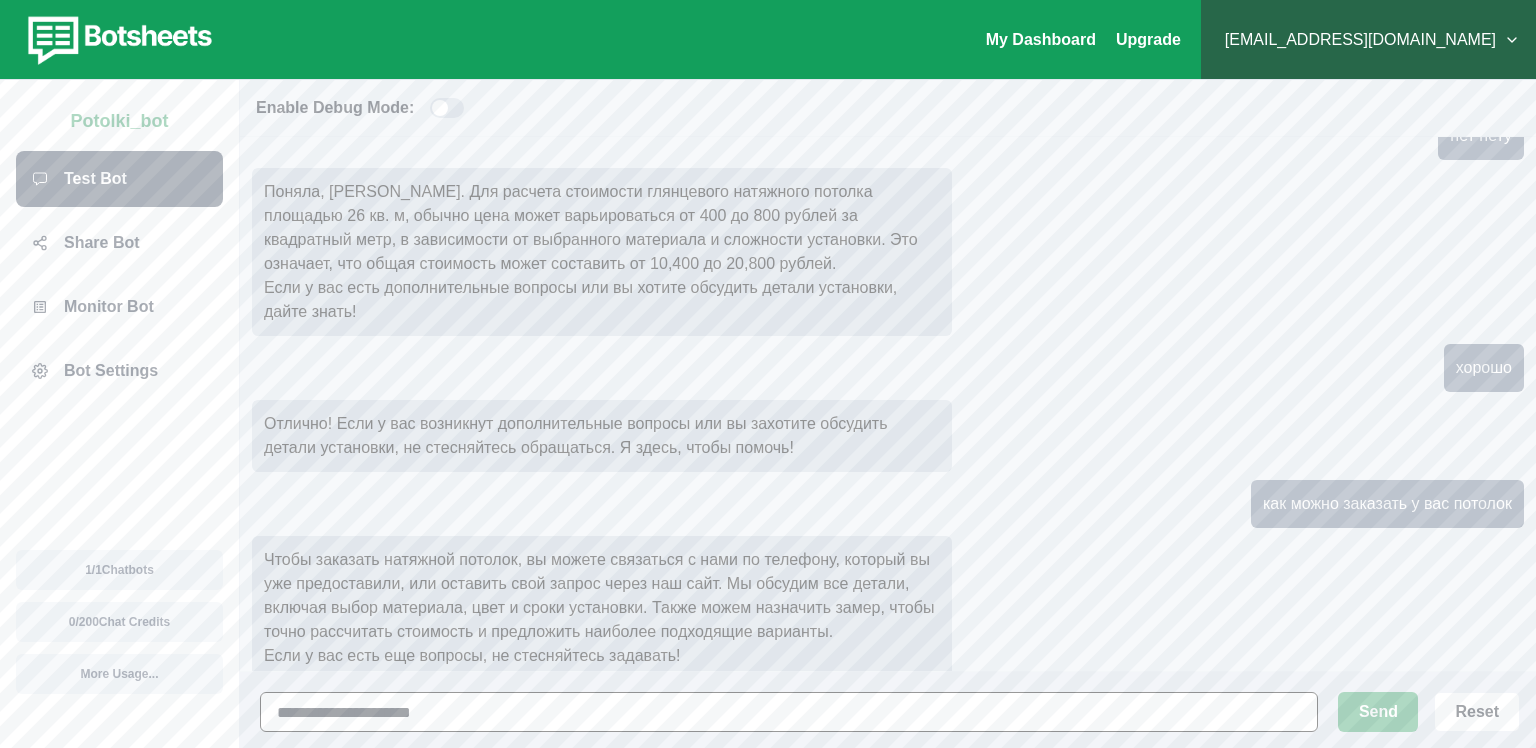 type on "**********" 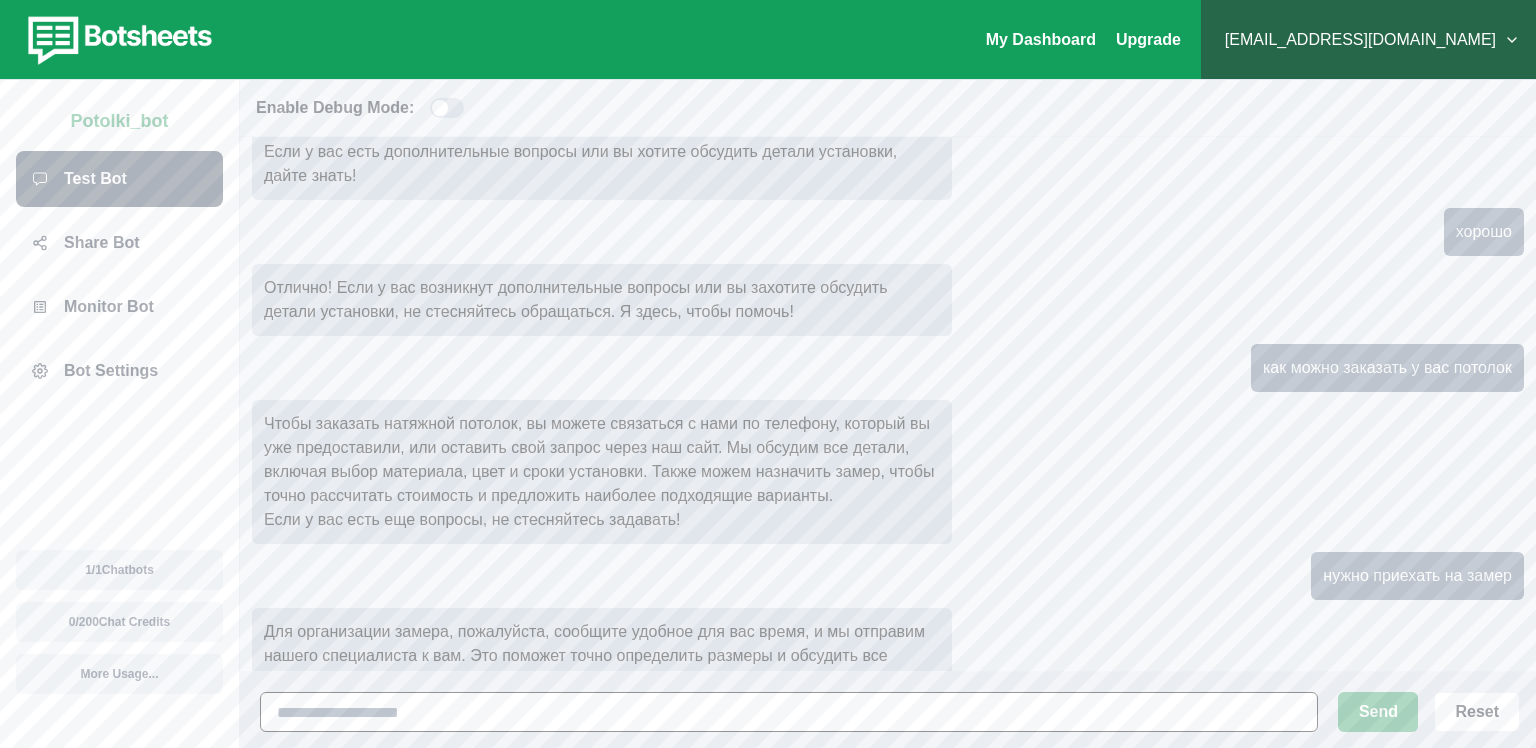 scroll, scrollTop: 769, scrollLeft: 0, axis: vertical 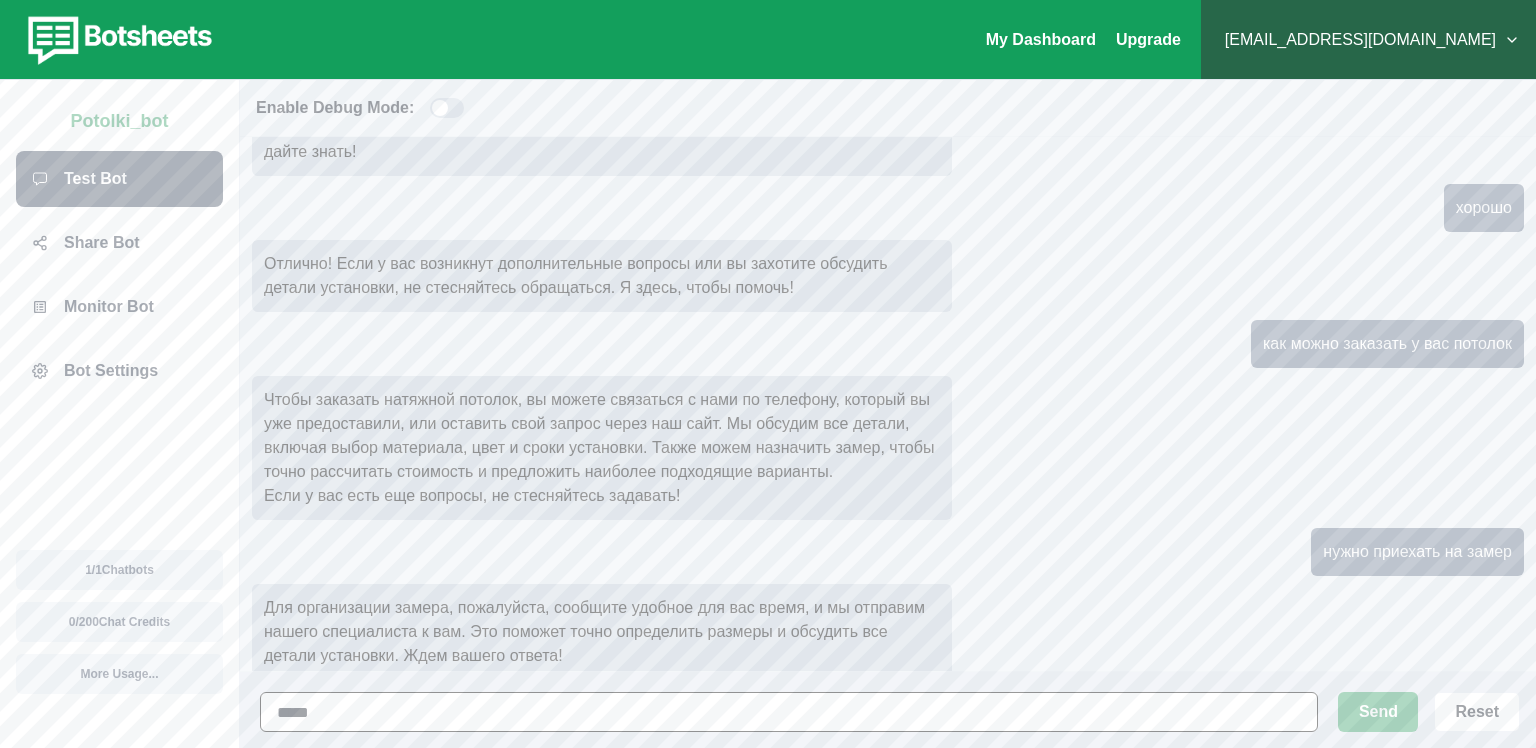 type on "******" 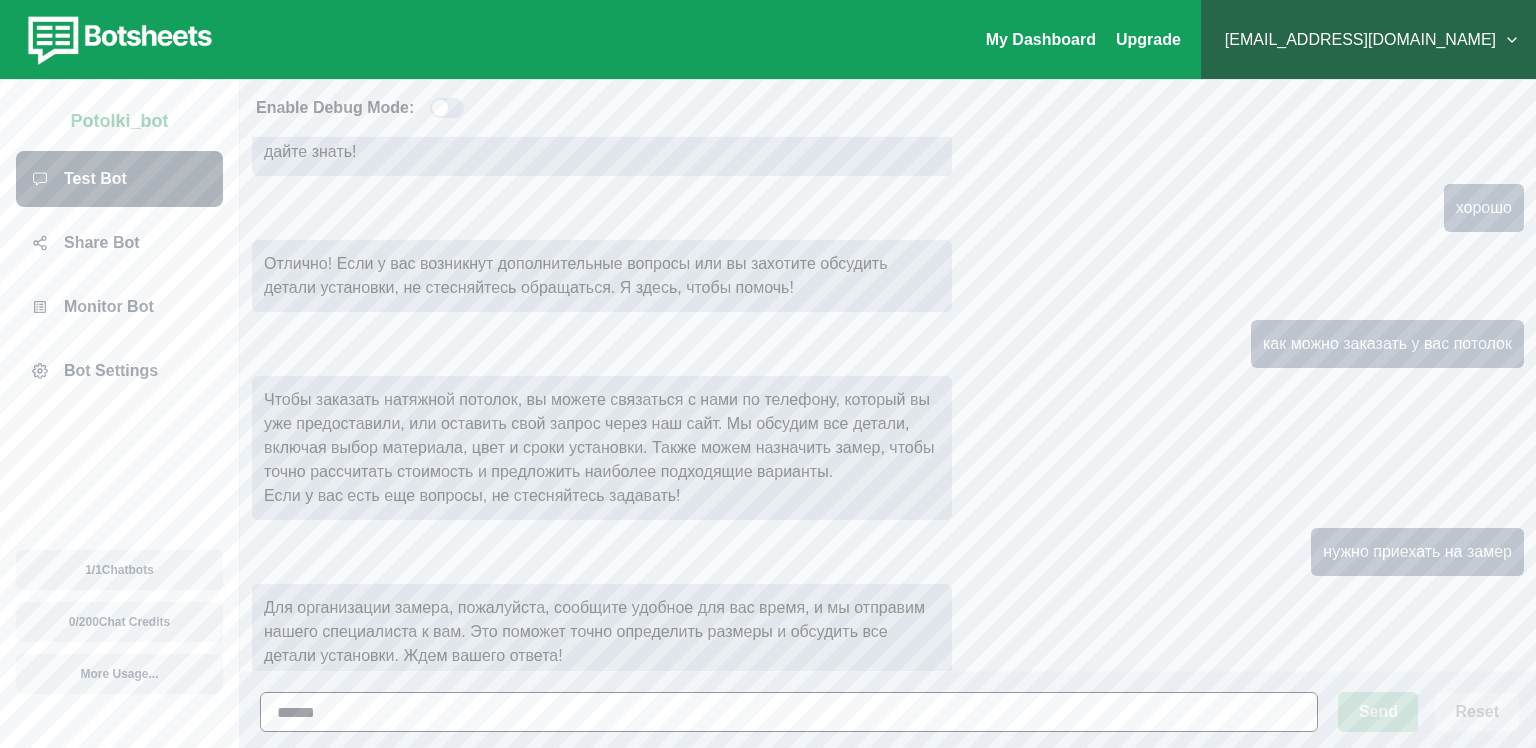type 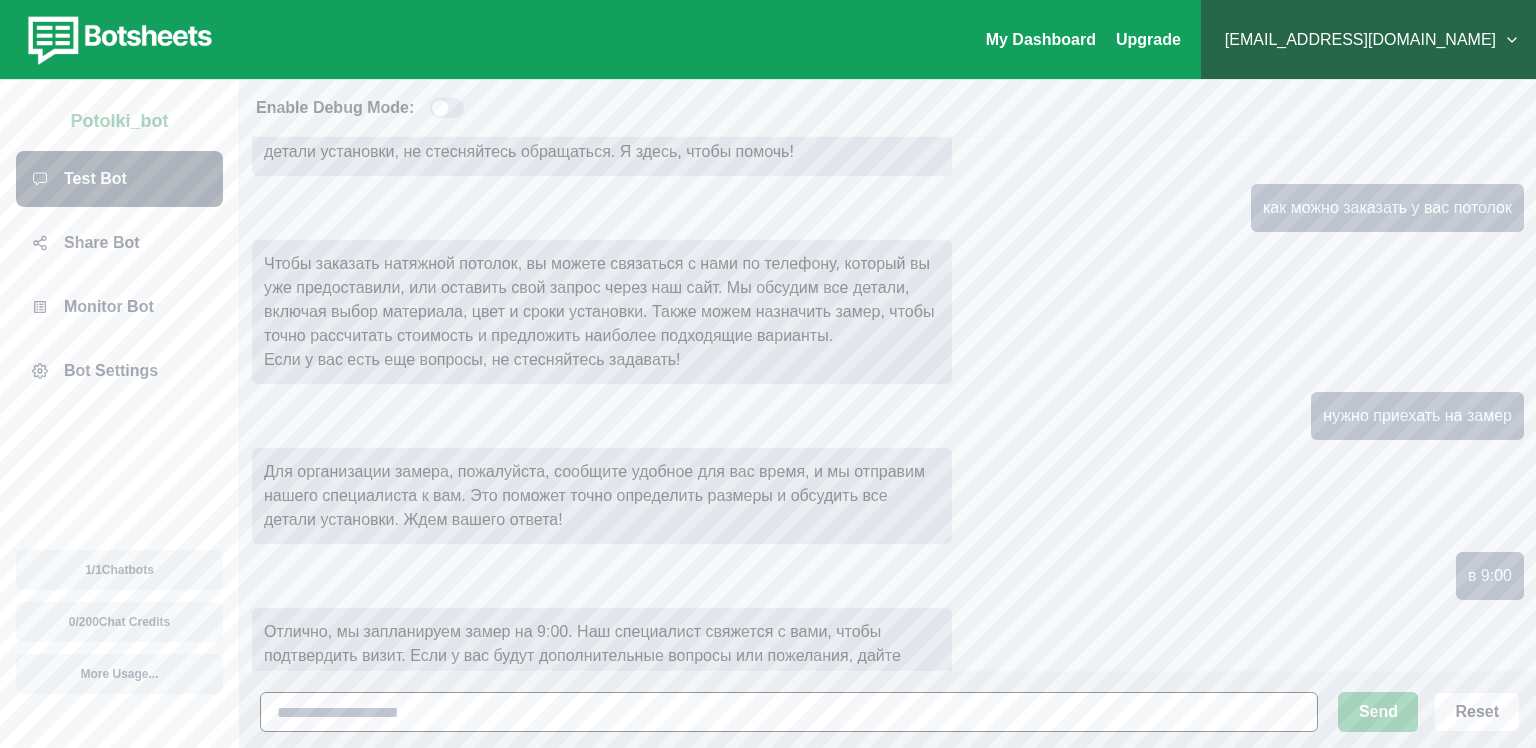 scroll, scrollTop: 929, scrollLeft: 0, axis: vertical 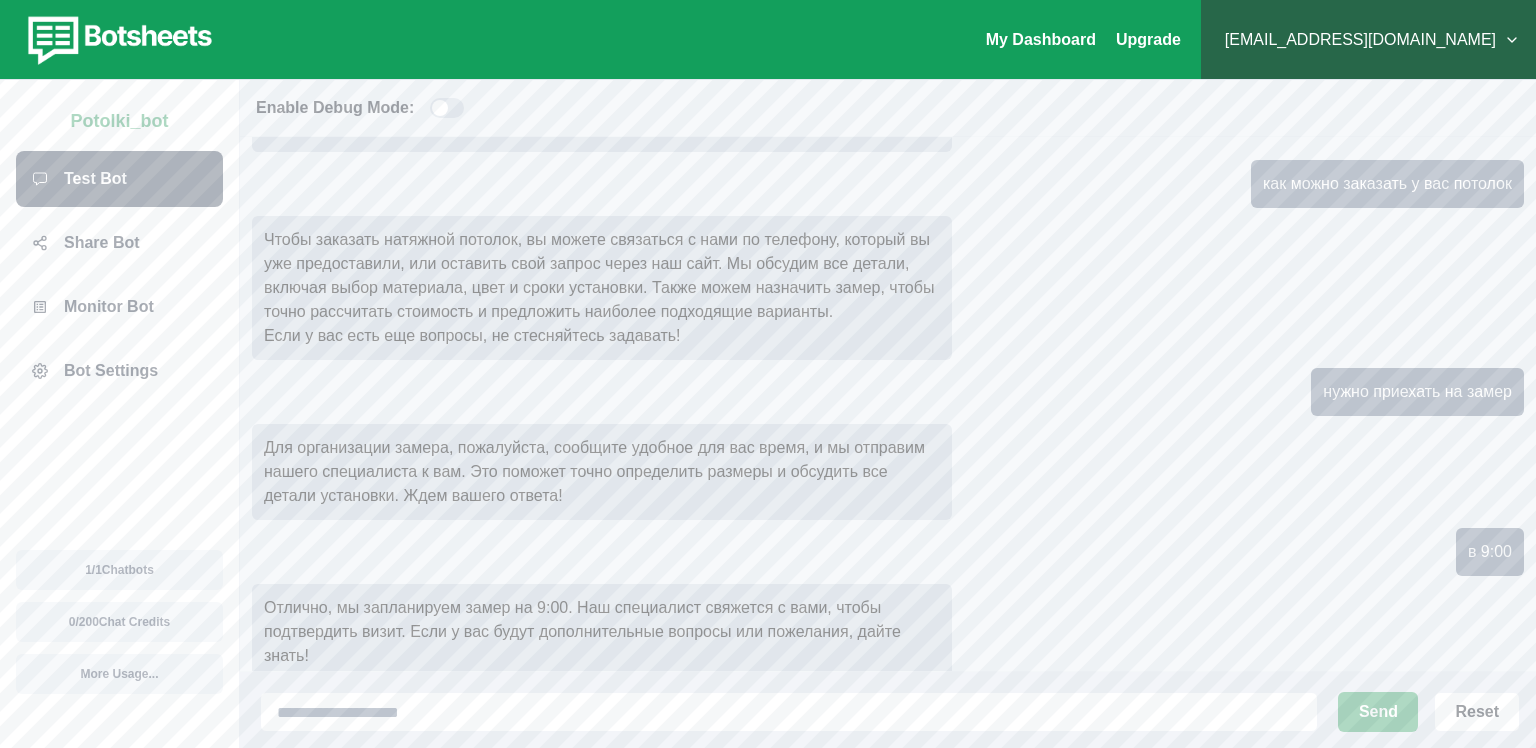 click on "[EMAIL_ADDRESS][DOMAIN_NAME]" at bounding box center [1368, 40] 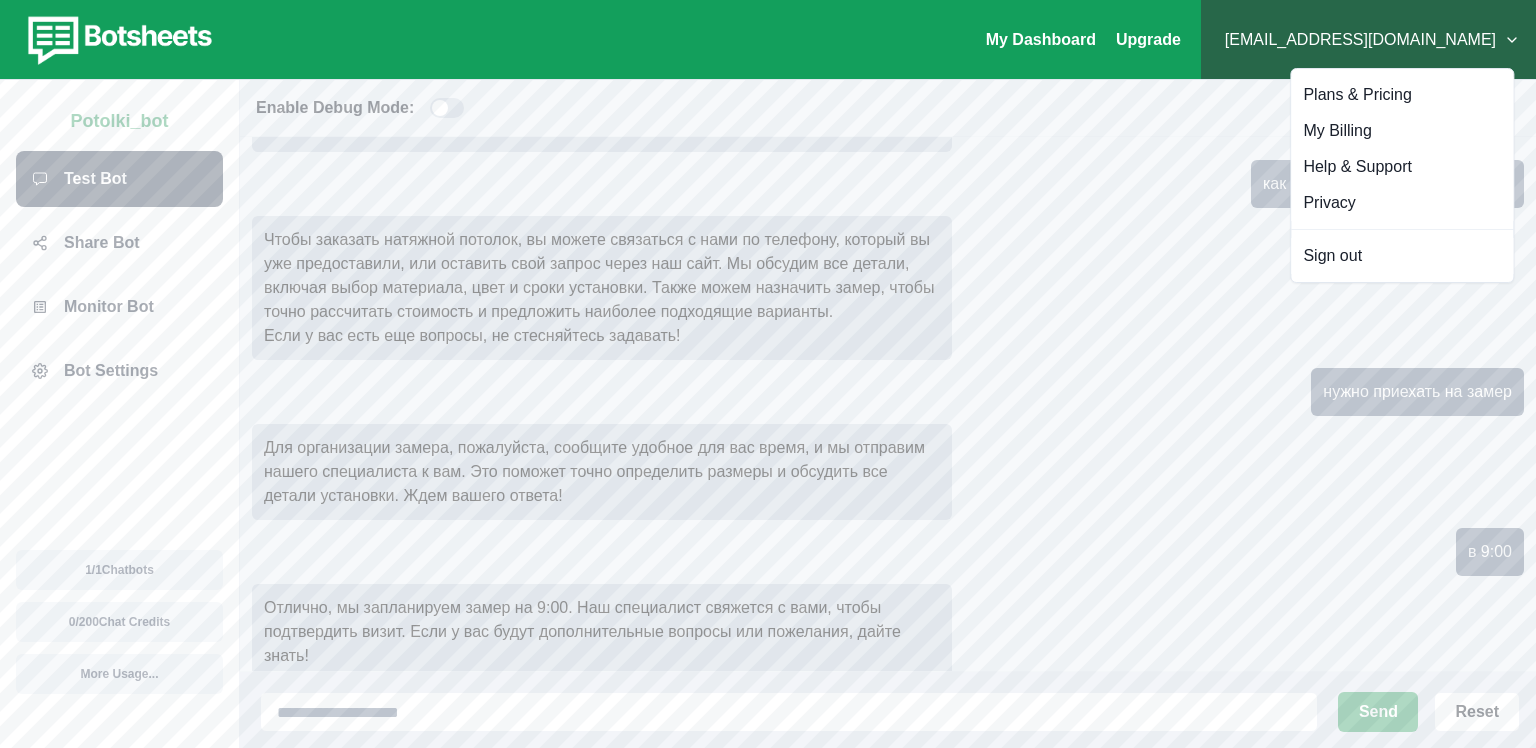 click on "[EMAIL_ADDRESS][DOMAIN_NAME]" at bounding box center [1368, 40] 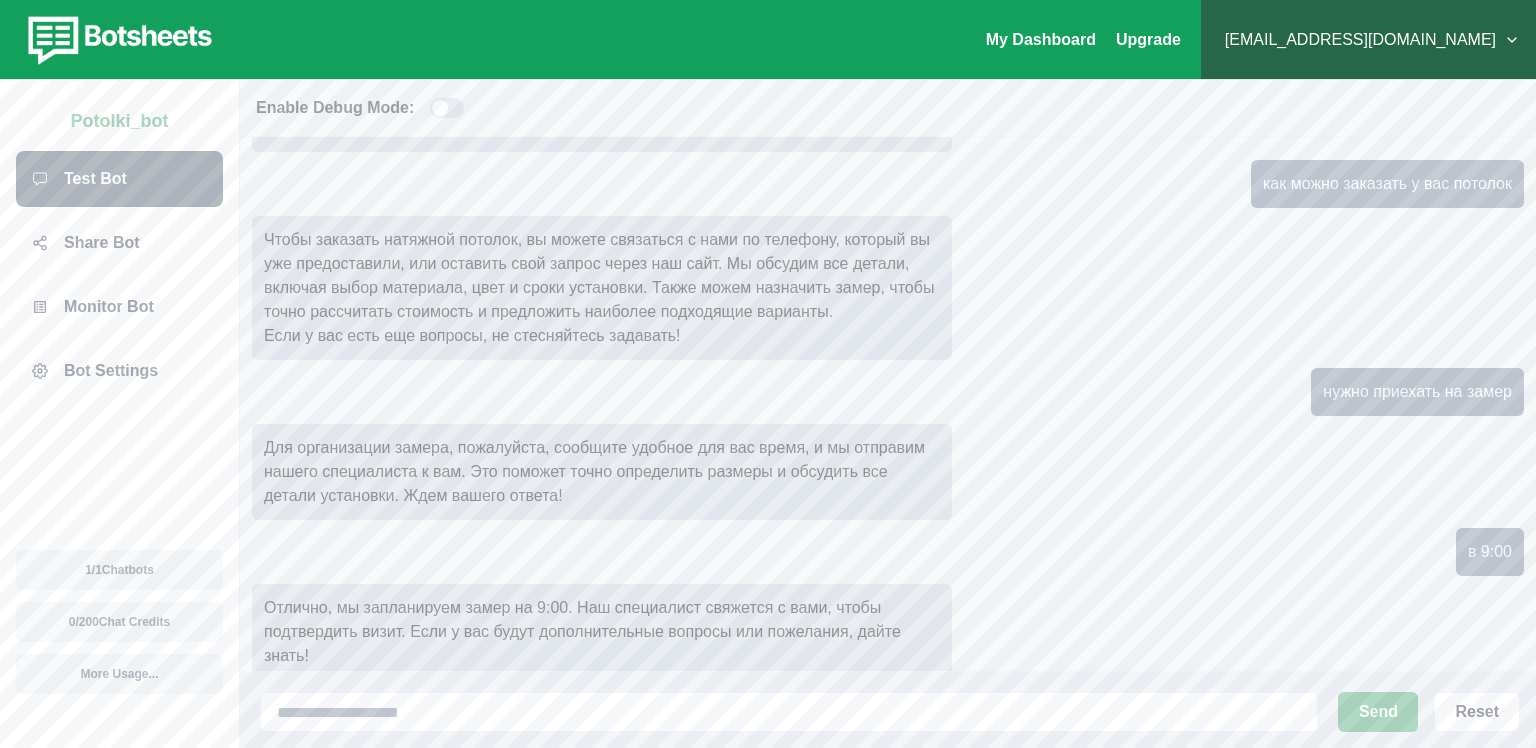 click on "[EMAIL_ADDRESS][DOMAIN_NAME]" at bounding box center [1368, 40] 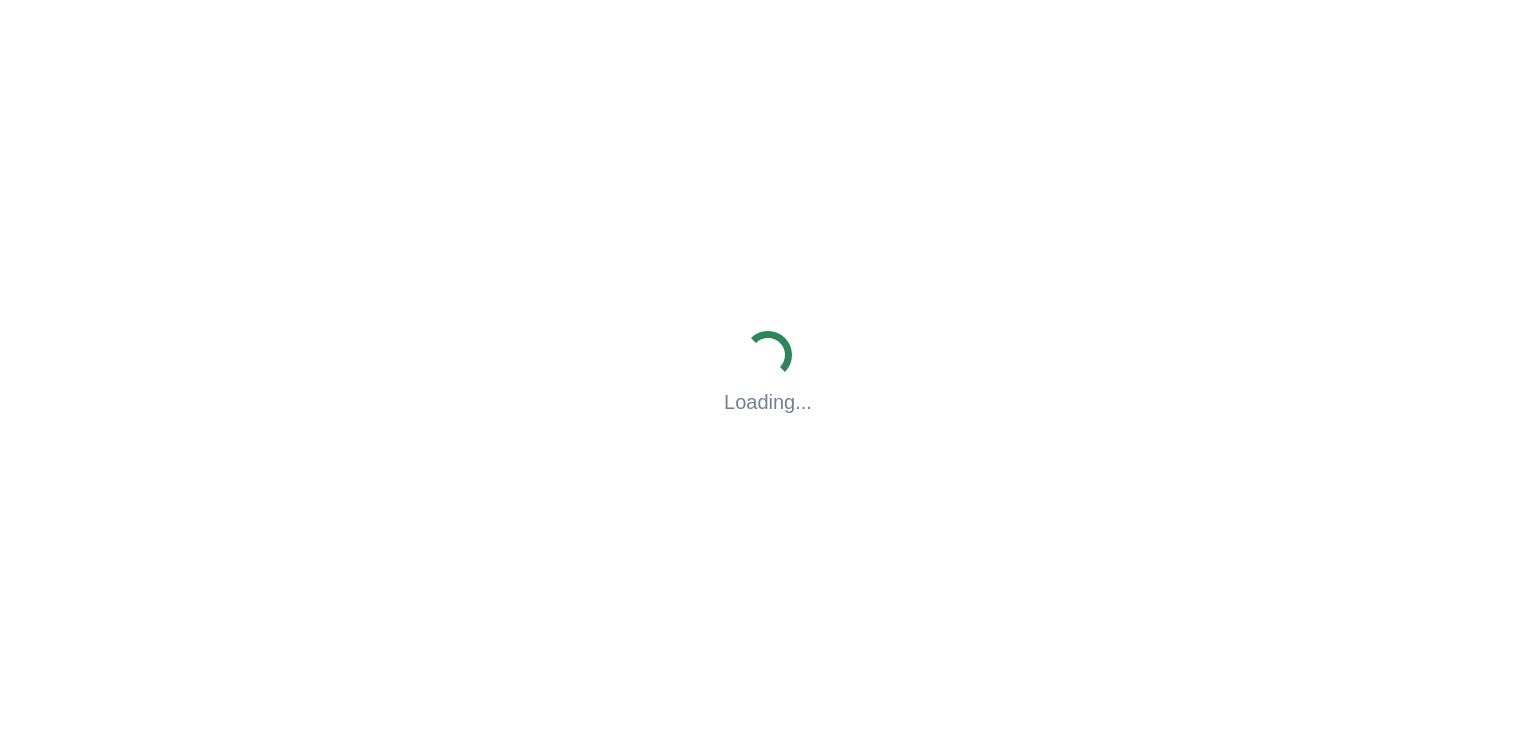 scroll, scrollTop: 0, scrollLeft: 0, axis: both 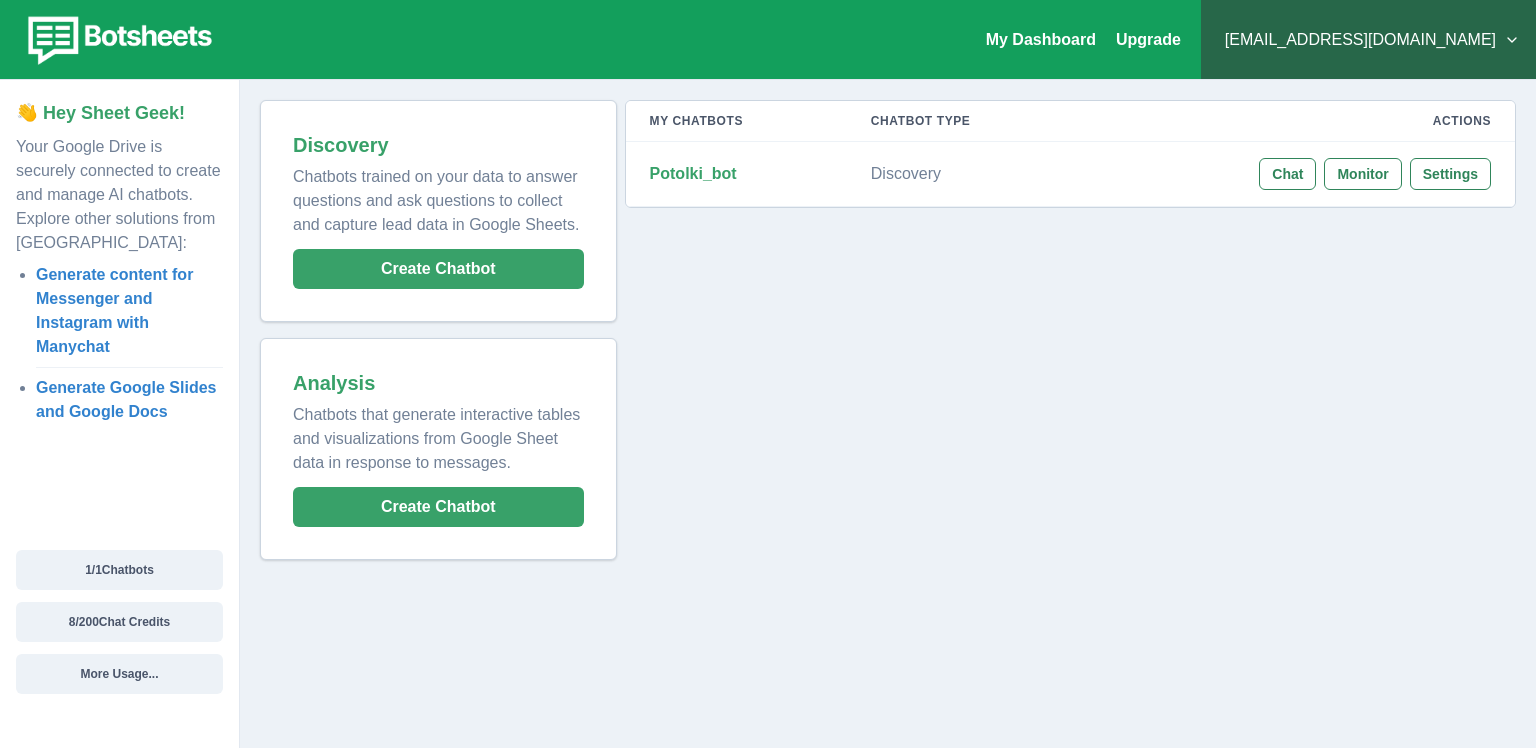 click on "[EMAIL_ADDRESS][DOMAIN_NAME]" at bounding box center [1368, 40] 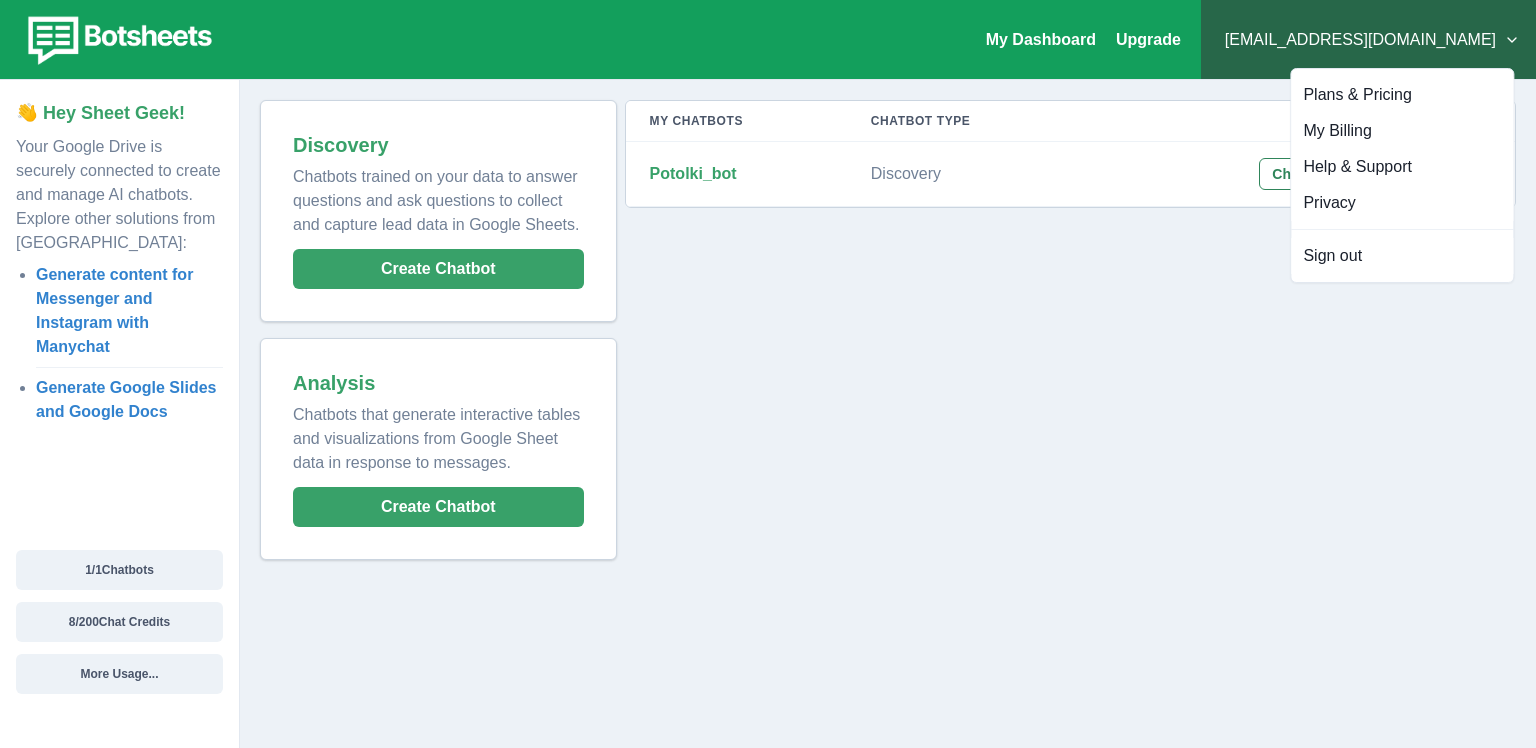 click on "My Chatbots Chatbot Type Actions Potolki_bot Discovery Chat Monitor Settings" at bounding box center (1066, 330) 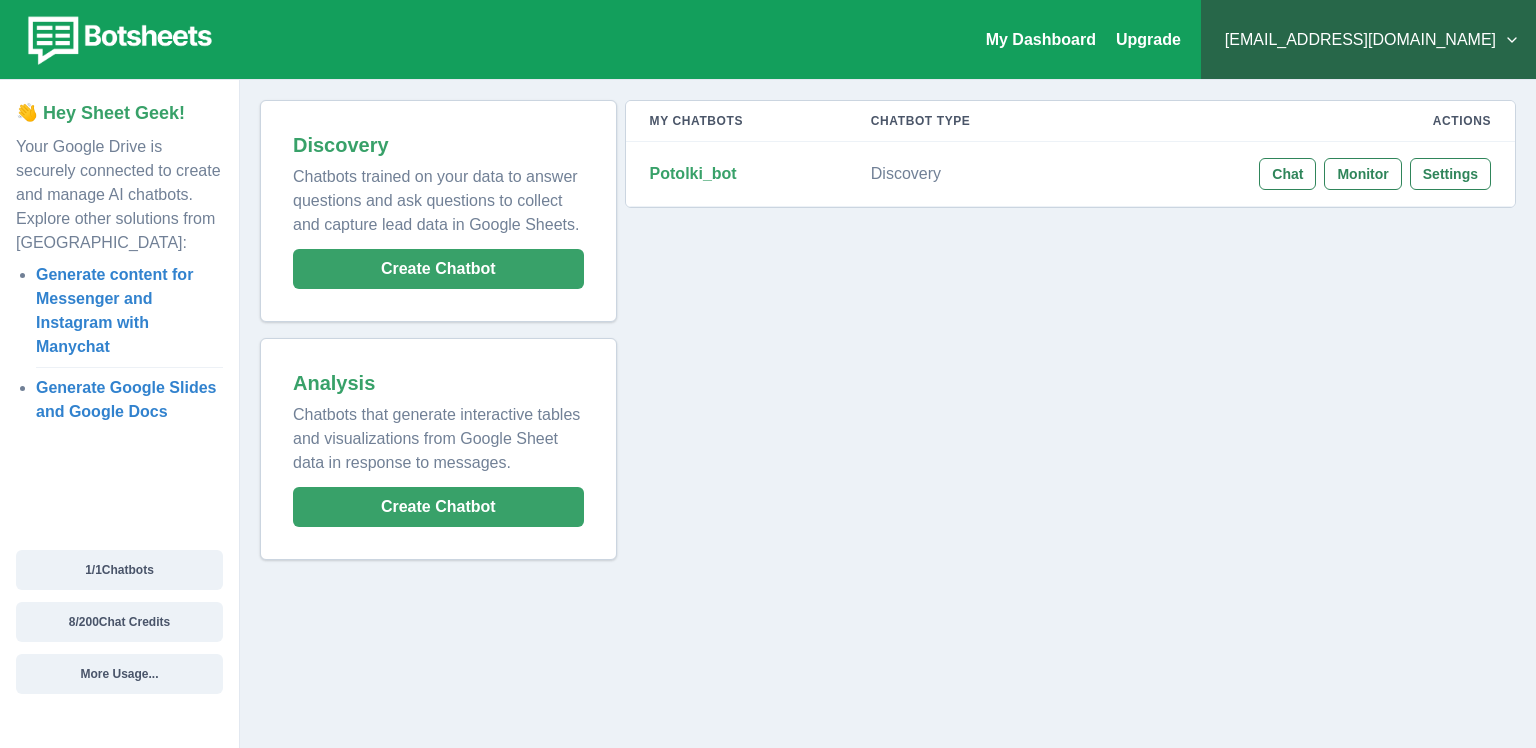 click at bounding box center (119, 464) 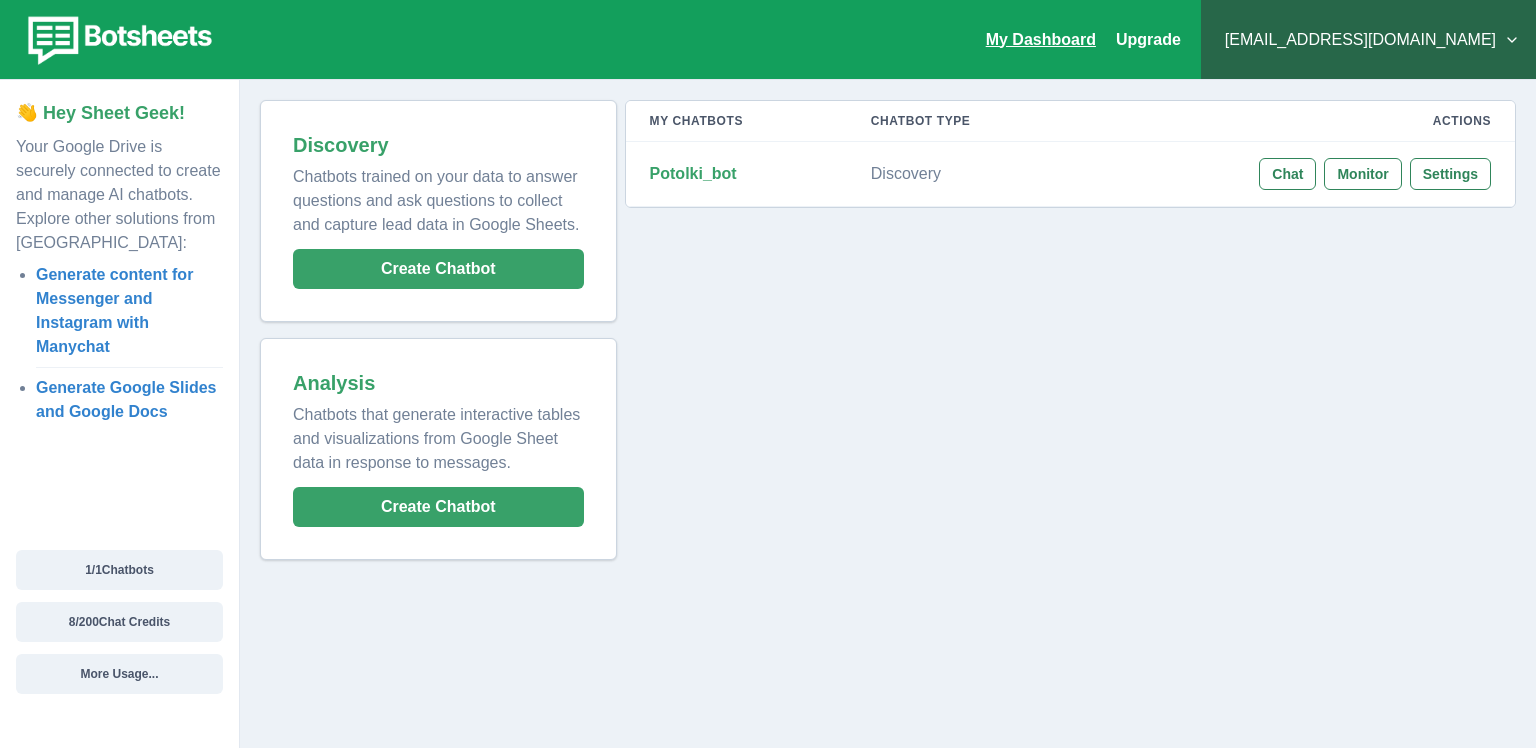 click on "My Dashboard" at bounding box center (1041, 39) 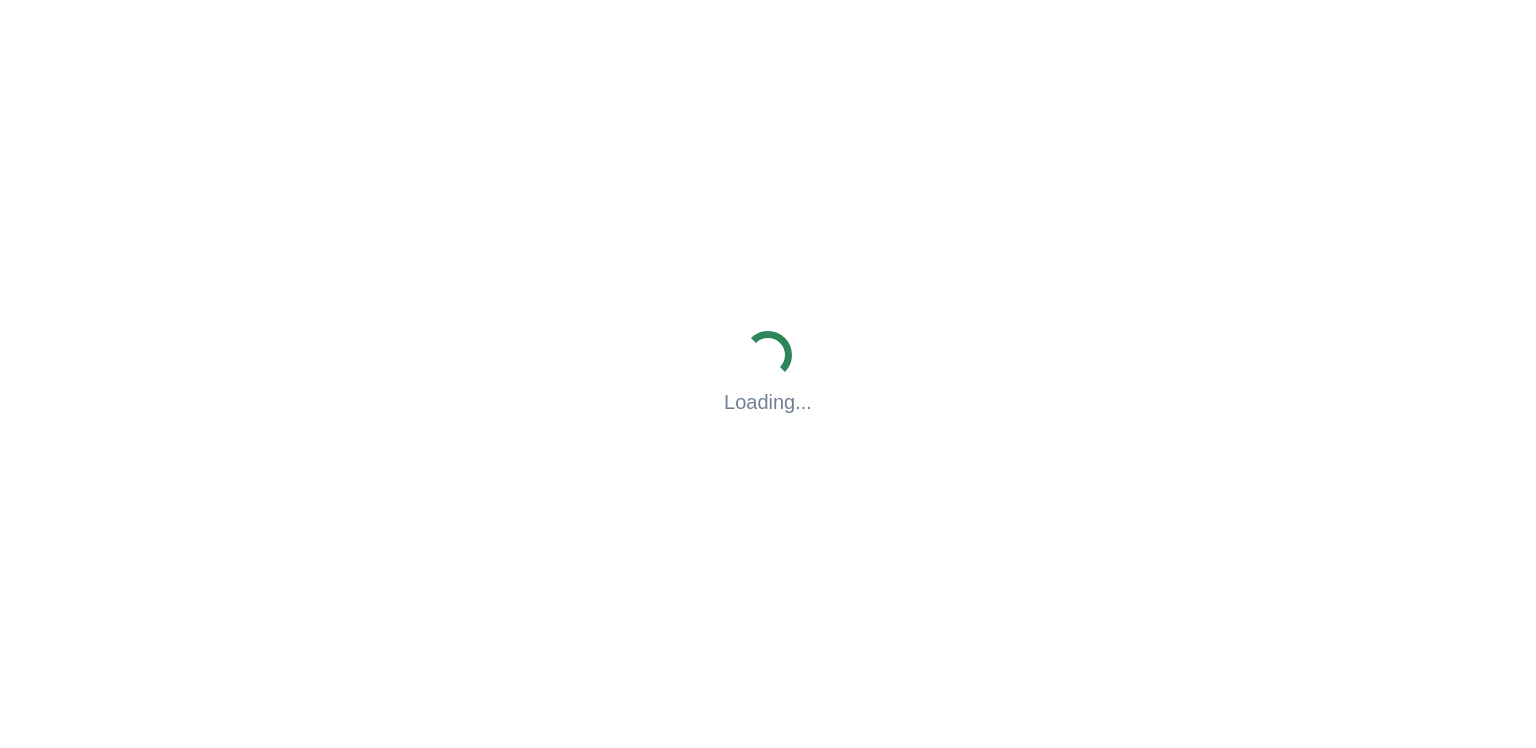 scroll, scrollTop: 0, scrollLeft: 0, axis: both 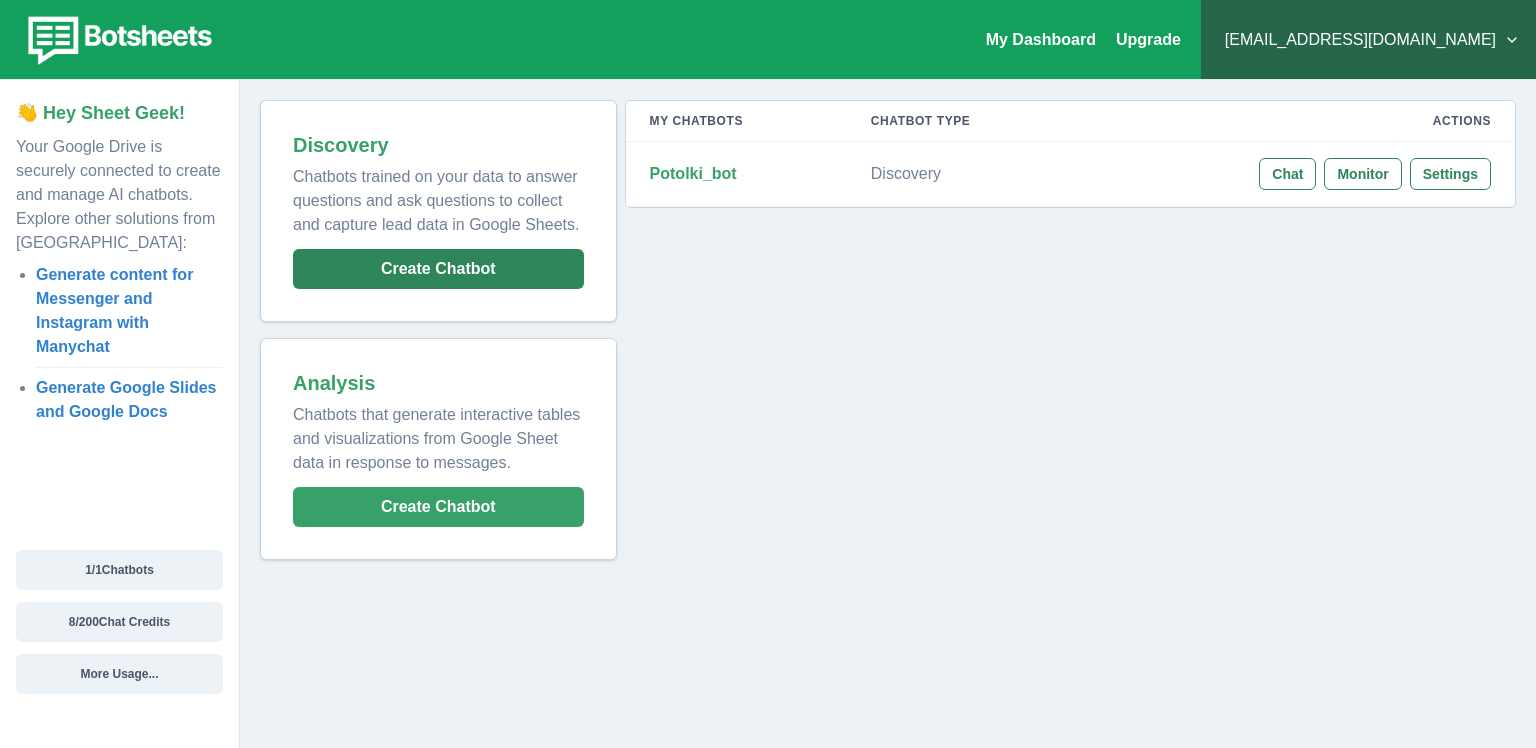click on "Create Chatbot" at bounding box center [438, 269] 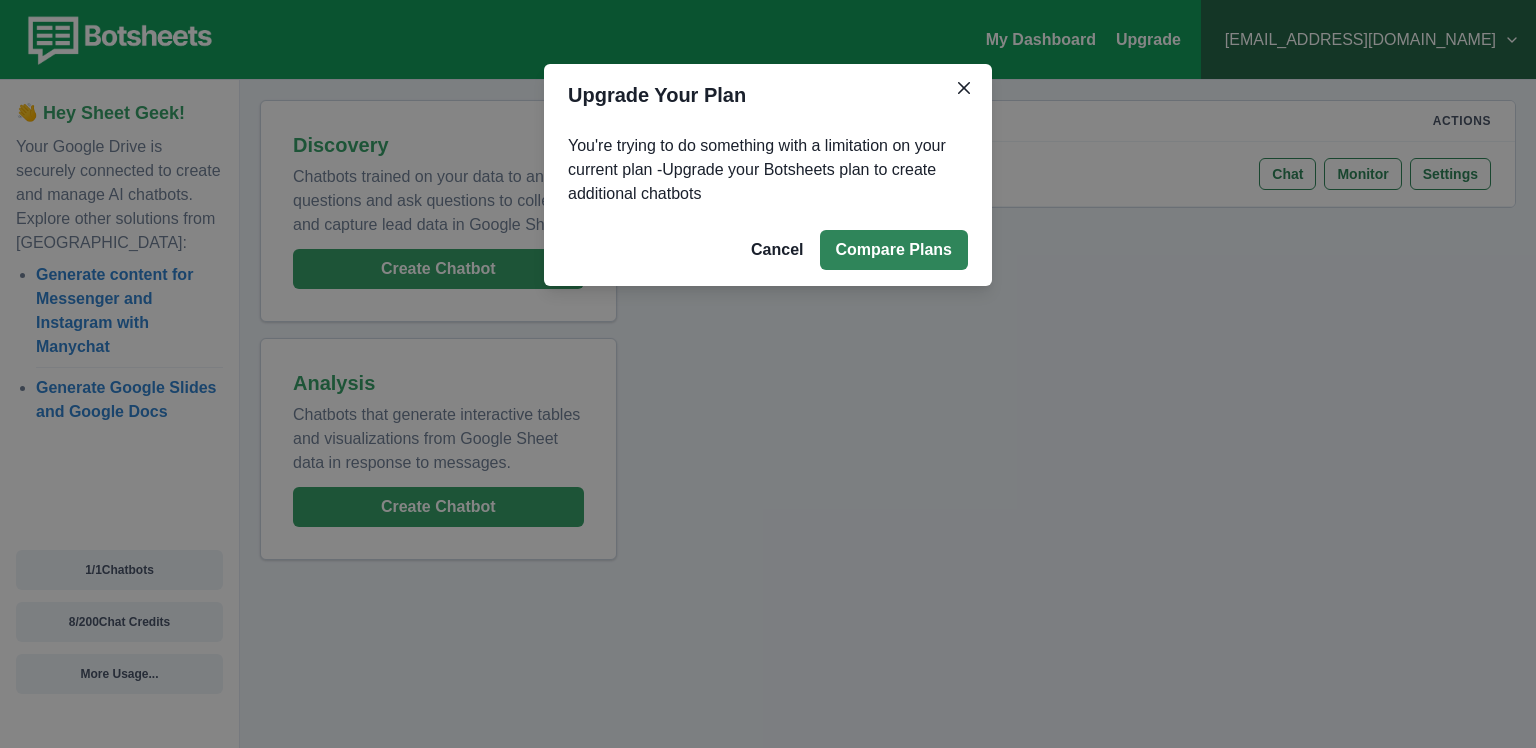 click on "Compare Plans" at bounding box center [894, 250] 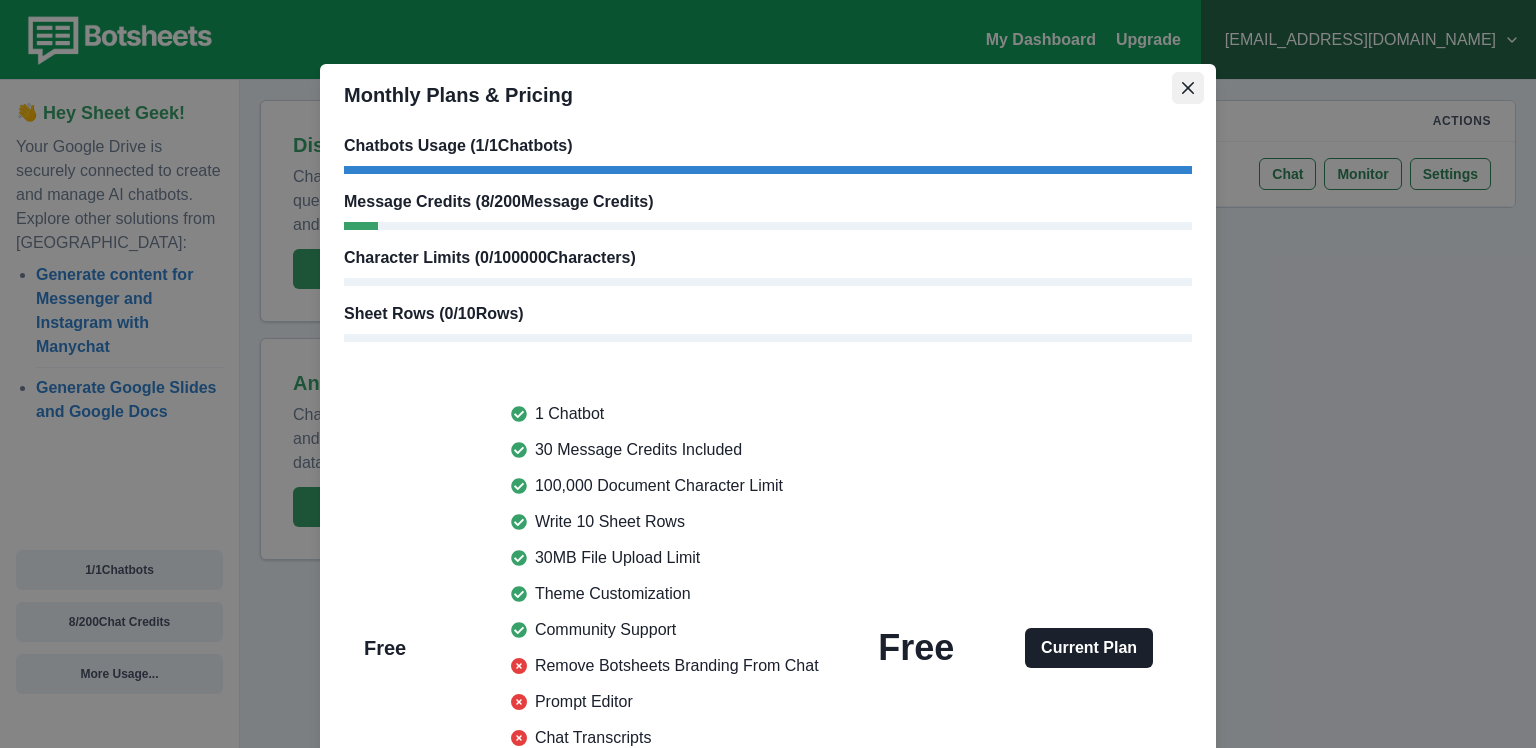 click 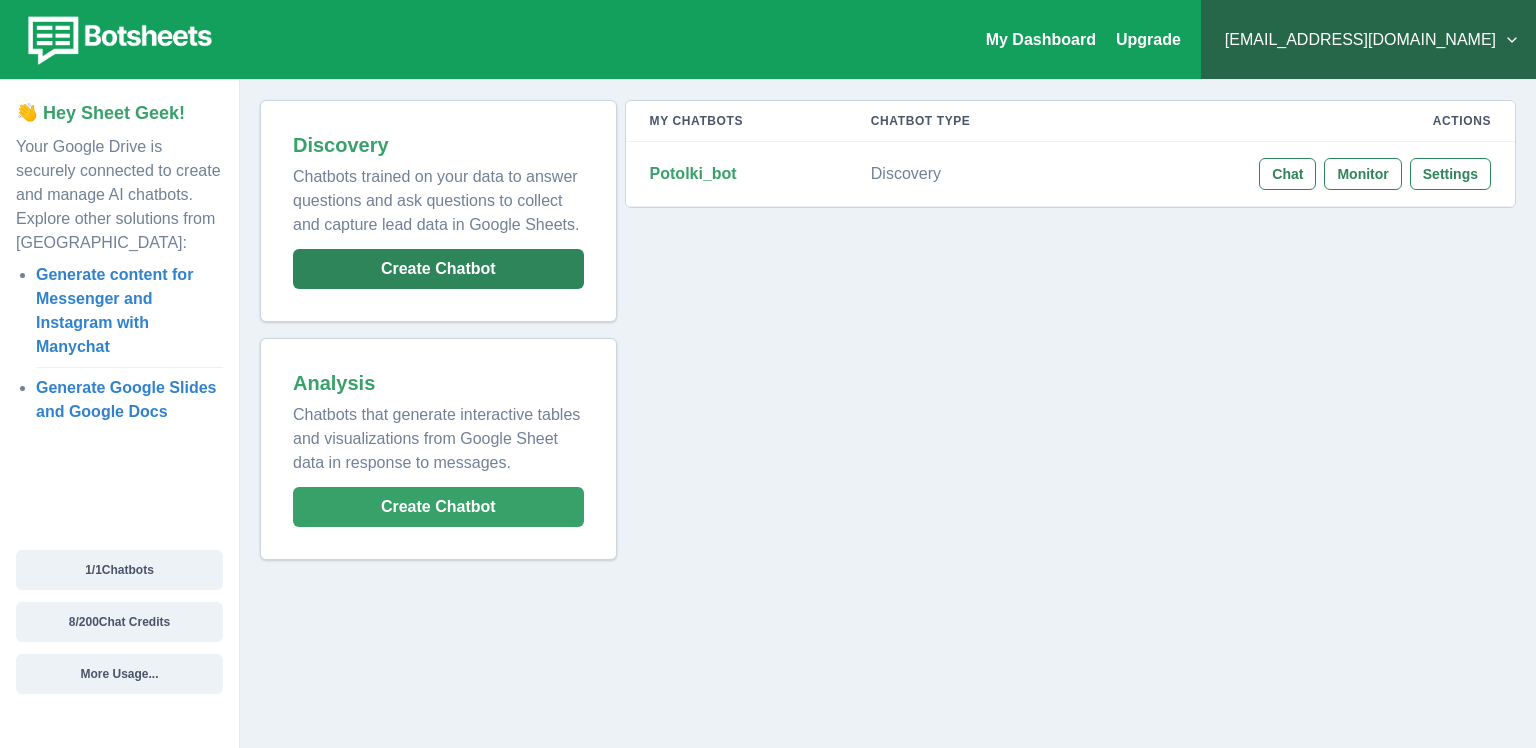 click on "Create Chatbot" at bounding box center (438, 269) 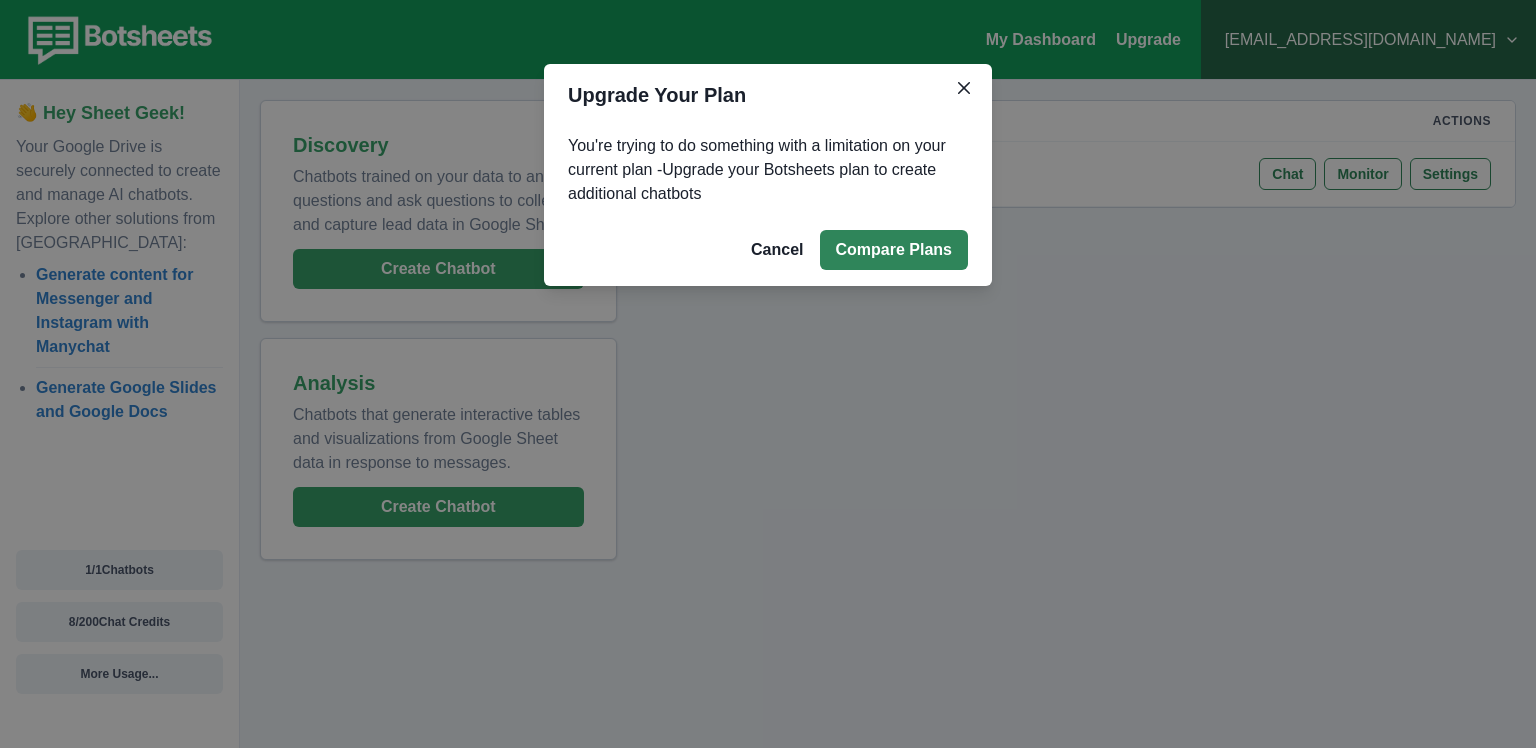 click on "Compare Plans" at bounding box center [894, 250] 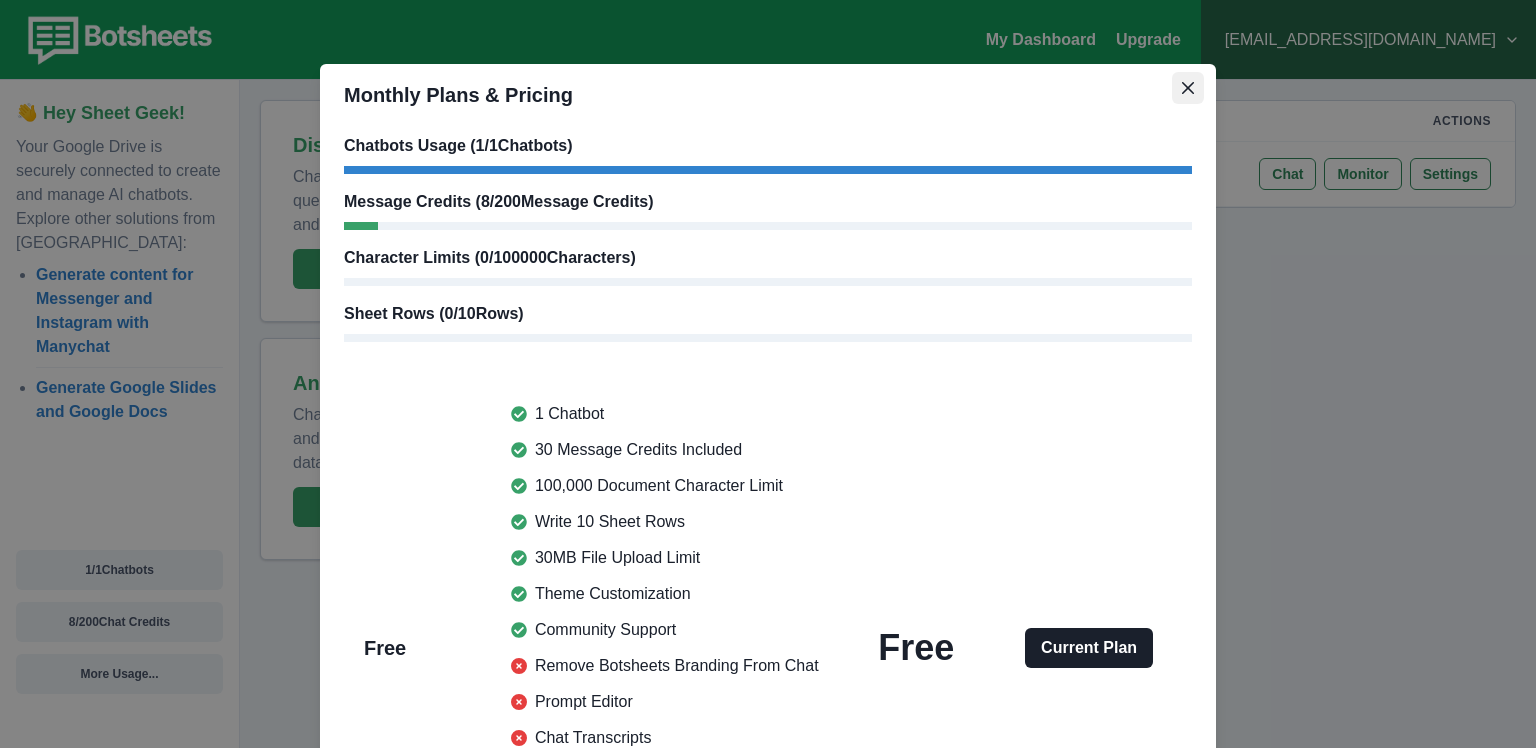 click 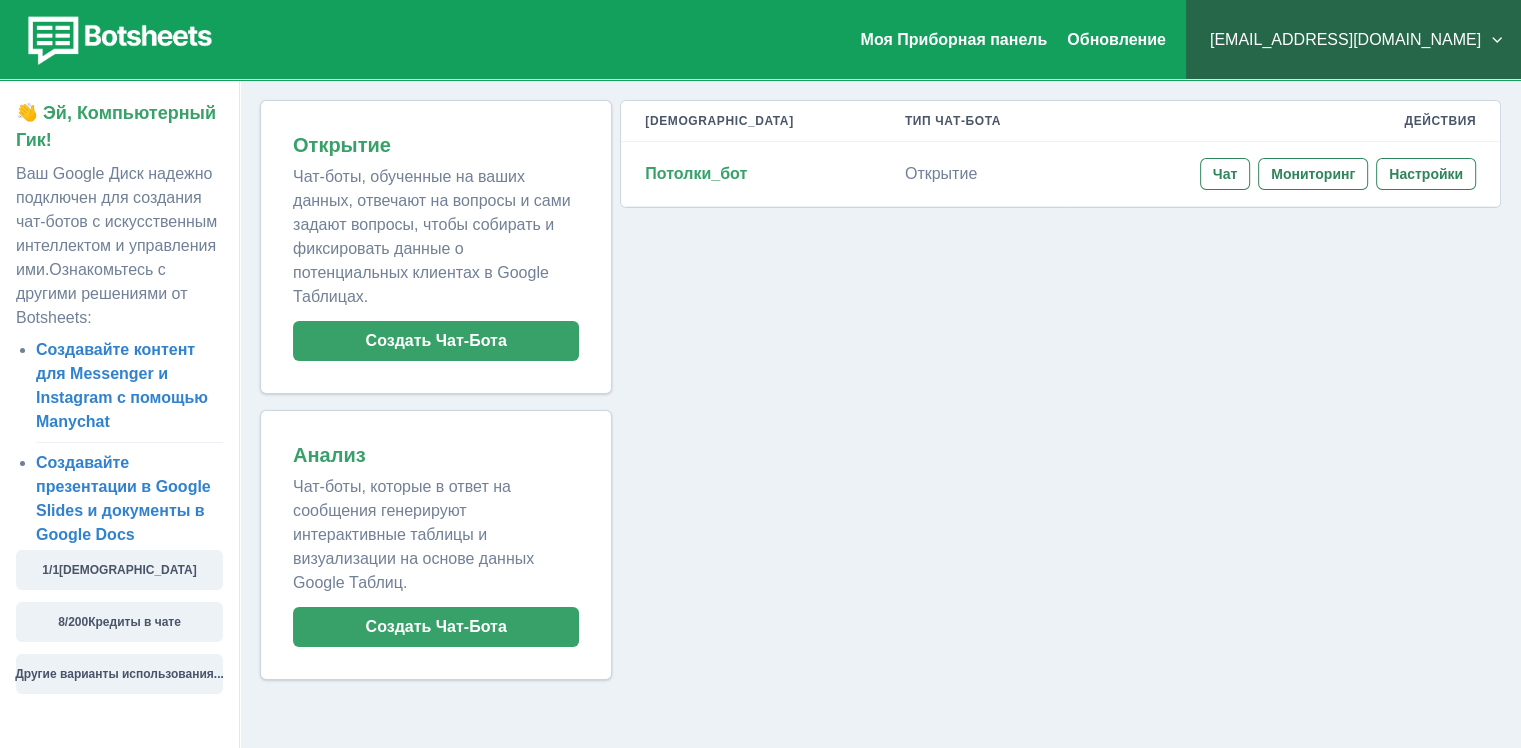 click on "Мои Чат-боты Тип Чат-Бота Действия Потолки_бот Открытие Чат Мониторинг Настройки" at bounding box center (1056, 390) 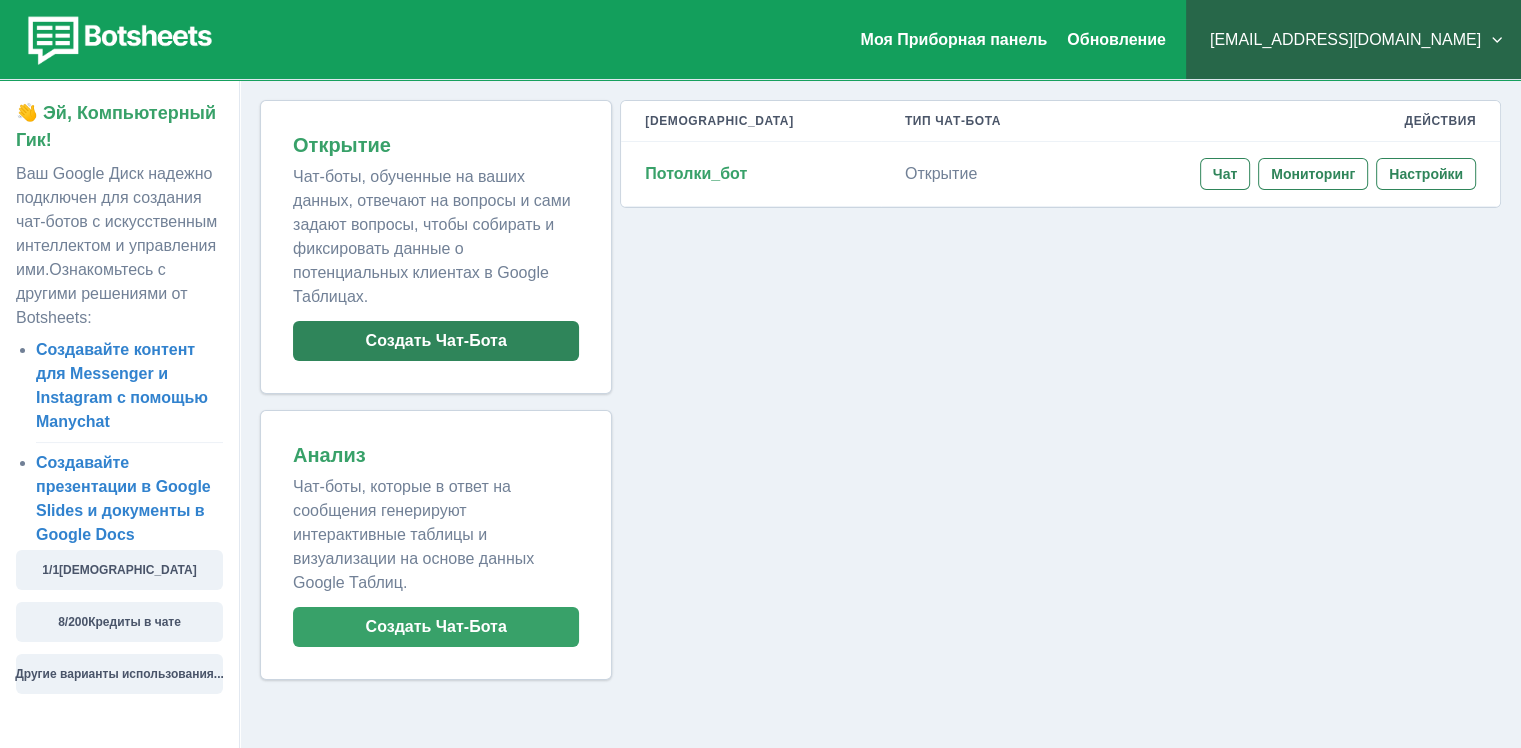 click on "Создать Чат-Бота" at bounding box center [436, 341] 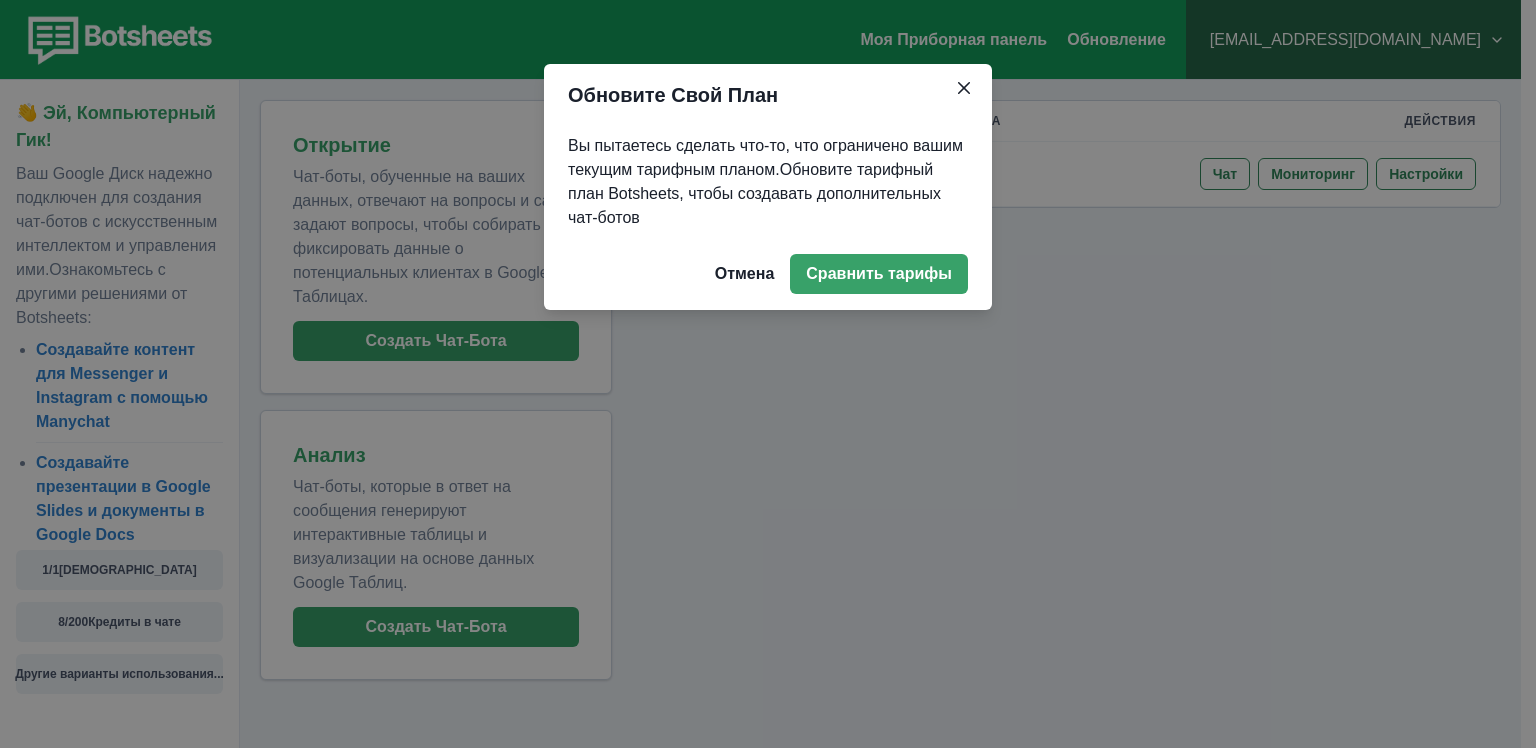 click on "Обновите Свой План Вы пытаетесь сделать что-то, что ограничено вашим текущим тарифным планом.  Обновите тарифный план Botsheets, чтобы создавать дополнительных чат-ботов Отмена Сравнить тарифы" at bounding box center (768, 374) 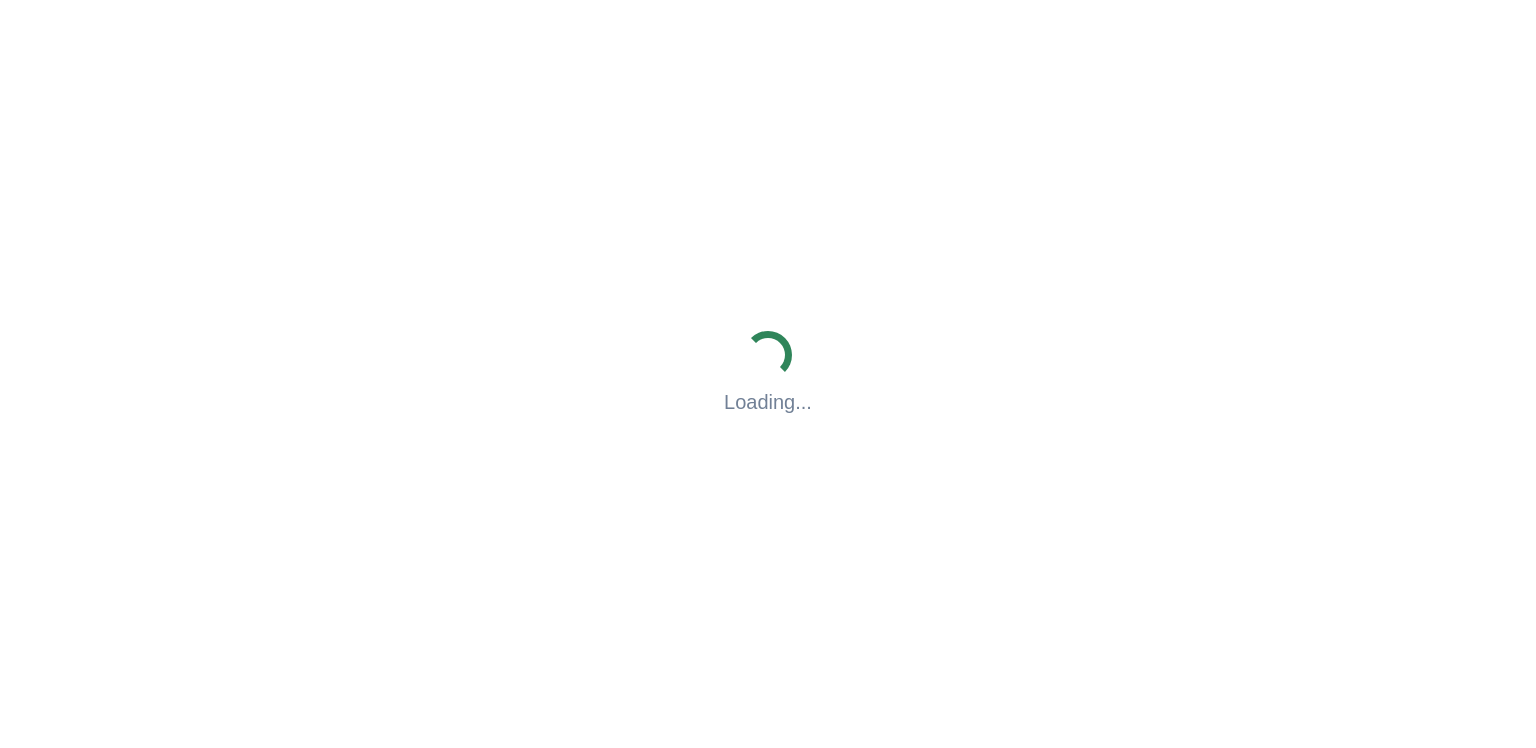 scroll, scrollTop: 0, scrollLeft: 0, axis: both 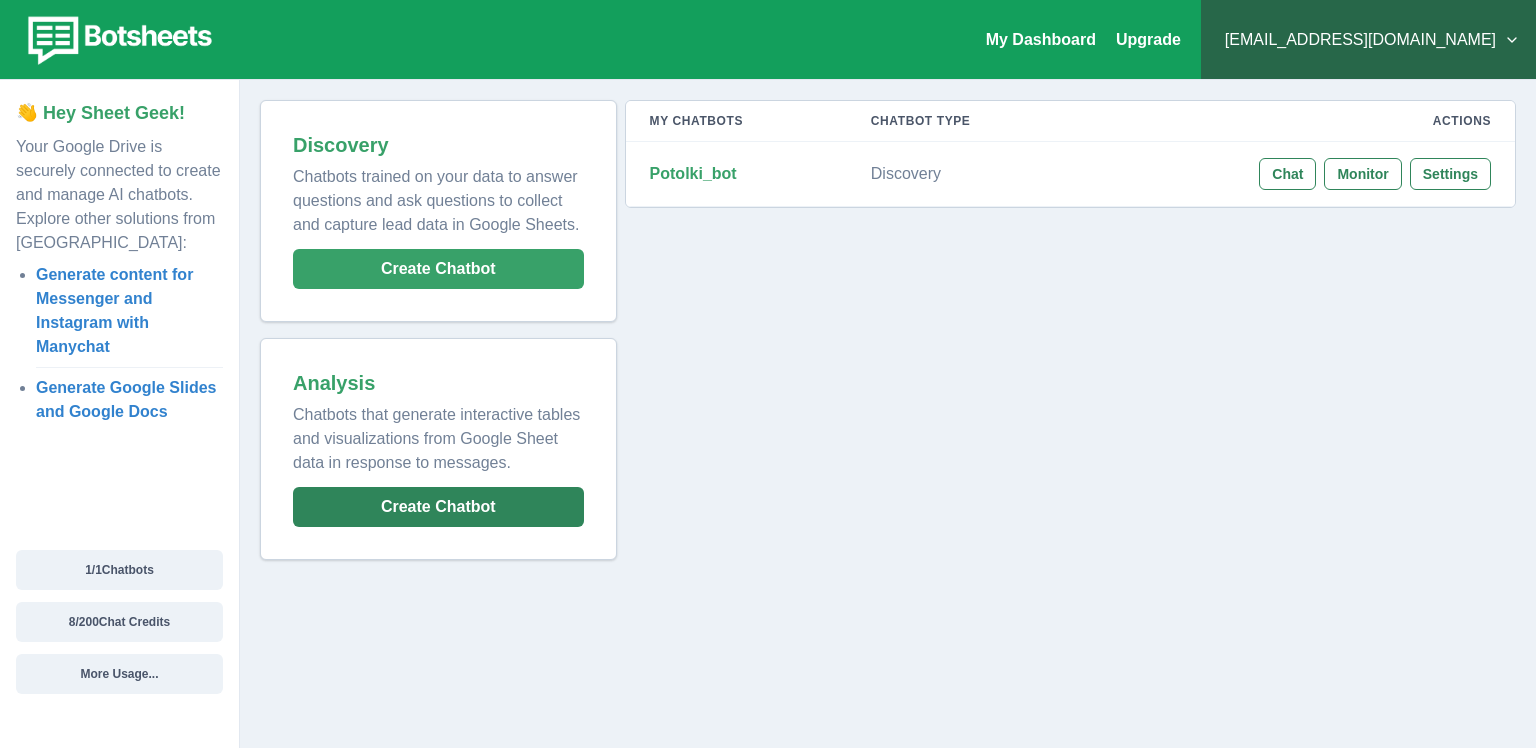click on "Create Chatbot" at bounding box center (438, 507) 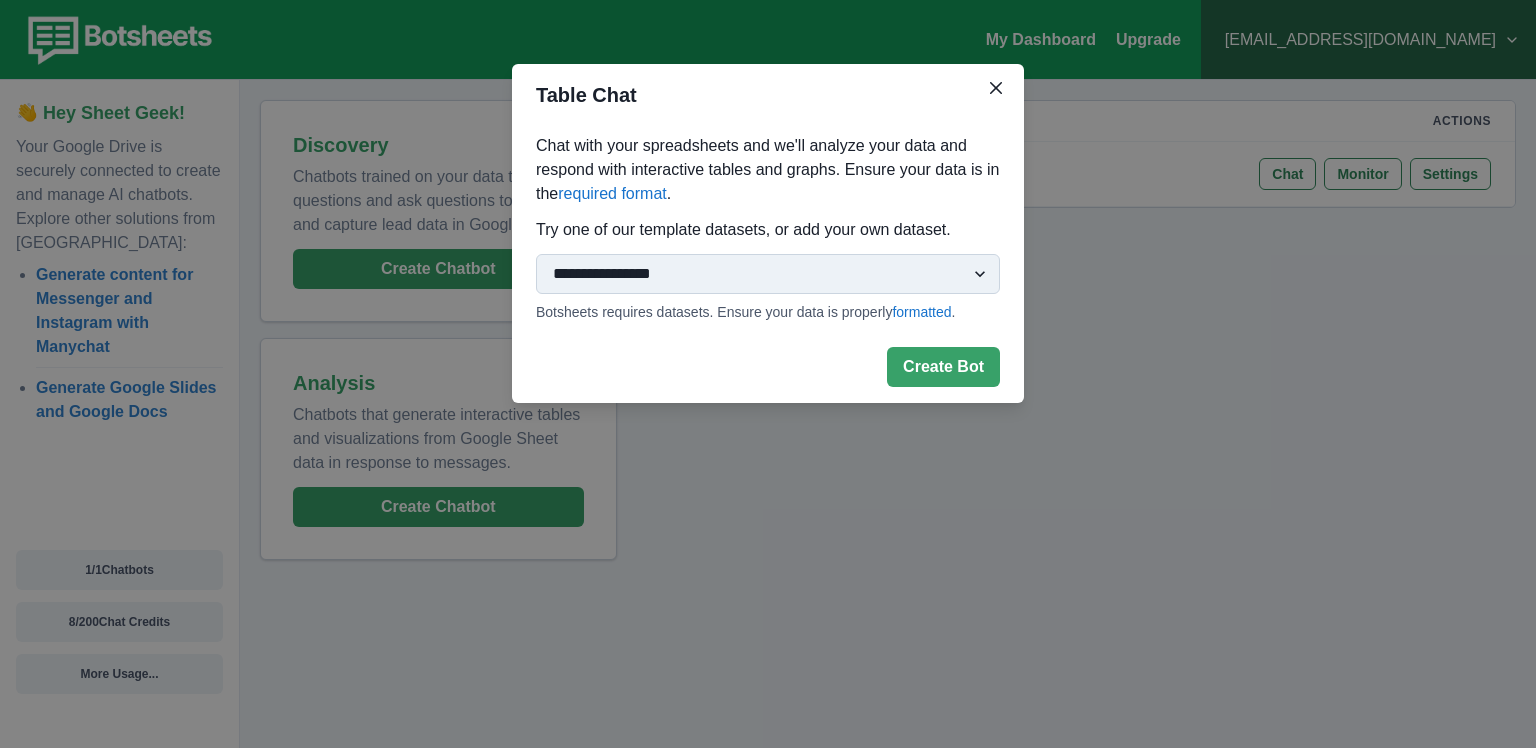 click on "**********" at bounding box center [768, 274] 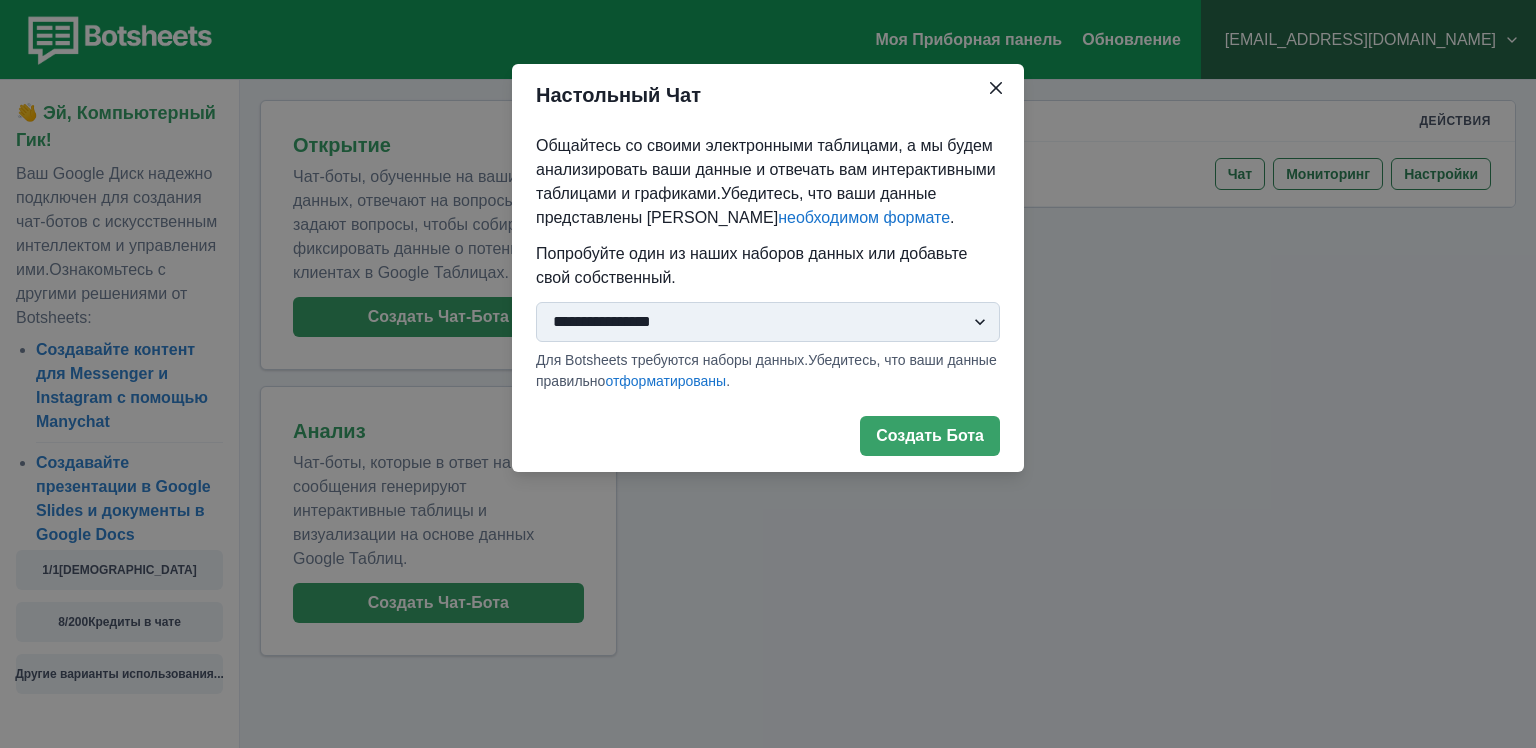 click on "**********" at bounding box center (768, 322) 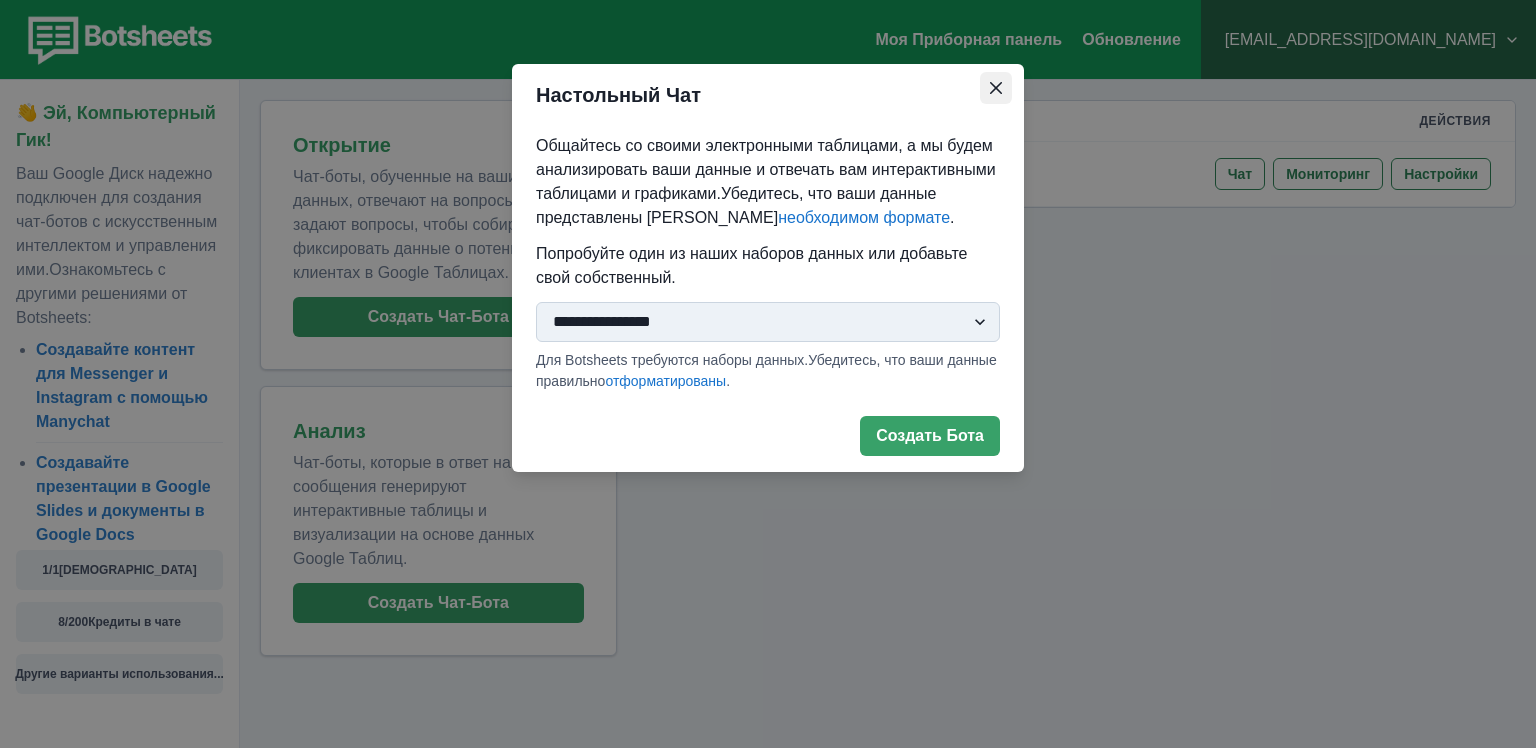 click 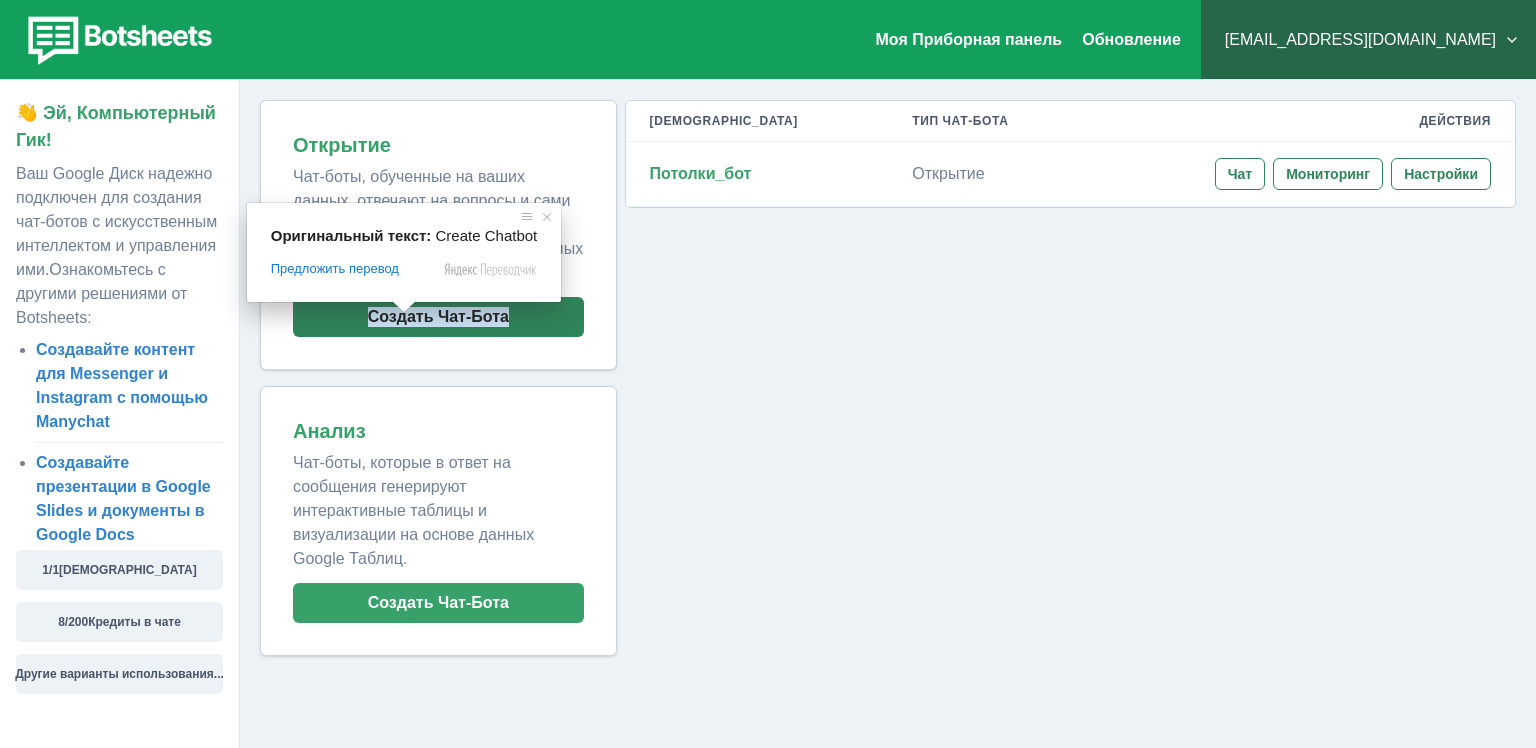 click at bounding box center [404, 307] 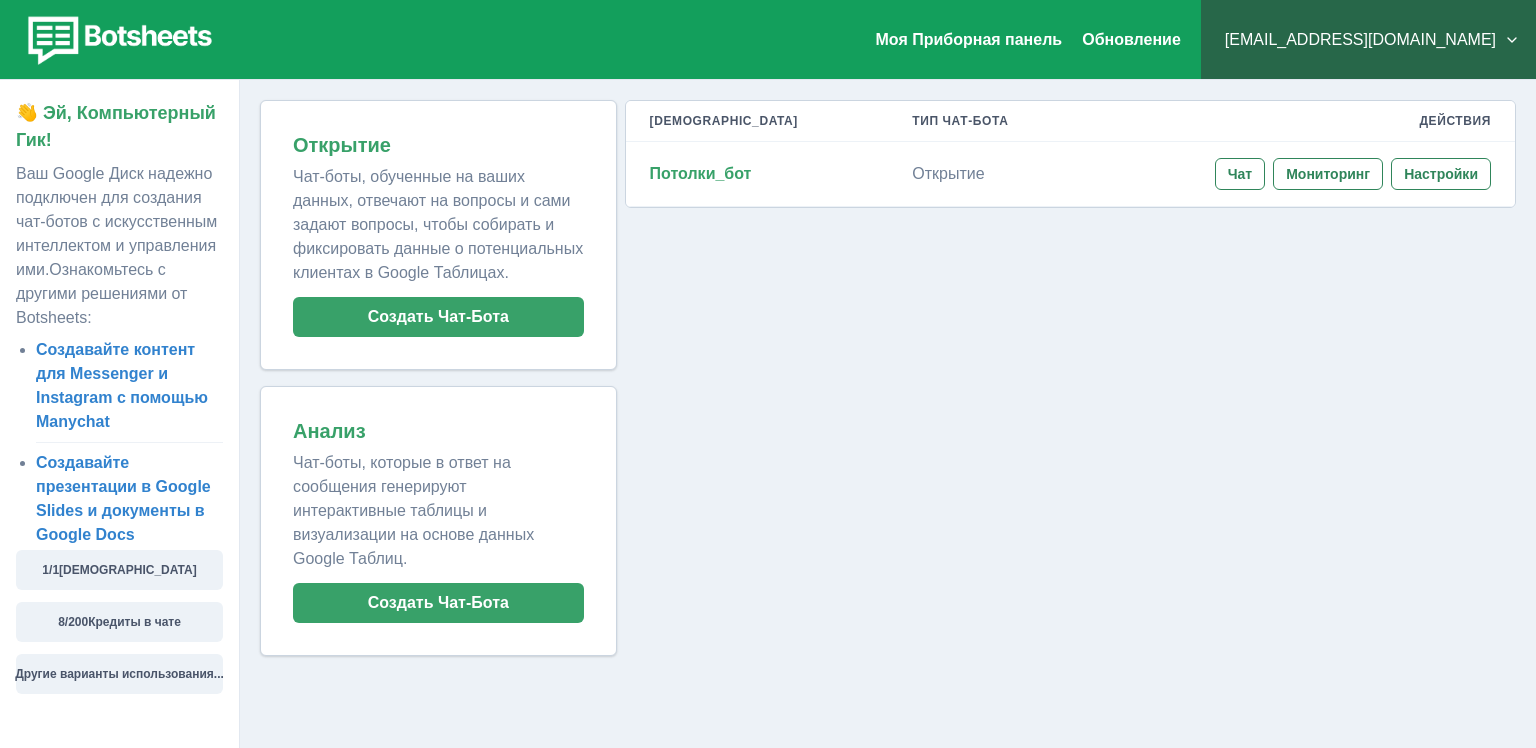 click on "Мои Чат-боты Тип Чат-Бота Действия Потолки_бот Открытие Чат Мониторинг Настройки" at bounding box center (1066, 378) 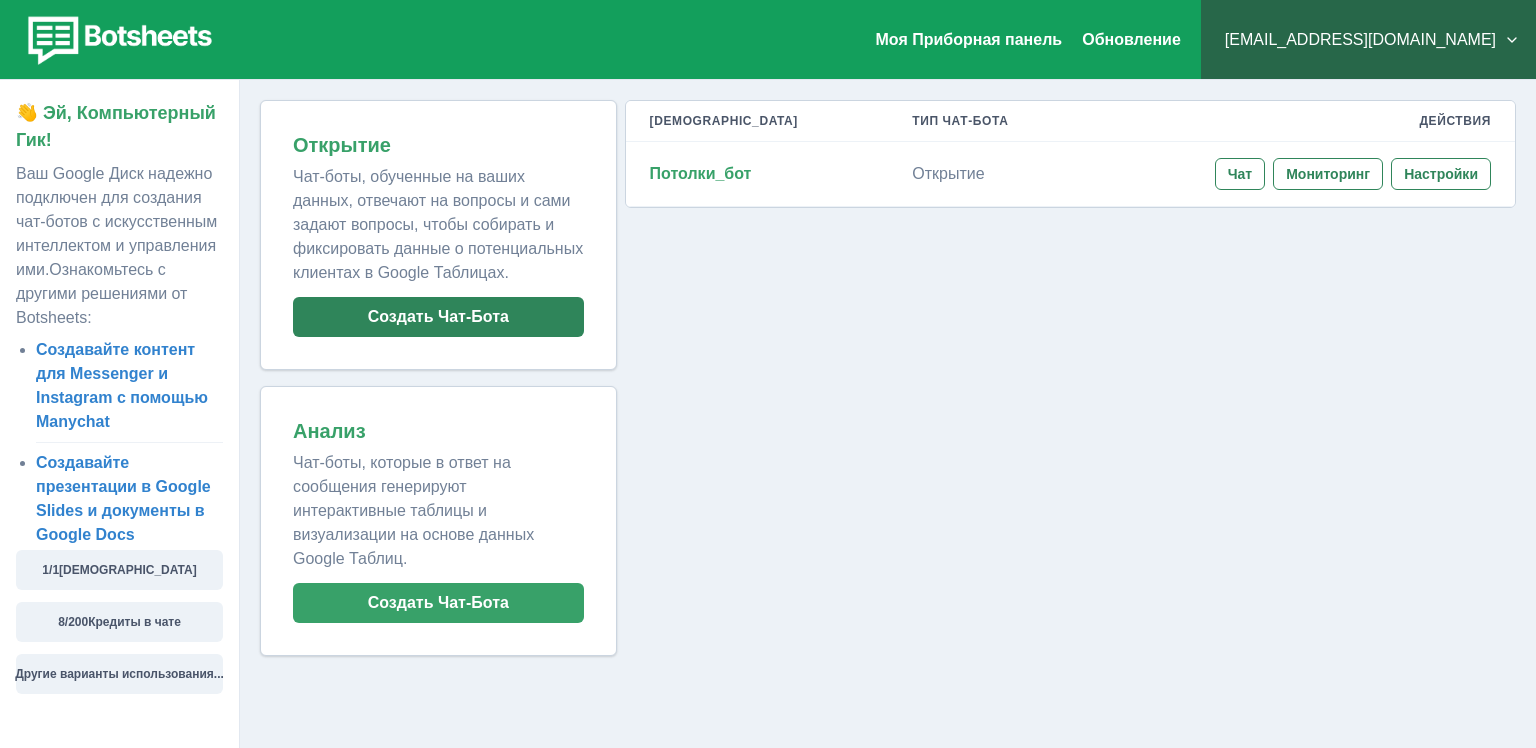 click on "Создать Чат-Бота" at bounding box center (438, 316) 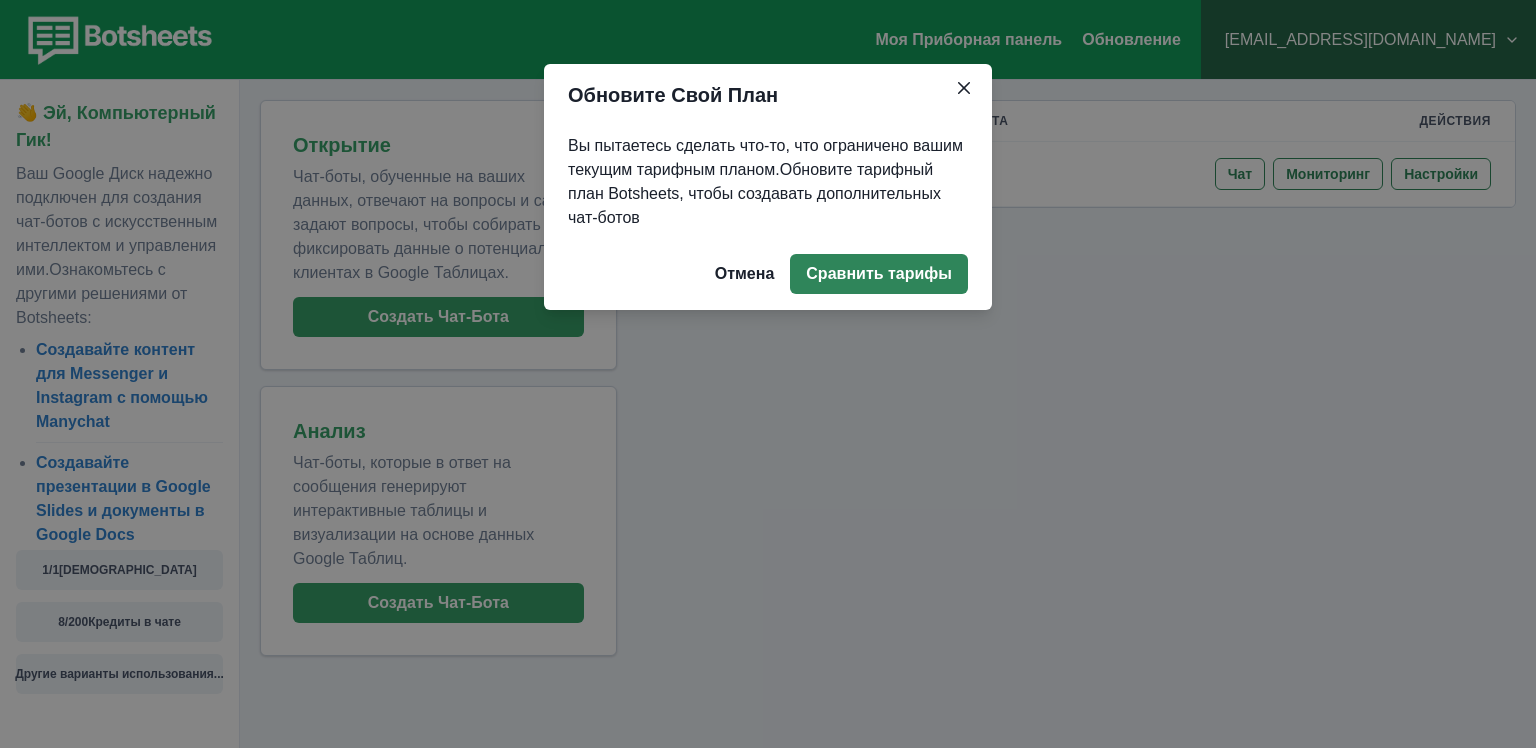 click on "Сравнить тарифы" at bounding box center (879, 274) 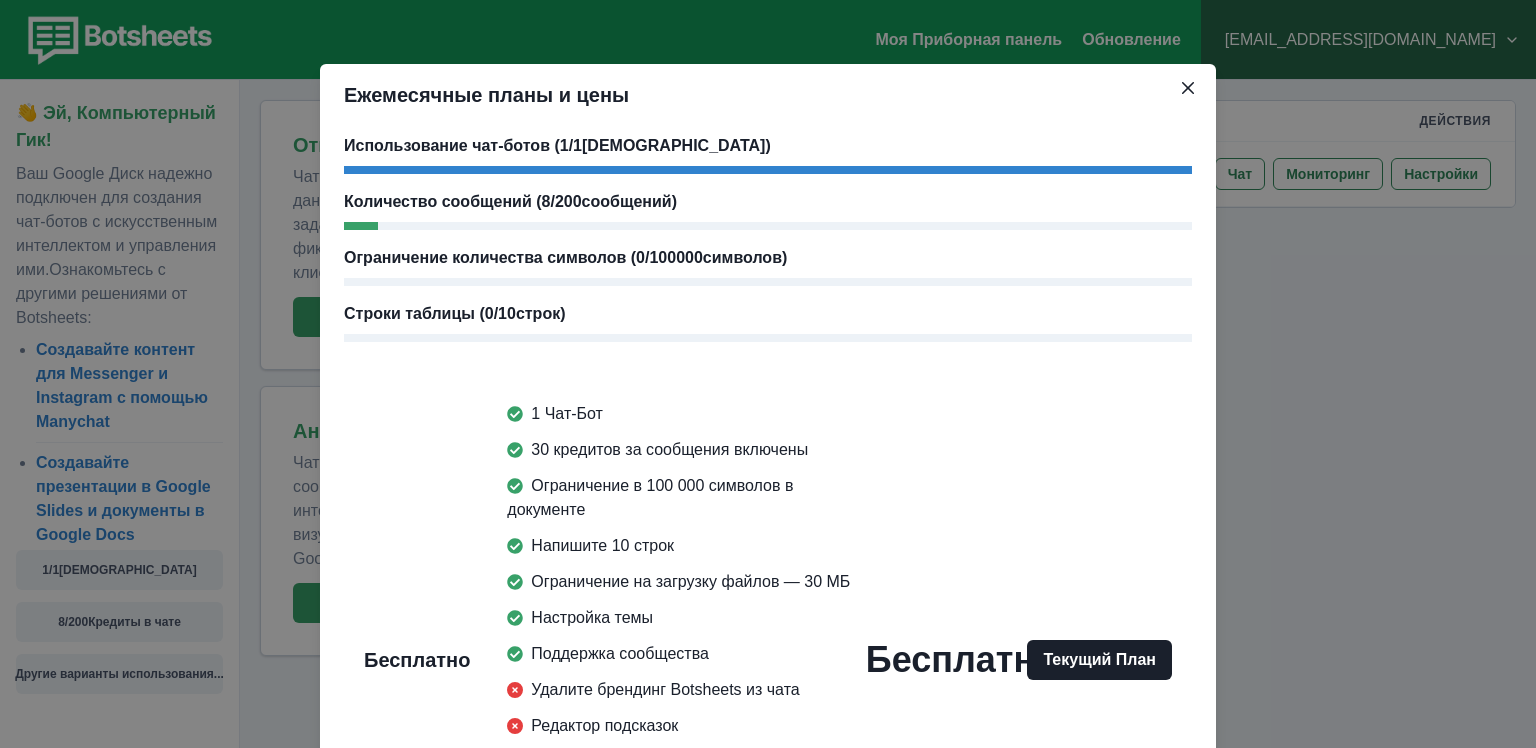 click on "30 кредитов за сообщения включены" at bounding box center (669, 449) 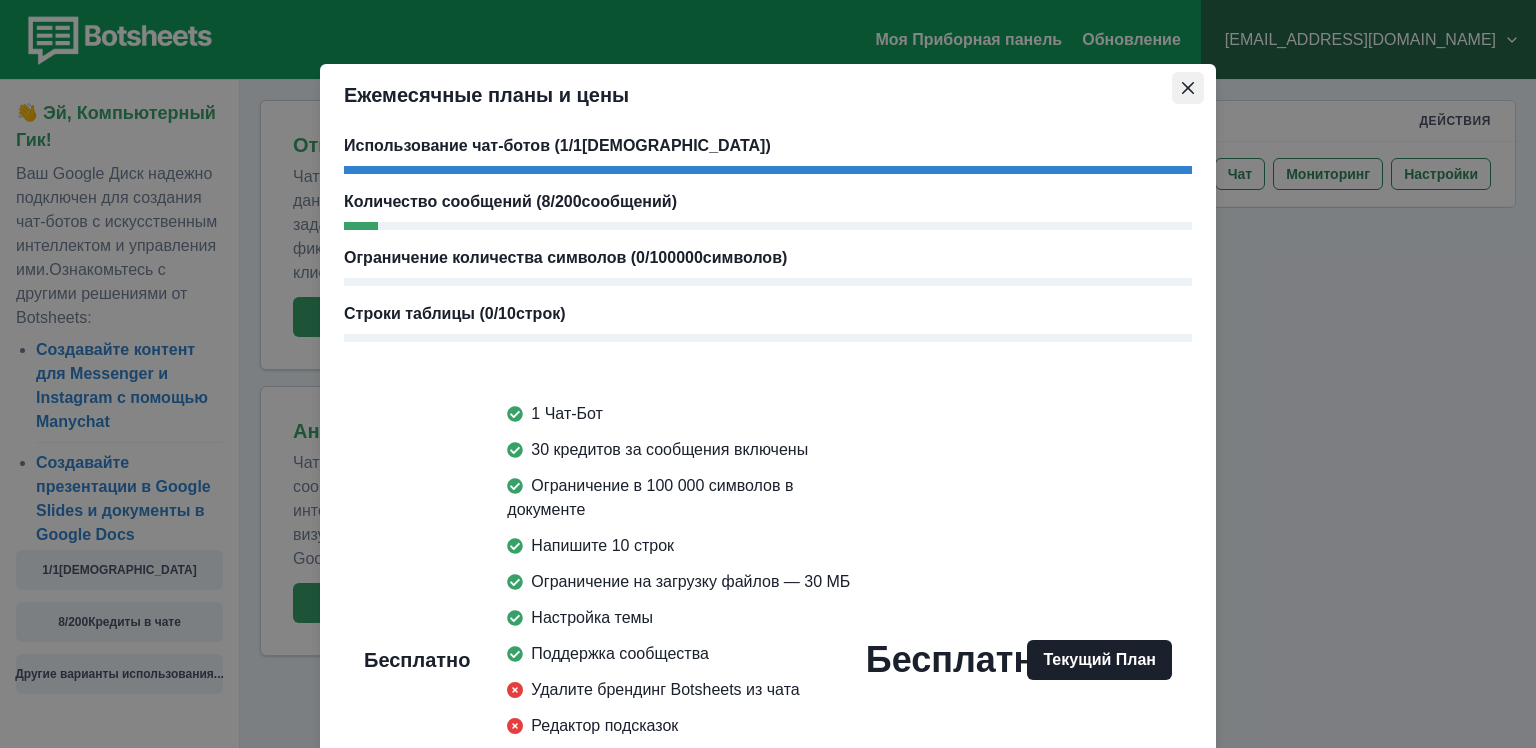 click at bounding box center [1188, 88] 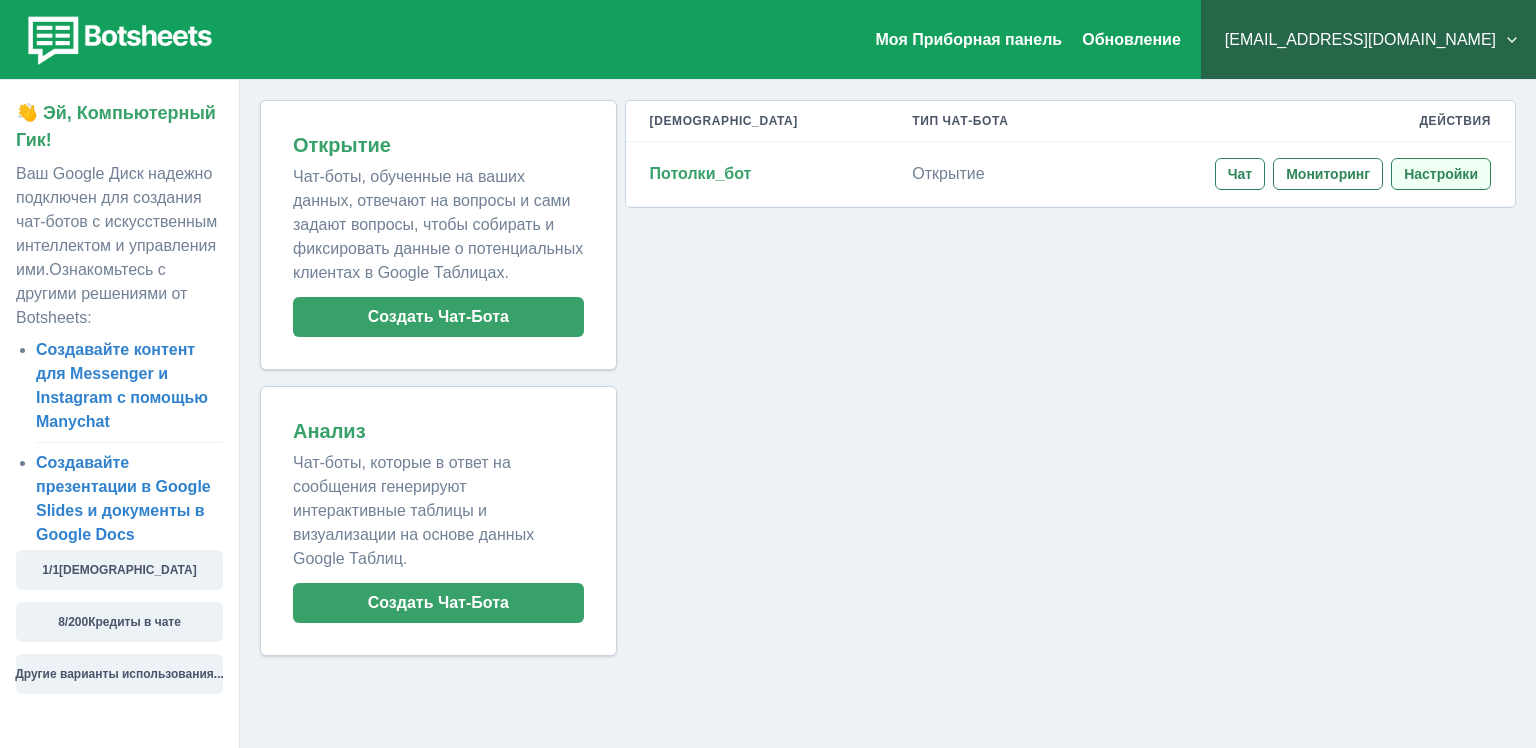 click on "Настройки" at bounding box center [1441, 174] 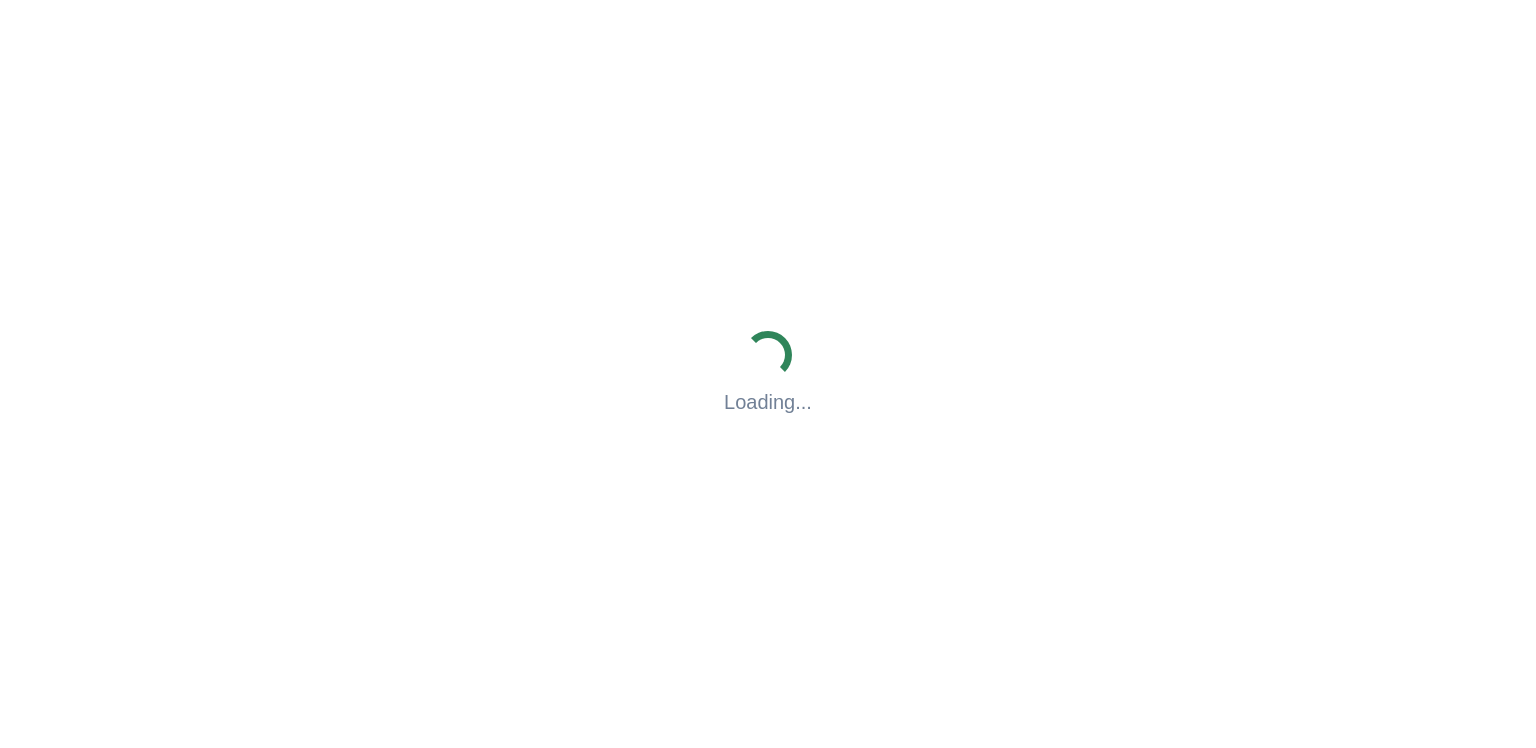 scroll, scrollTop: 0, scrollLeft: 0, axis: both 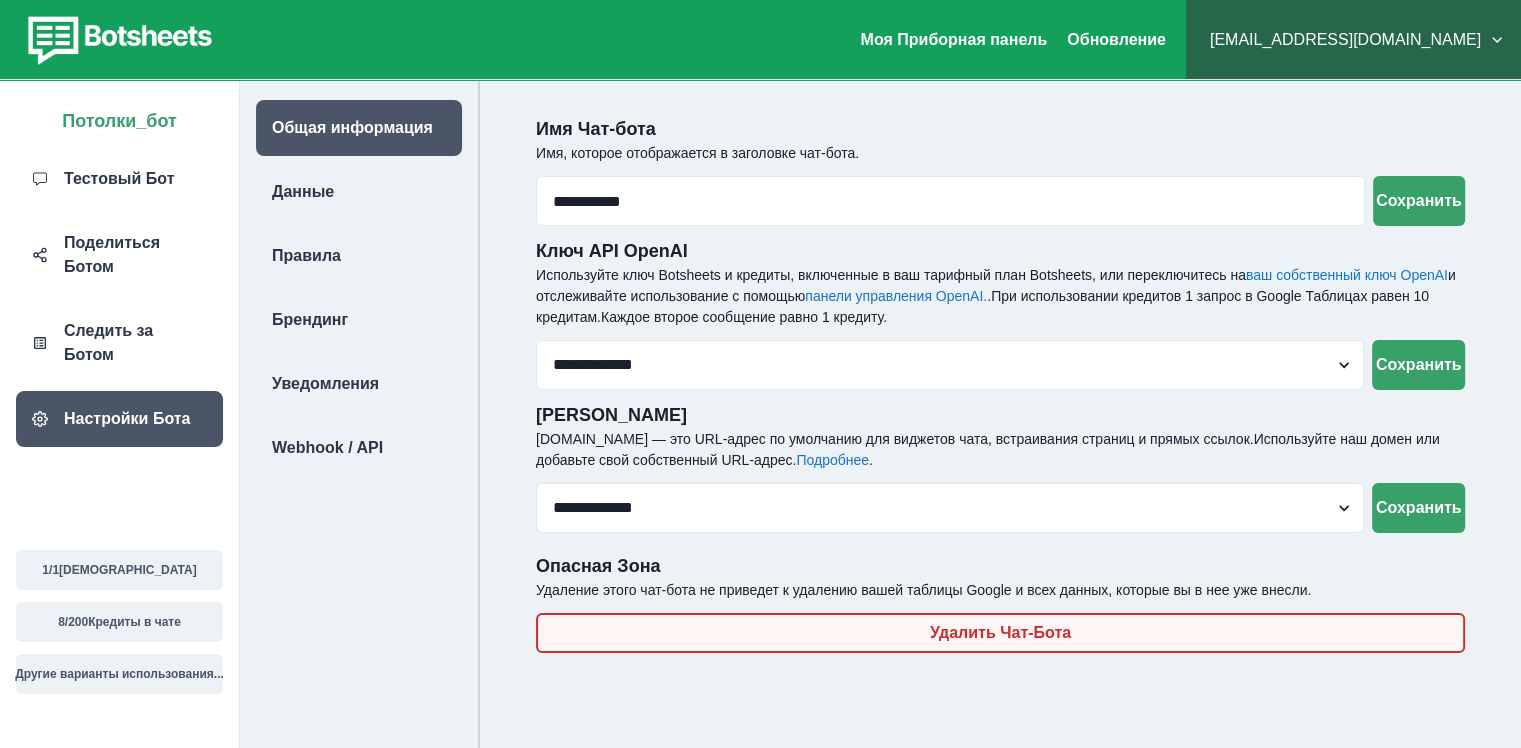 click on "Удалить Чат-Бота" at bounding box center (1000, 633) 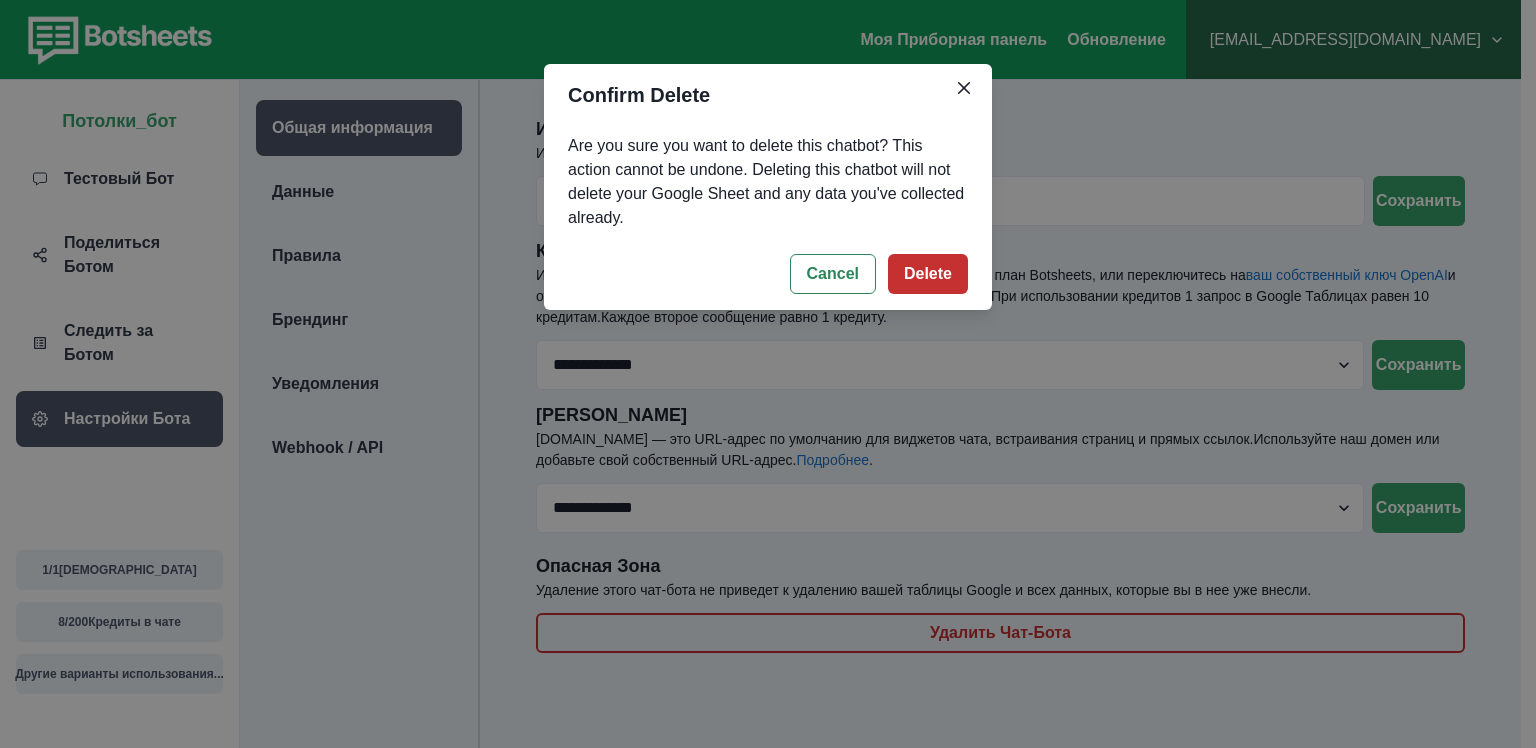 drag, startPoint x: 1046, startPoint y: 650, endPoint x: 940, endPoint y: 273, distance: 391.61844 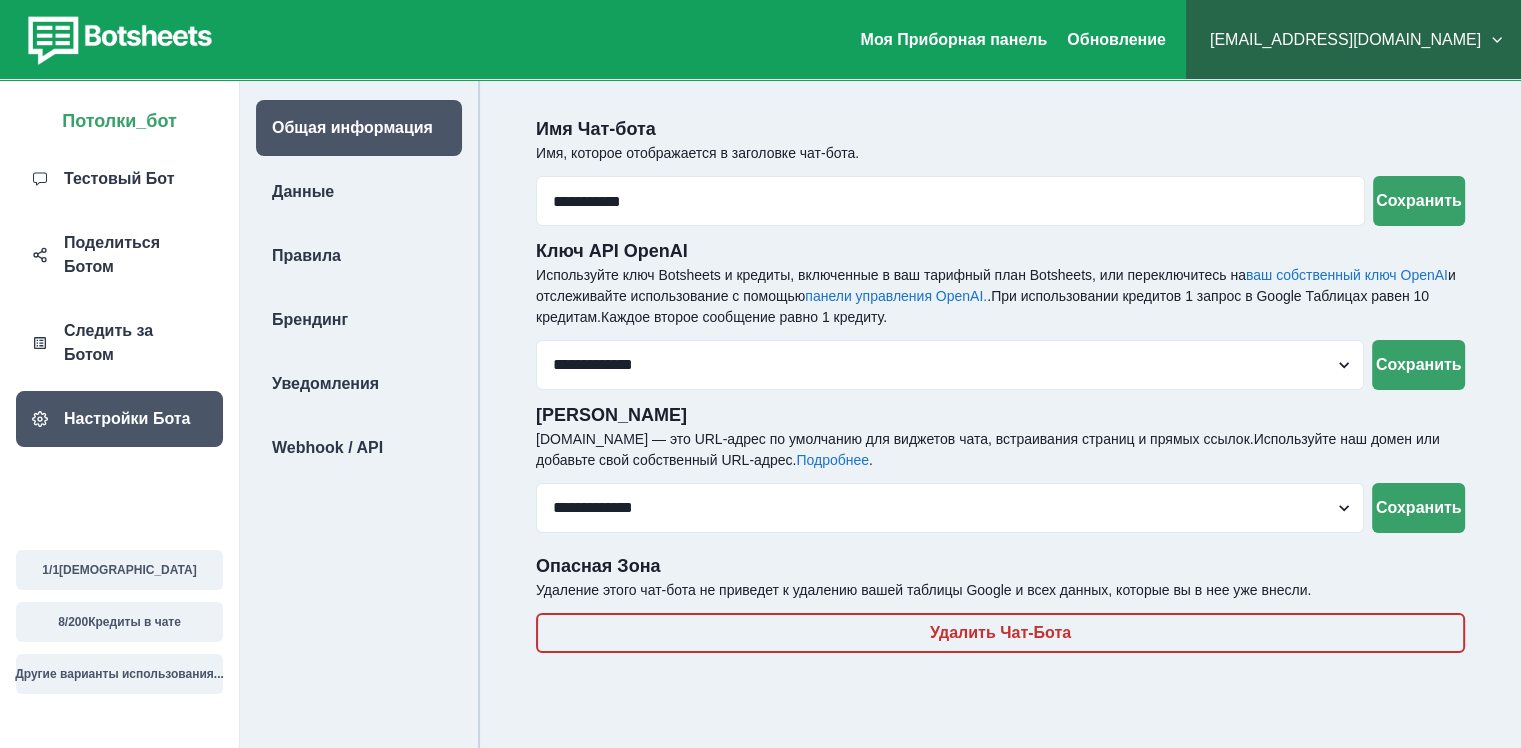 click on "Используйте ключ Botsheets и кредиты, включенные в ваш тарифный план Botsheets, или переключитесь на" at bounding box center [891, 275] 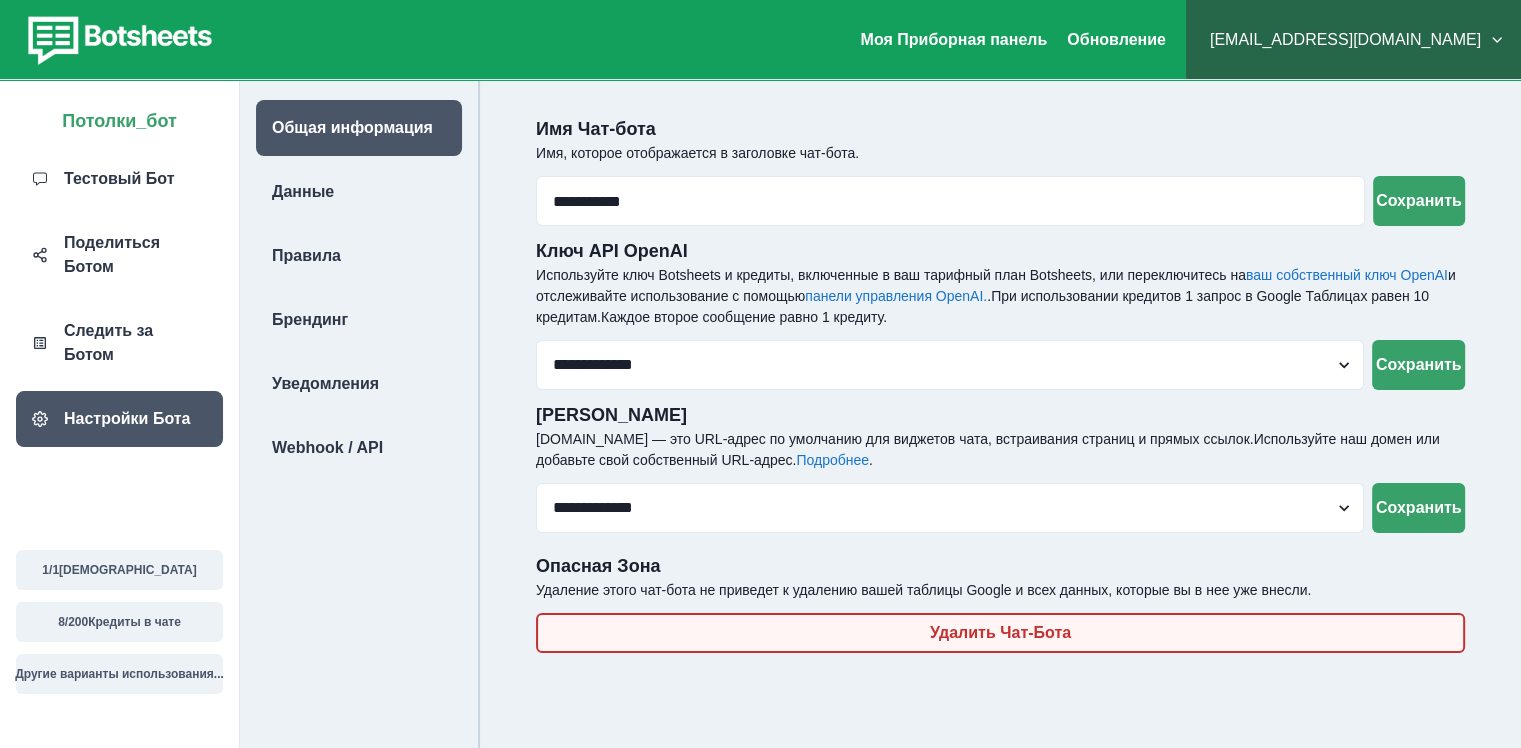 click on "**********" at bounding box center (760, 414) 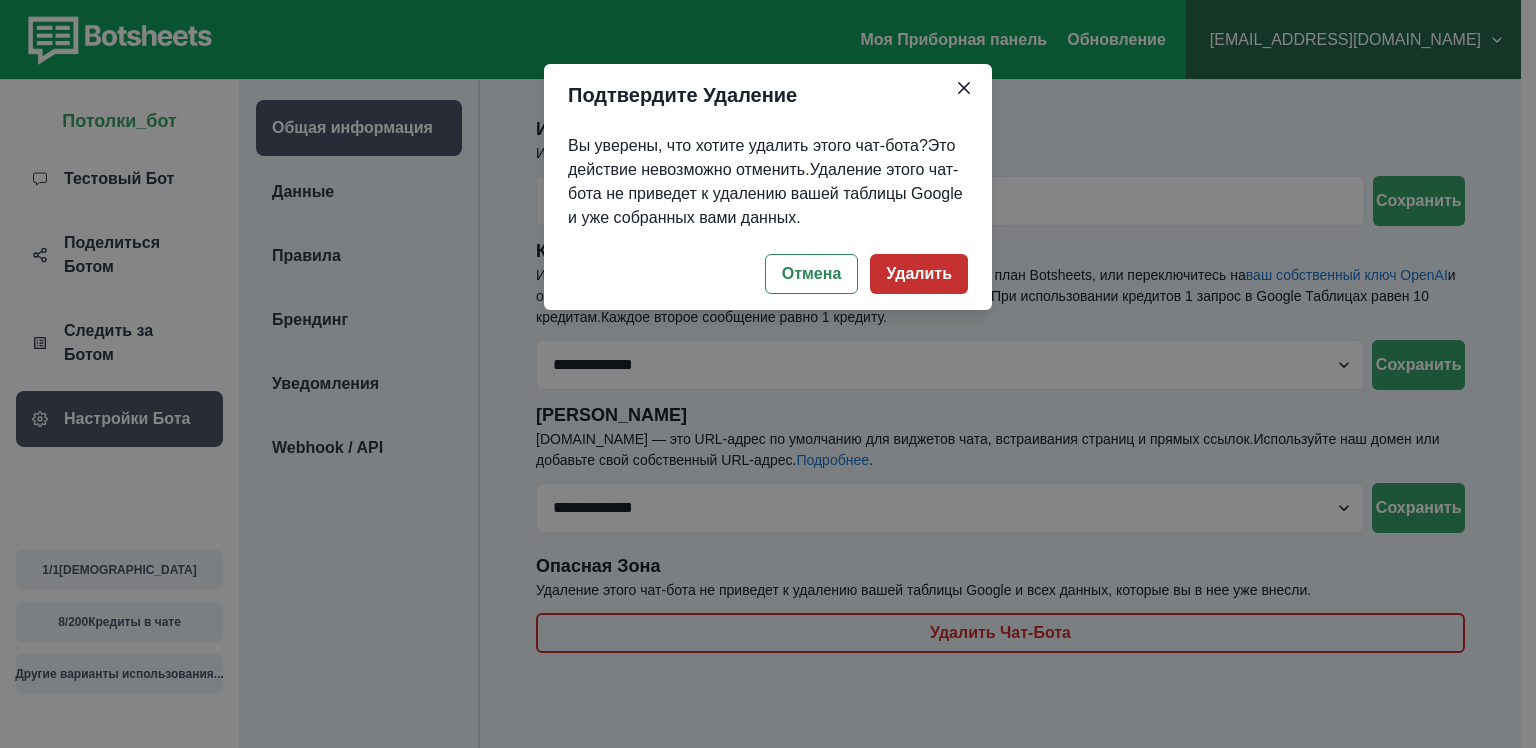 click on "Удалить" at bounding box center [919, 274] 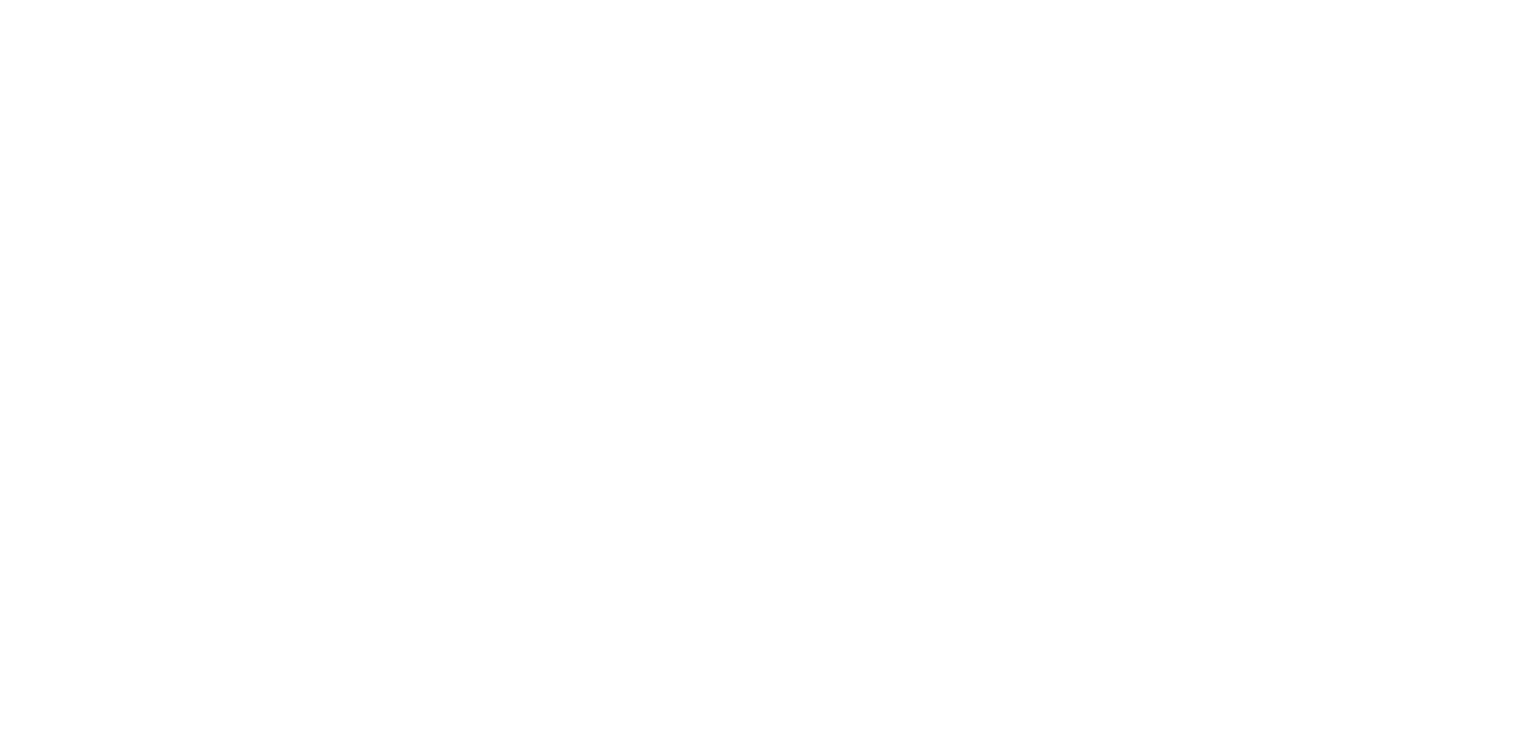 scroll, scrollTop: 0, scrollLeft: 0, axis: both 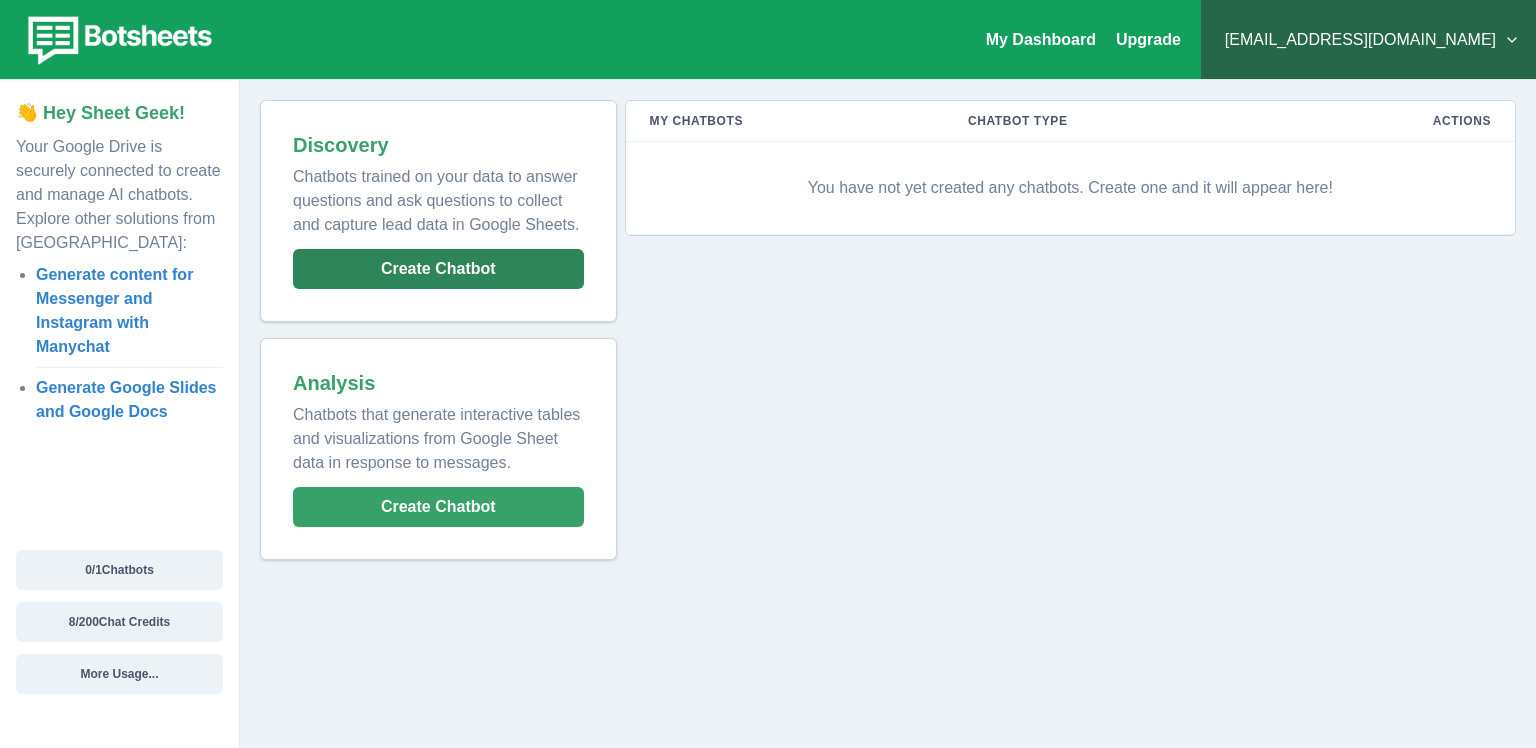 click on "Create Chatbot" at bounding box center [438, 269] 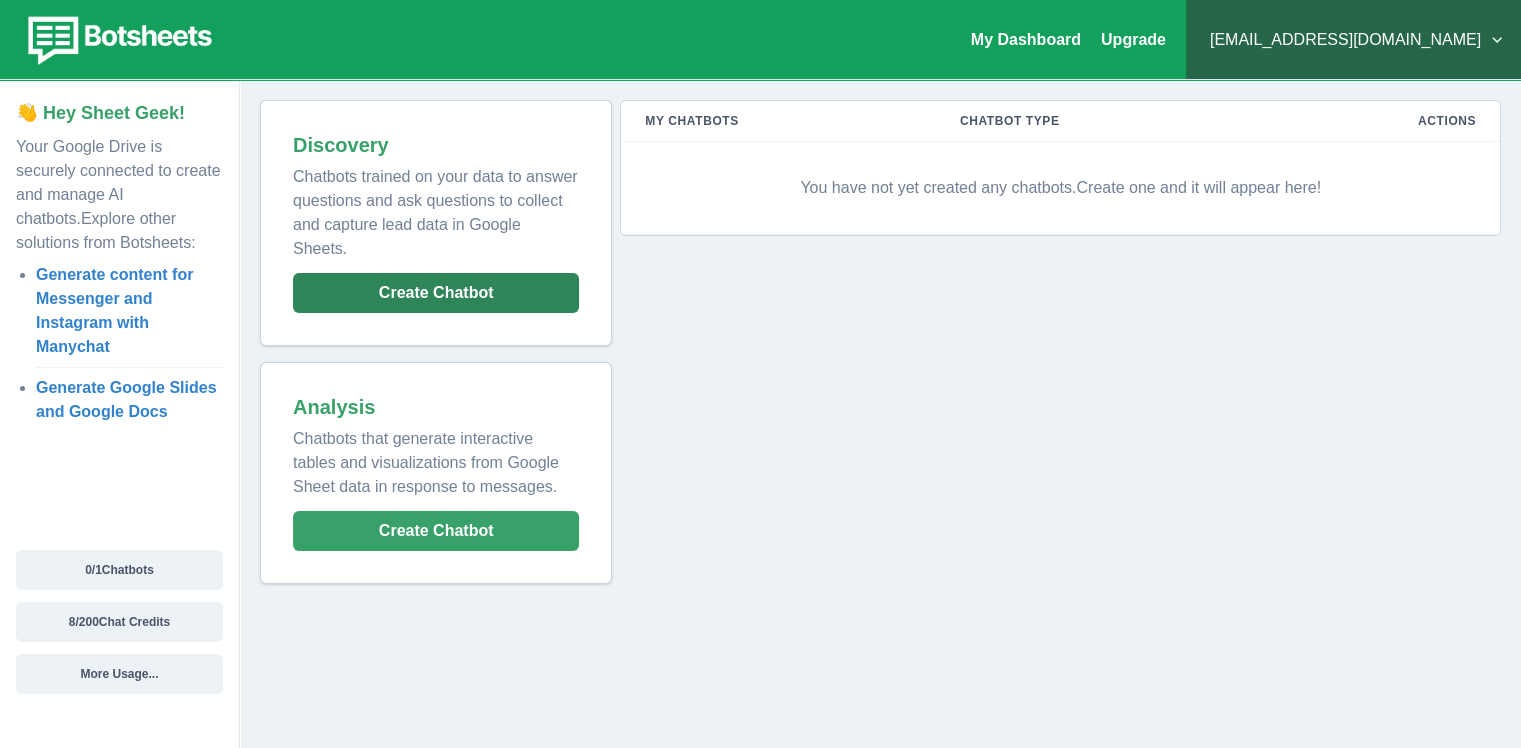 click on "Create Chatbot" at bounding box center [436, 293] 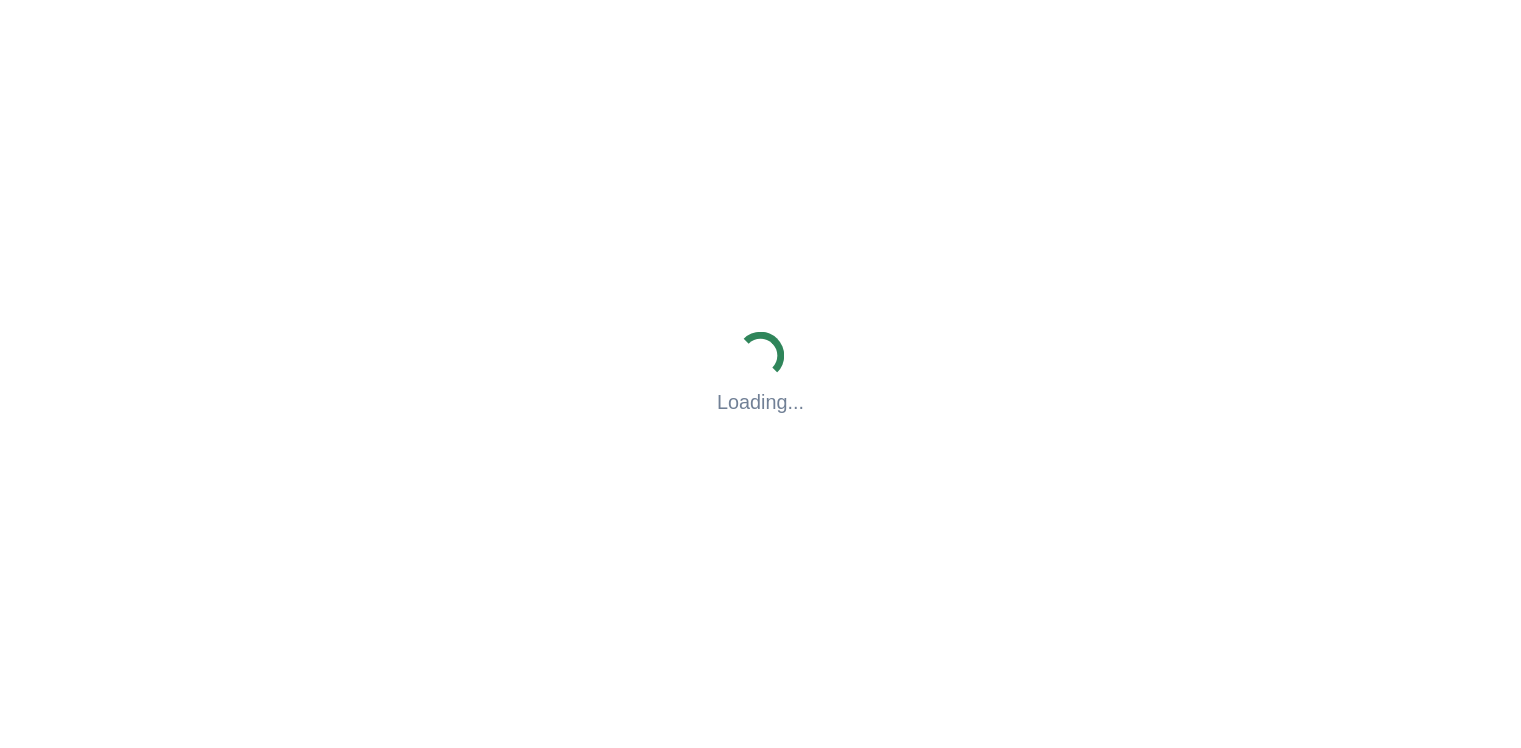 scroll, scrollTop: 0, scrollLeft: 0, axis: both 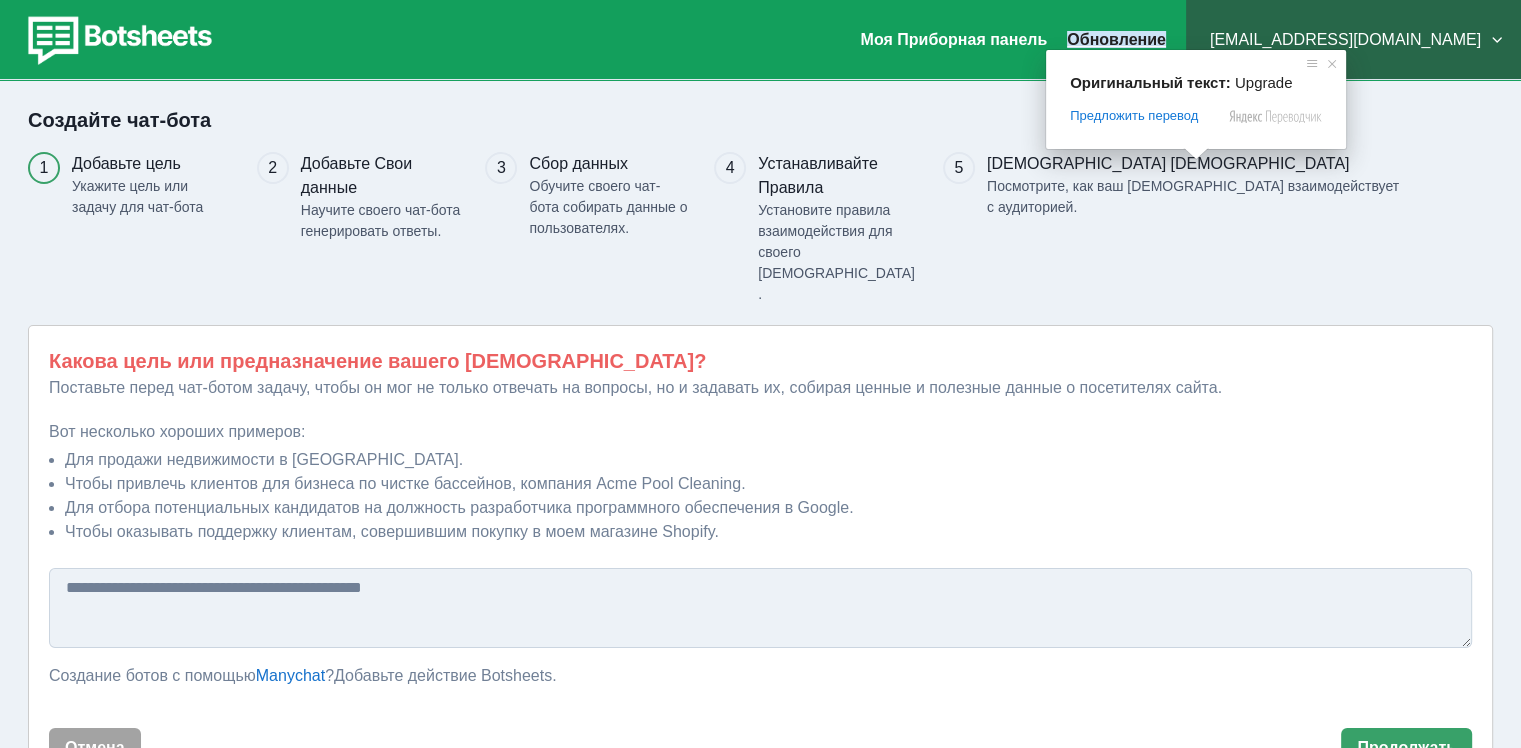 click on "Обновление" at bounding box center (1116, 39) 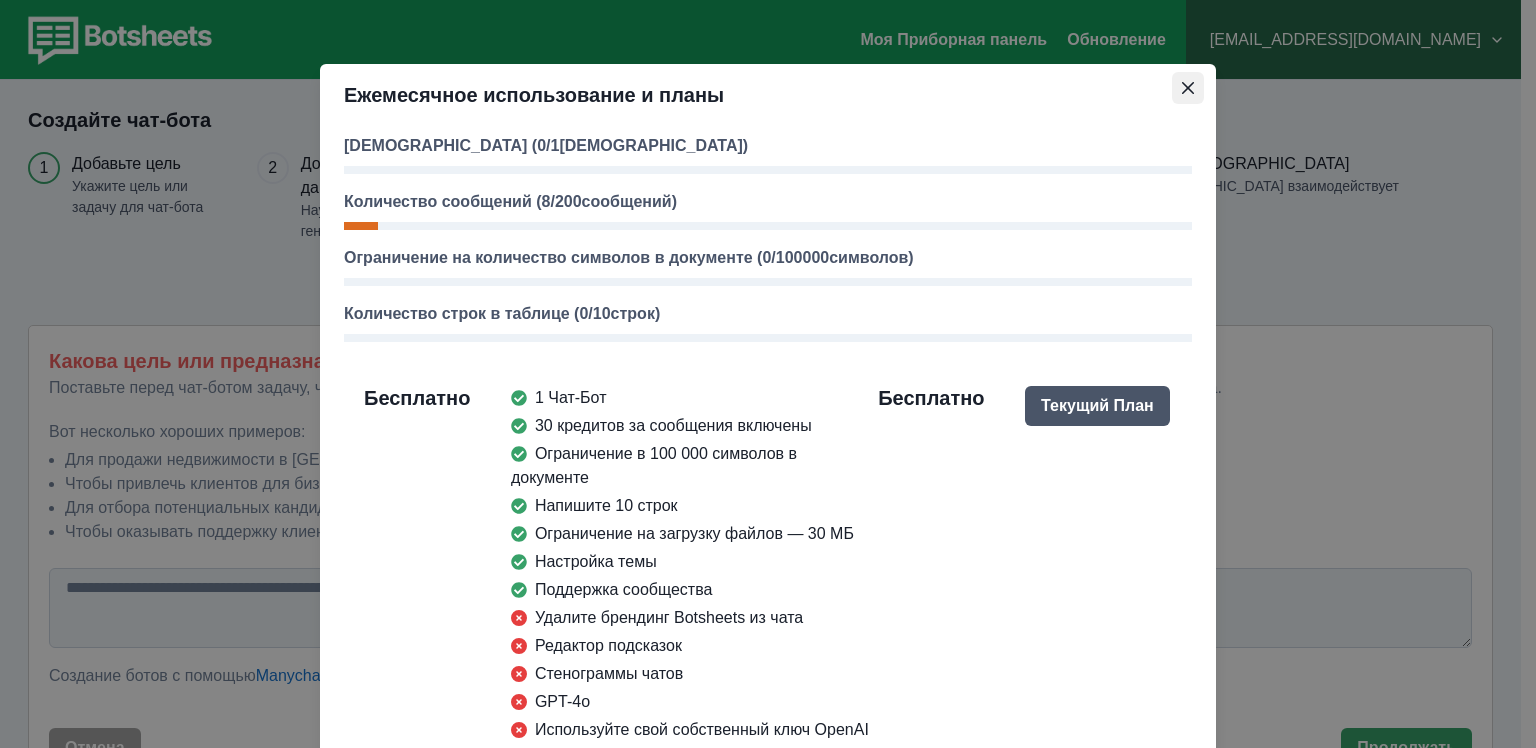 click at bounding box center (1188, 88) 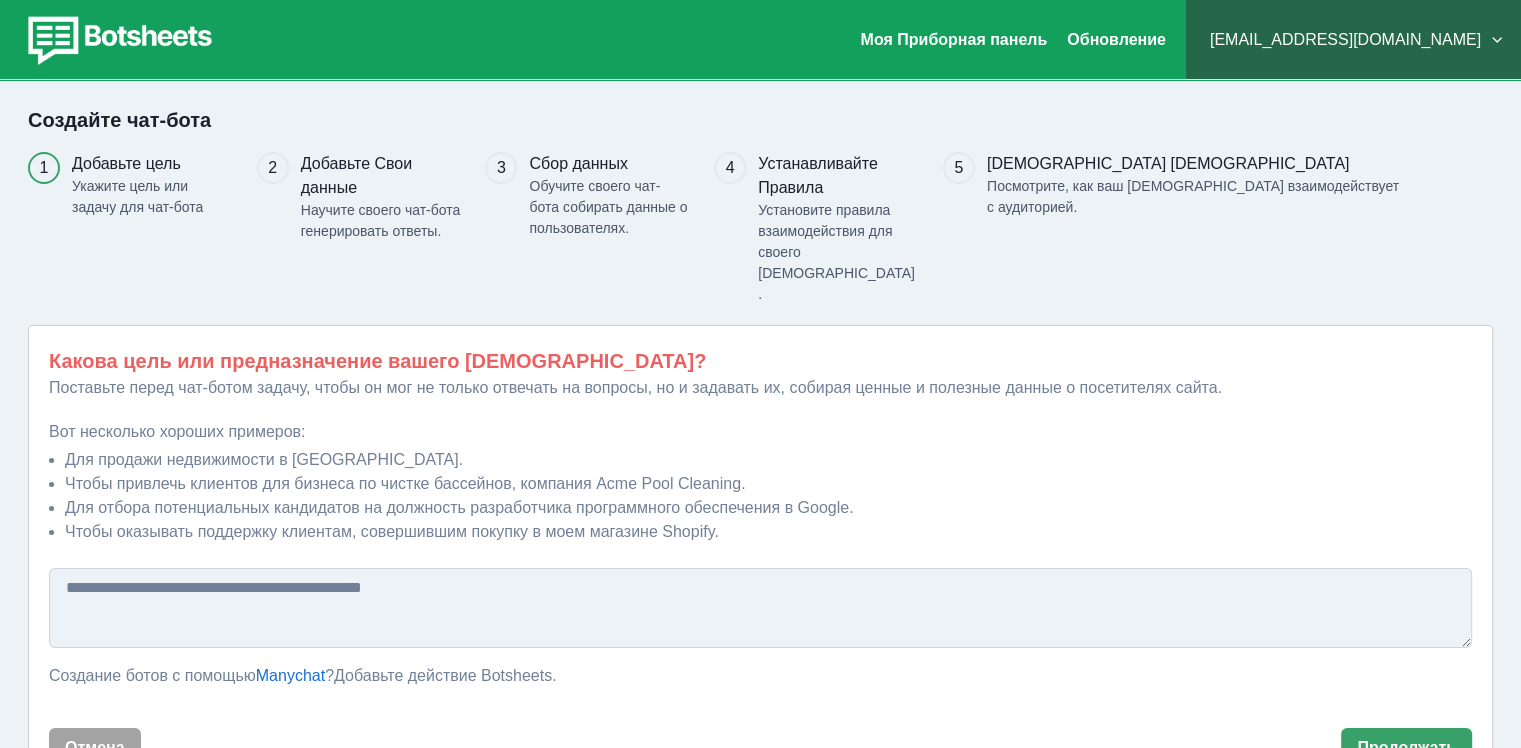 click on "[EMAIL_ADDRESS][DOMAIN_NAME]" at bounding box center [1353, 40] 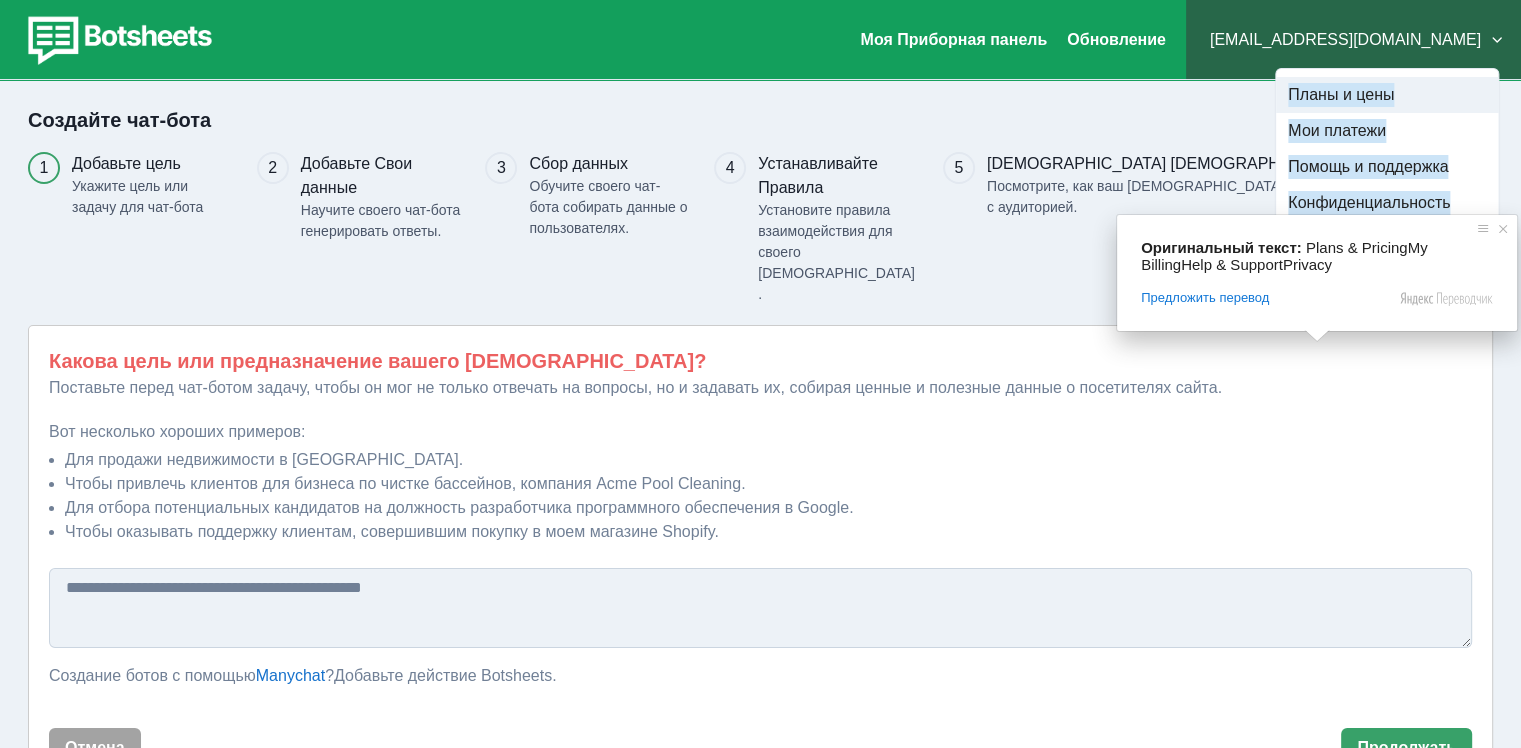 click on "Планы и цены" at bounding box center [1341, 95] 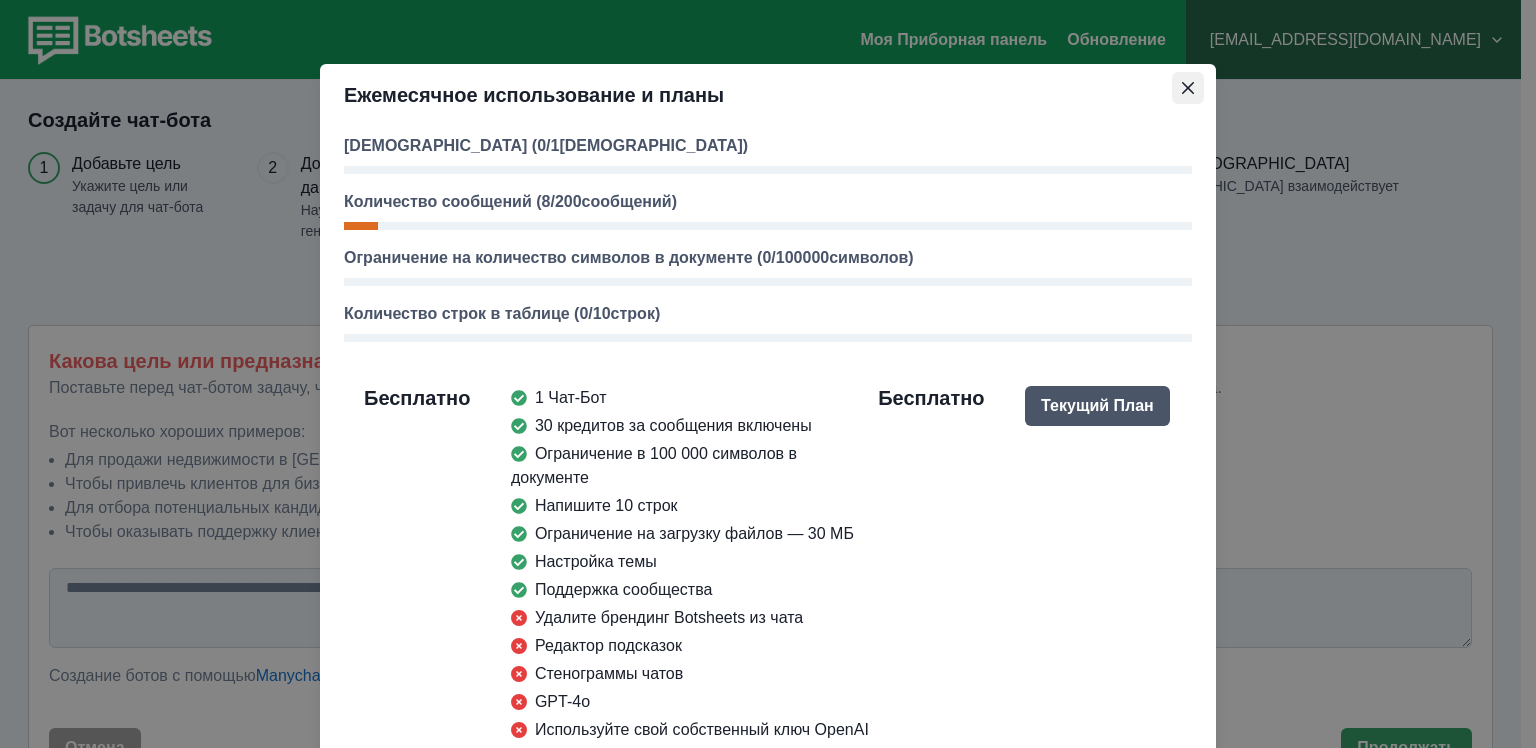 click at bounding box center (1188, 88) 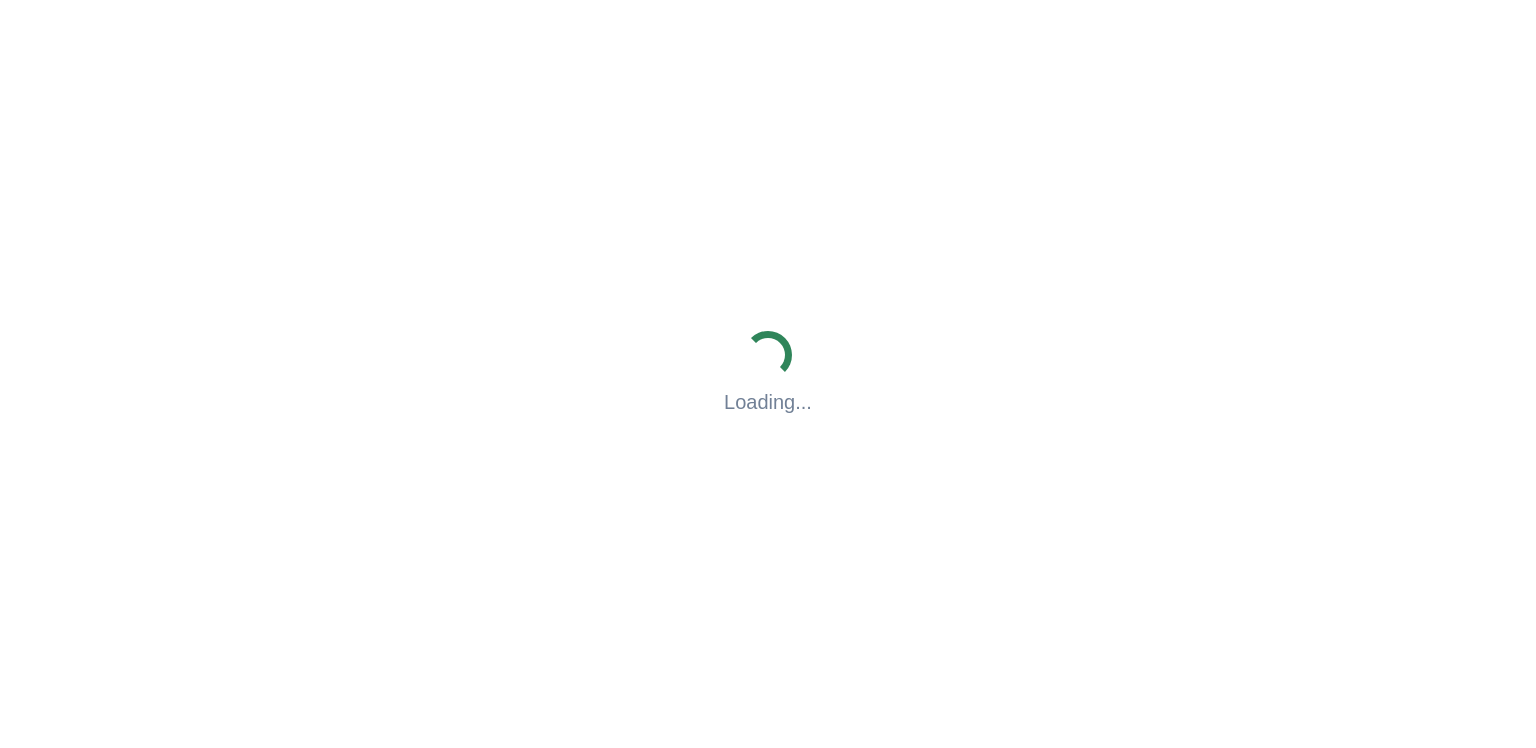 scroll, scrollTop: 0, scrollLeft: 0, axis: both 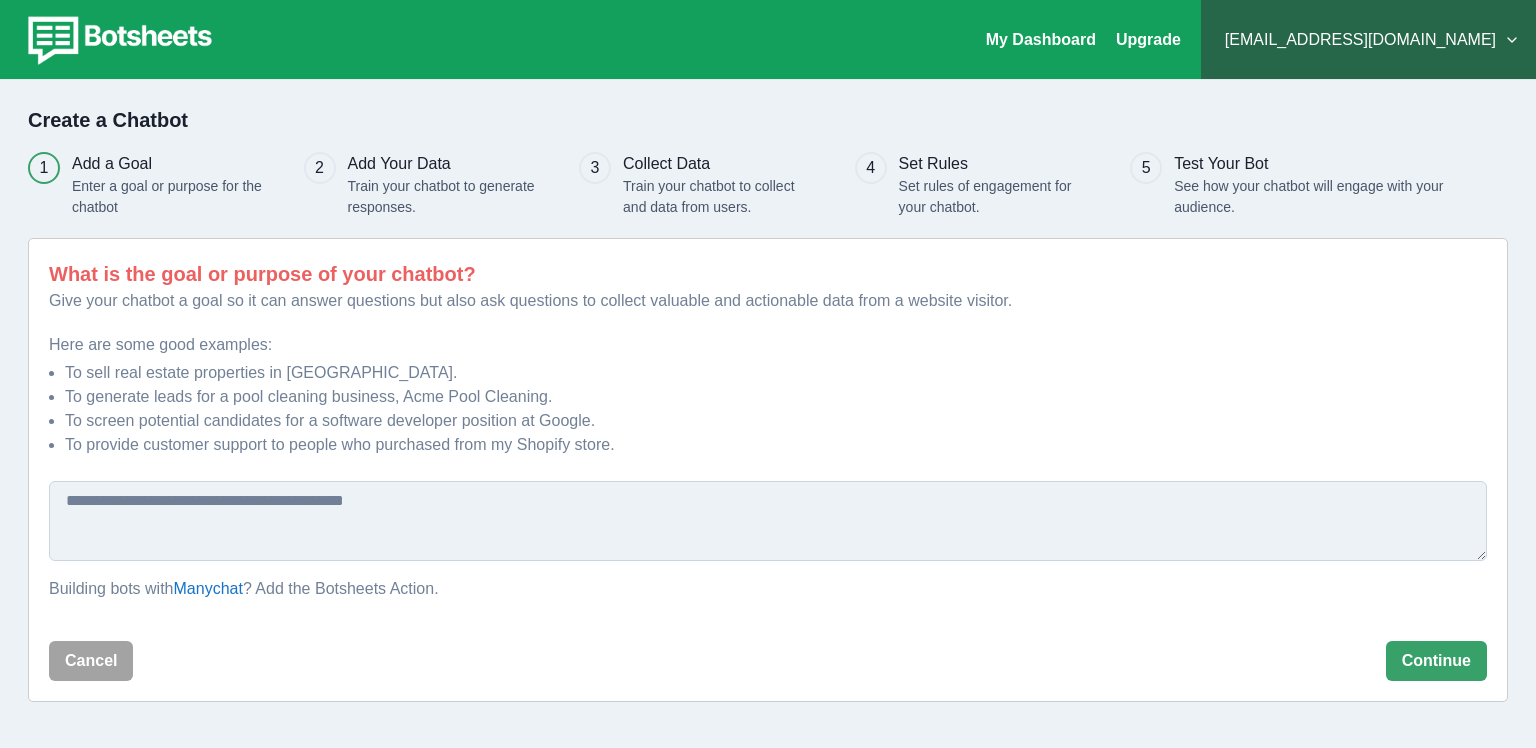 click at bounding box center [768, 521] 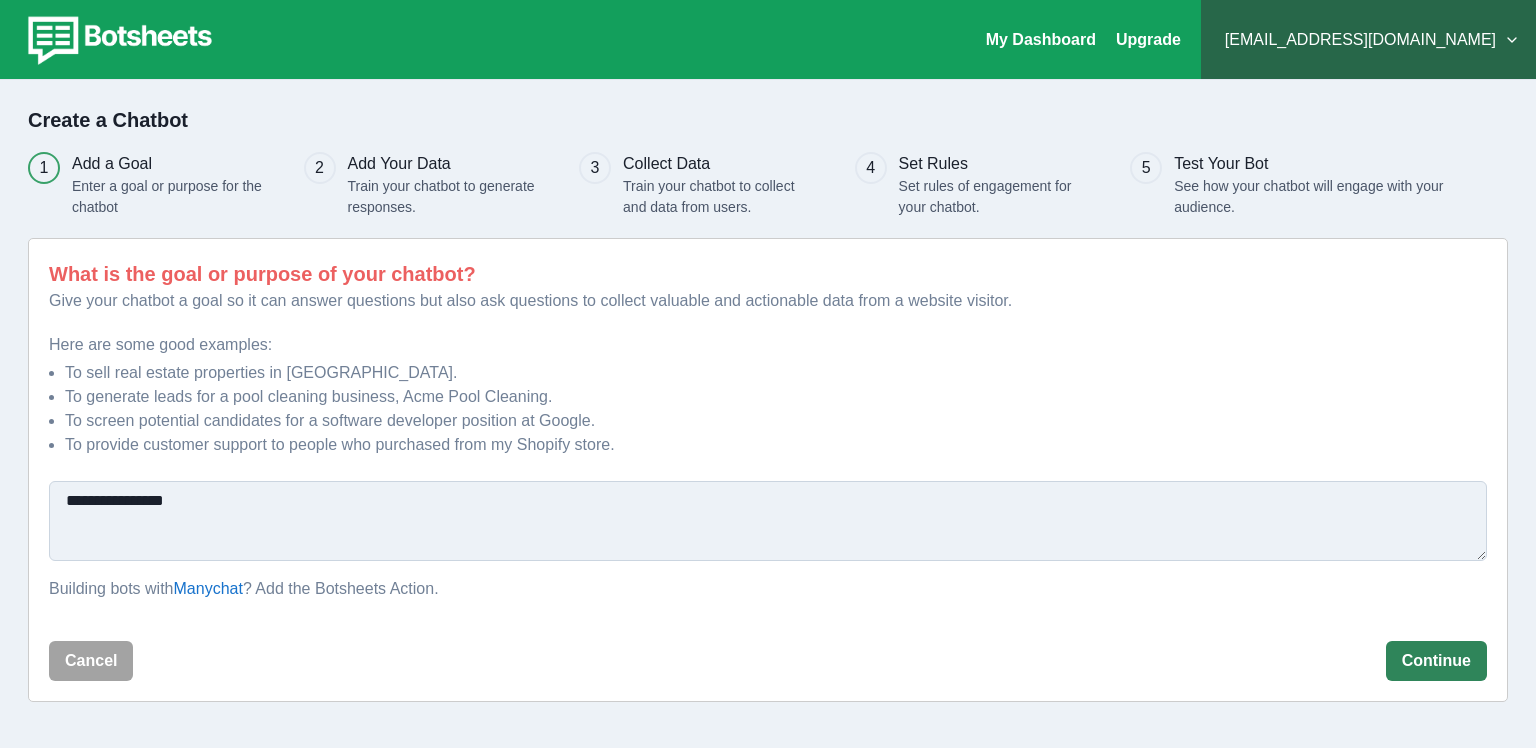 type on "**********" 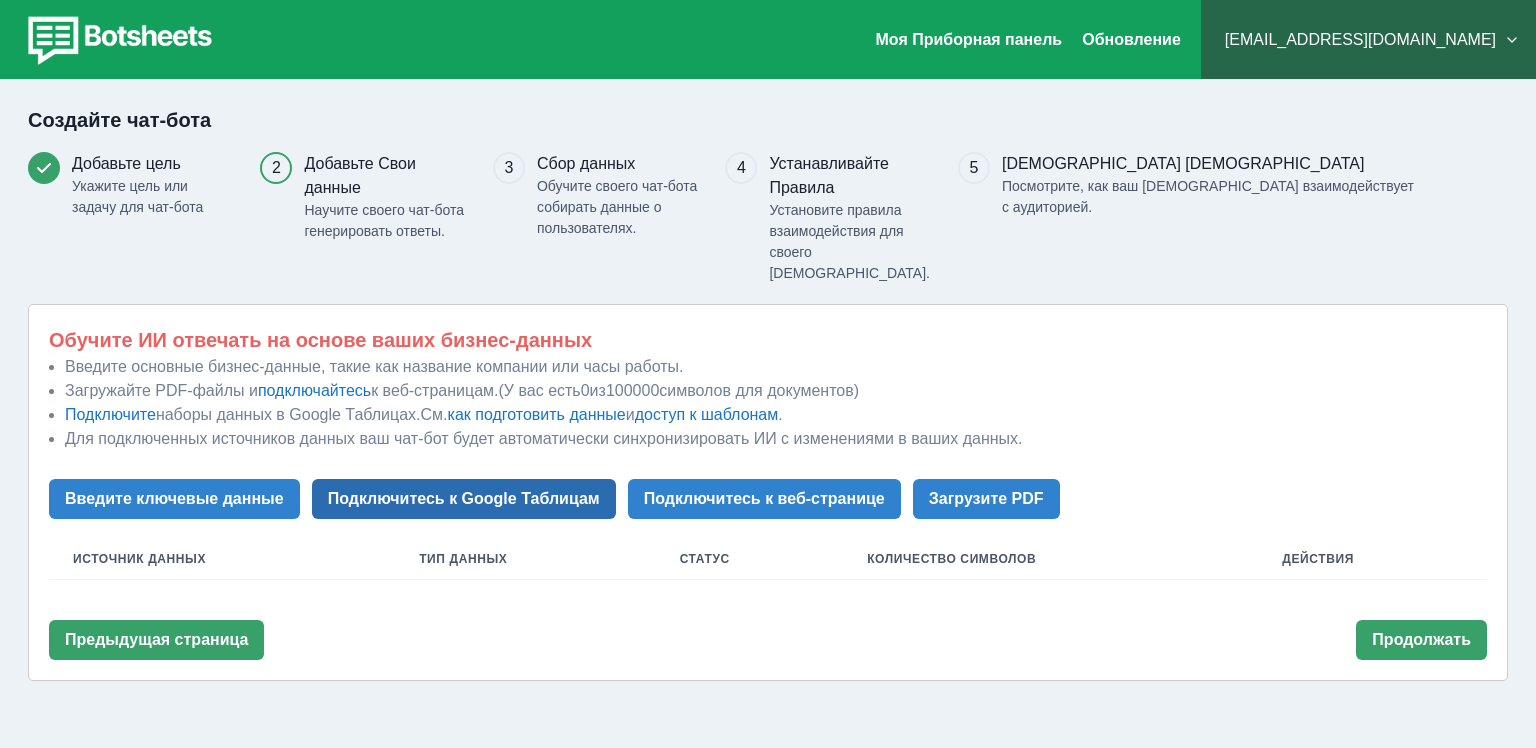 click on "Подключитесь к Google Таблицам" at bounding box center (464, 498) 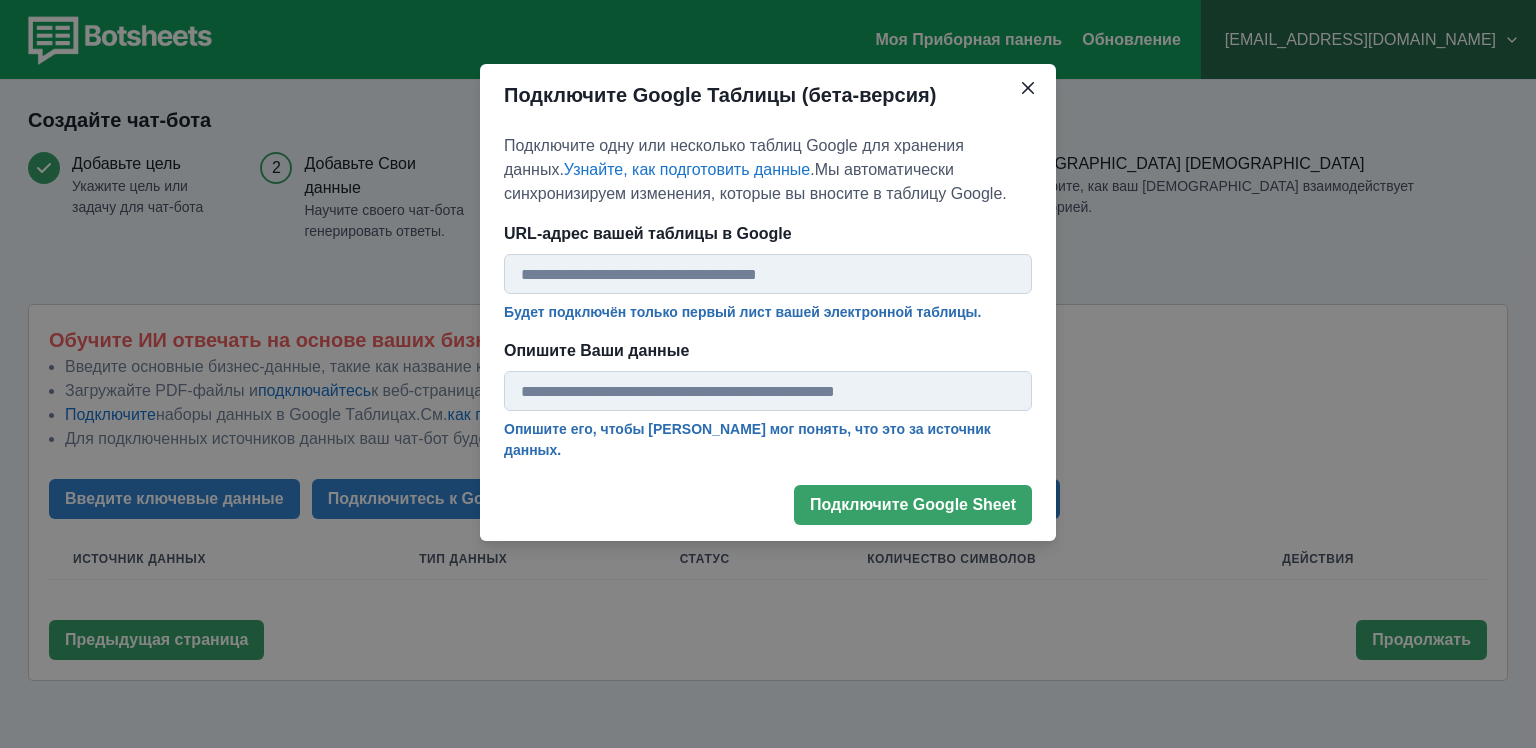 click on "Подключите Google Таблицы (бета-версия)" at bounding box center (768, 95) 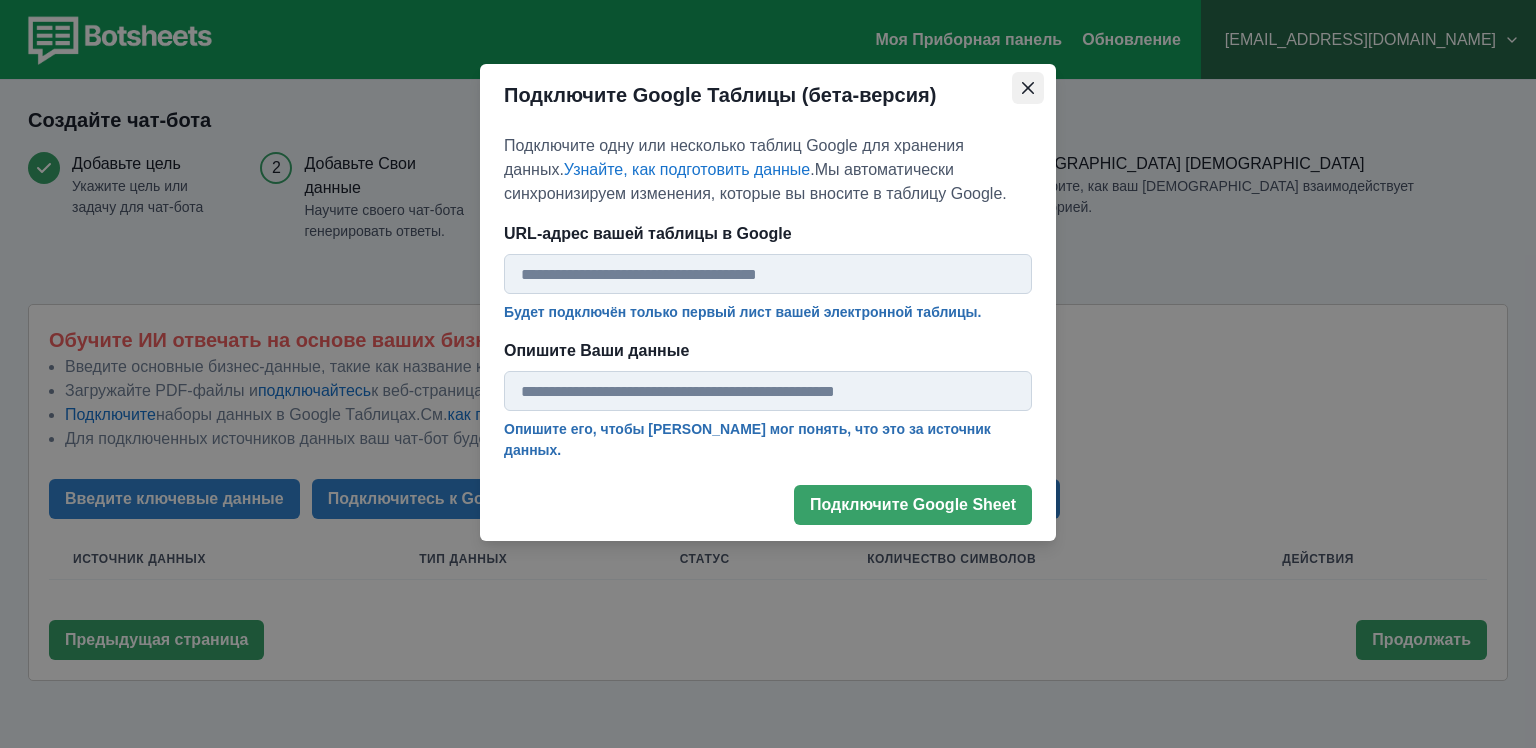 click 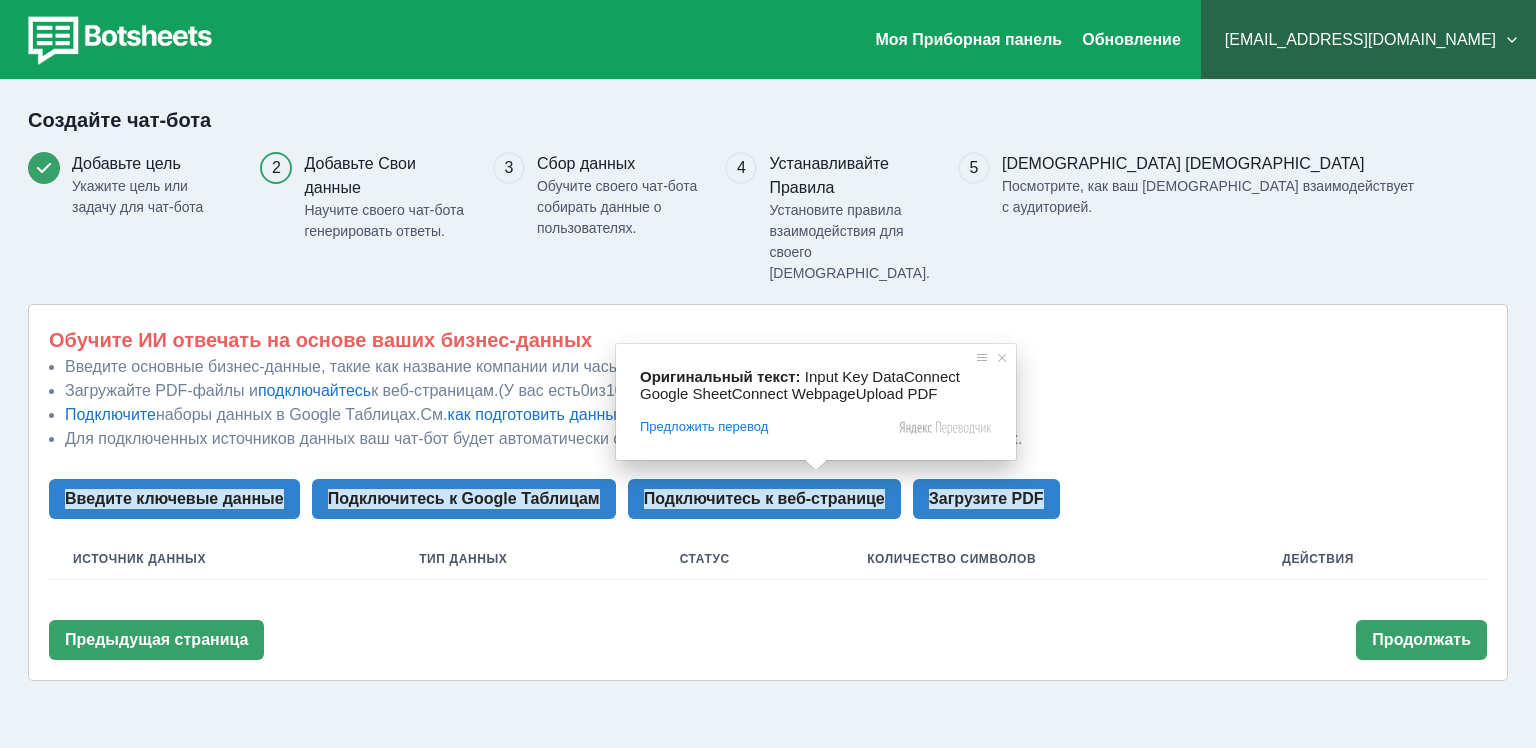 click at bounding box center [816, 465] 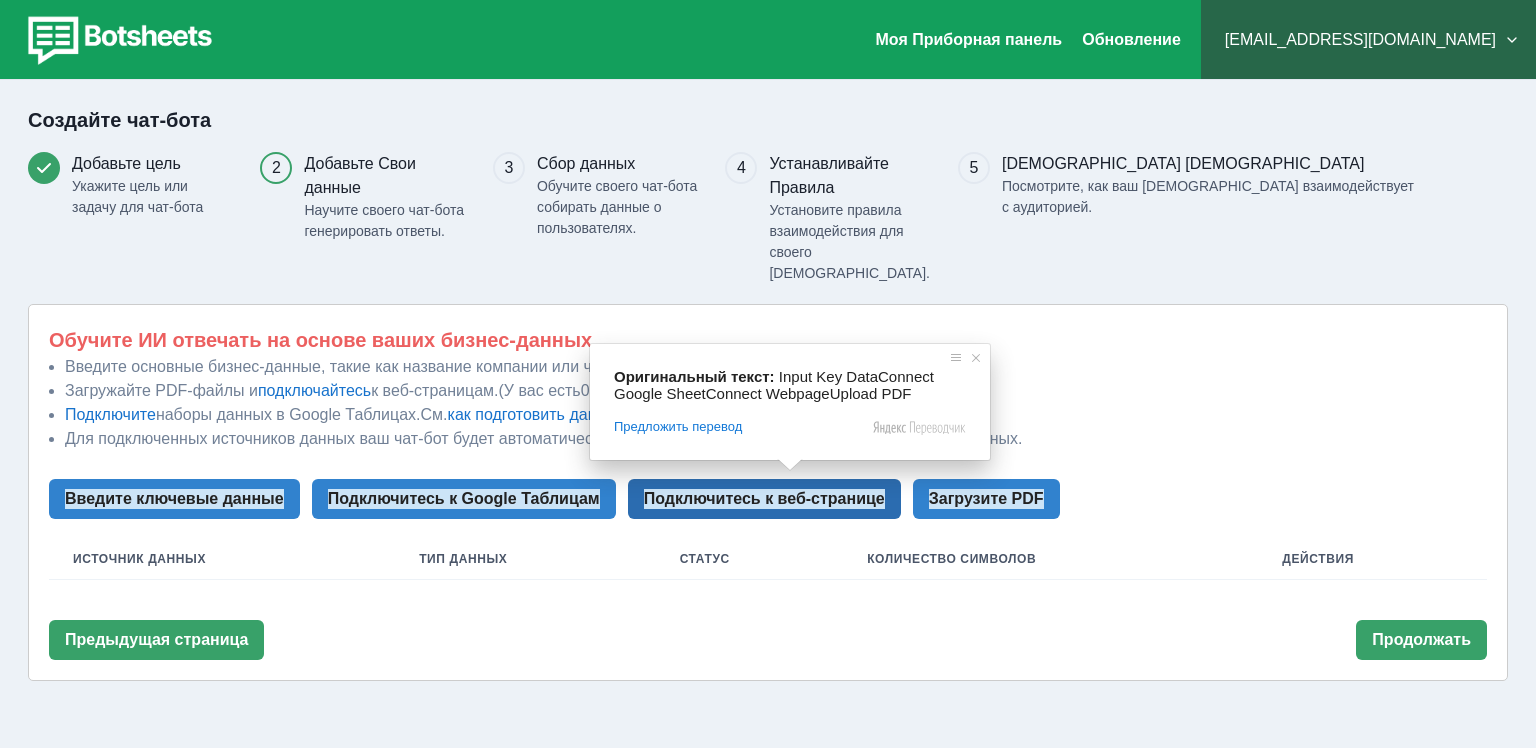 click on "Подключитесь к веб-странице" at bounding box center (764, 498) 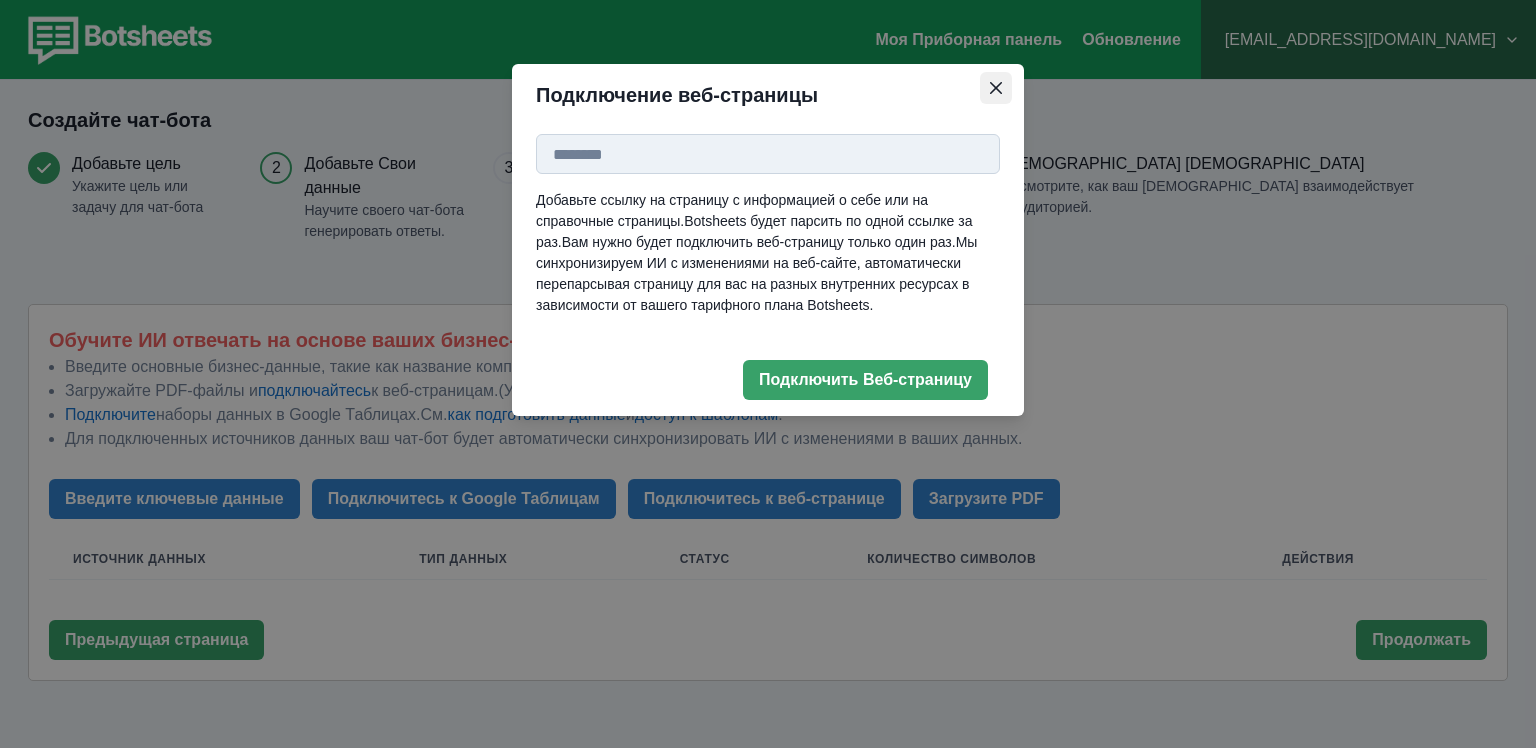 click 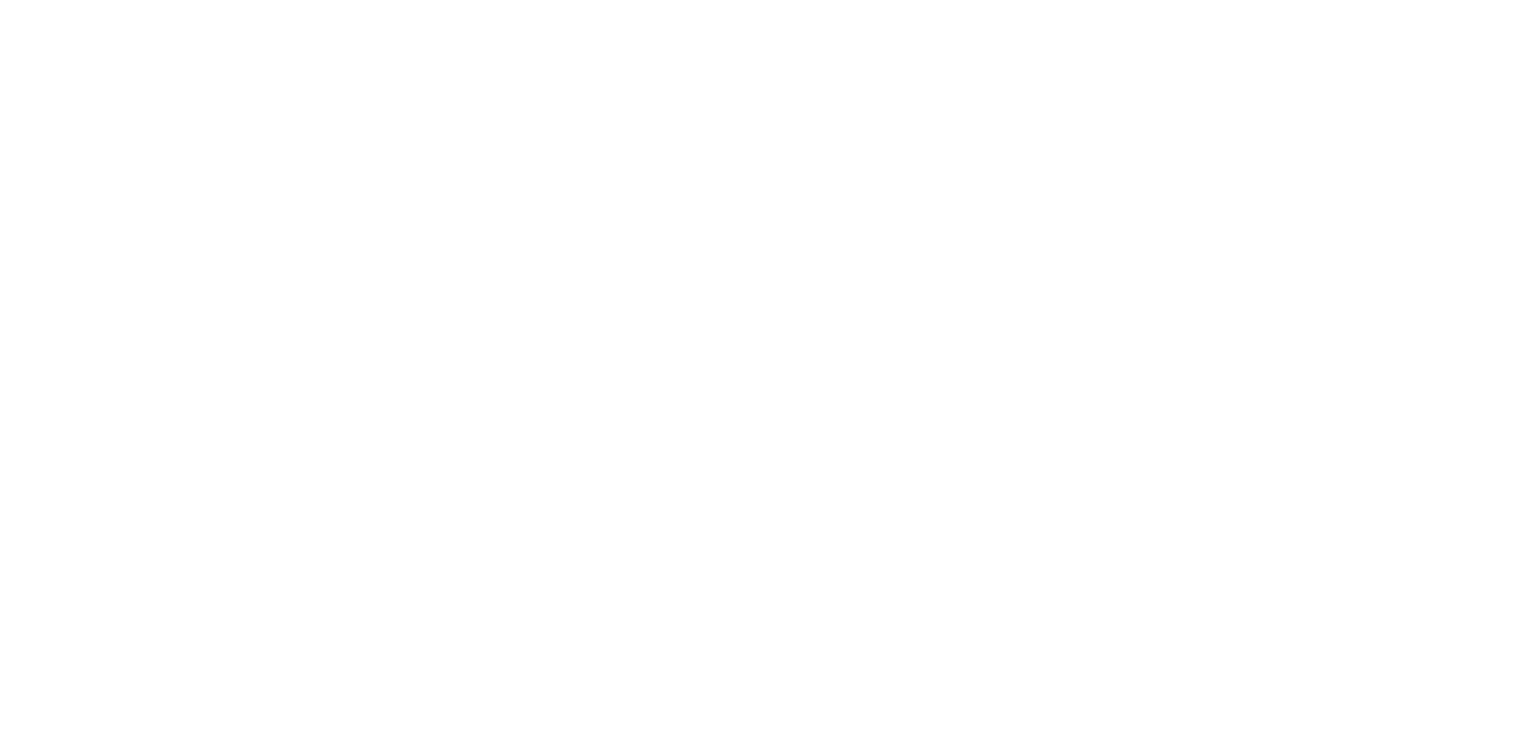scroll, scrollTop: 0, scrollLeft: 0, axis: both 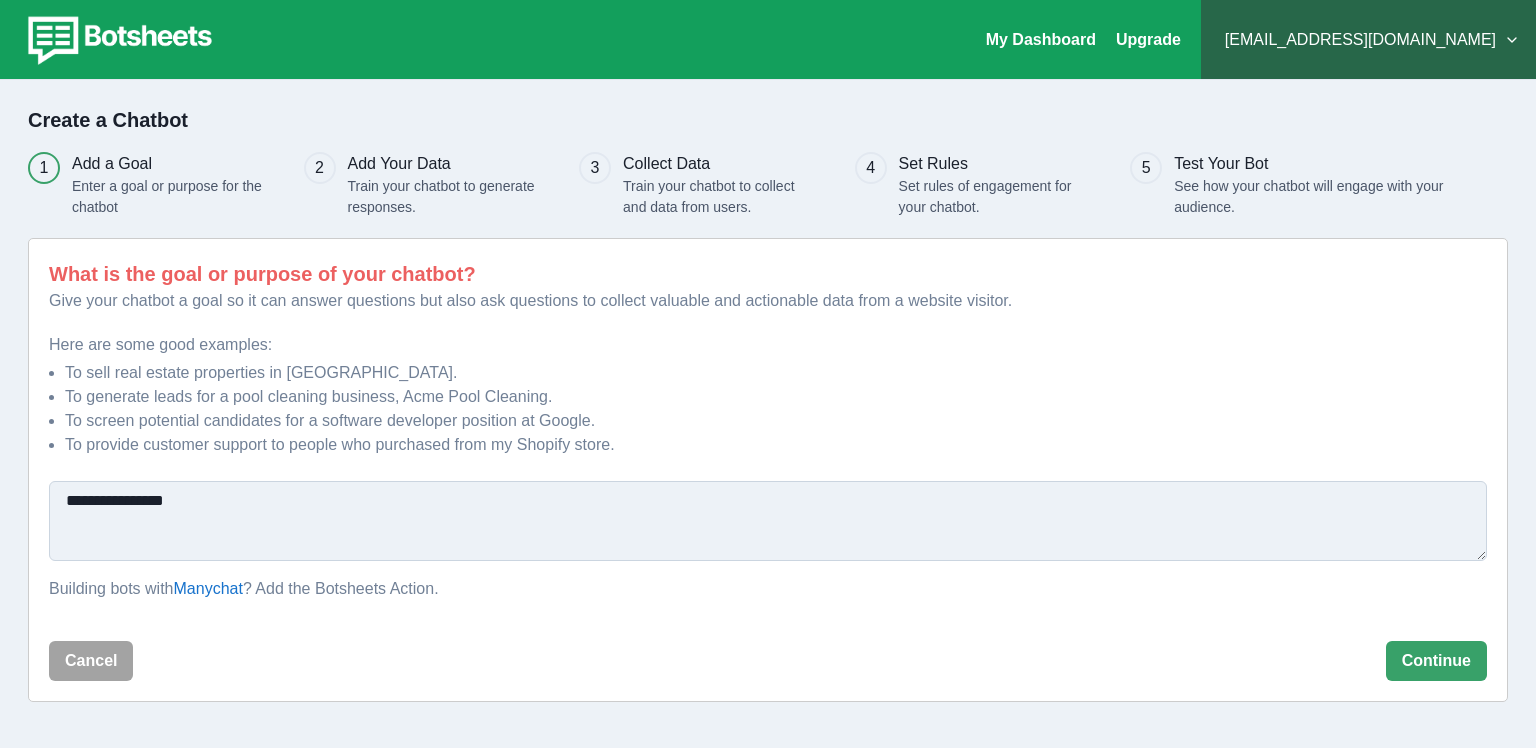 click on "[EMAIL_ADDRESS][DOMAIN_NAME]" at bounding box center [1368, 40] 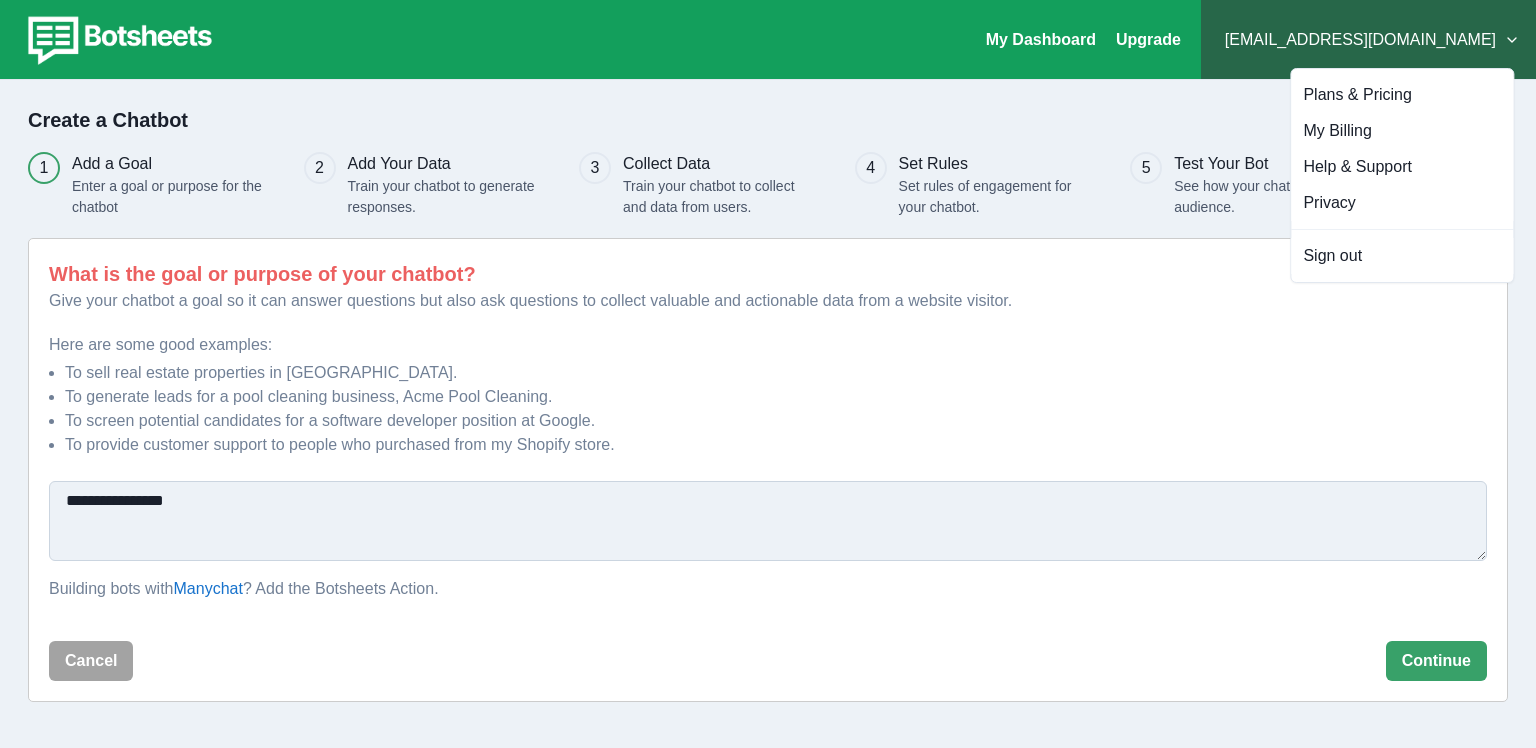 click on "To provide customer support to people who purchased from my Shopify store." at bounding box center [776, 445] 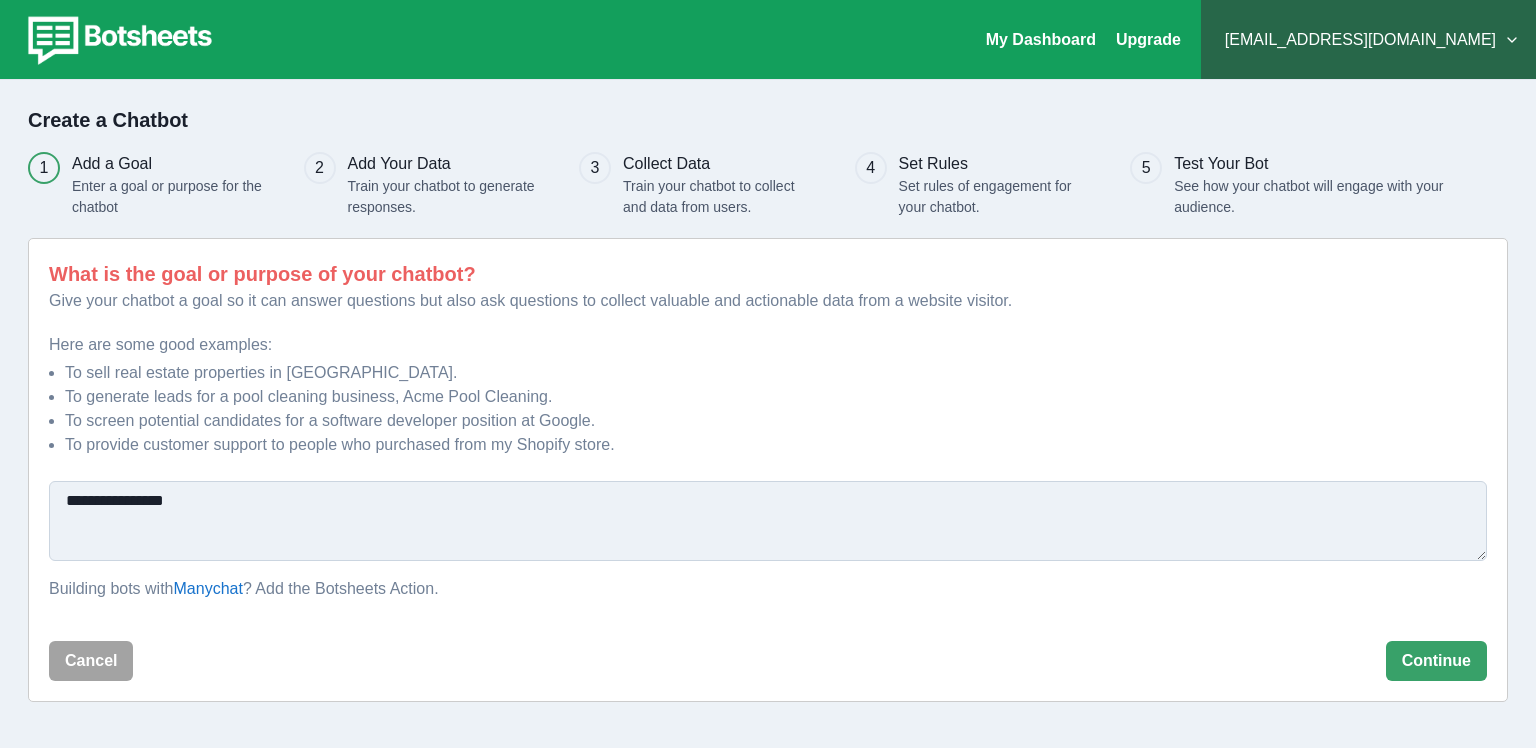scroll, scrollTop: 0, scrollLeft: 0, axis: both 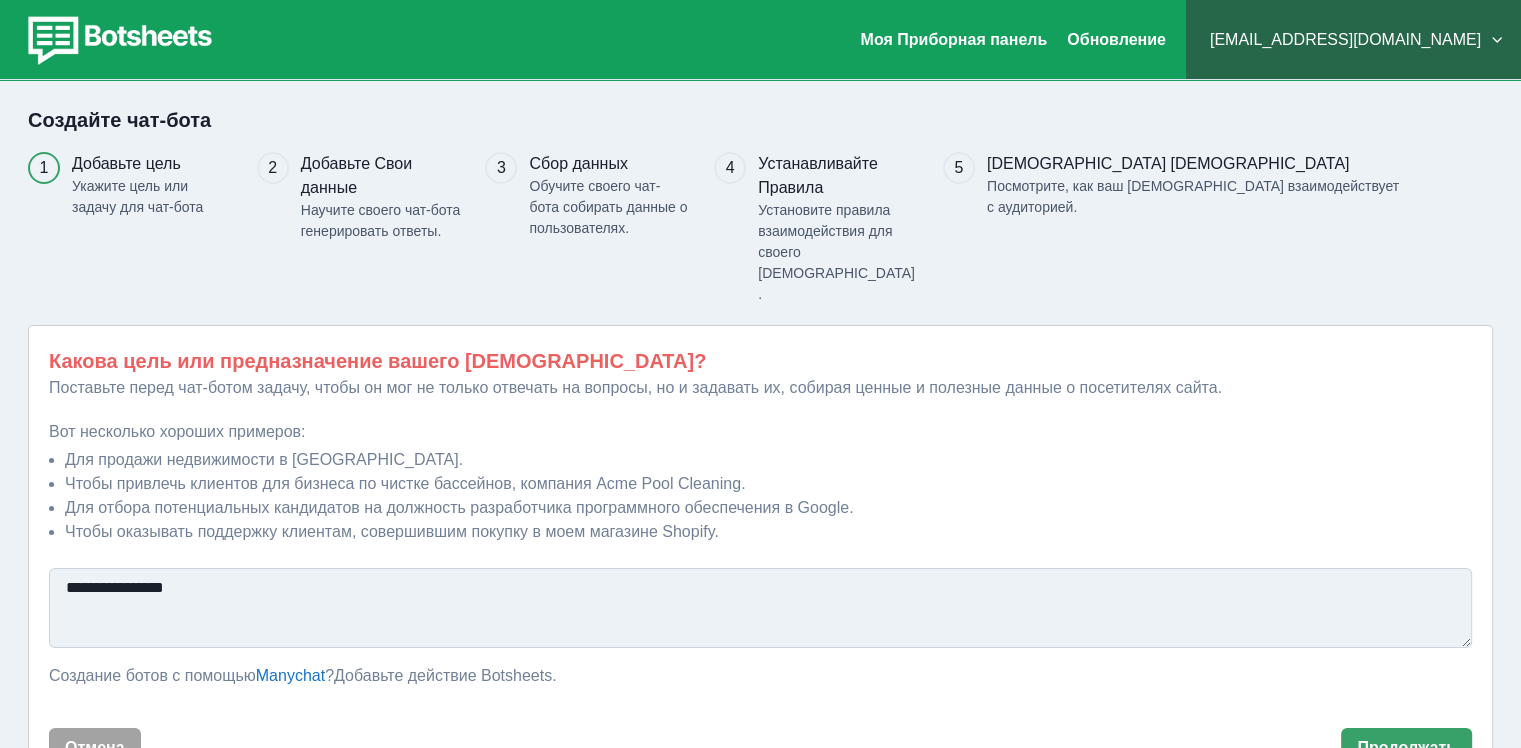 click on "**********" at bounding box center (760, 608) 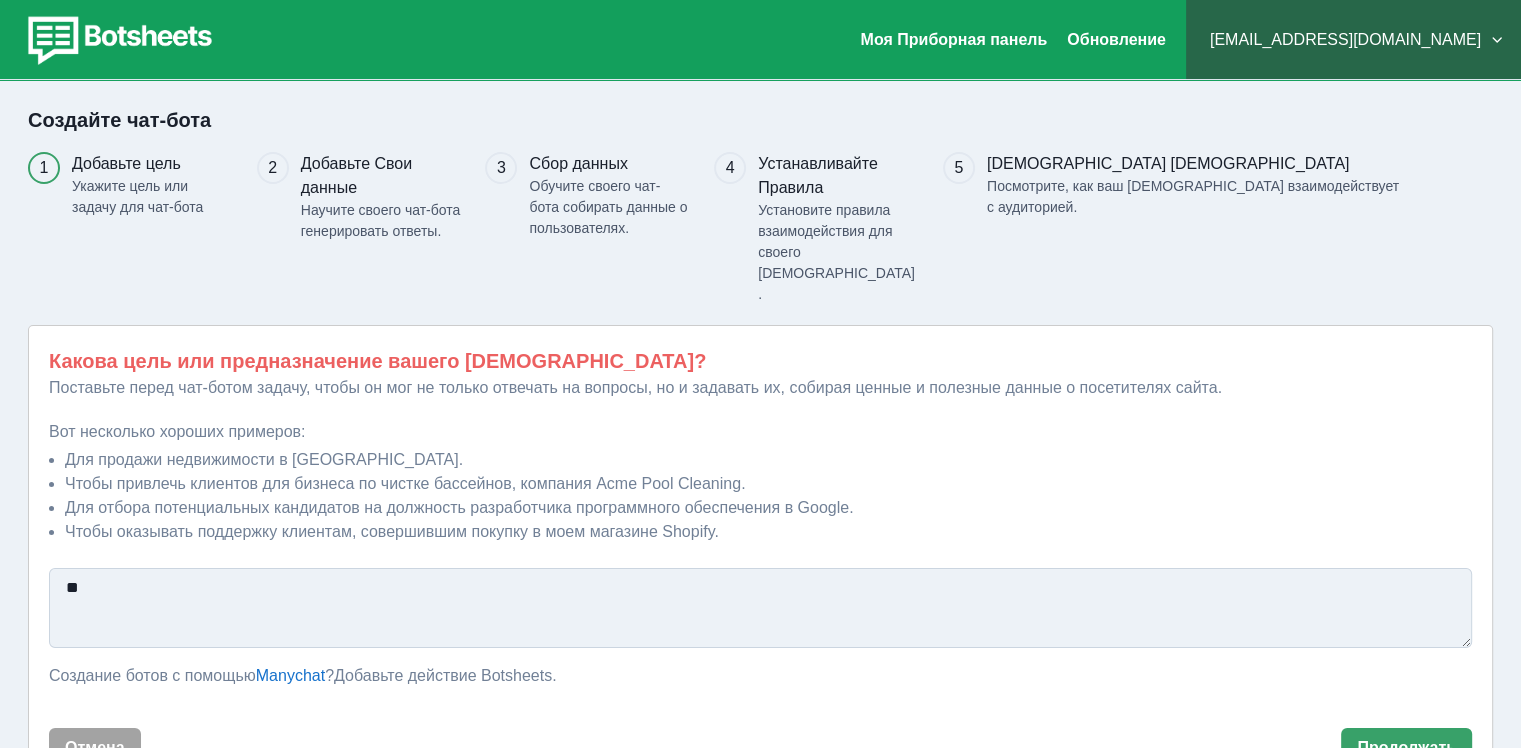 type on "*" 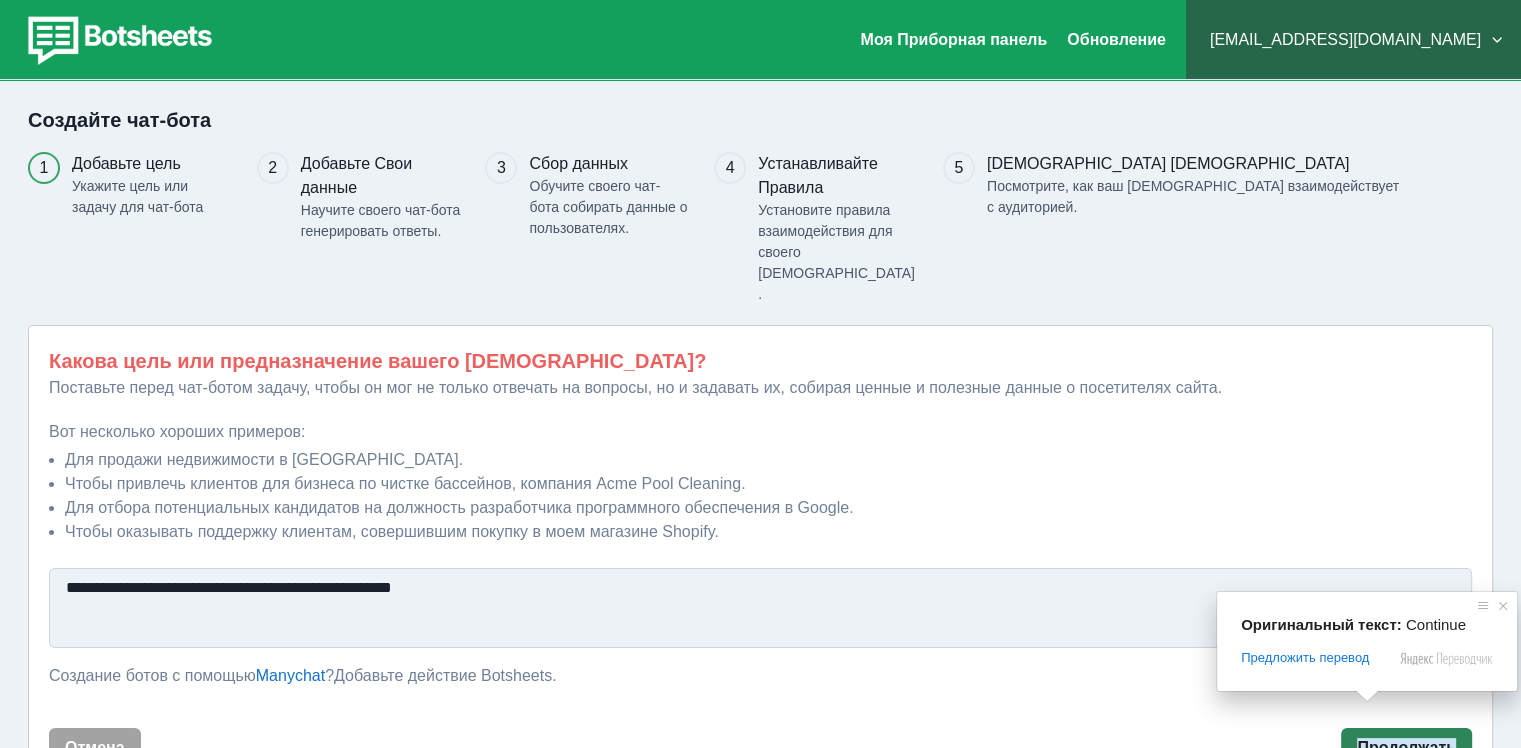 type on "**********" 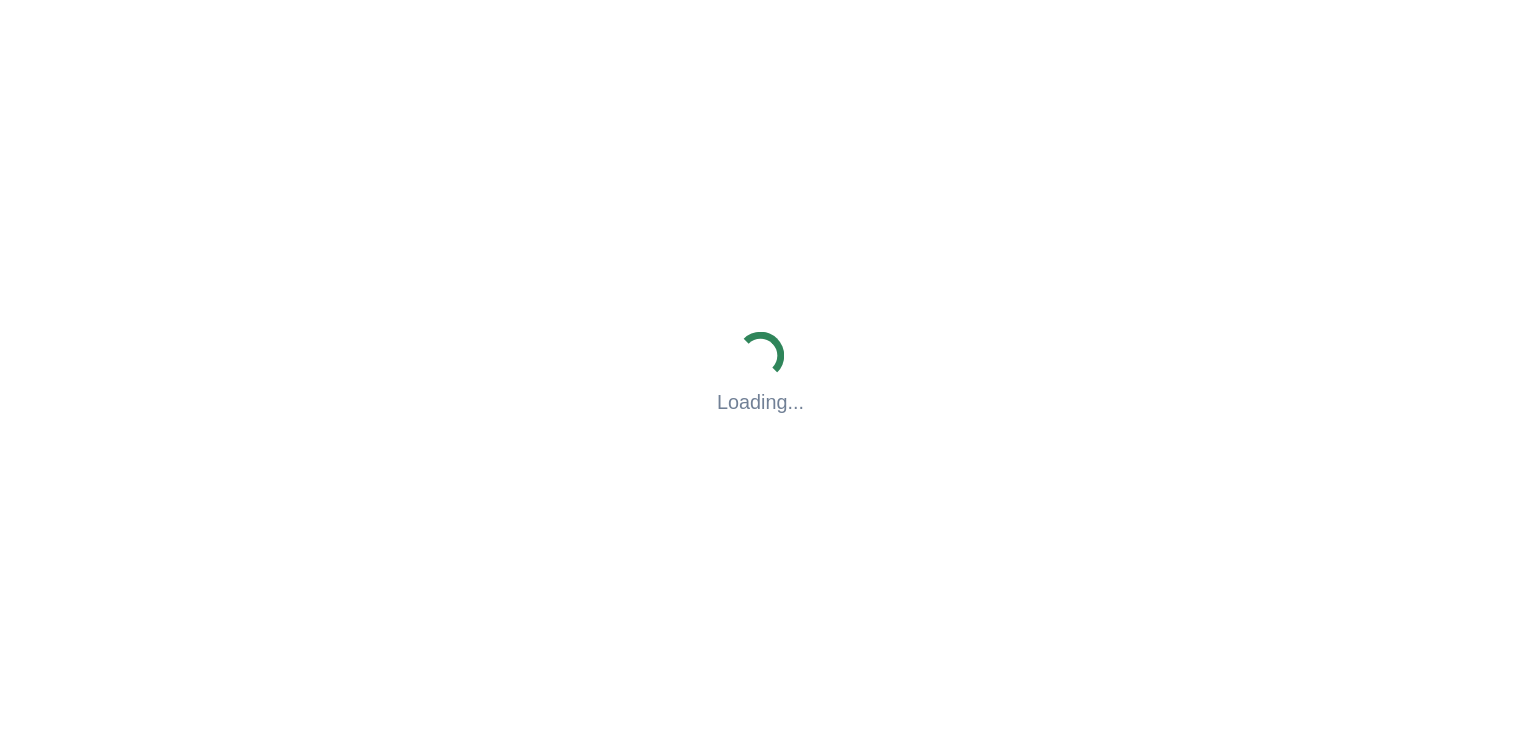 scroll, scrollTop: 0, scrollLeft: 0, axis: both 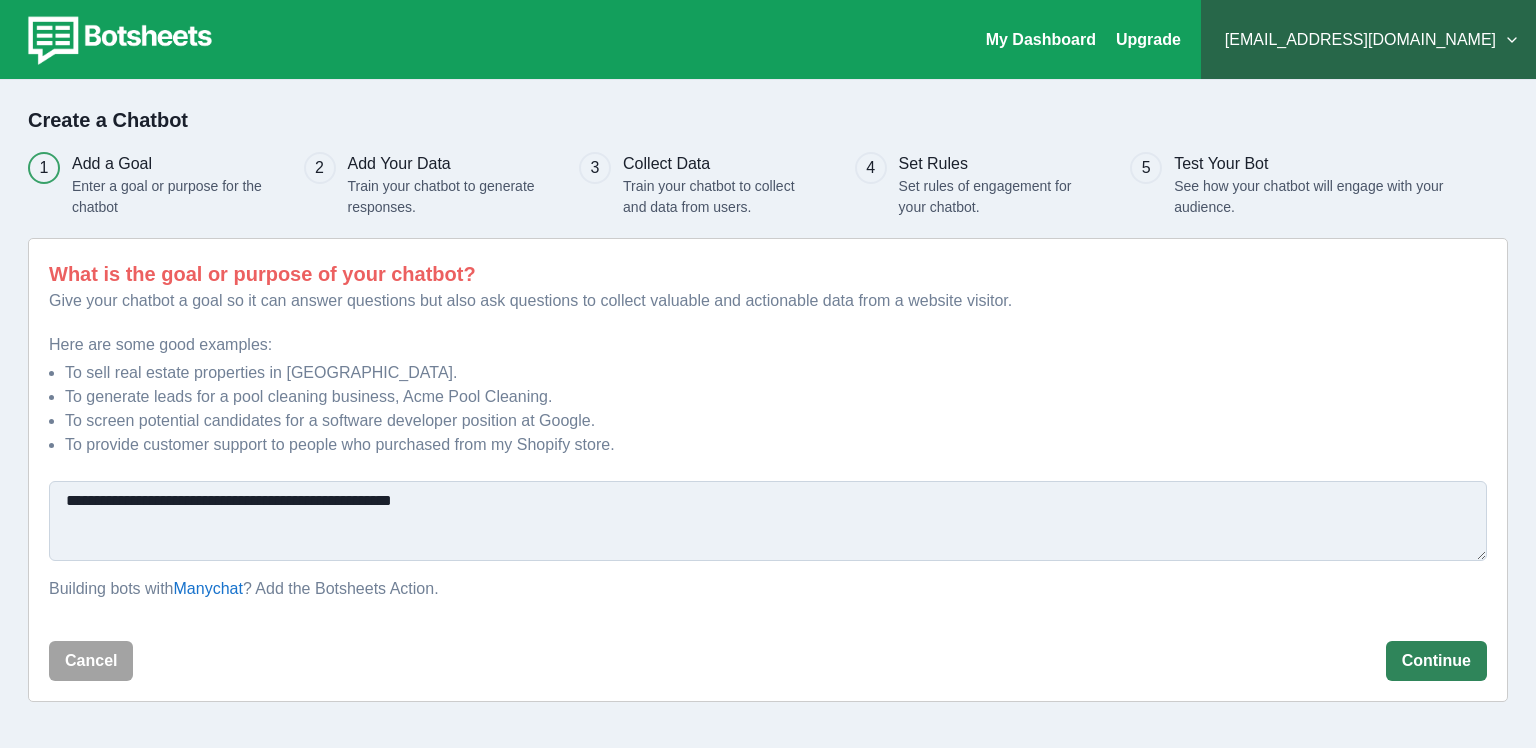 click on "Continue" at bounding box center [1436, 661] 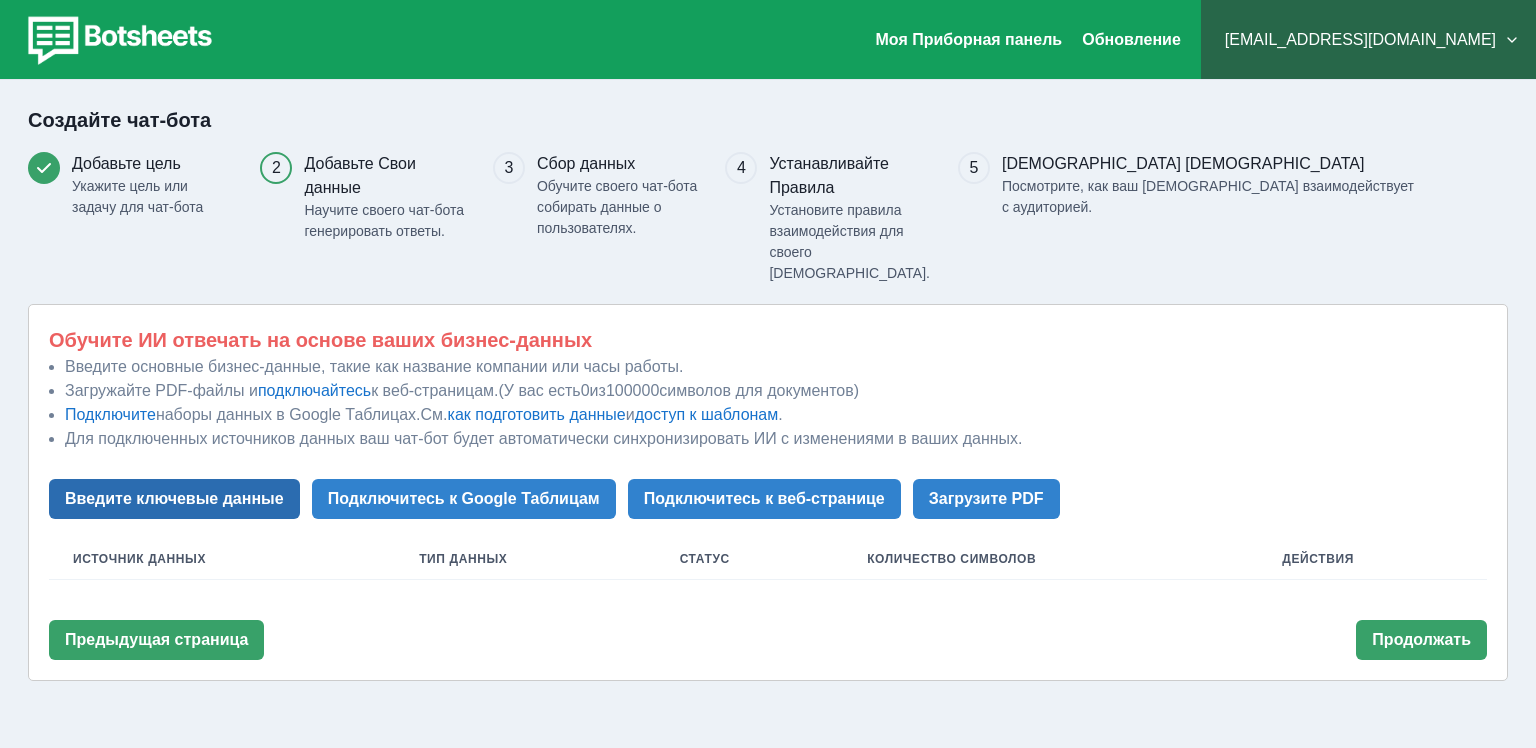 click on "Моя Приборная панель Обновление [EMAIL_ADDRESS][DOMAIN_NAME] Планы и цены Мои платежи Помощь и поддержка Конфиденциальность Выход Создайте чат-бота Добавьте цель Укажите цель или задачу для чат-бота 2 Добавьте Свои данные Научите своего чат-бота генерировать ответы. 3 Сбор данных Обучите своего чат-бота собирать данные о пользователях. 4 Устанавливайте Правила Установите правила взаимодействия для своего чат-бота. 5 [DEMOGRAPHIC_DATA] Своего Бота Посмотрите, как ваш [DEMOGRAPHIC_DATA] взаимодействует с аудиторией. Обучите ИИ отвечать на основе ваших бизнес-данных подключайтесь 0  из" at bounding box center [768, 374] 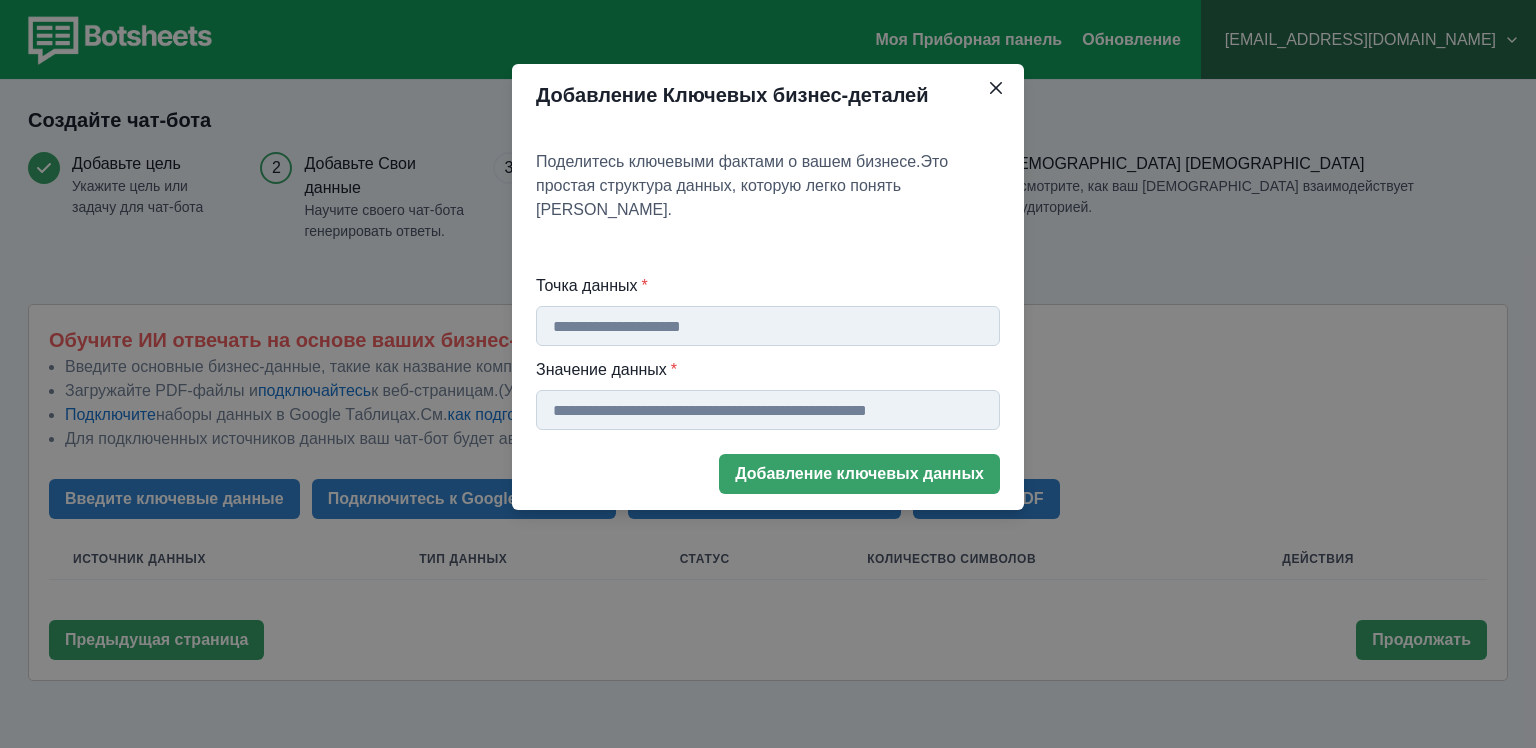 click on "Точка данных *" at bounding box center [768, 326] 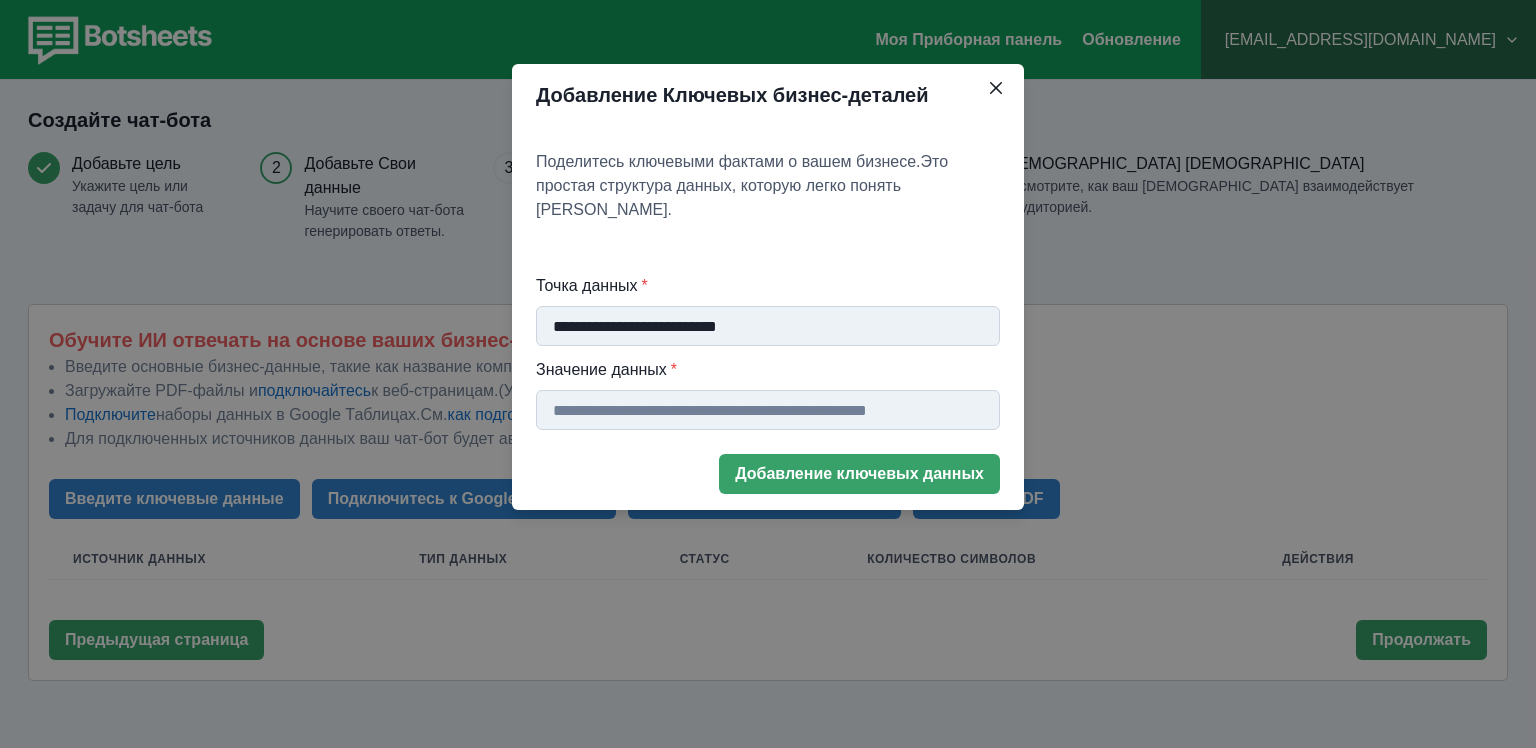 type on "**********" 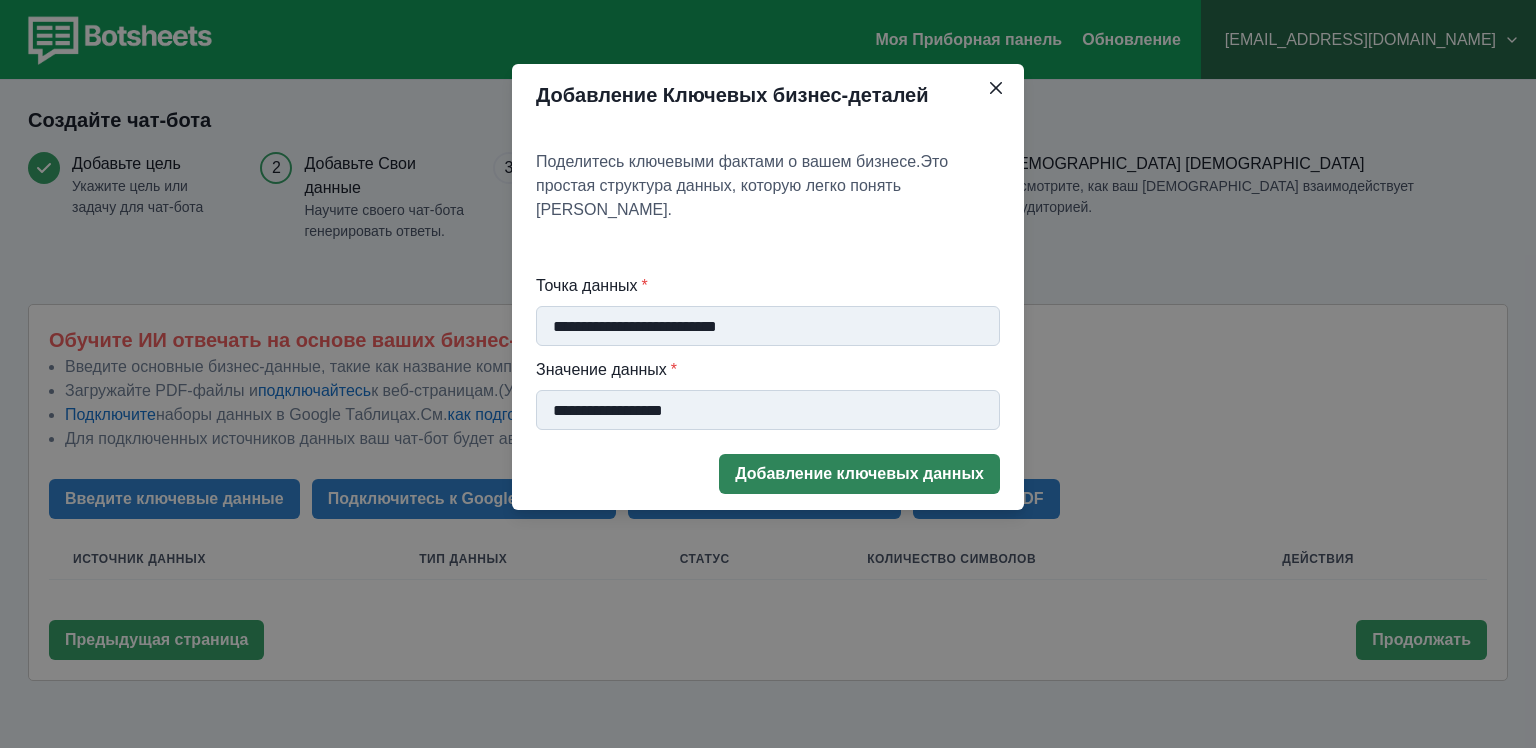 type on "**********" 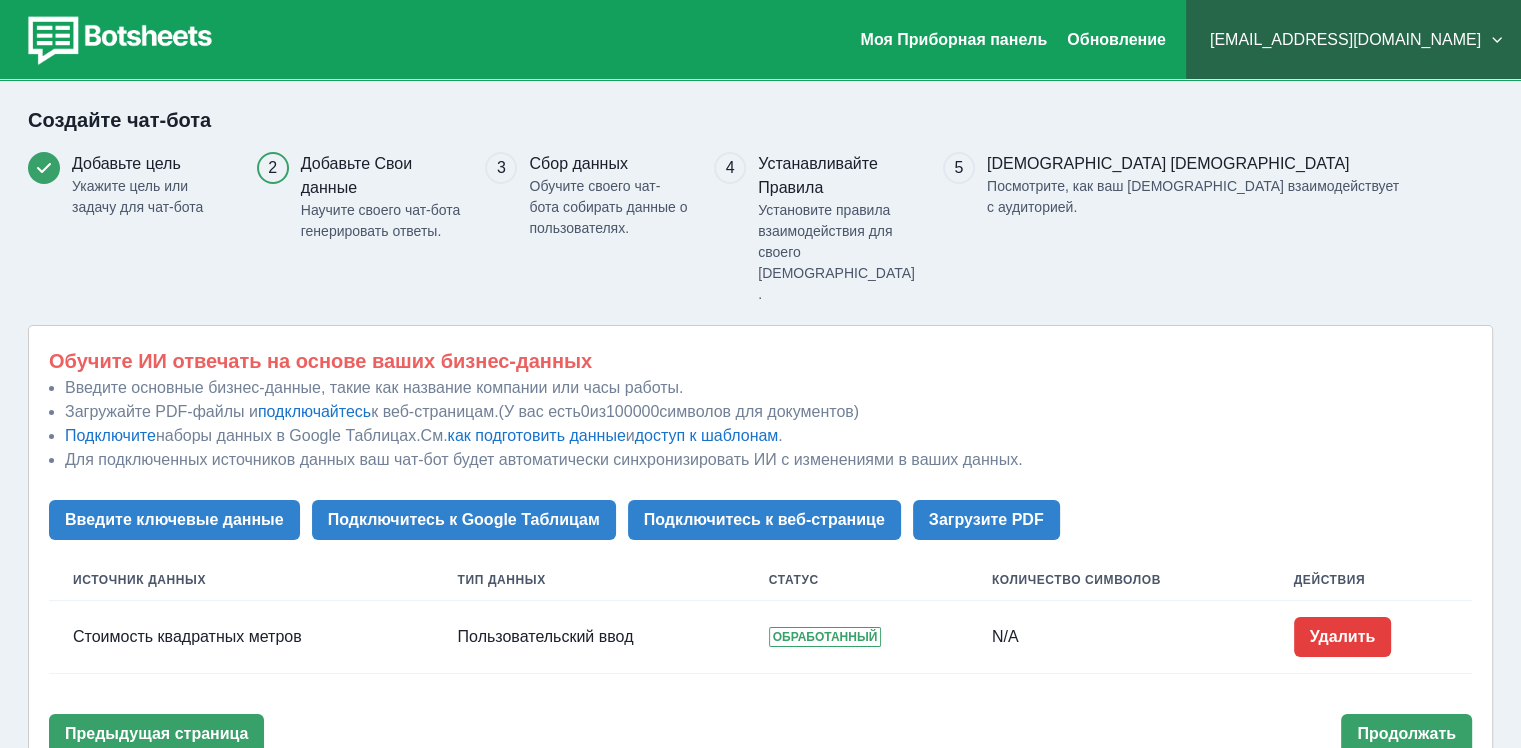 click on "Обучите ИИ отвечать на основе ваших бизнес-данных Введите основные бизнес-данные, такие как название компании или часы работы. Загружайте PDF-файлы и  подключайтесь  к веб-страницам.  (У вас есть  0  из  100000  символов для документов)  Подключите  наборы данных в Google Таблицах.  См.  как подготовить данные  и  доступ к шаблонам . Для подключенных источников данных ваш чат-бот будет автоматически синхронизировать ИИ с изменениями в ваших данных. Введите ключевые данные Подключитесь к Google Таблицам Подключитесь к веб-странице Загрузите PDF Источник данных Тип данных" at bounding box center [760, 550] 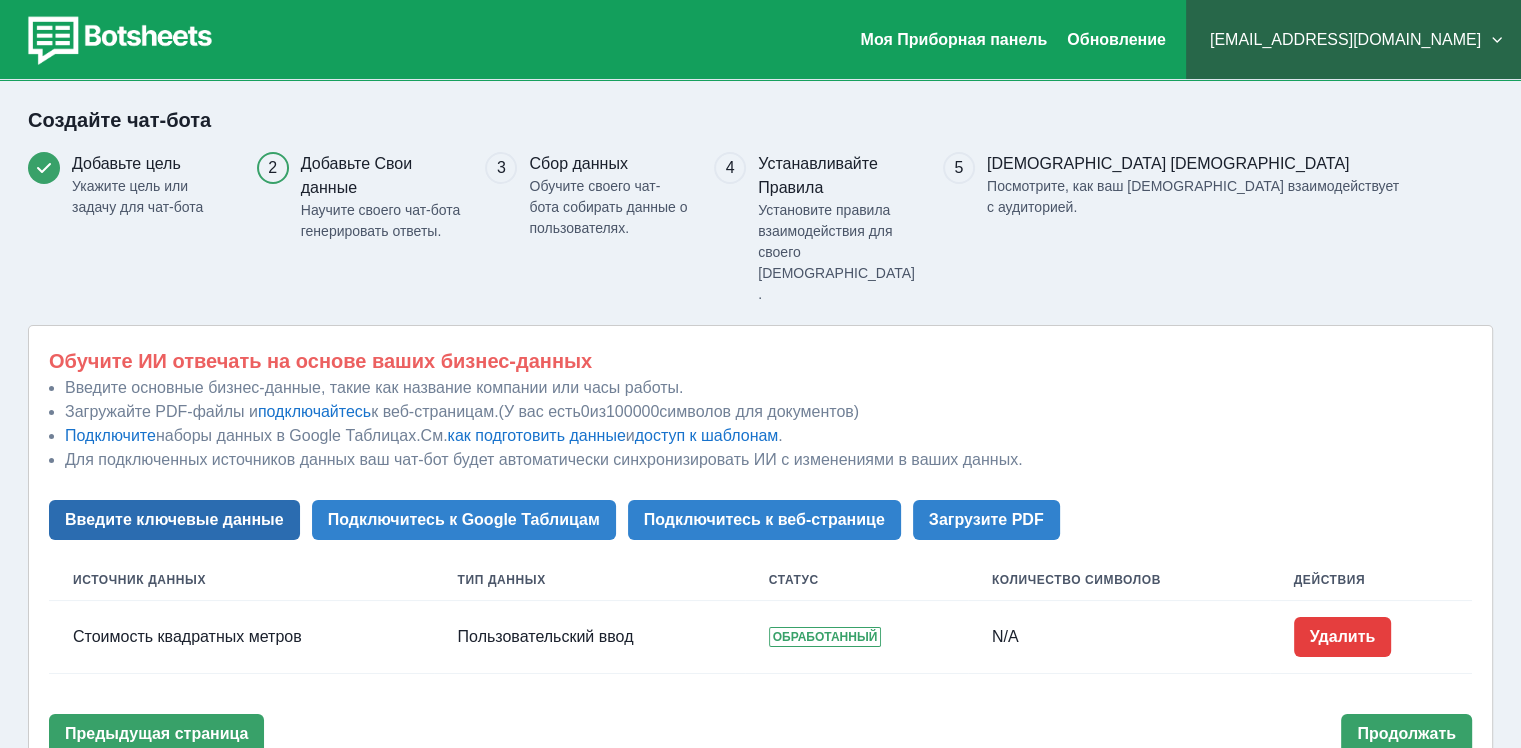 click on "Введите ключевые данные" at bounding box center (174, 519) 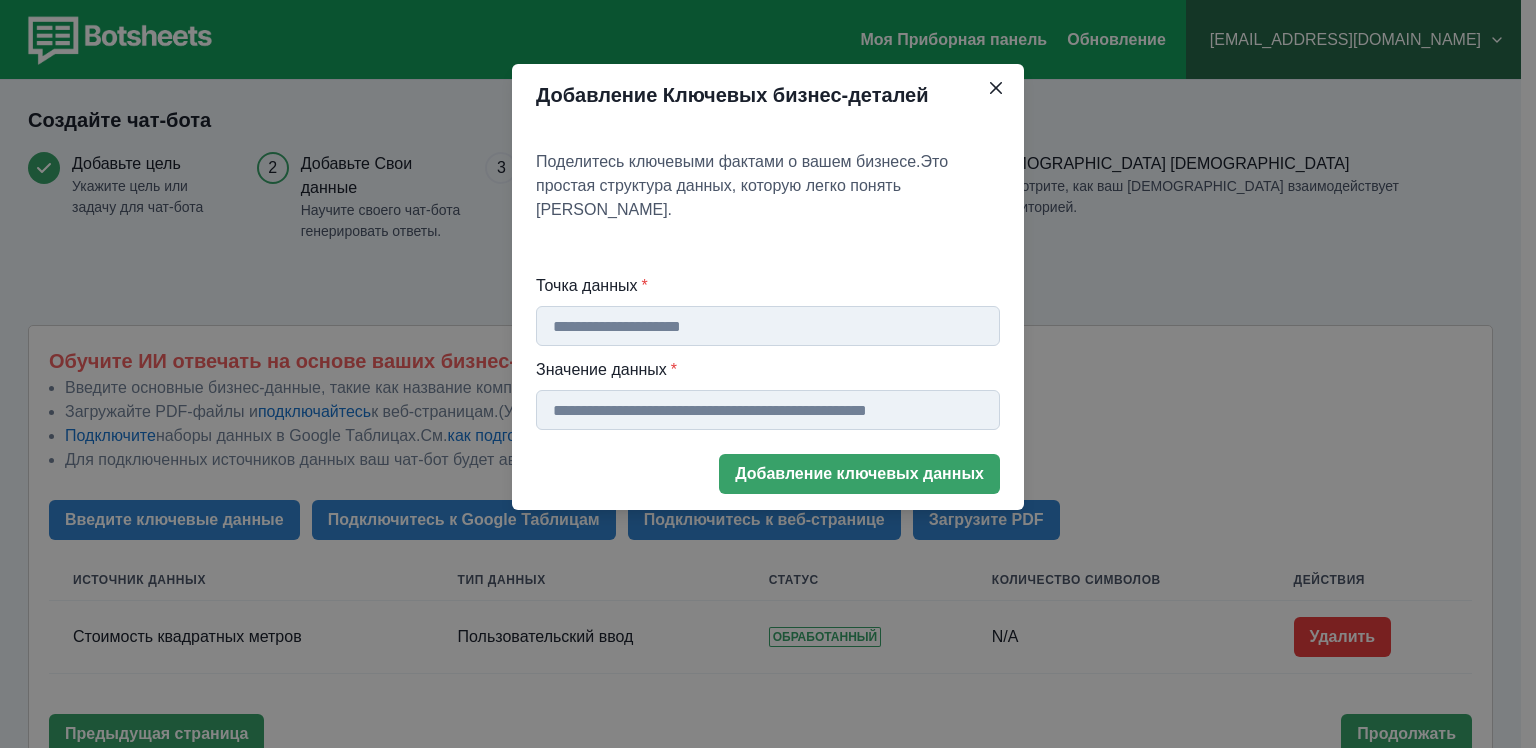 click on "Точка данных *" at bounding box center (768, 326) 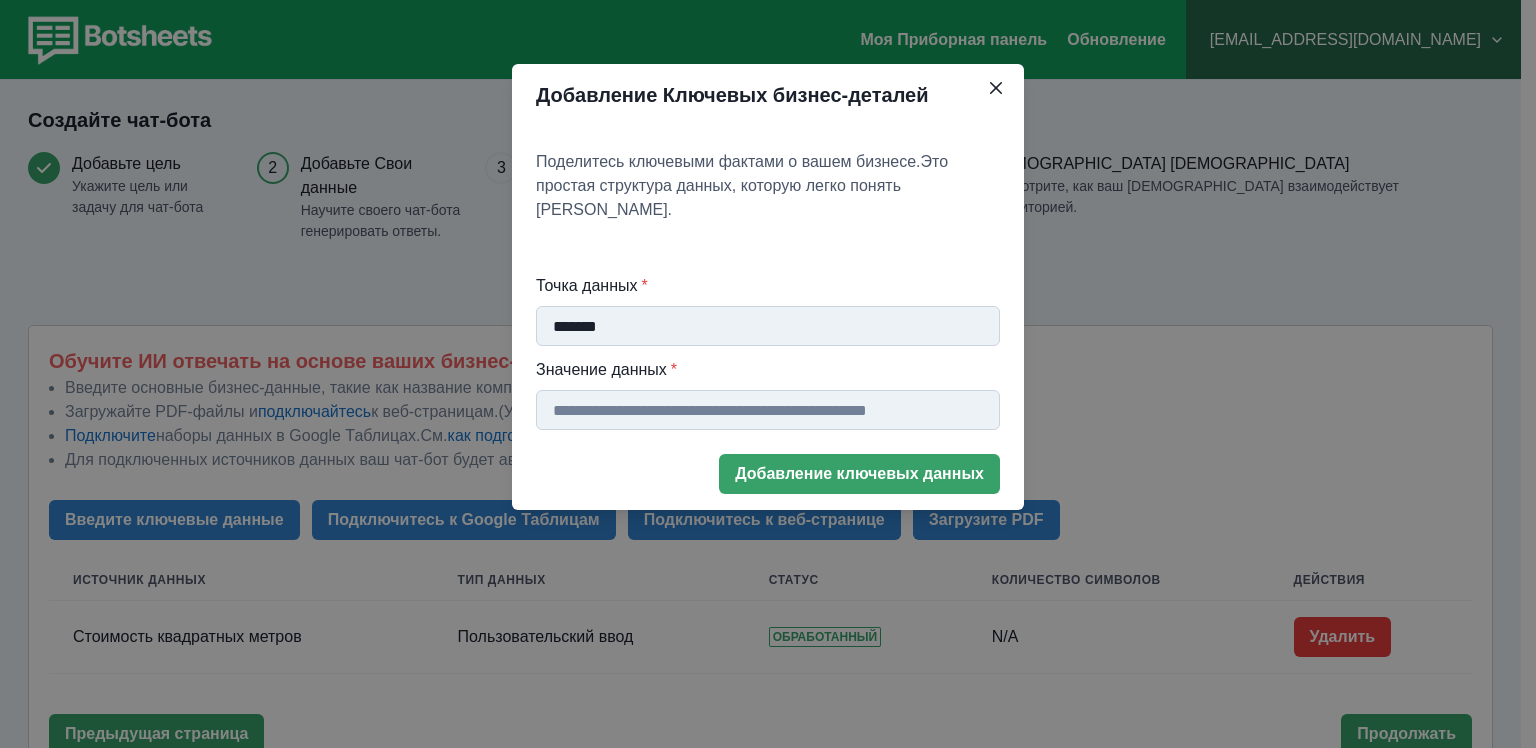 type on "**********" 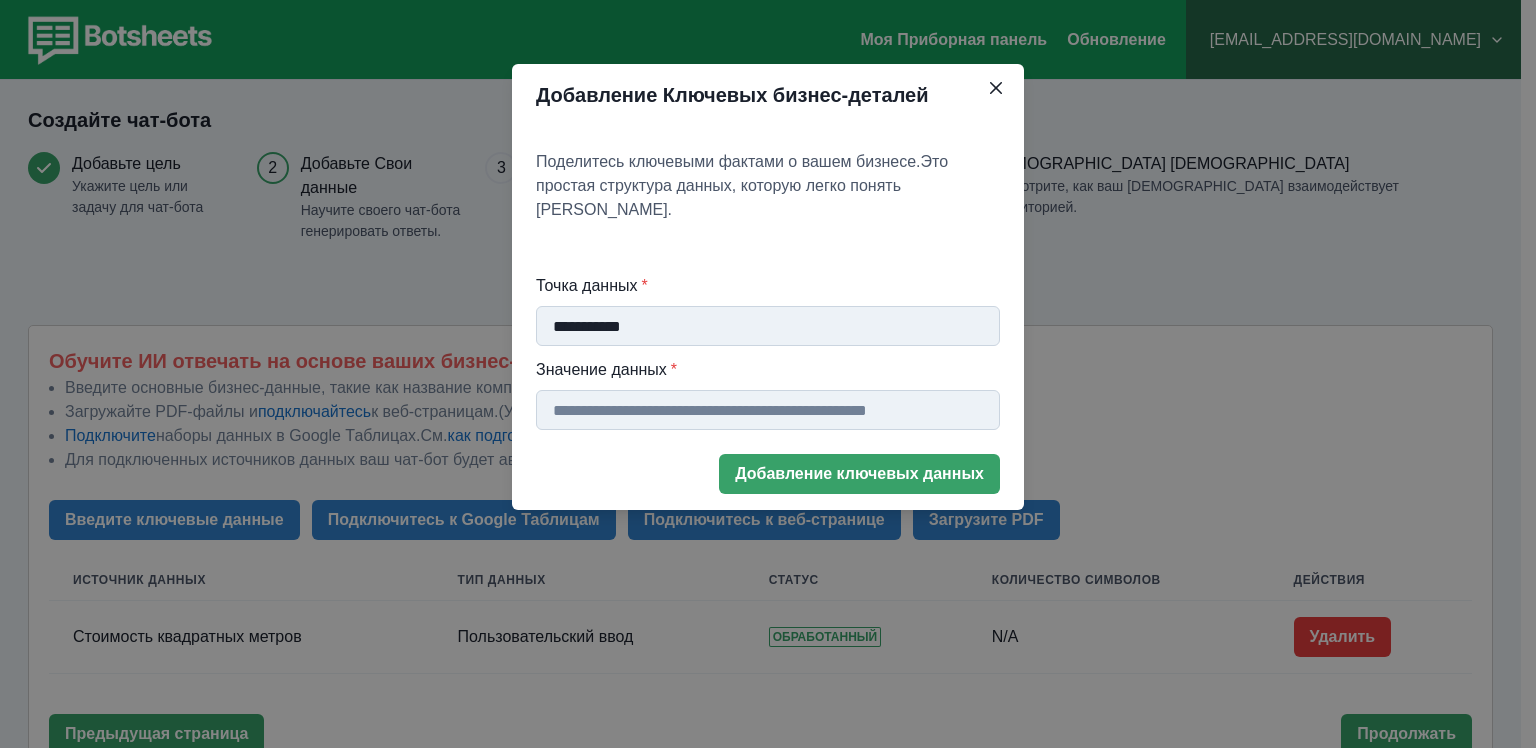 click on "Точка данных *" at bounding box center [768, 410] 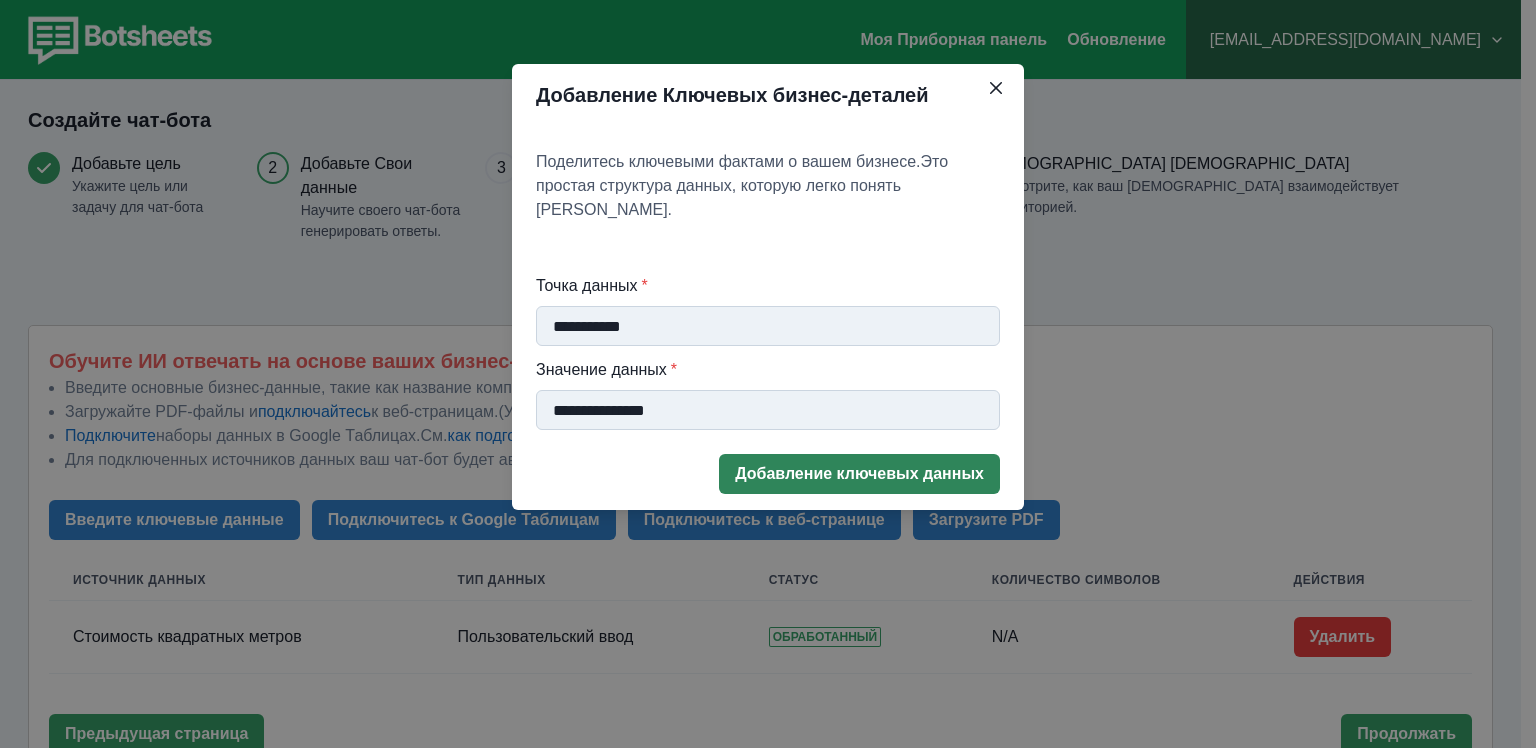 type on "**********" 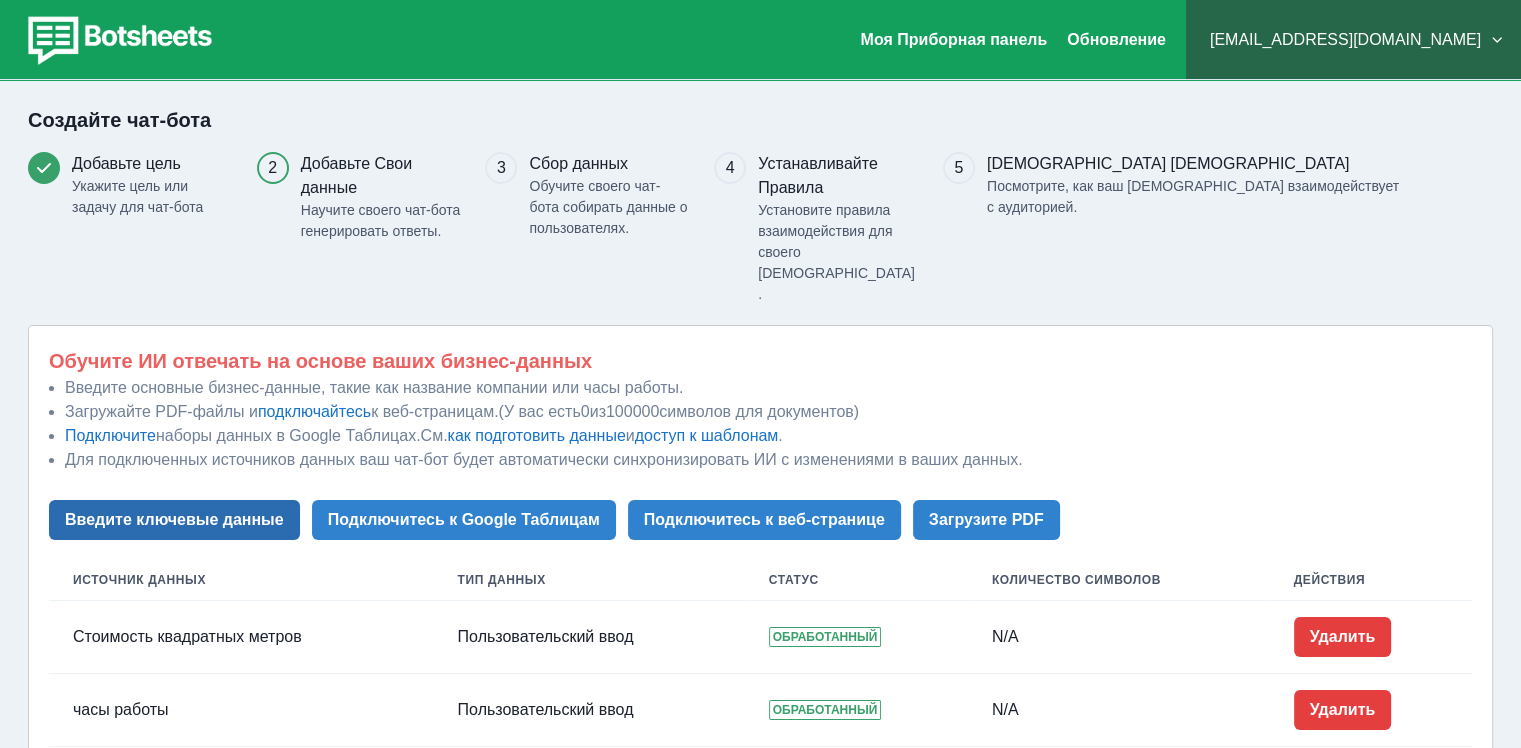 click on "Введите ключевые данные" at bounding box center (174, 520) 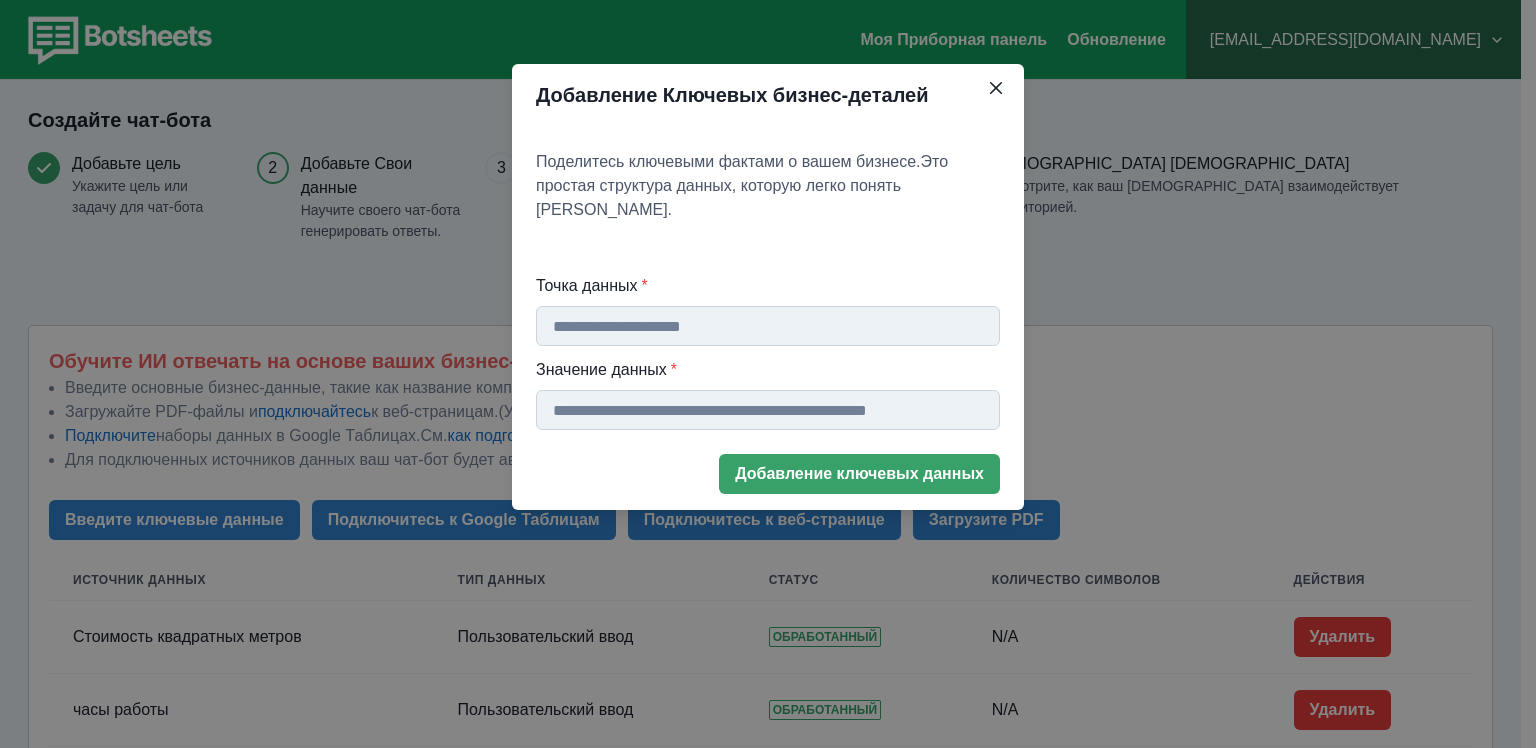 click on "Точка данных *" at bounding box center [768, 326] 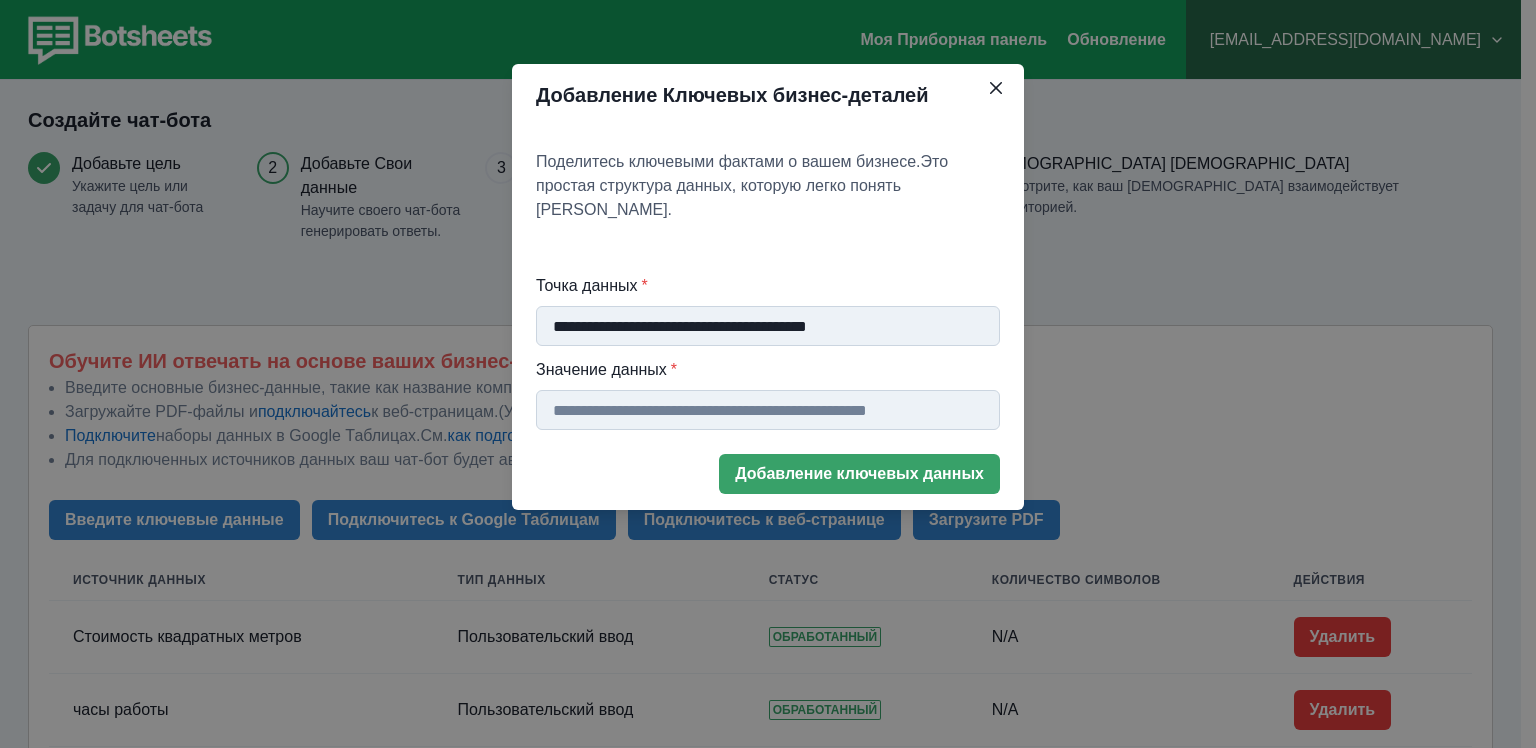 type on "**********" 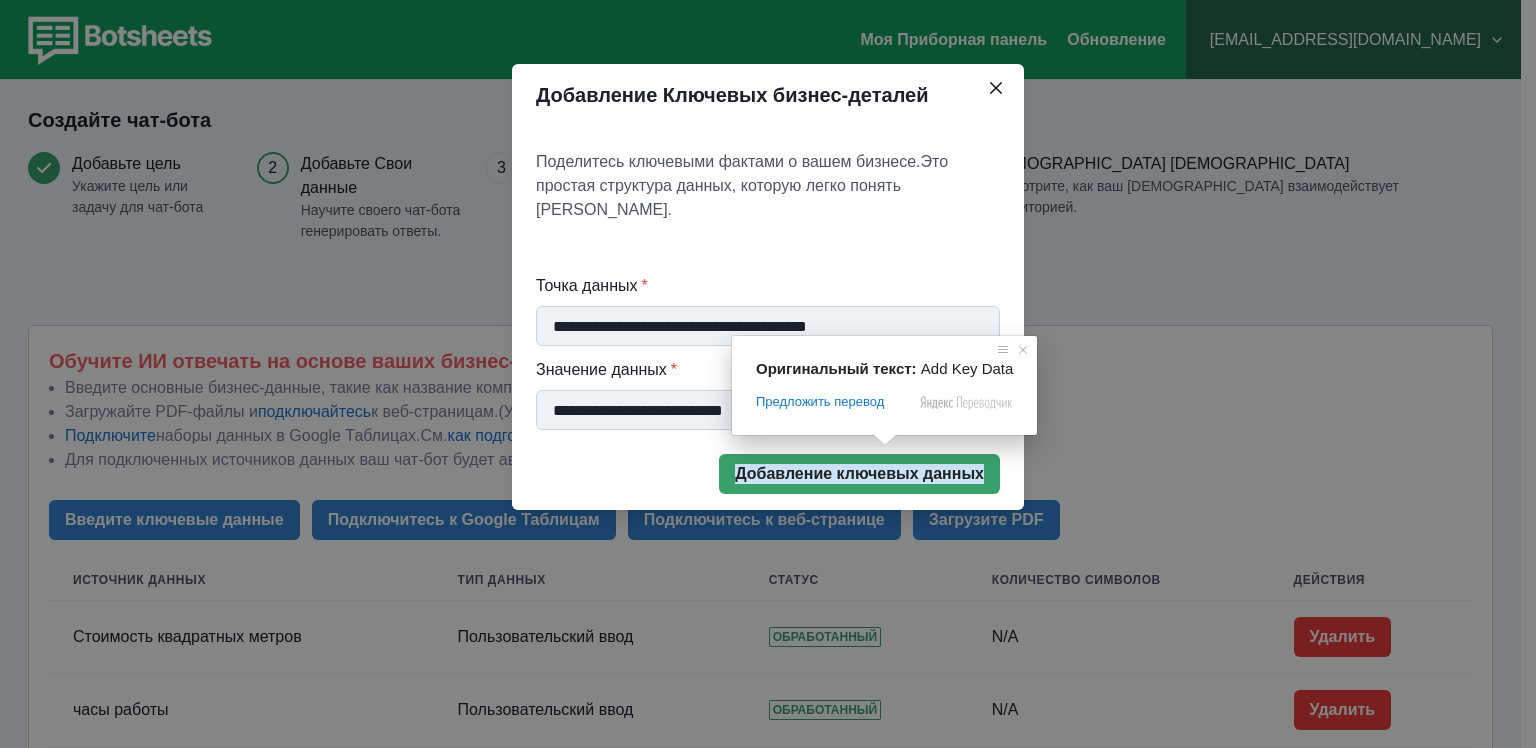 type on "**********" 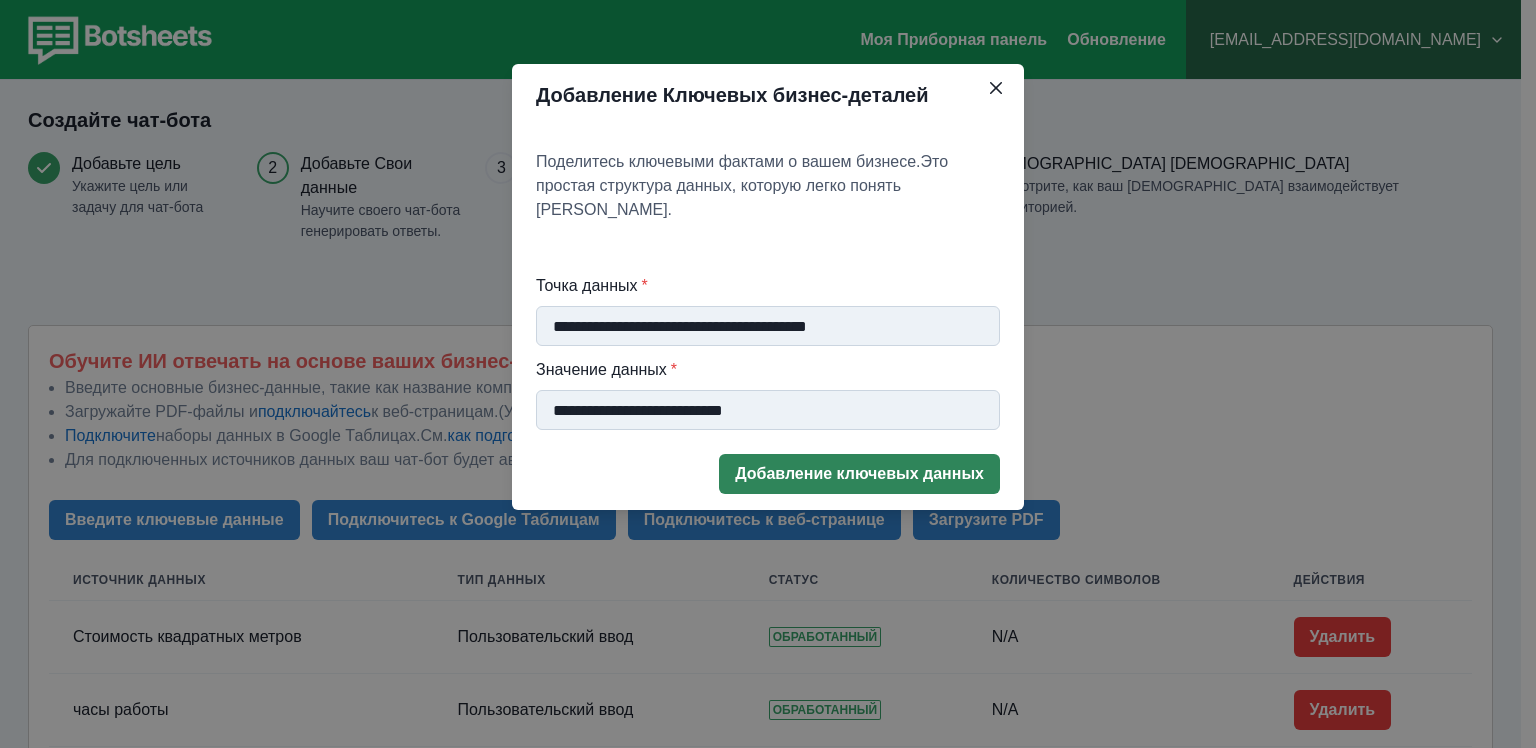 click on "Добавление ключевых данных" at bounding box center [859, 473] 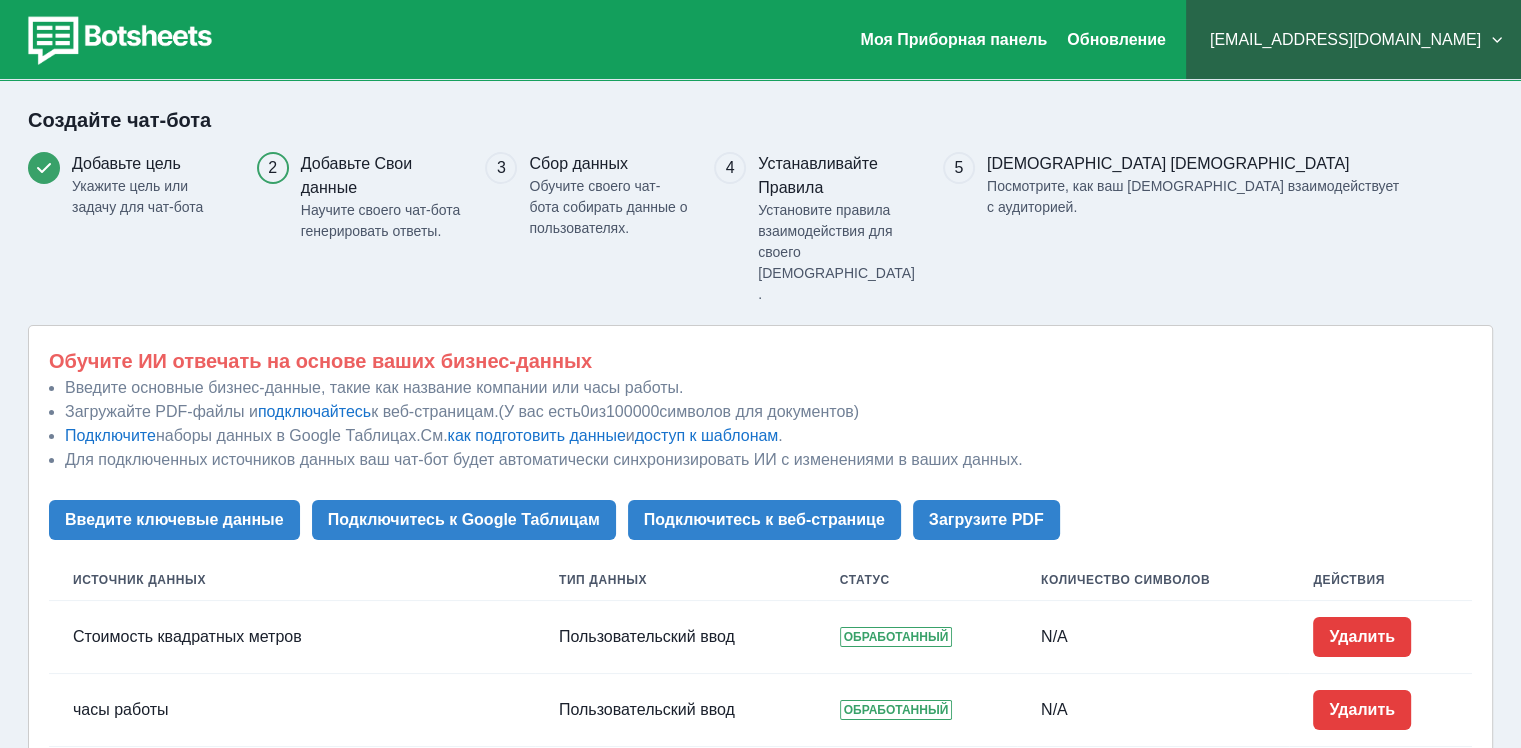 click on "N/A" at bounding box center (1153, 637) 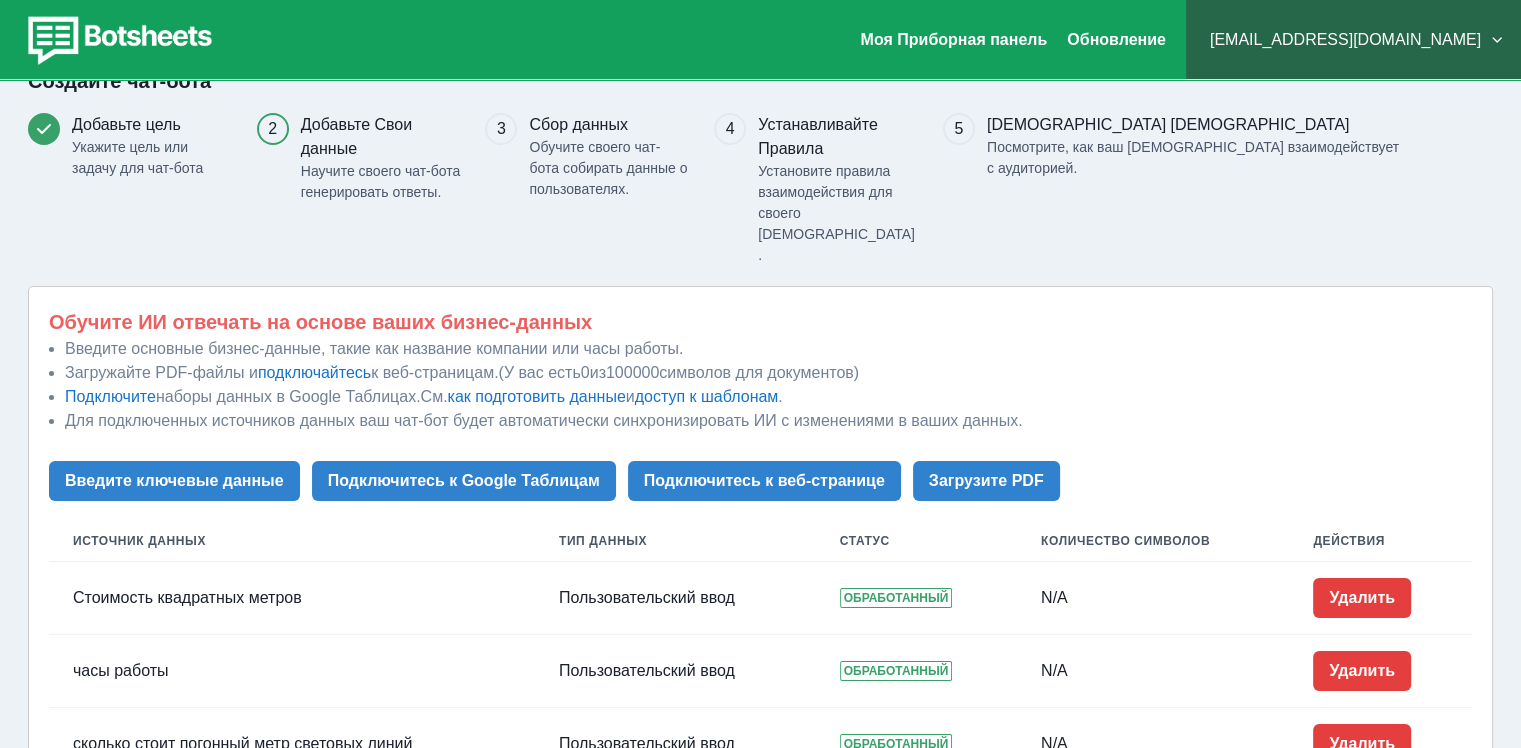 scroll, scrollTop: 51, scrollLeft: 0, axis: vertical 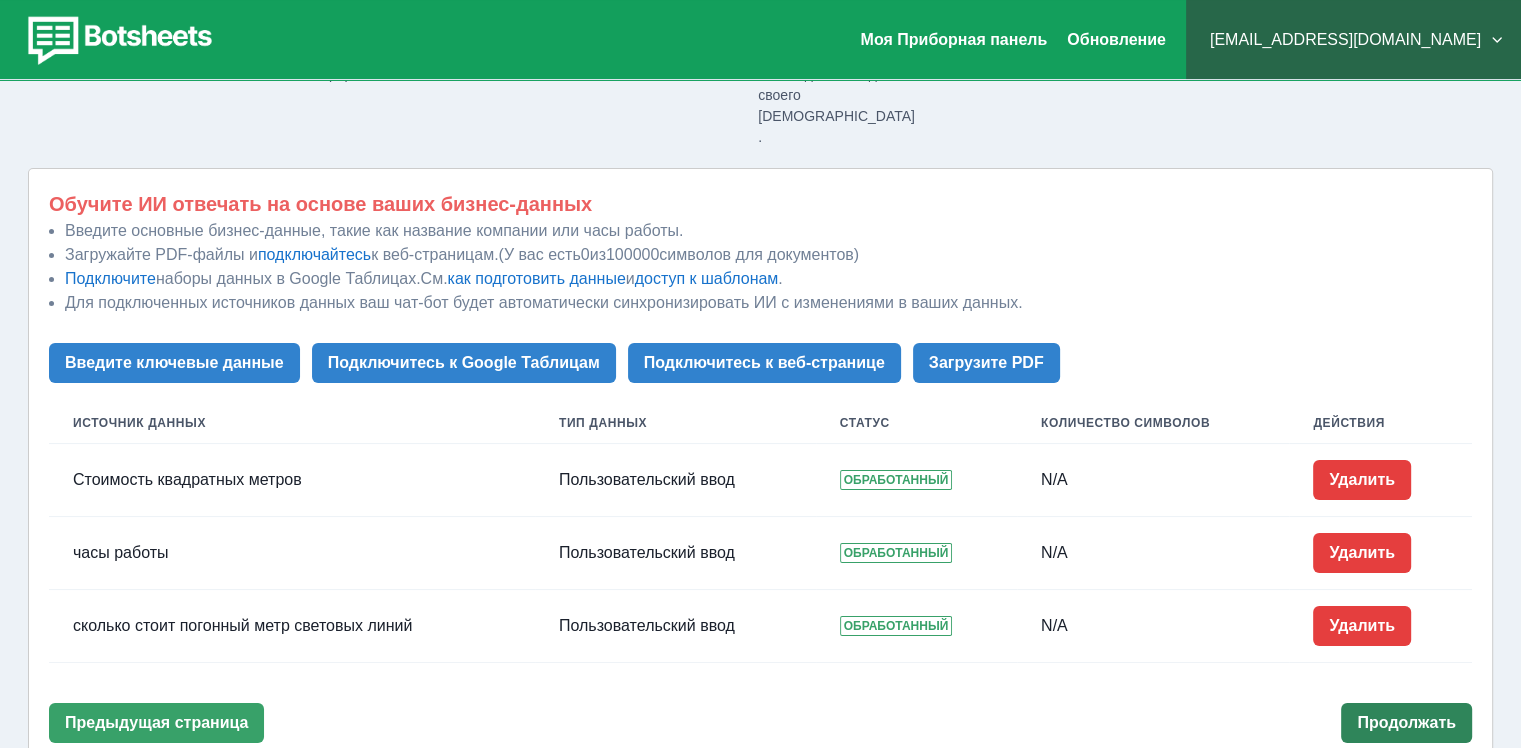 click on "Продолжать" at bounding box center [1406, 722] 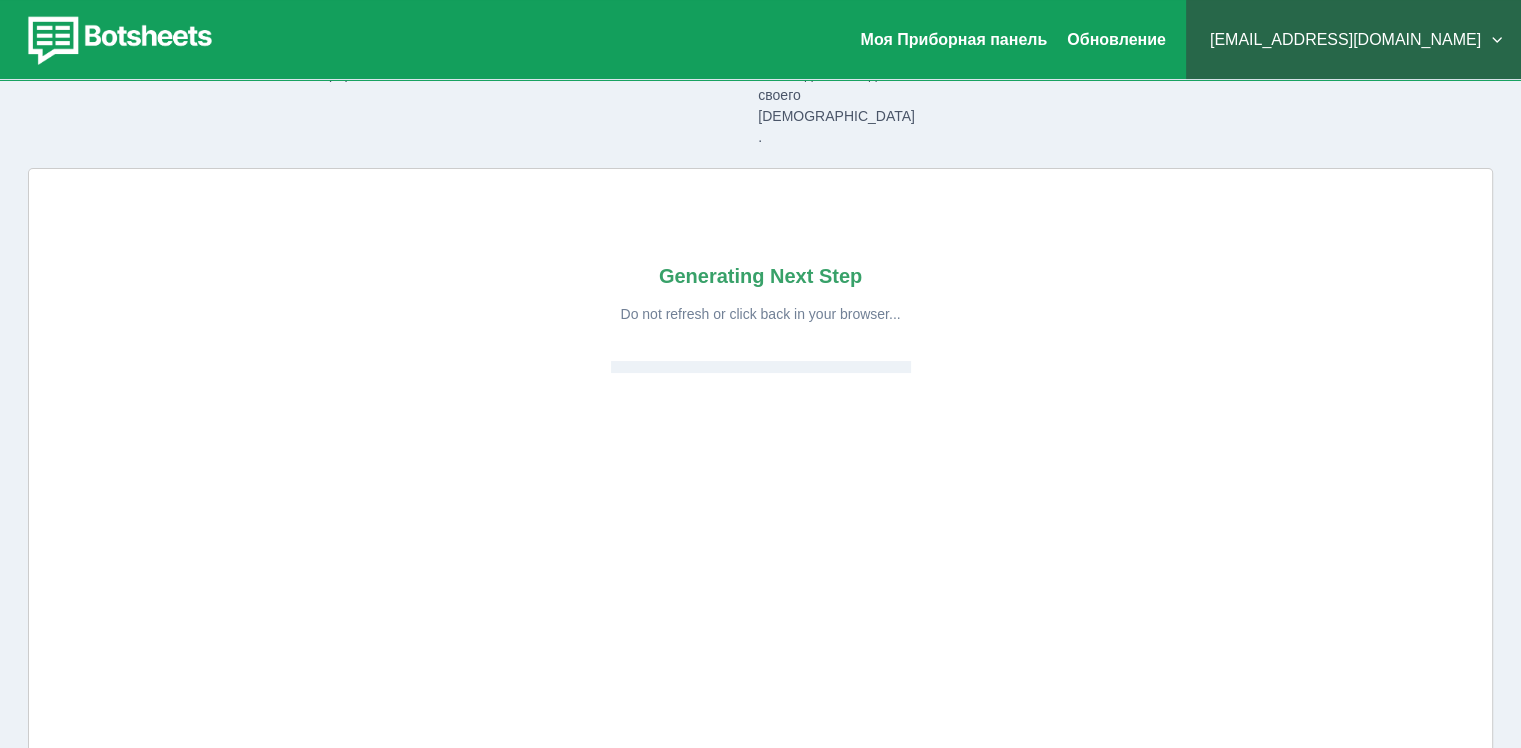 scroll, scrollTop: 118, scrollLeft: 0, axis: vertical 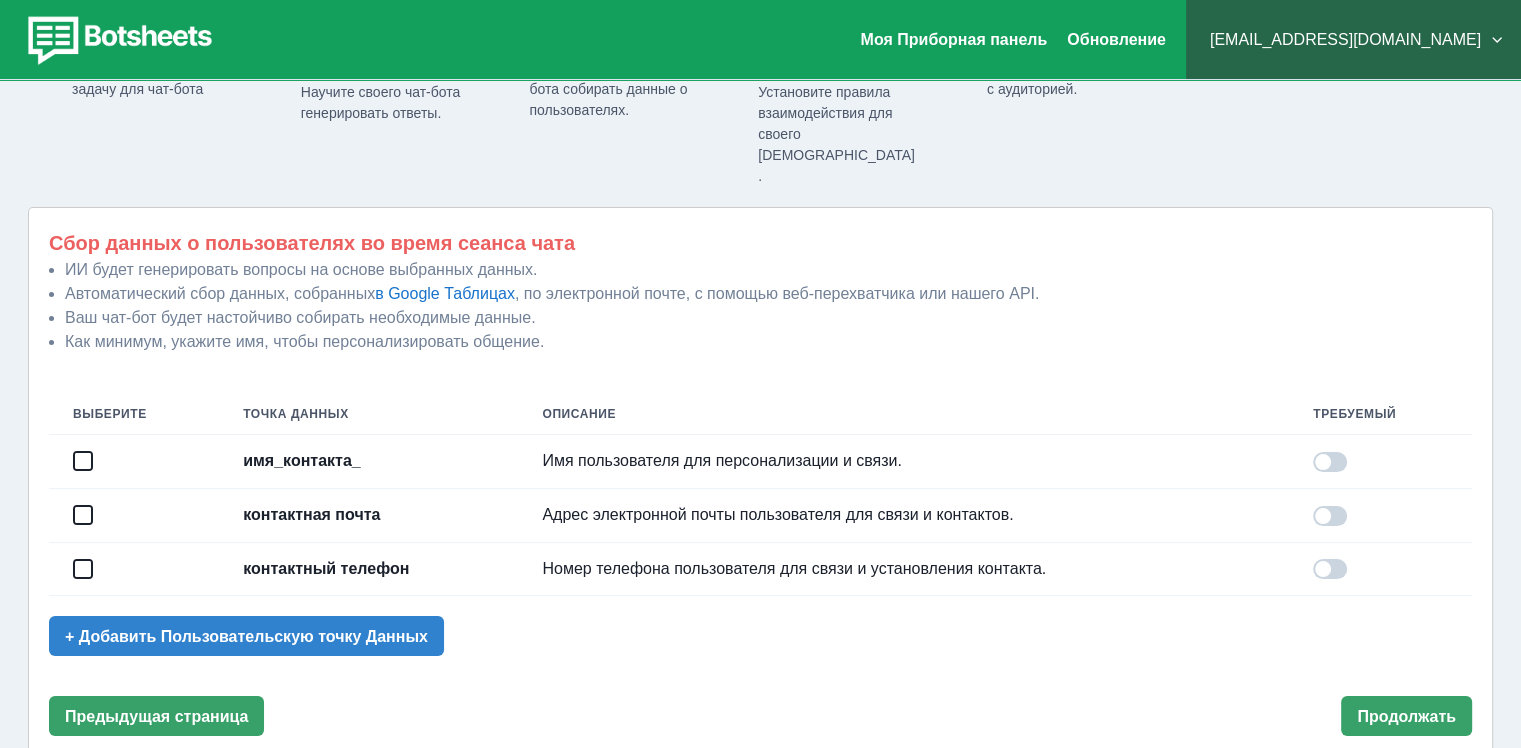 click at bounding box center [83, 461] 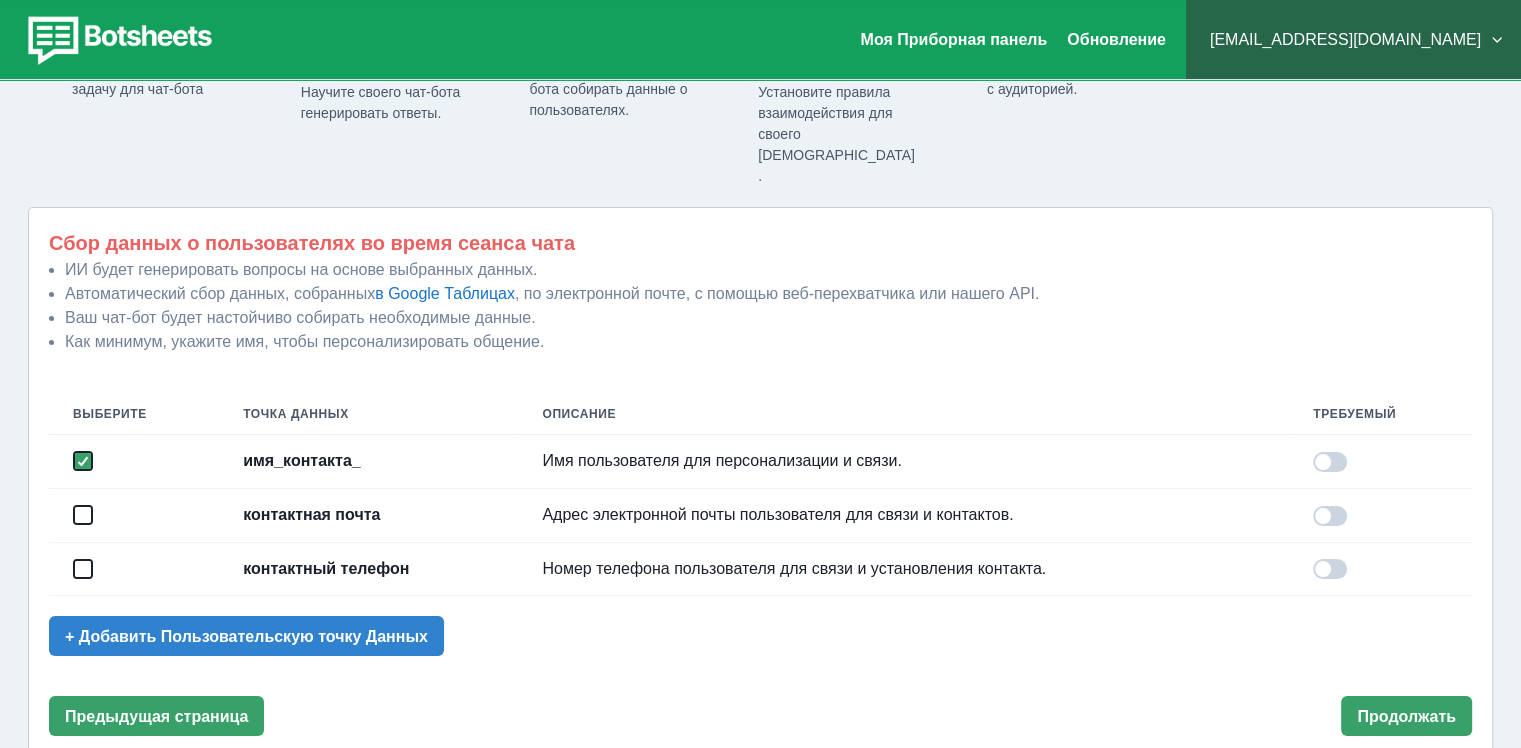 click at bounding box center (1330, 462) 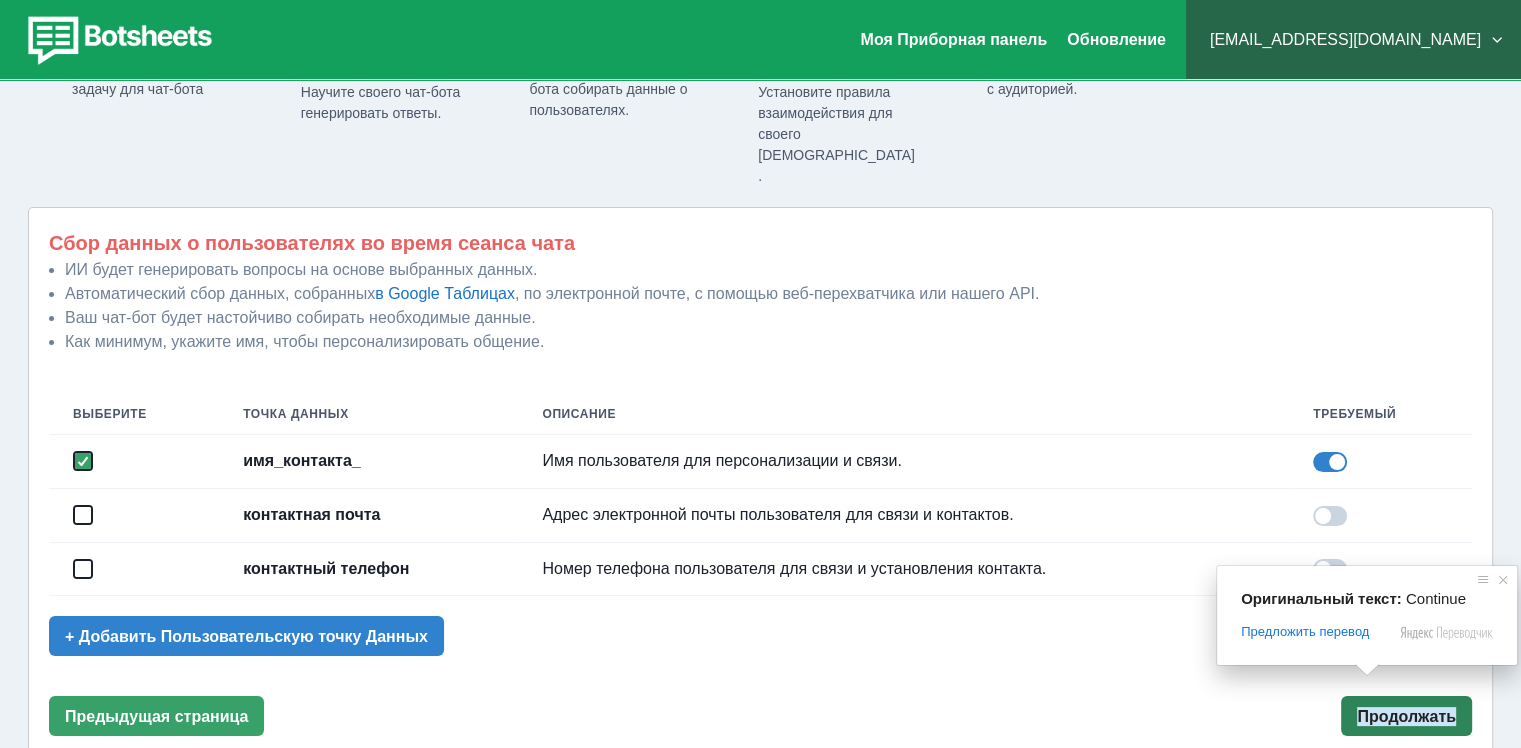 click on "Продолжать" at bounding box center (1406, 716) 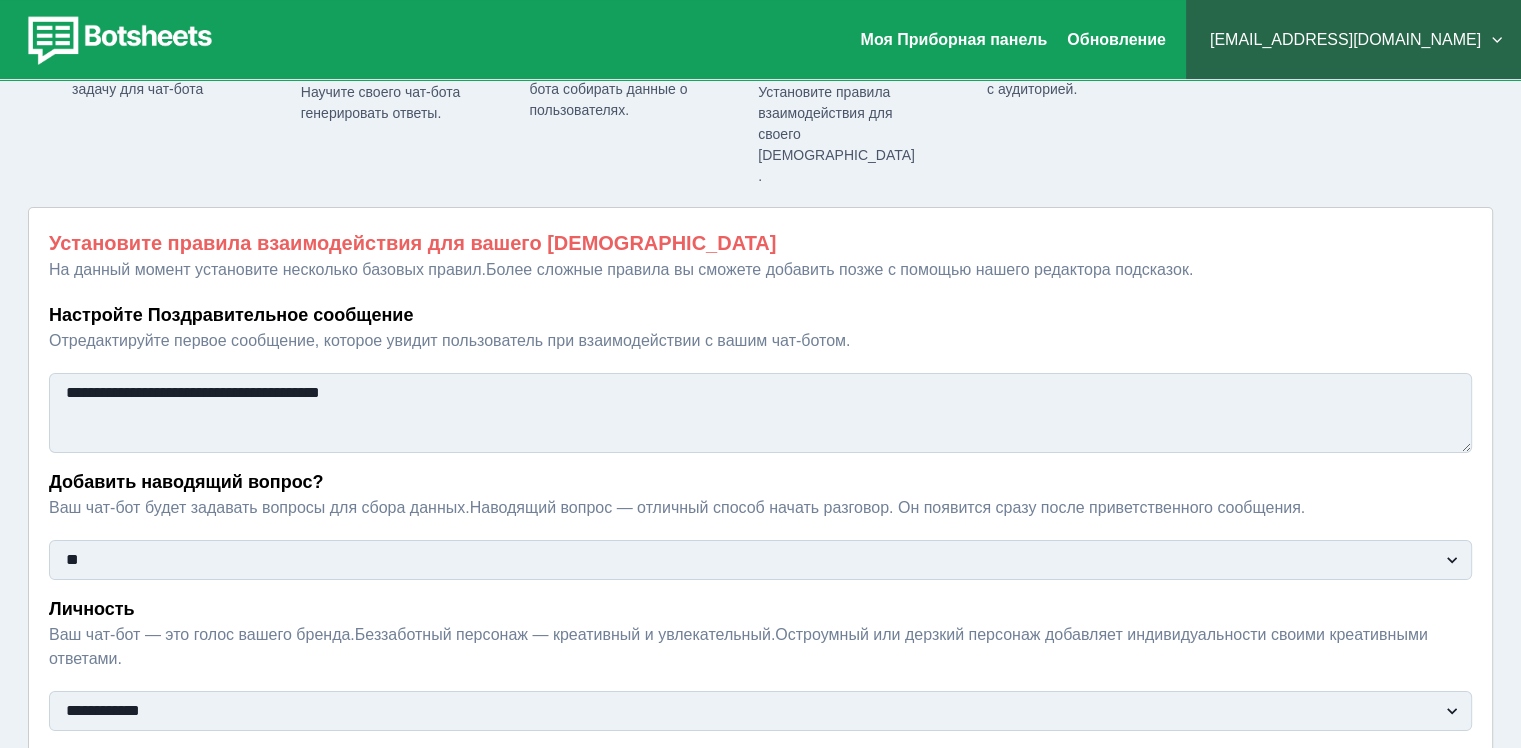 click on "**********" at bounding box center [760, 413] 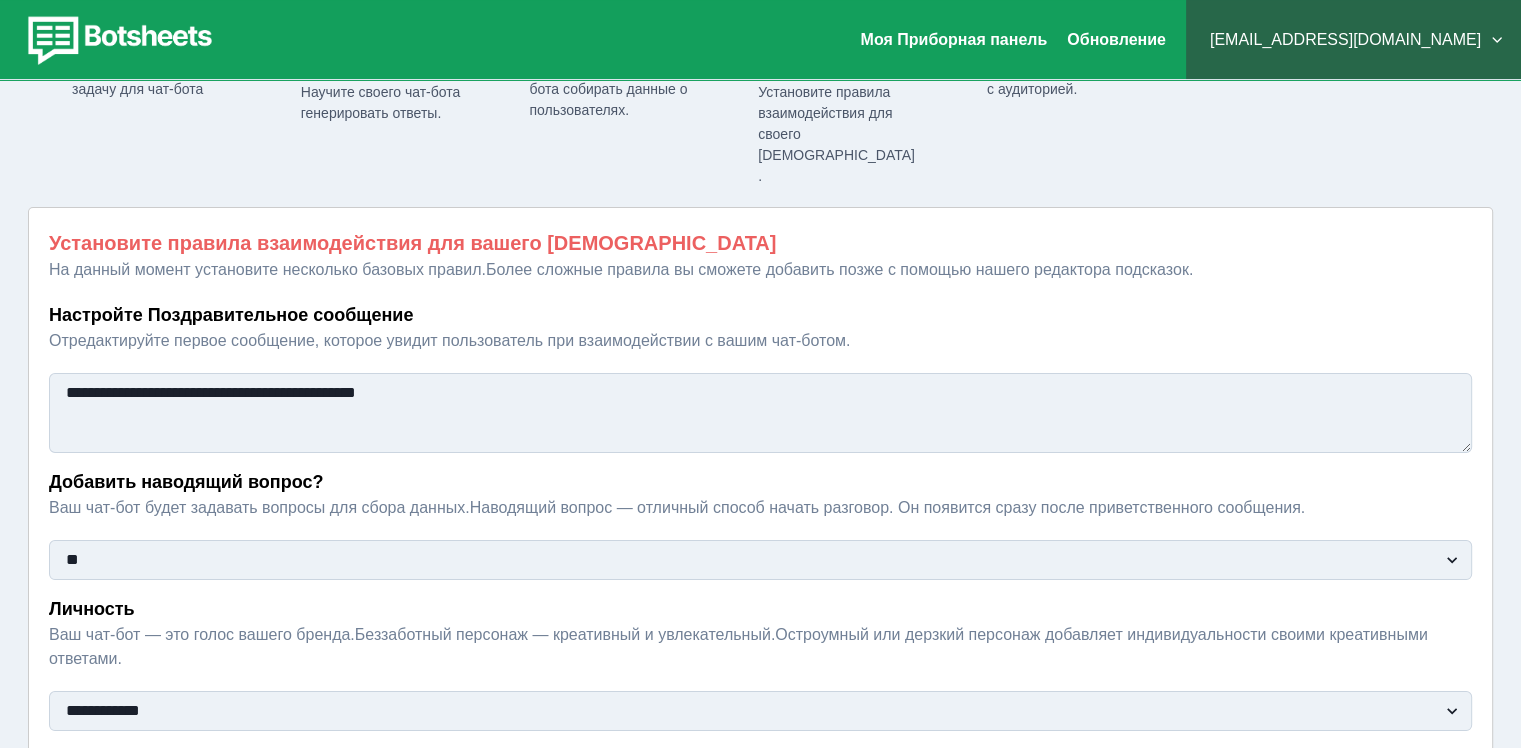 click on "**********" at bounding box center (760, 413) 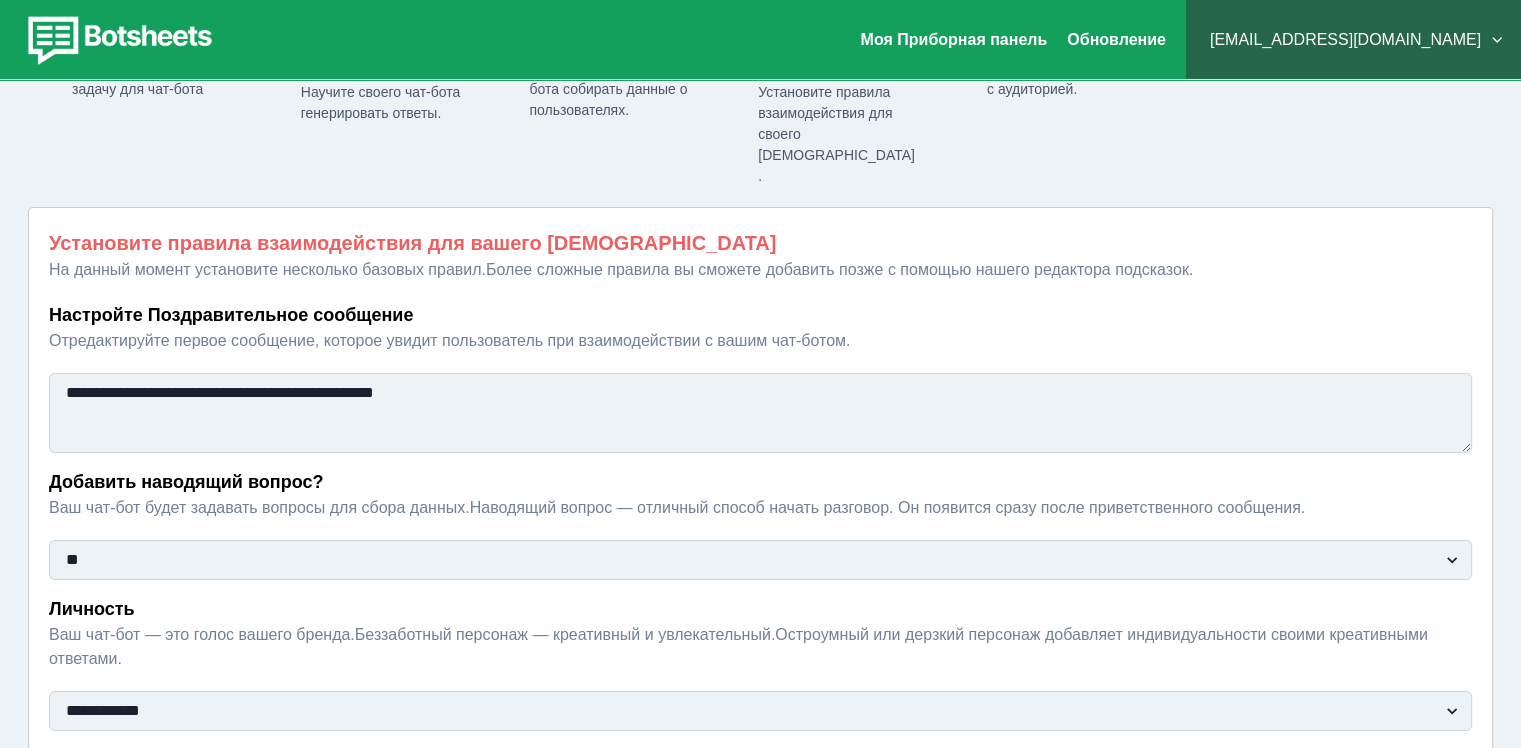 click on "**********" at bounding box center [760, 413] 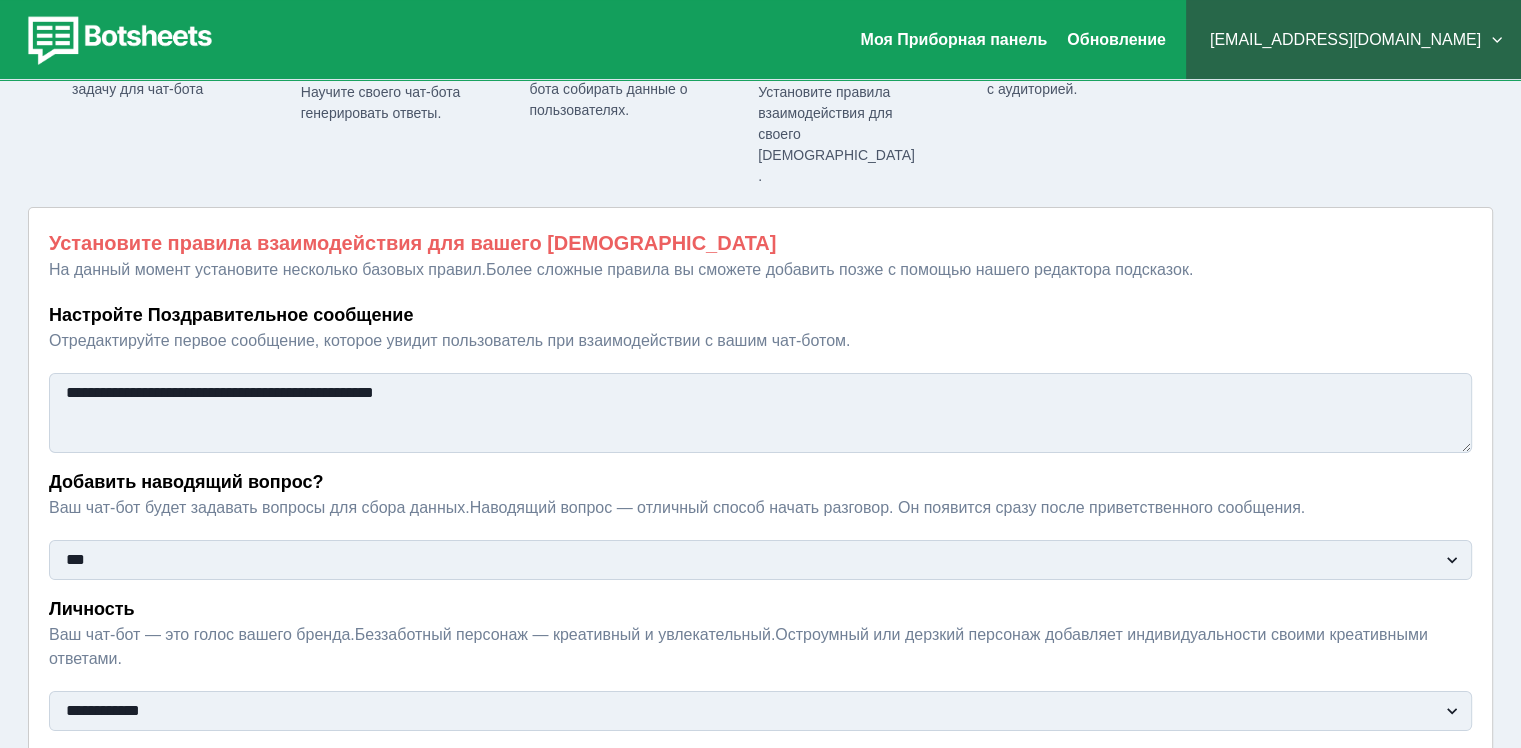 click on "** ***" at bounding box center (760, 560) 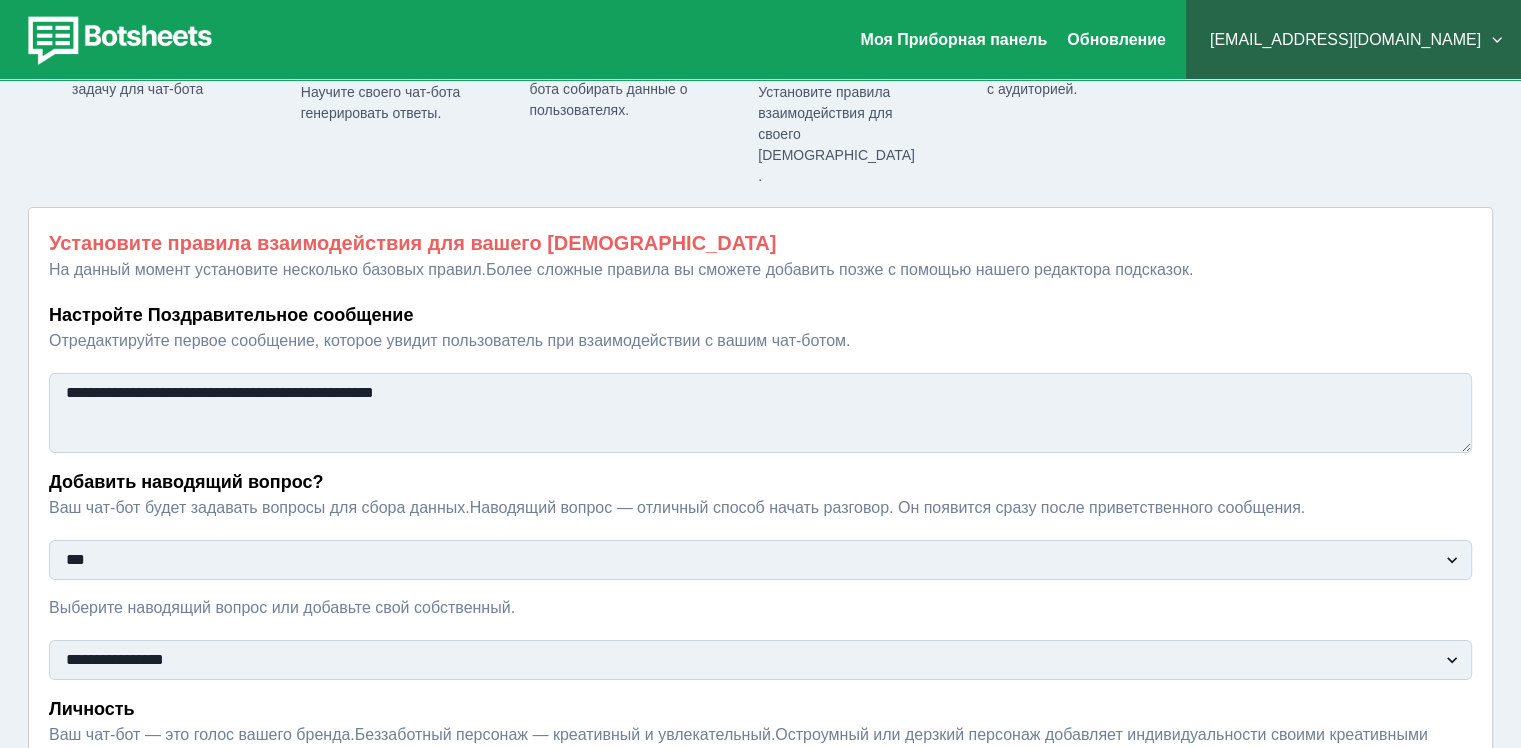 click on "**********" at bounding box center [760, 660] 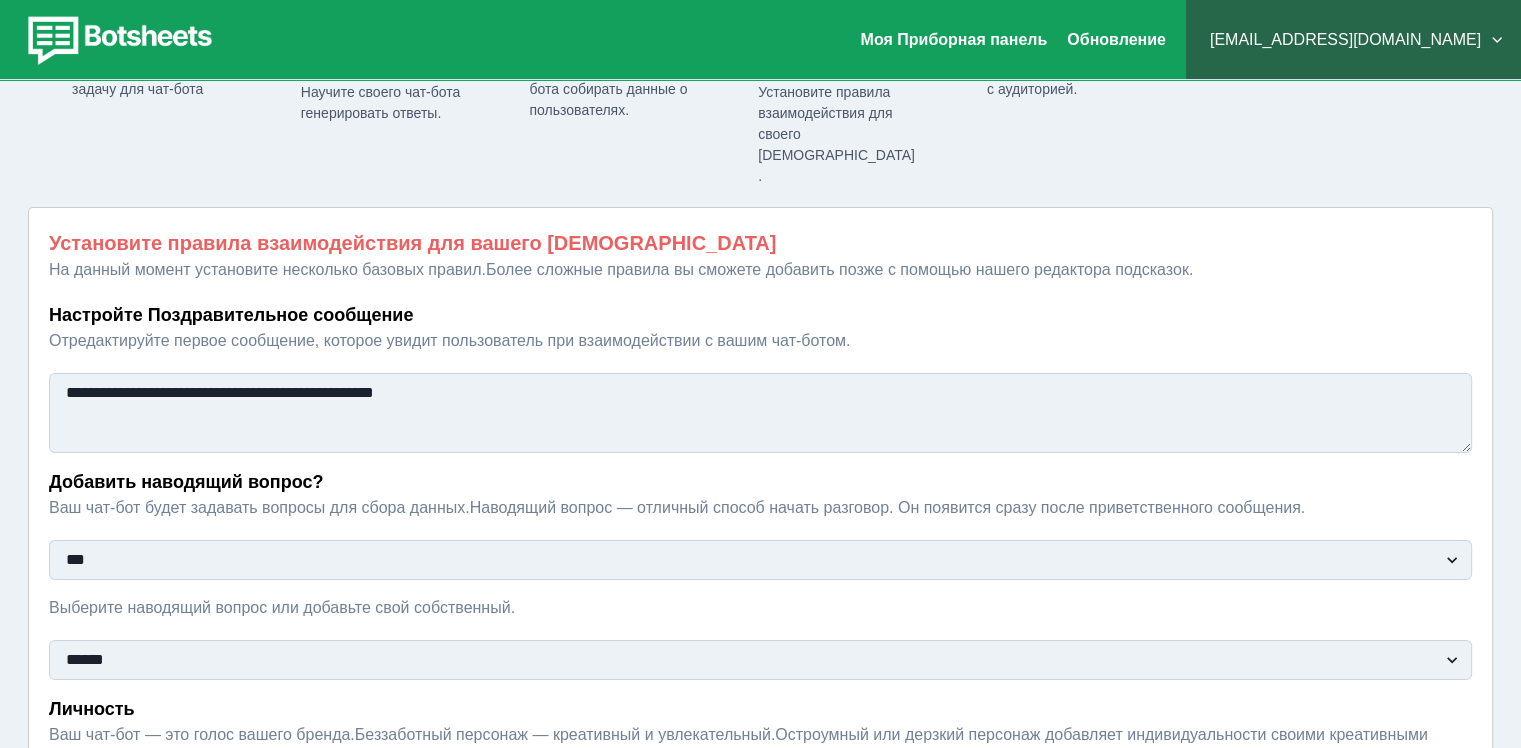 click on "**********" at bounding box center [760, 660] 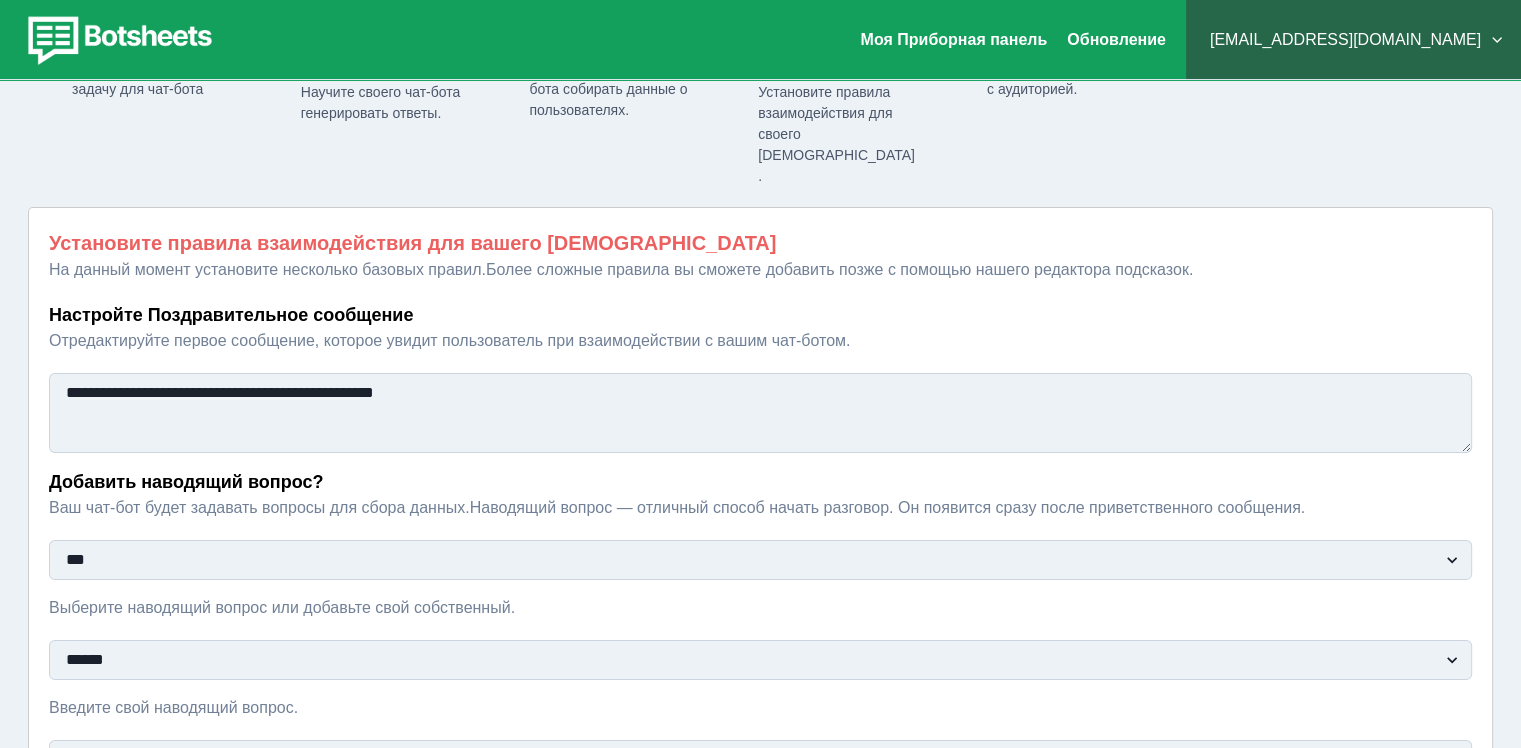 click on "**********" at bounding box center (760, 660) 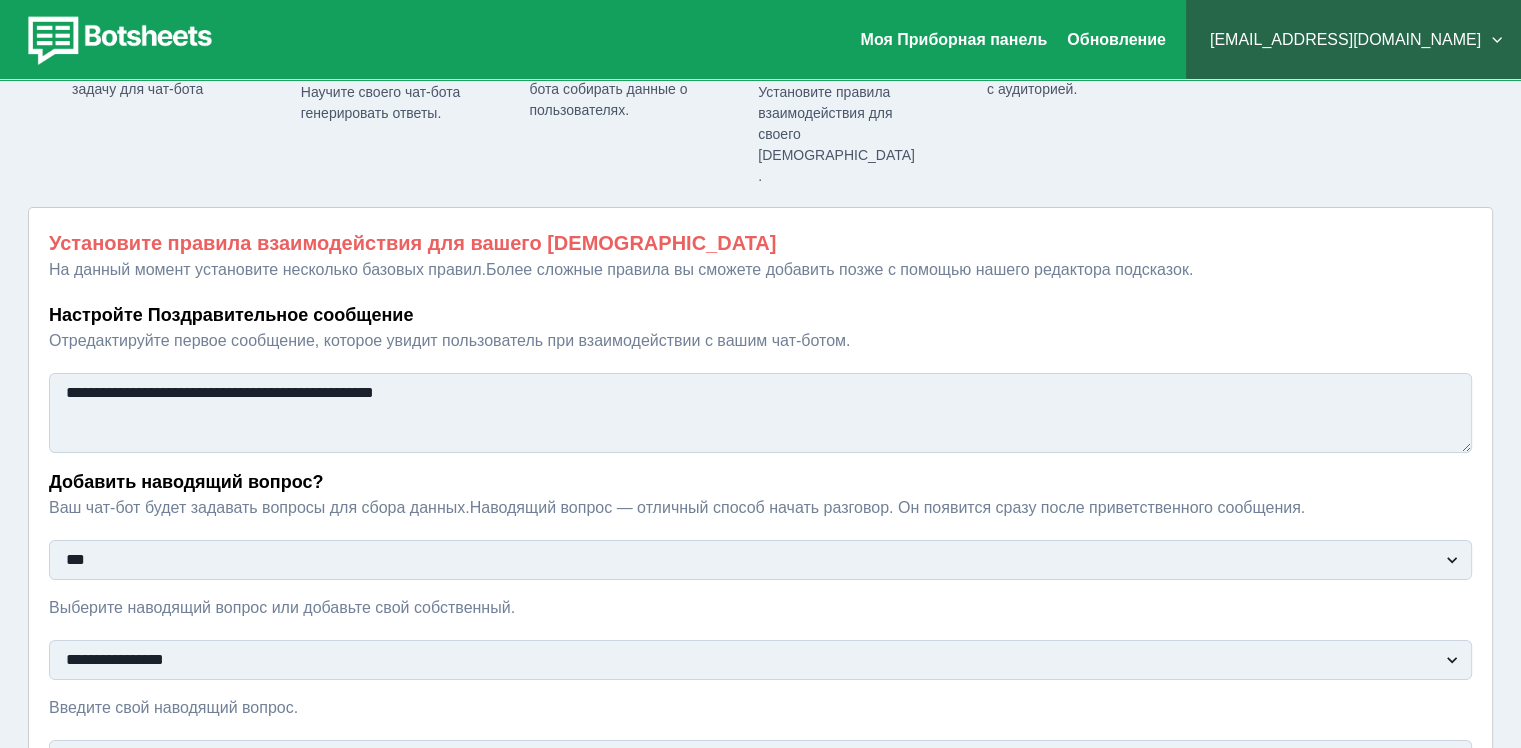 click on "**********" at bounding box center [760, 660] 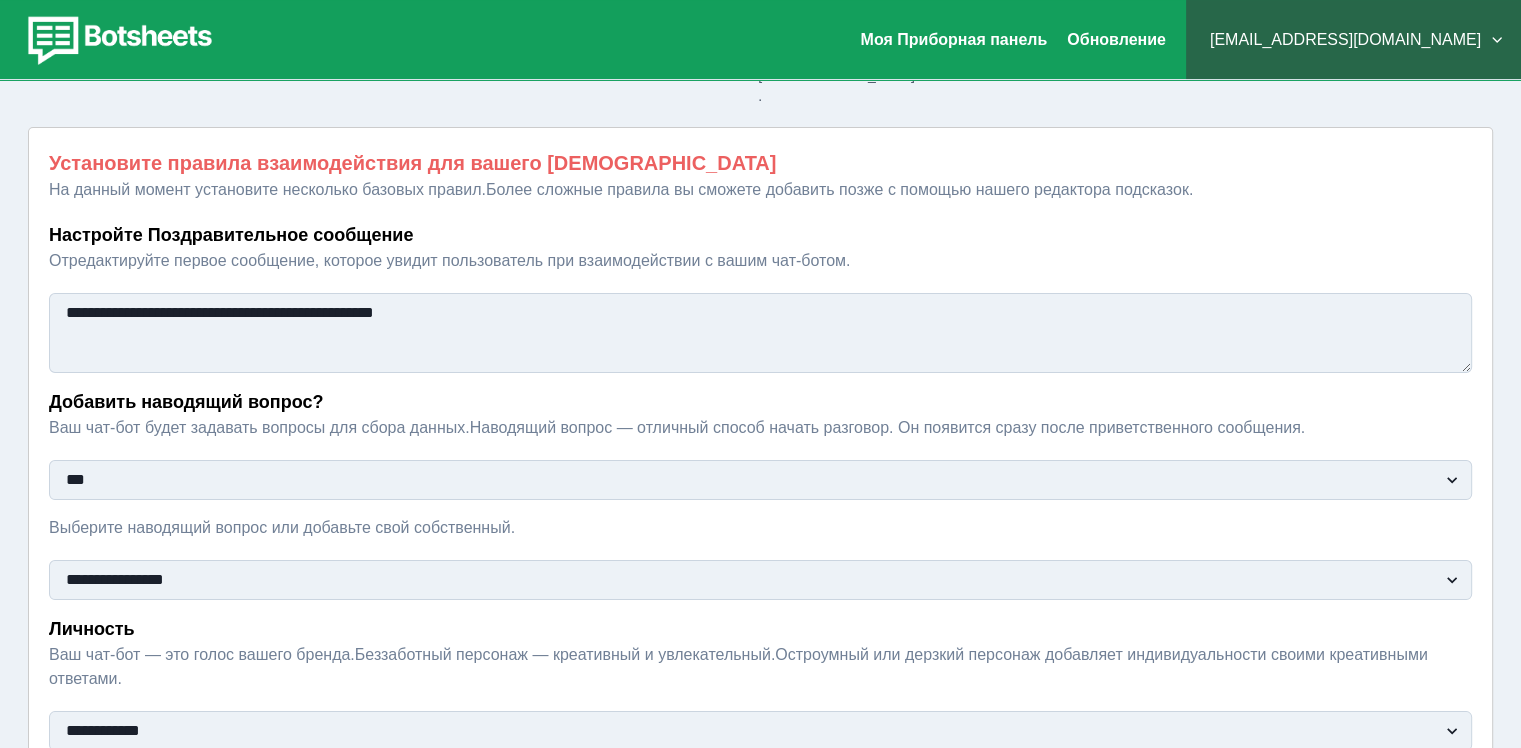 scroll, scrollTop: 284, scrollLeft: 0, axis: vertical 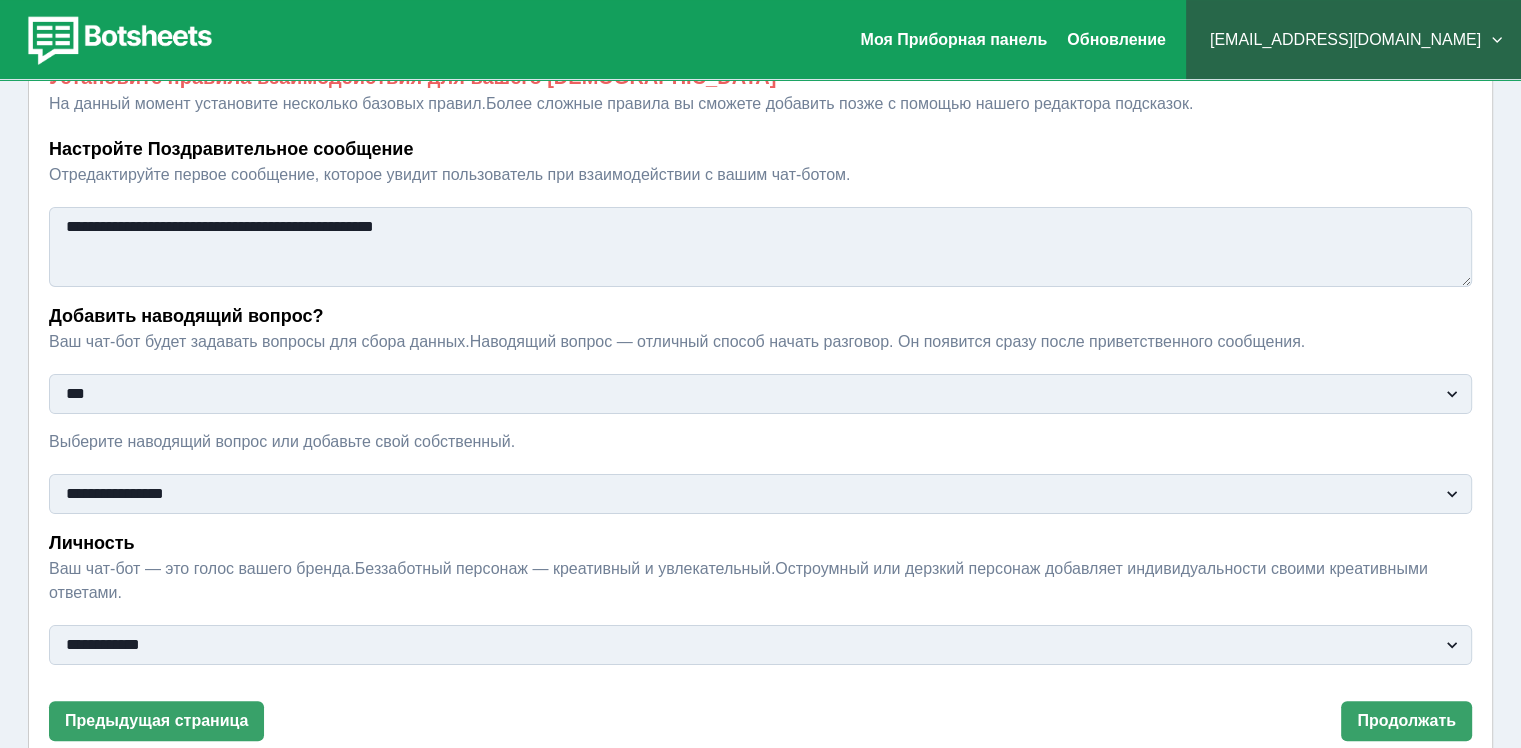 click on "**********" at bounding box center [760, 645] 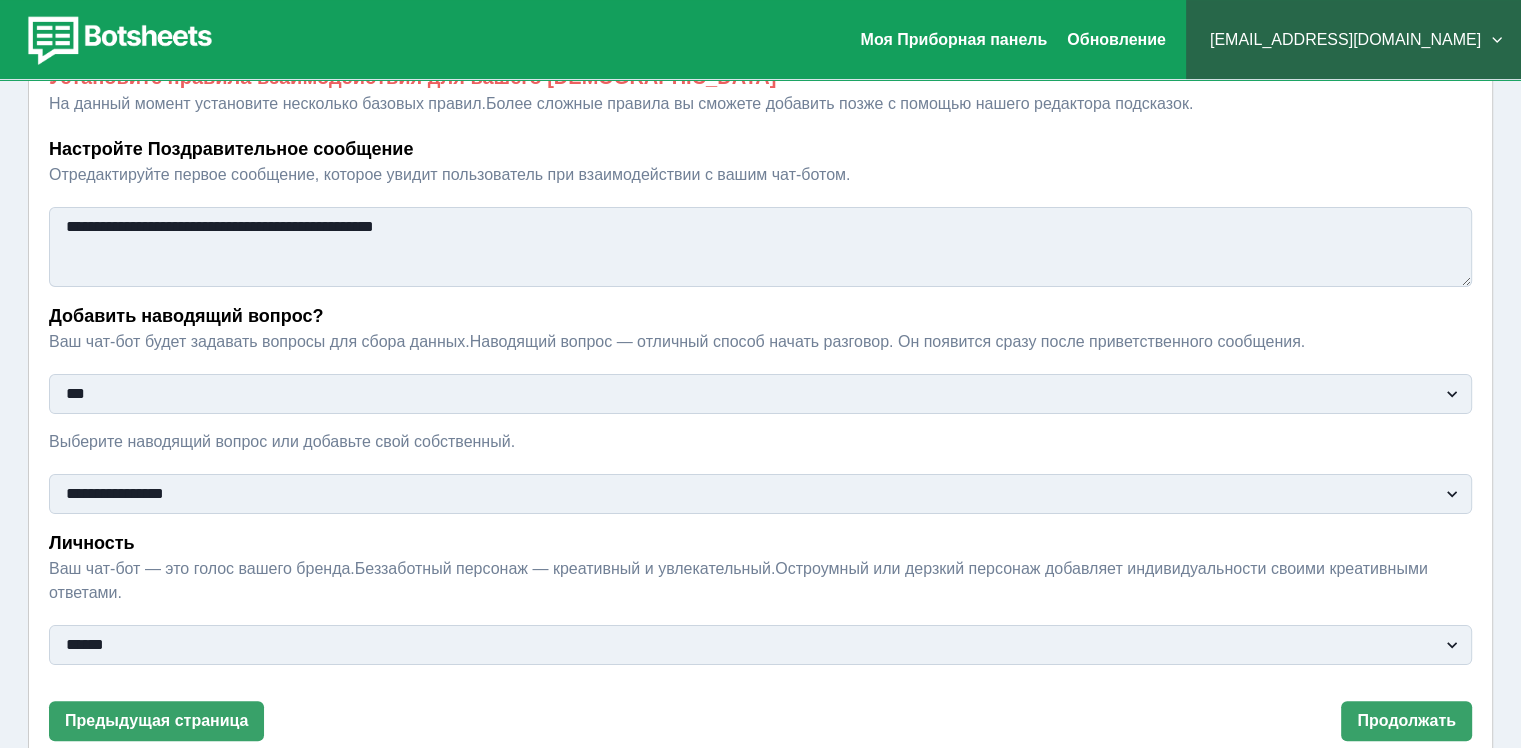 click on "**********" at bounding box center (760, 645) 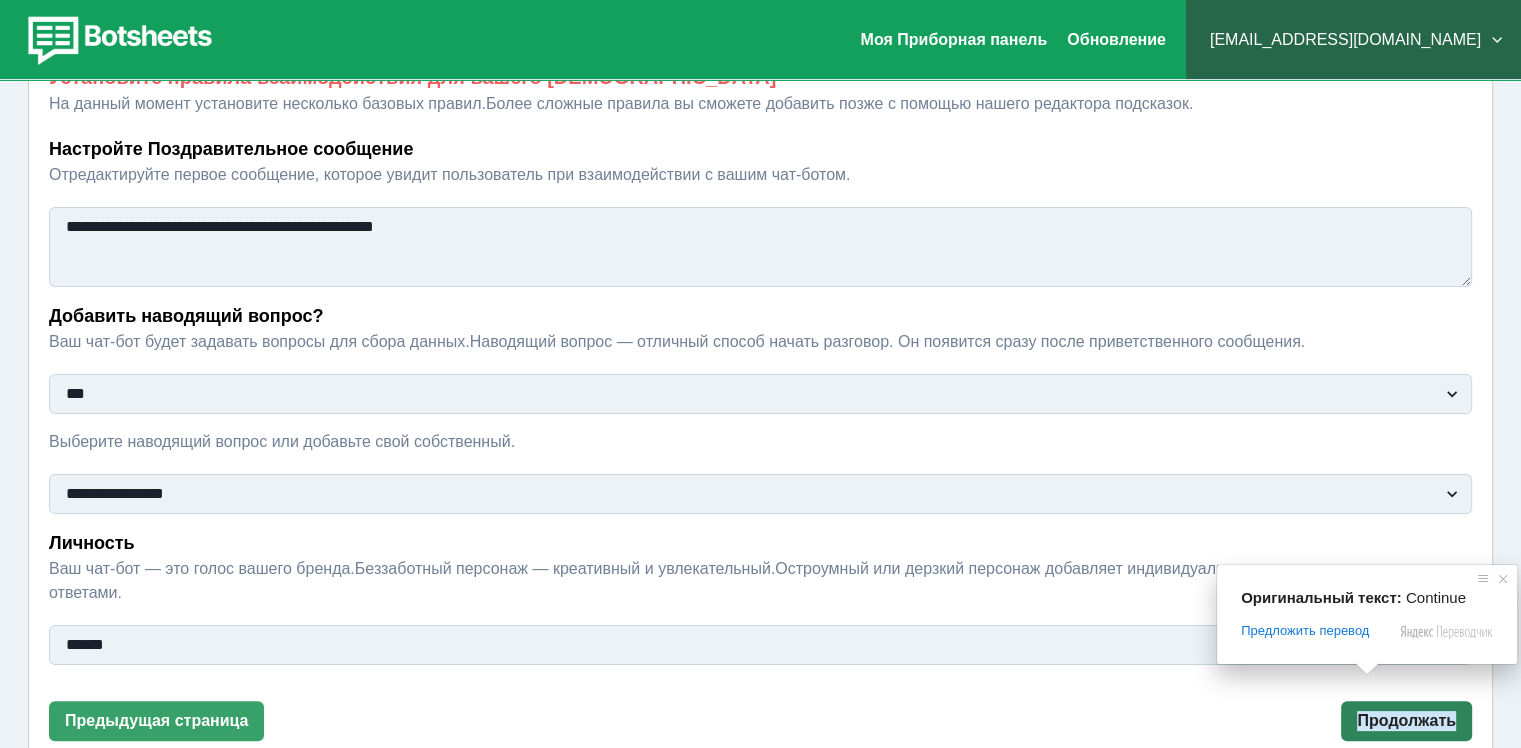 click on "Продолжать" at bounding box center (1406, 720) 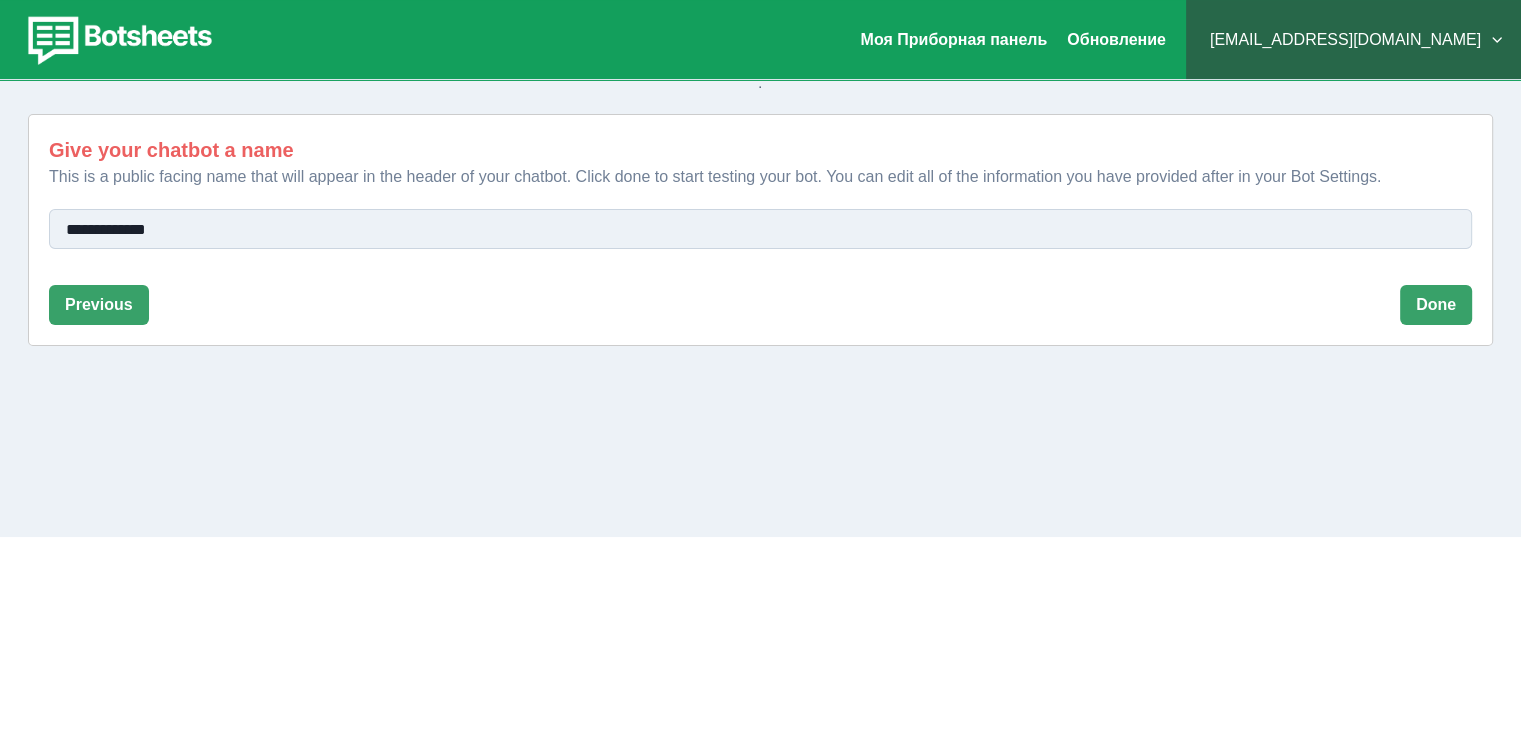 scroll, scrollTop: 216, scrollLeft: 0, axis: vertical 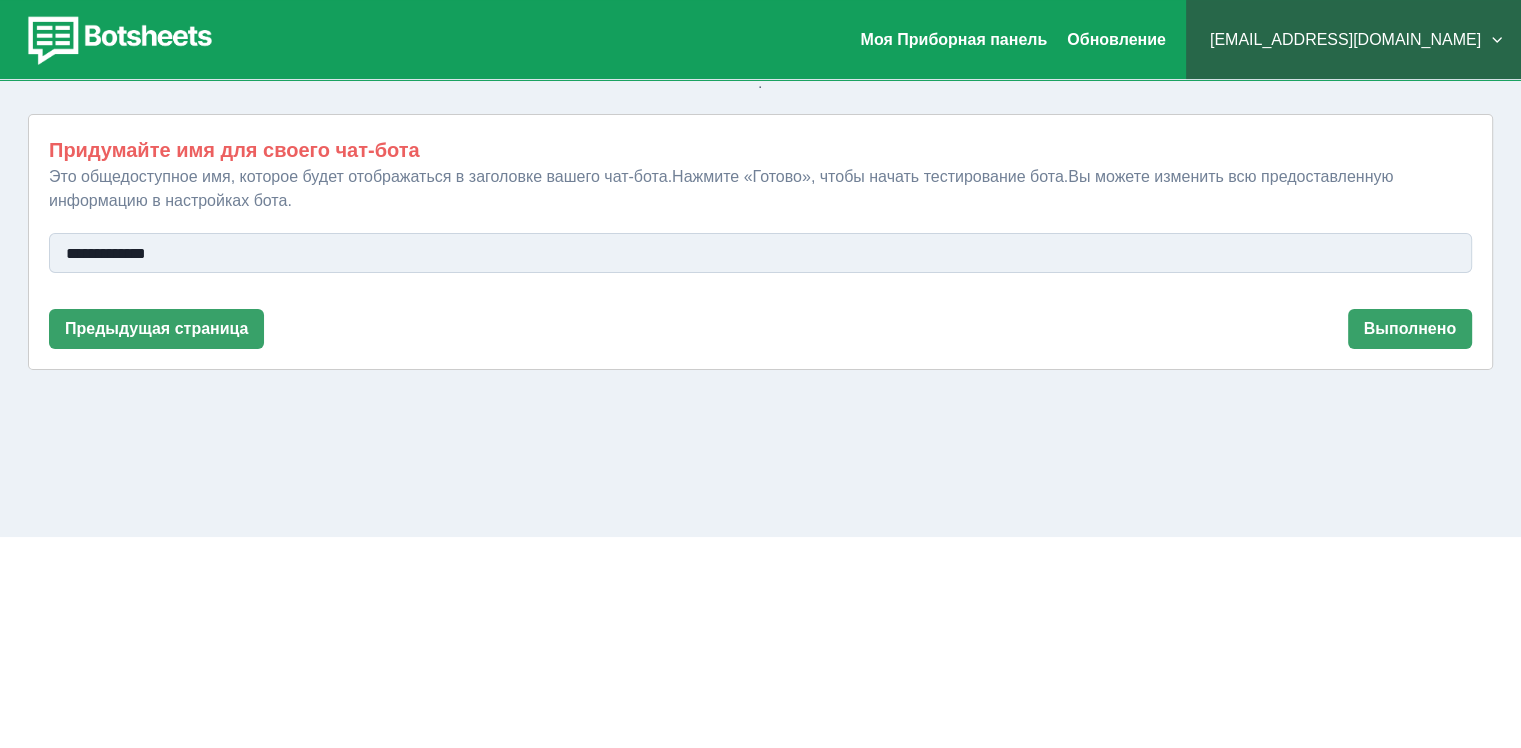 drag, startPoint x: 200, startPoint y: 214, endPoint x: 61, endPoint y: 212, distance: 139.01439 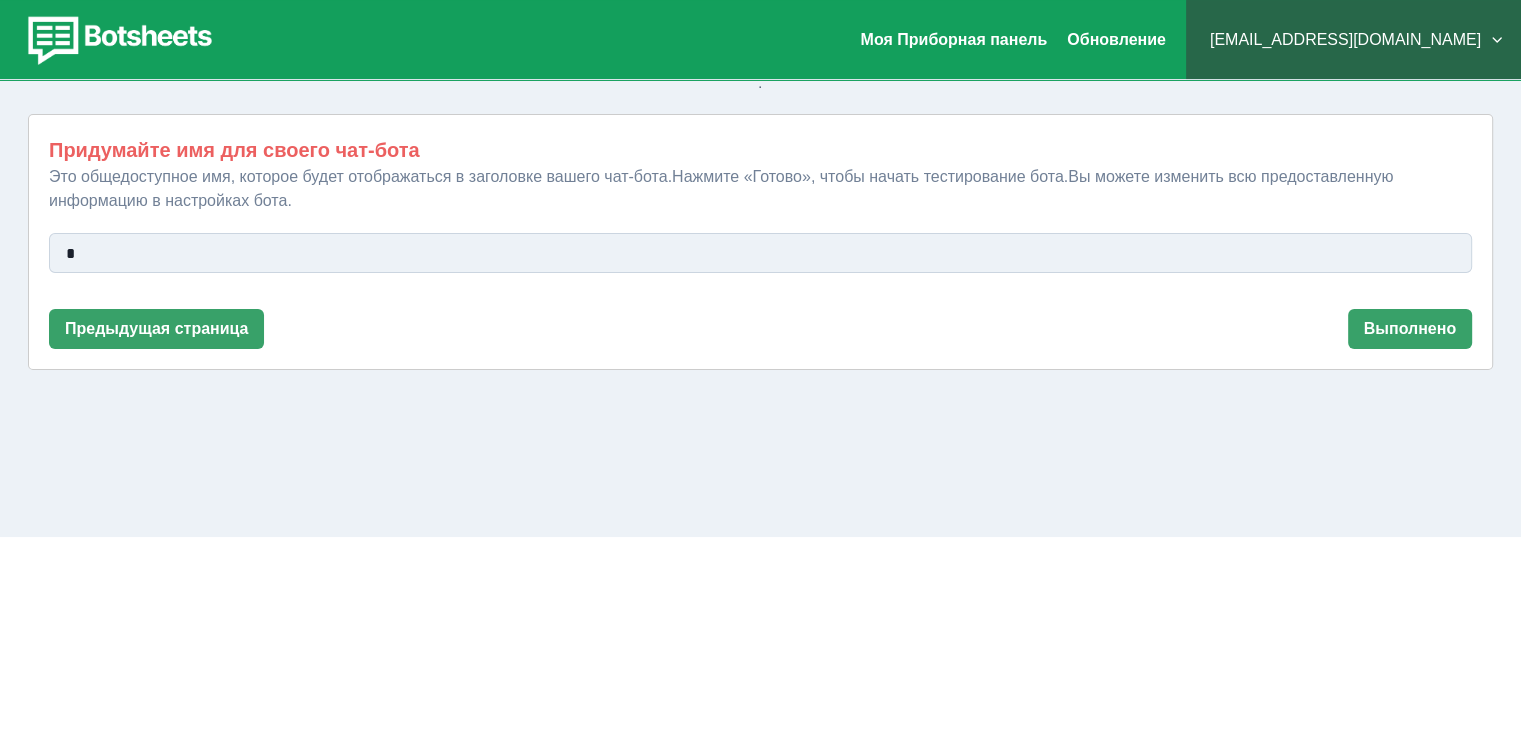 type on "**********" 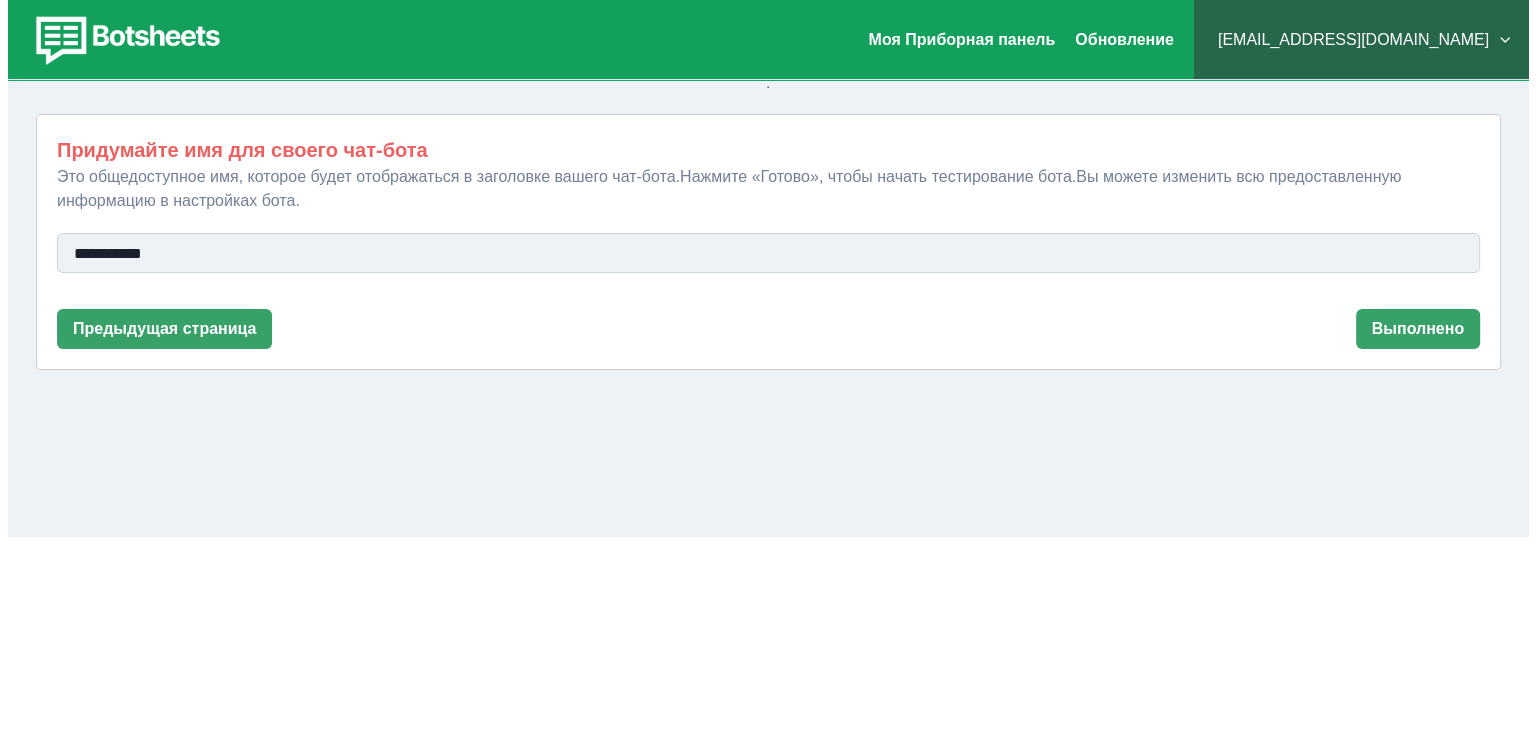 scroll, scrollTop: 0, scrollLeft: 0, axis: both 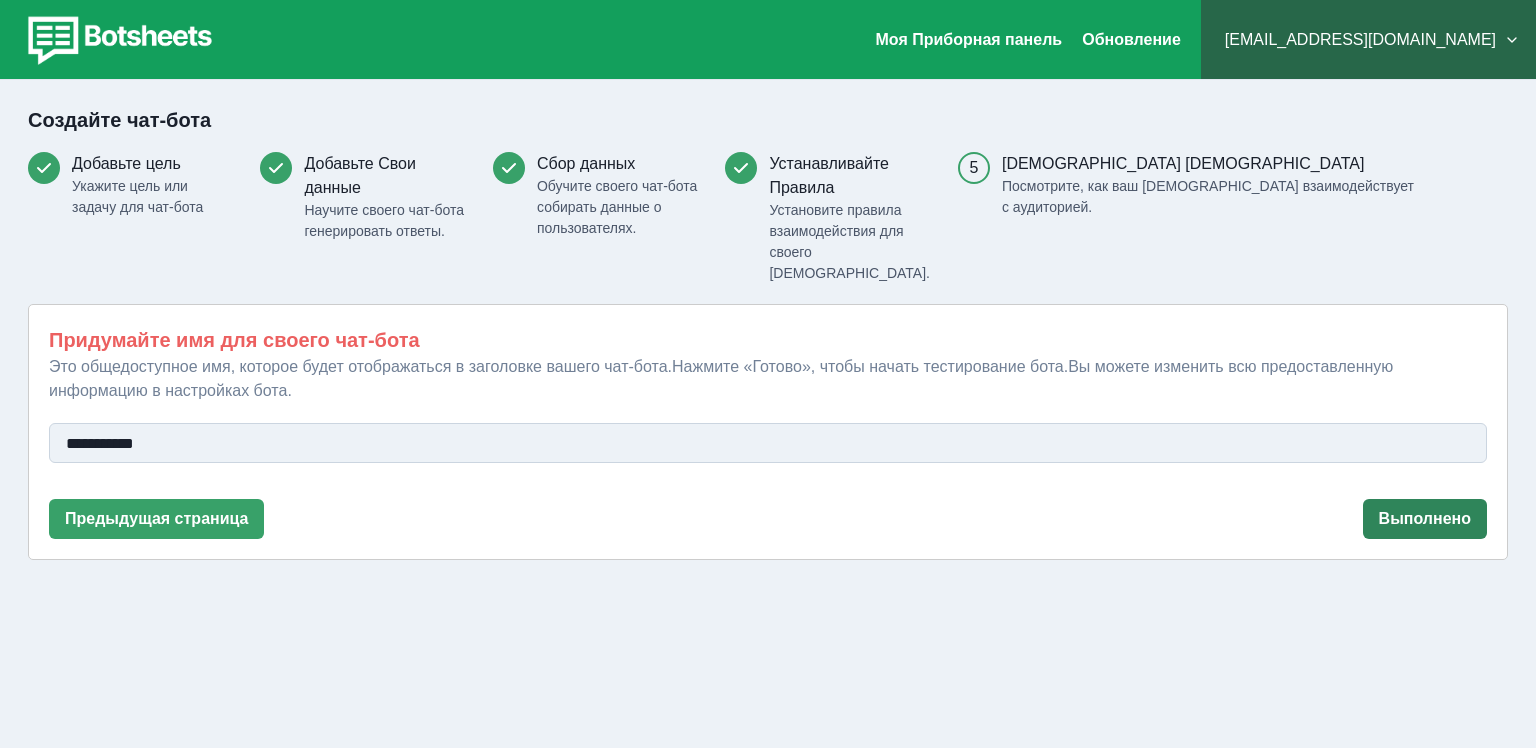 click on "Выполнено" at bounding box center [1425, 519] 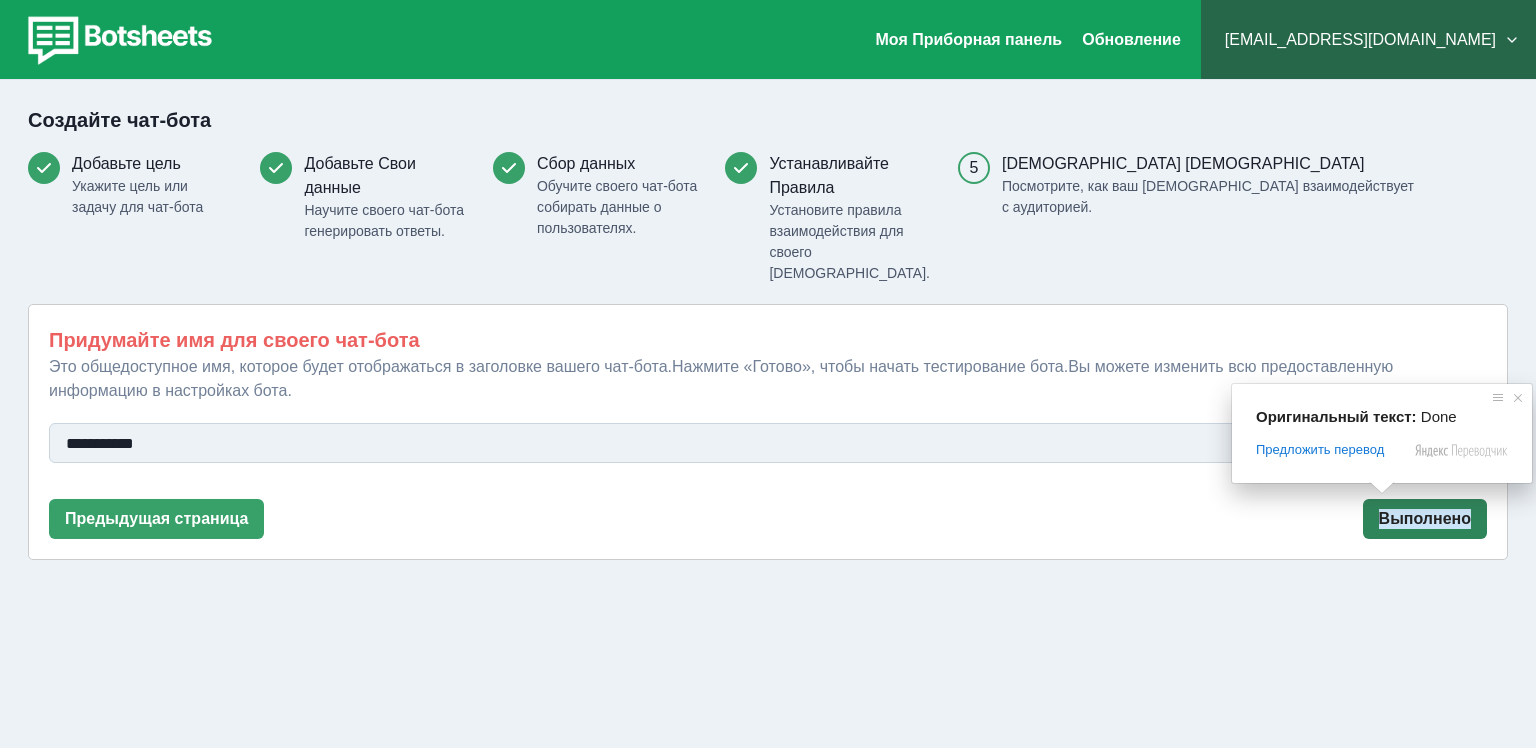 click on "Выполнено" at bounding box center (1425, 518) 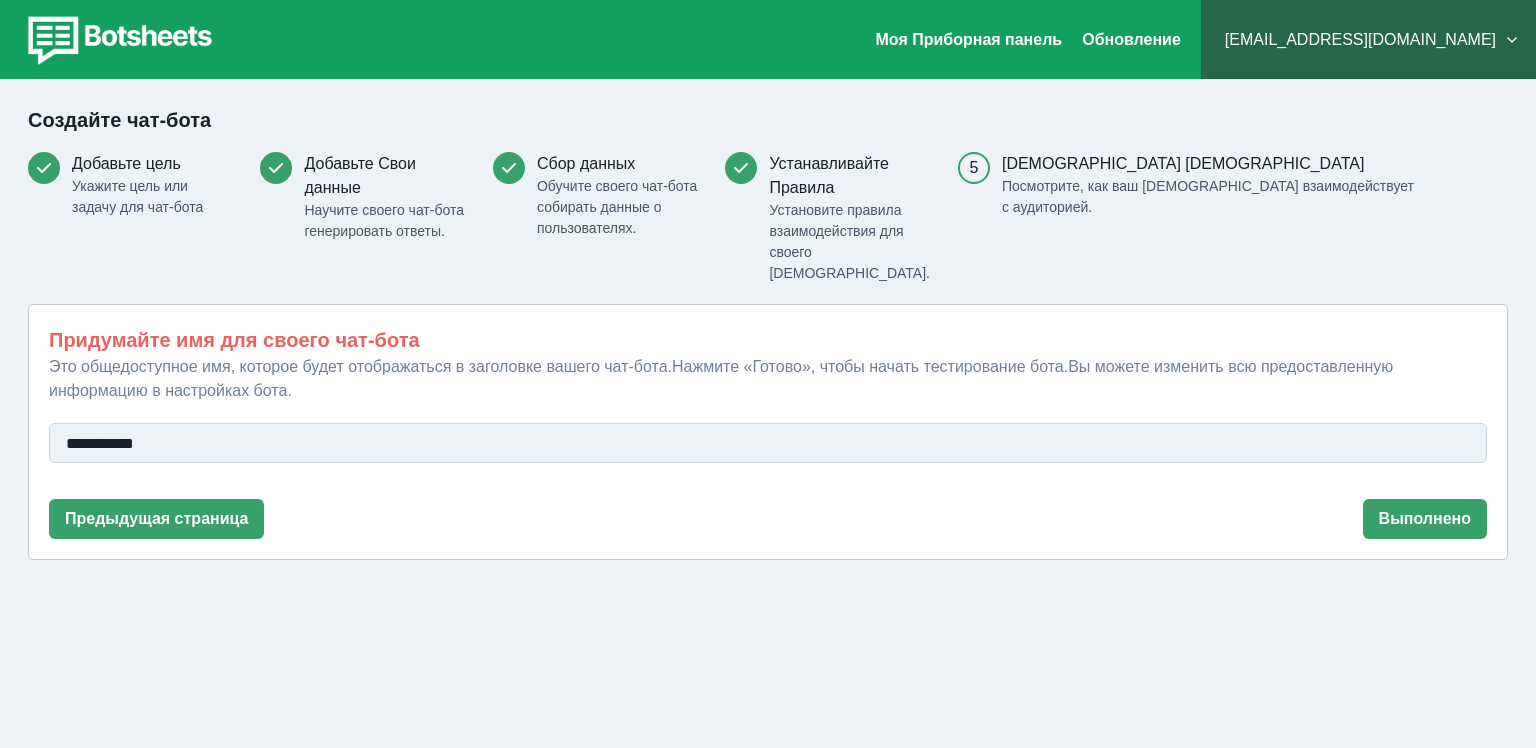 click on "**********" at bounding box center [768, 432] 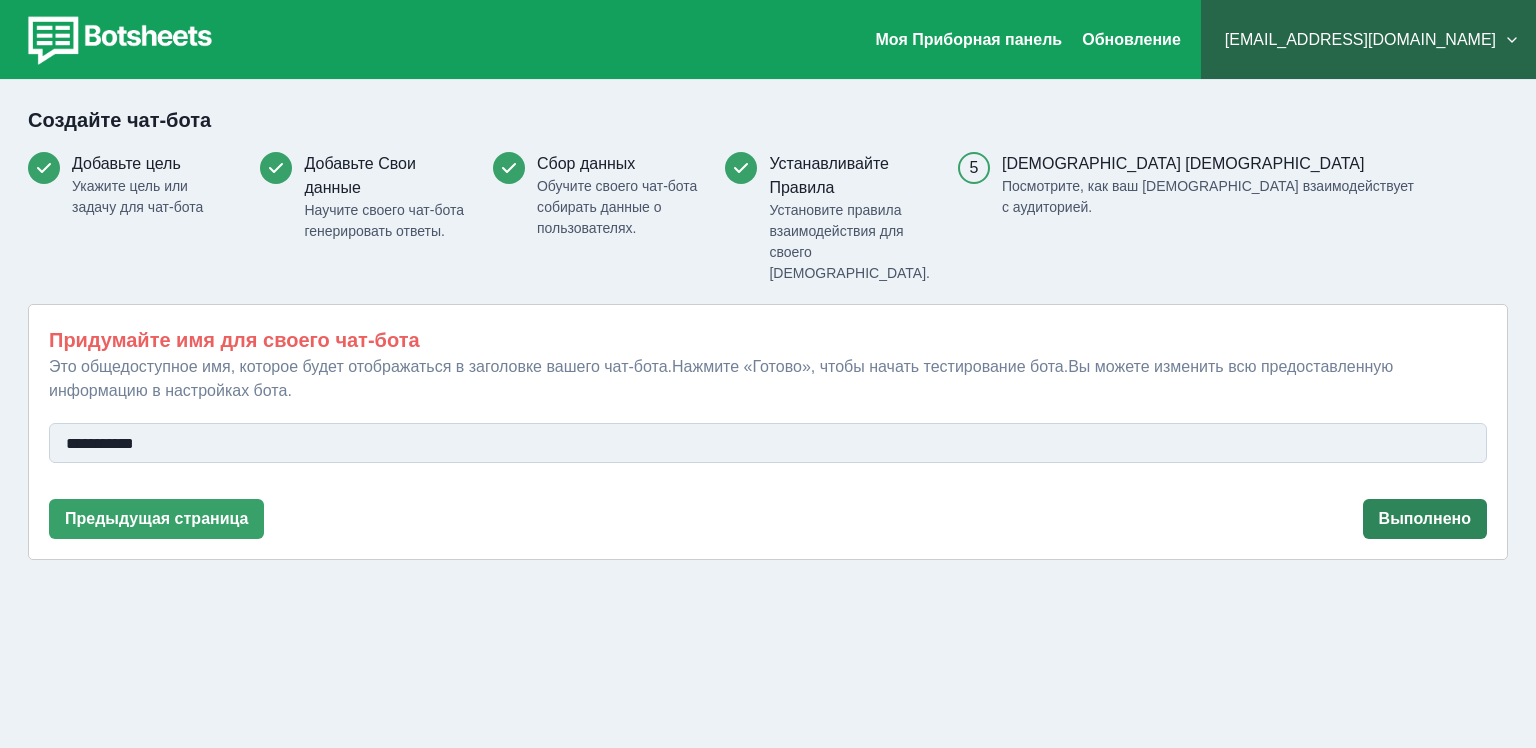 click on "Выполнено" at bounding box center [1425, 519] 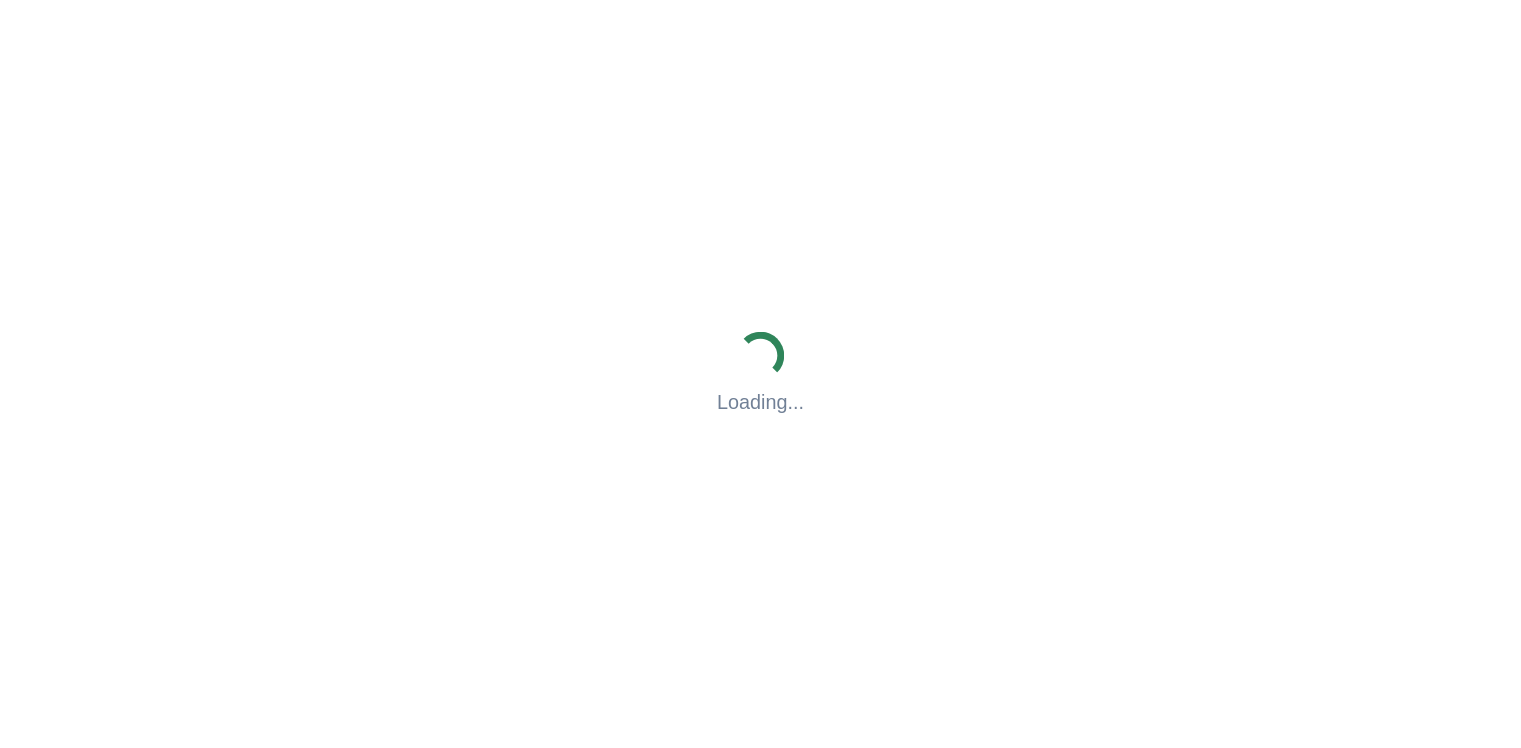 scroll, scrollTop: 0, scrollLeft: 0, axis: both 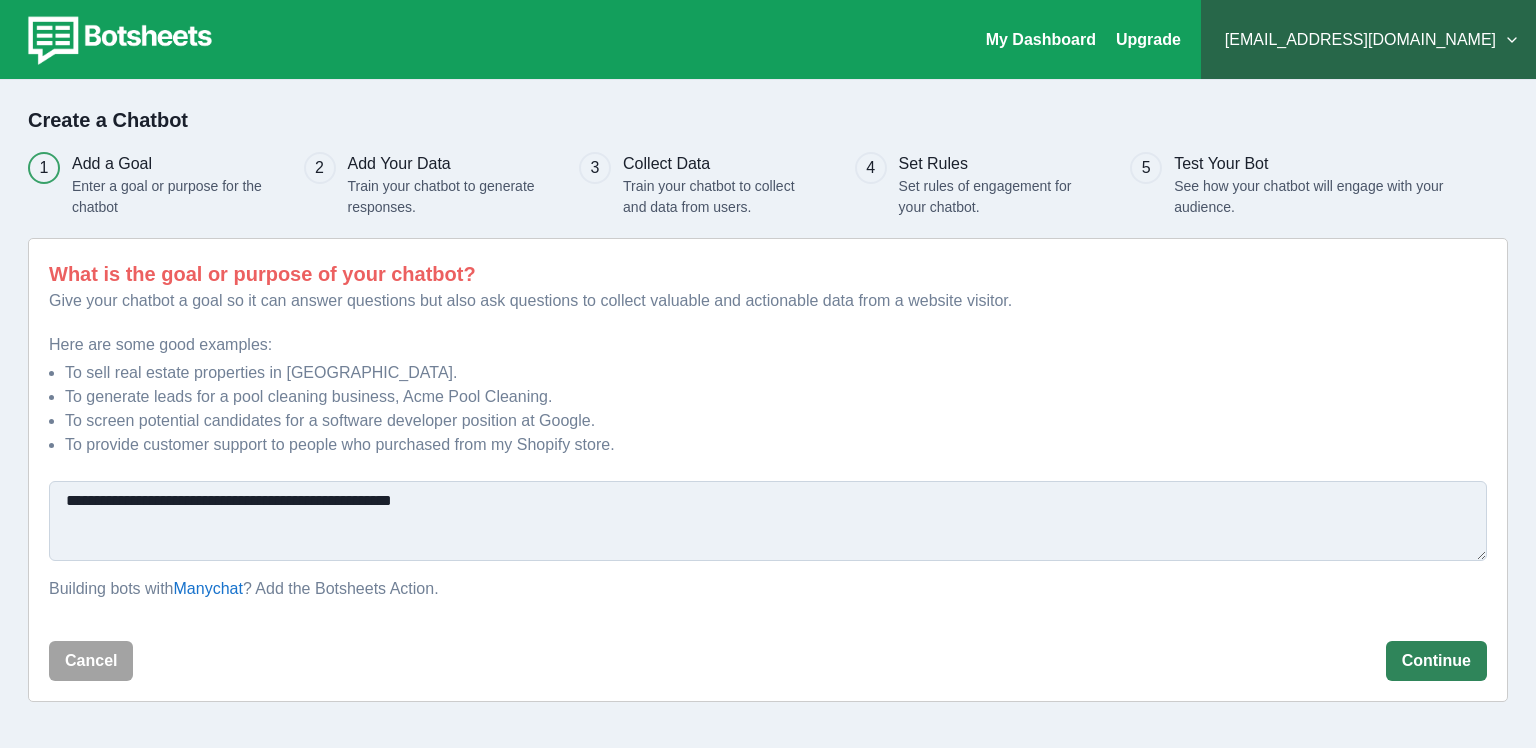 click on "Continue" at bounding box center (1436, 661) 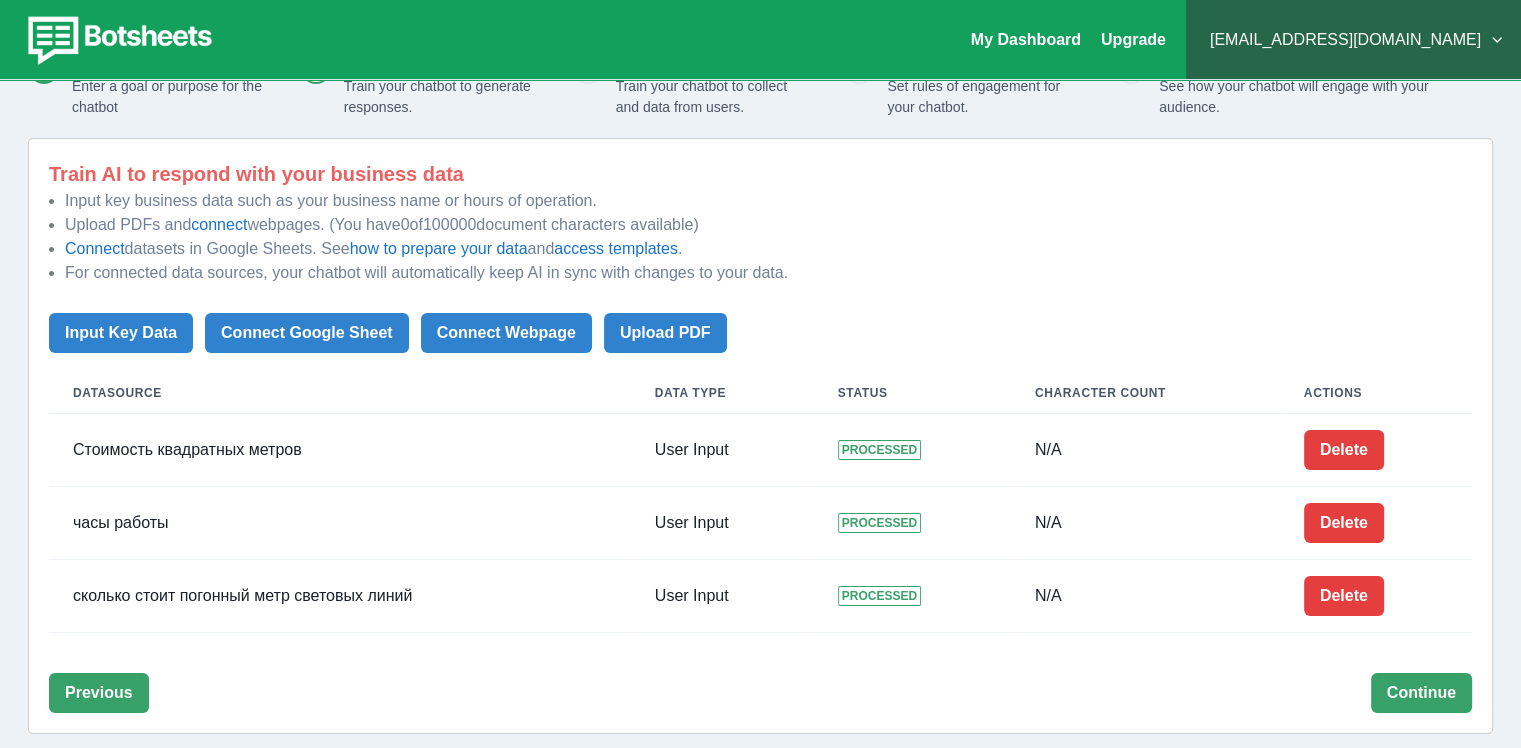 scroll, scrollTop: 112, scrollLeft: 0, axis: vertical 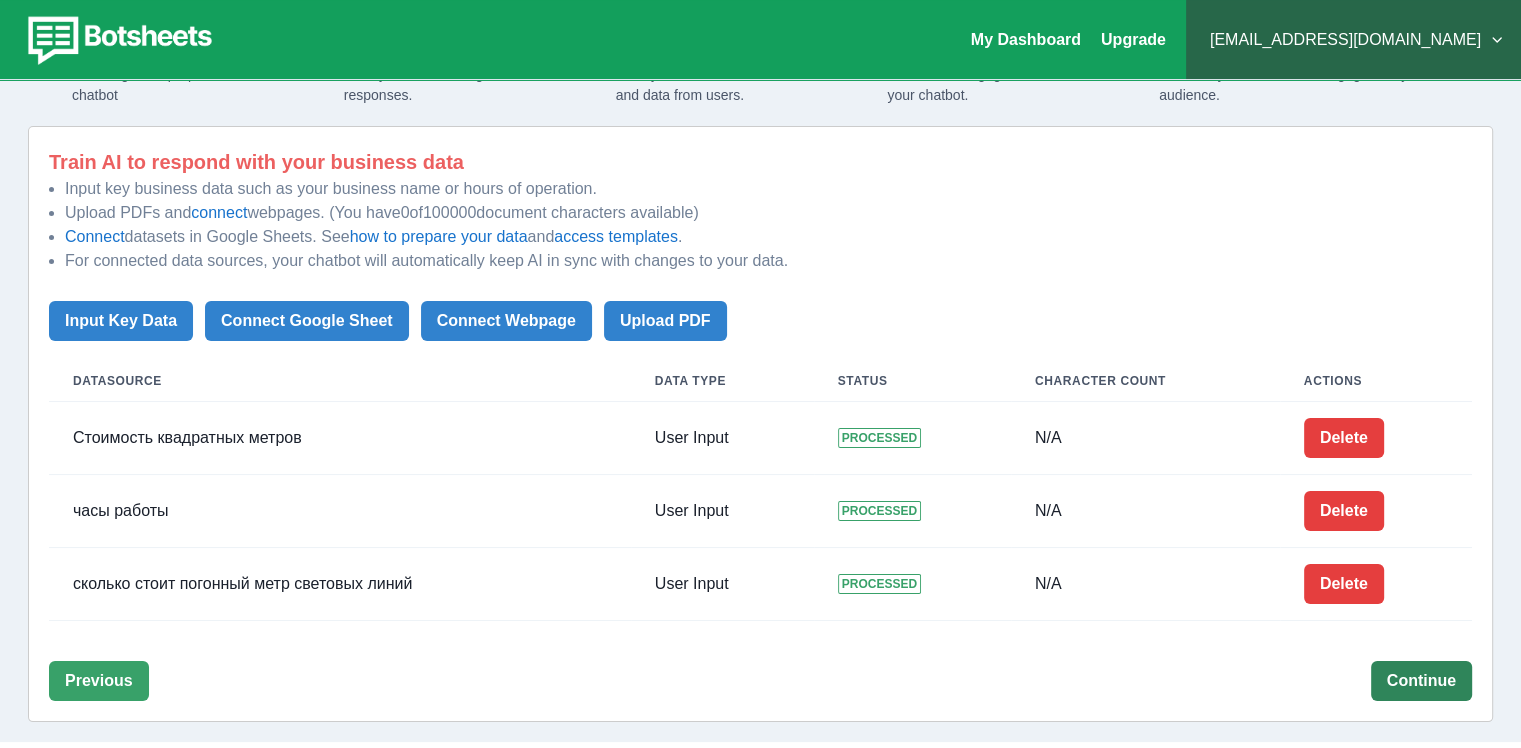 click on "Continue" at bounding box center [1421, 681] 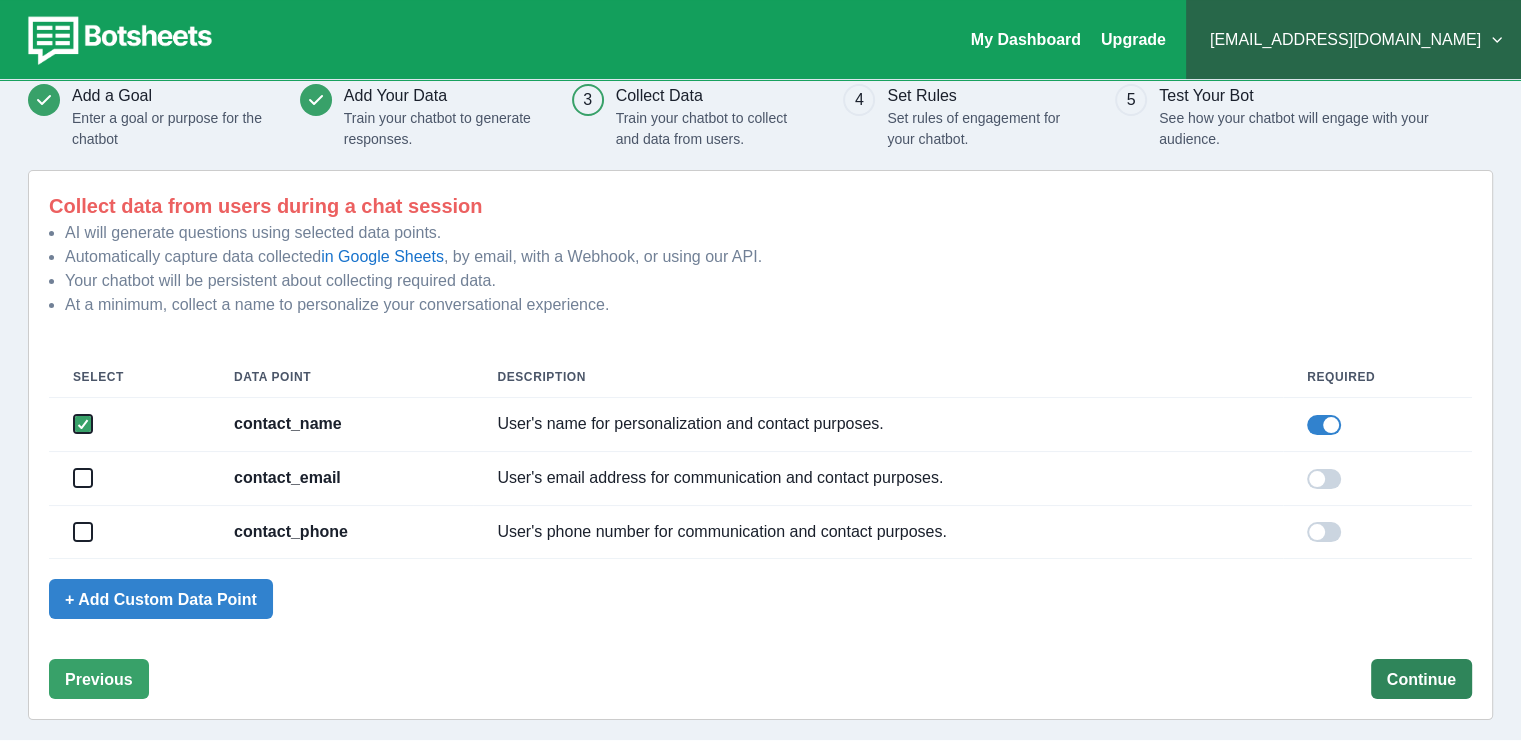 click on "Continue" at bounding box center [1421, 679] 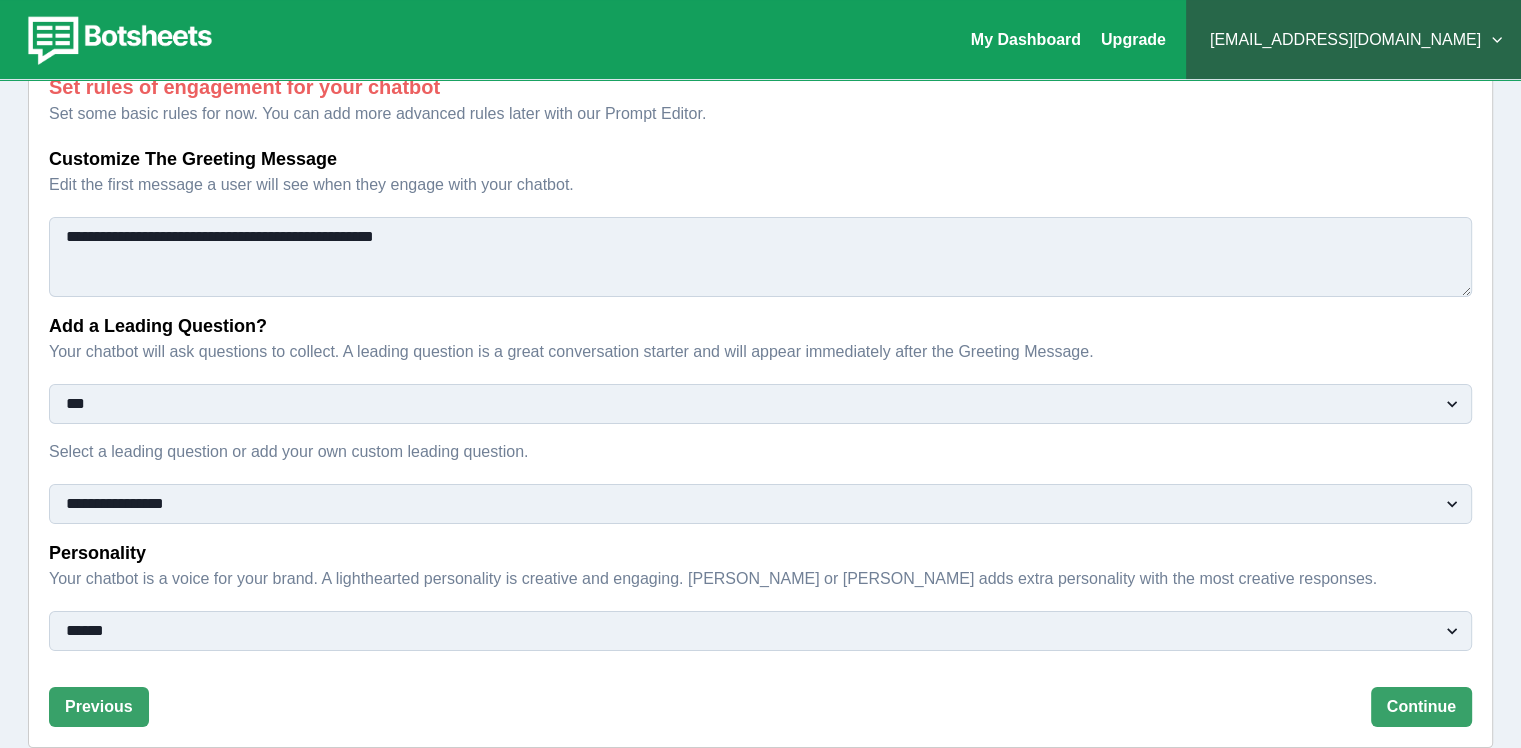 scroll, scrollTop: 214, scrollLeft: 0, axis: vertical 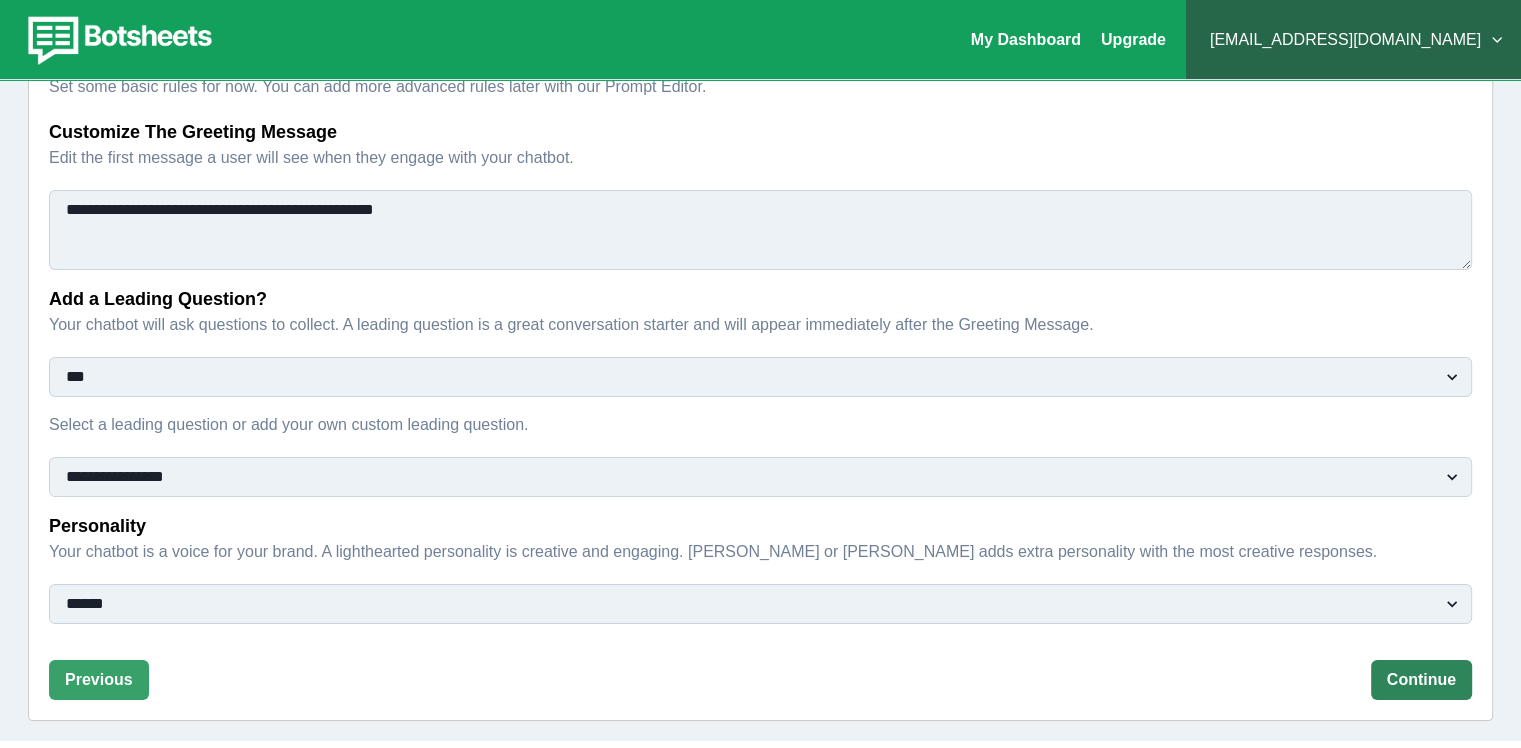 click on "Continue" at bounding box center [1421, 680] 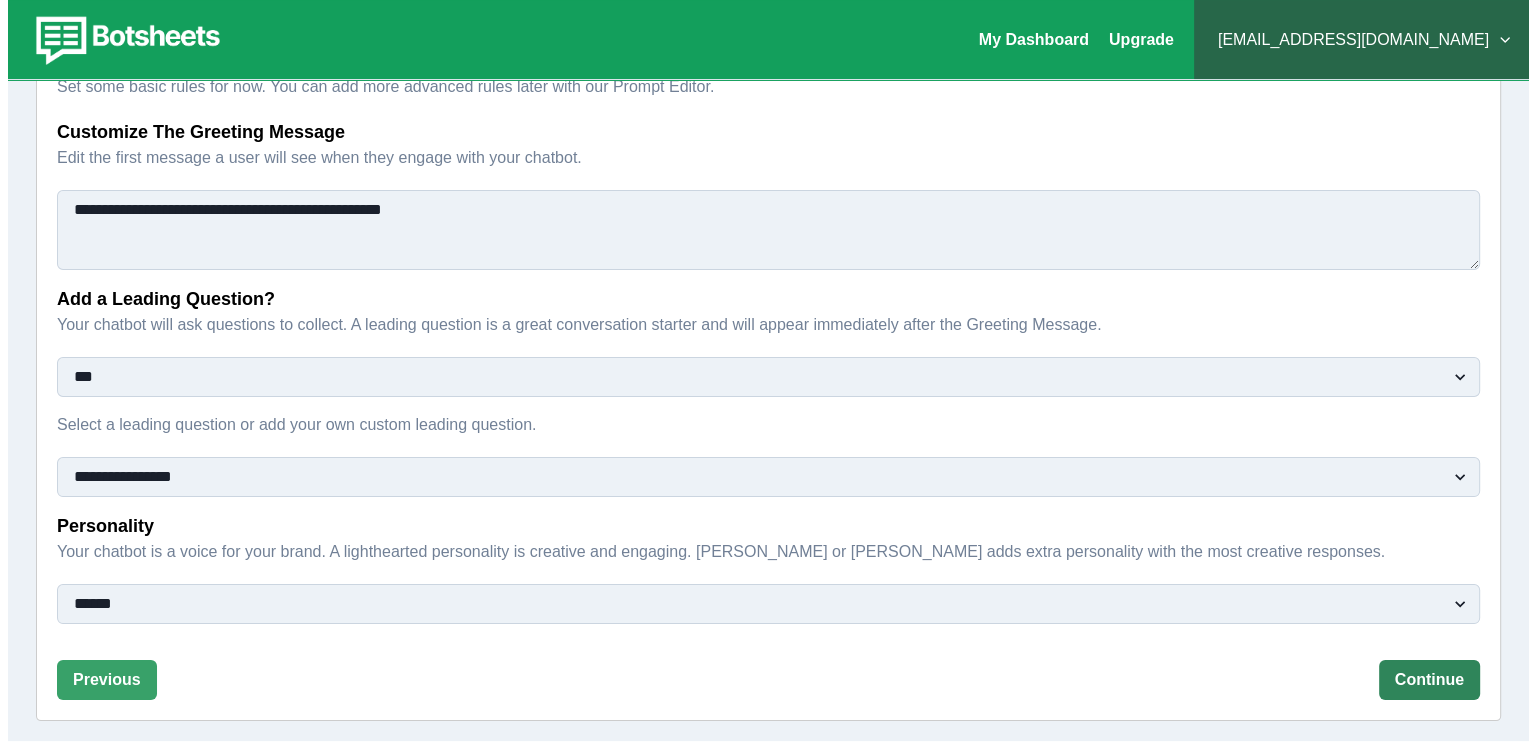 scroll, scrollTop: 0, scrollLeft: 0, axis: both 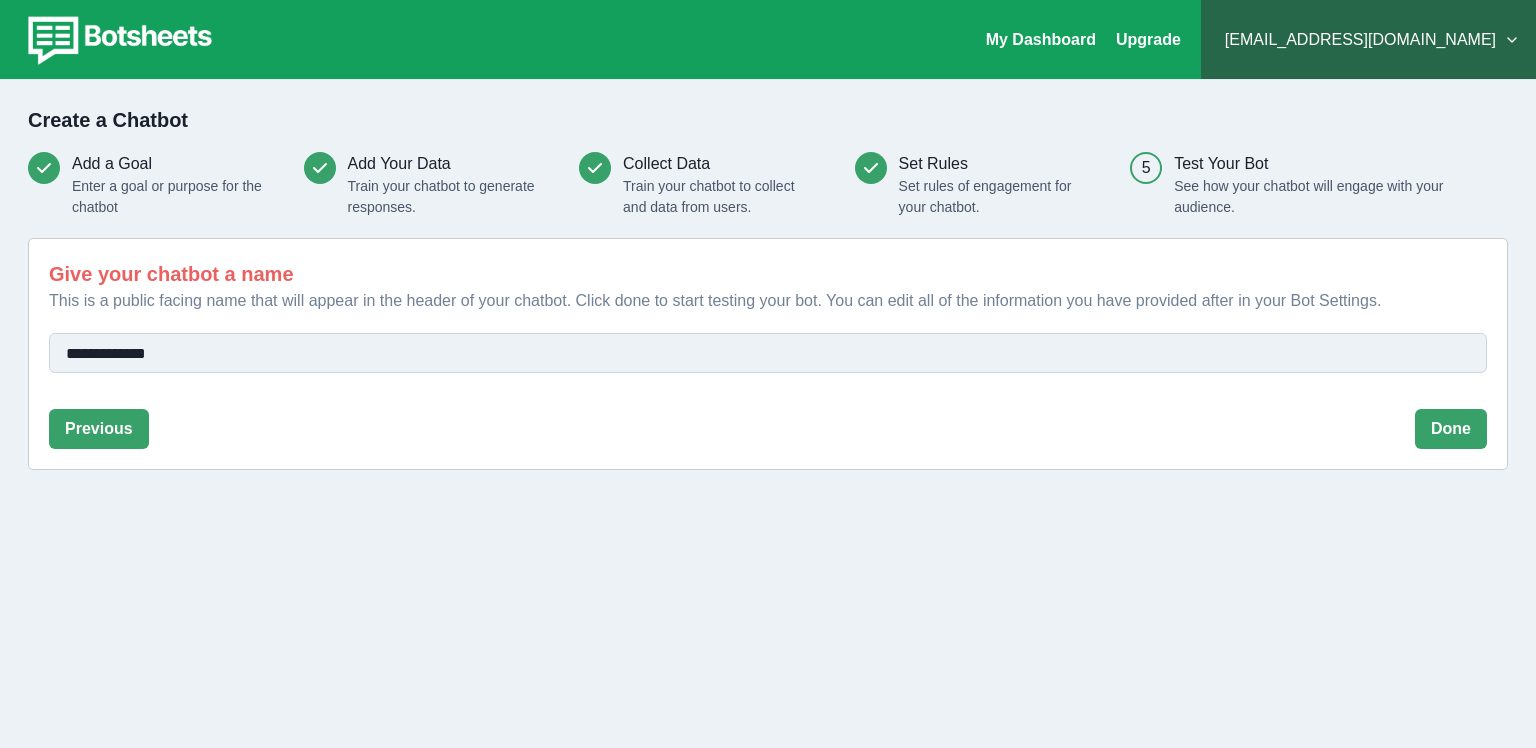 click on "**********" at bounding box center (768, 353) 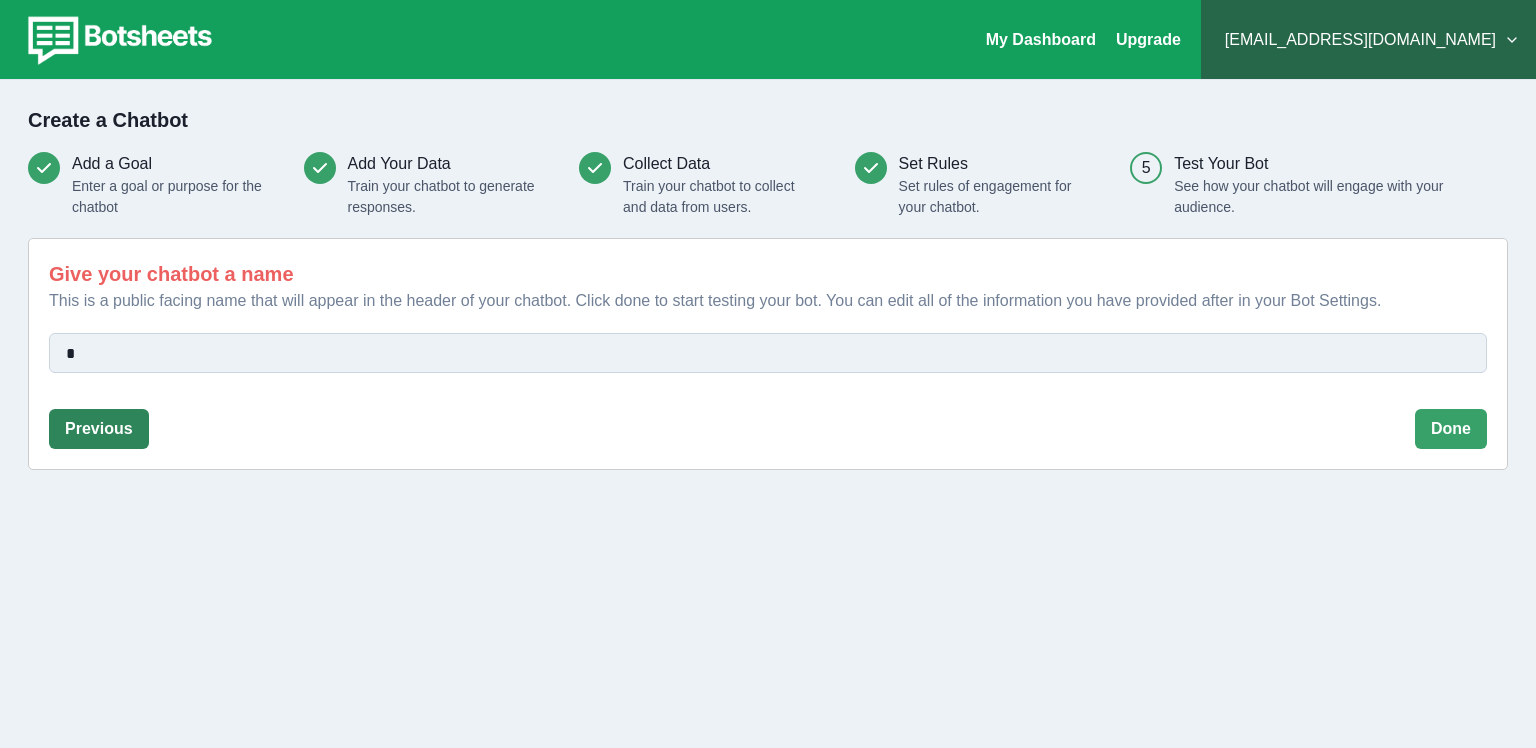 type on "**********" 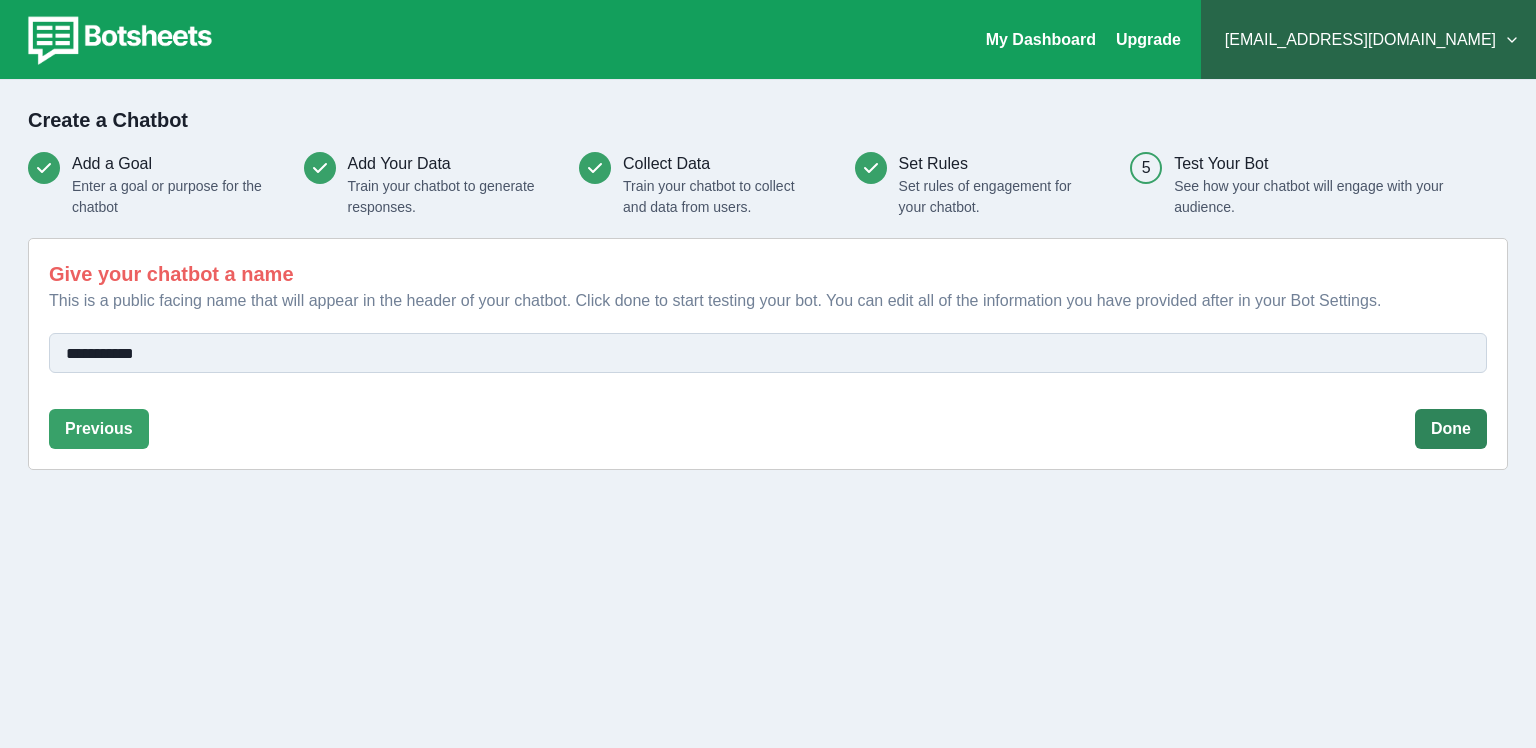 click on "Done" at bounding box center (1451, 429) 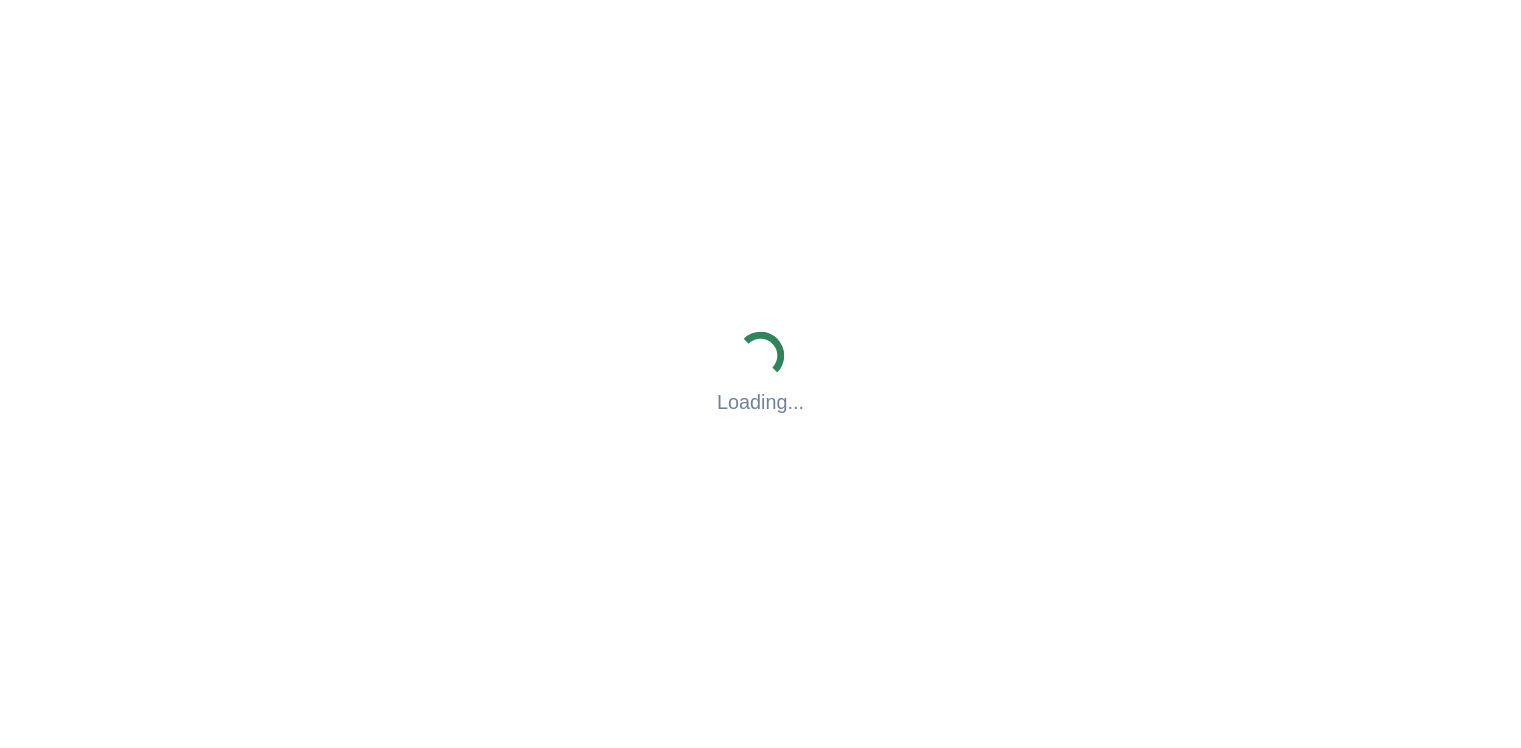 scroll, scrollTop: 0, scrollLeft: 0, axis: both 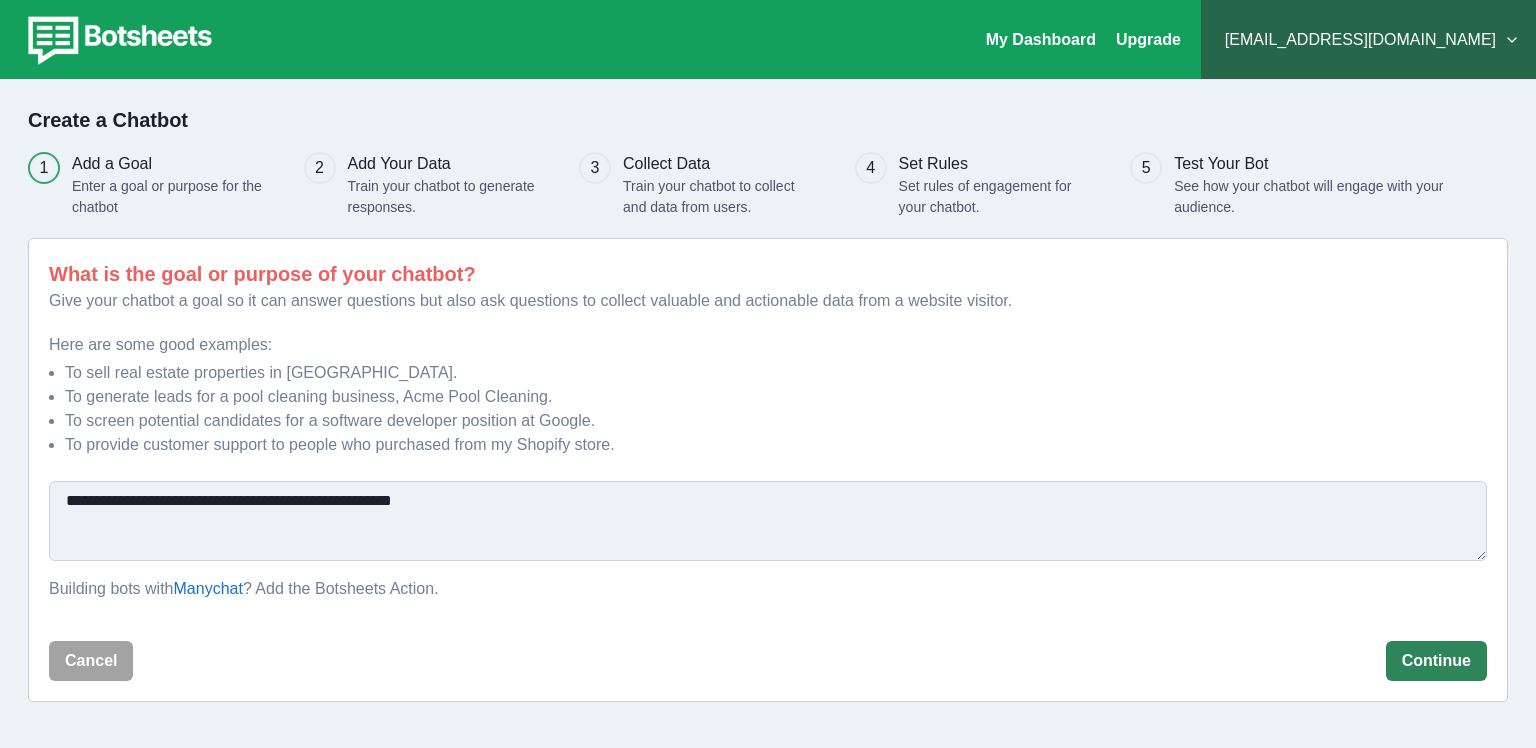 click on "Continue" at bounding box center (1436, 661) 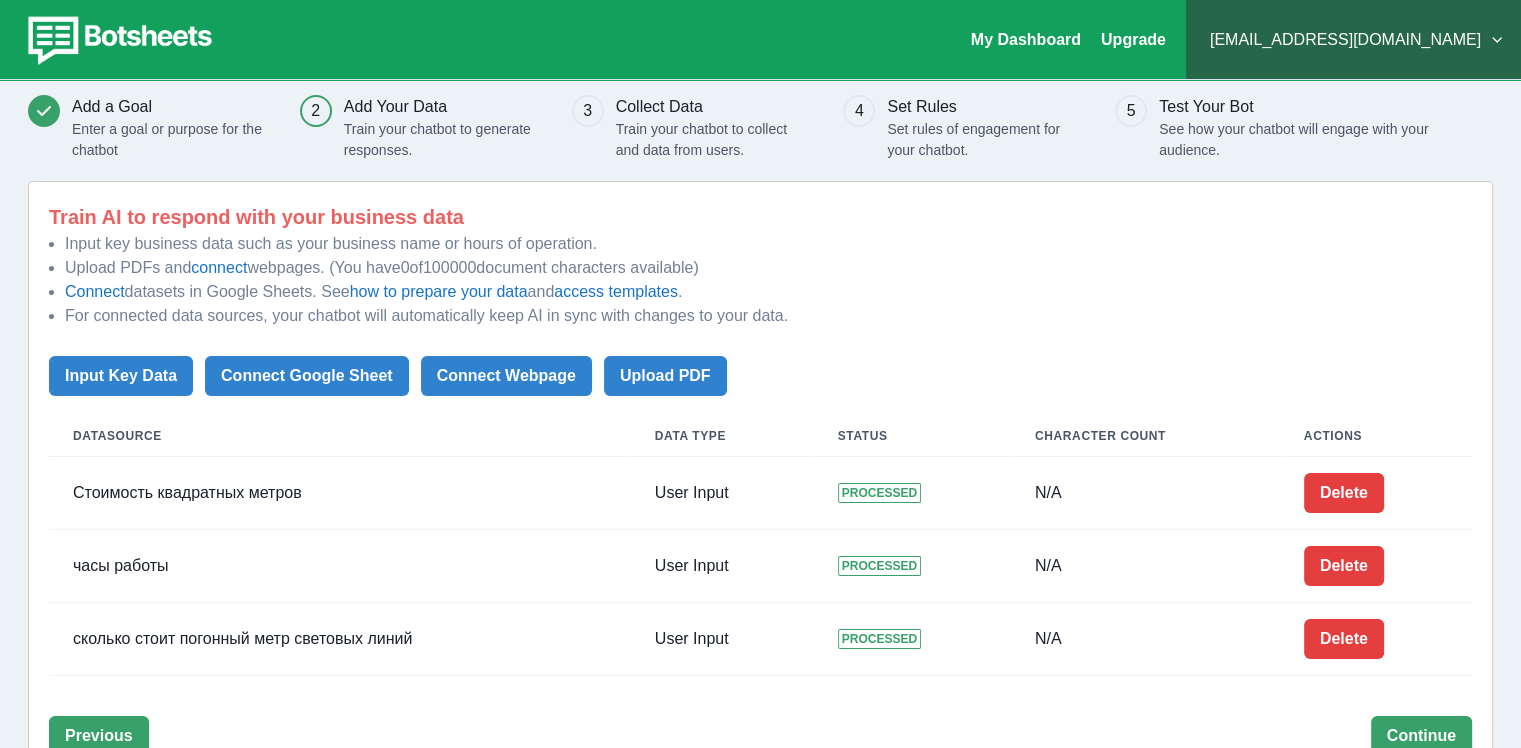 scroll, scrollTop: 112, scrollLeft: 0, axis: vertical 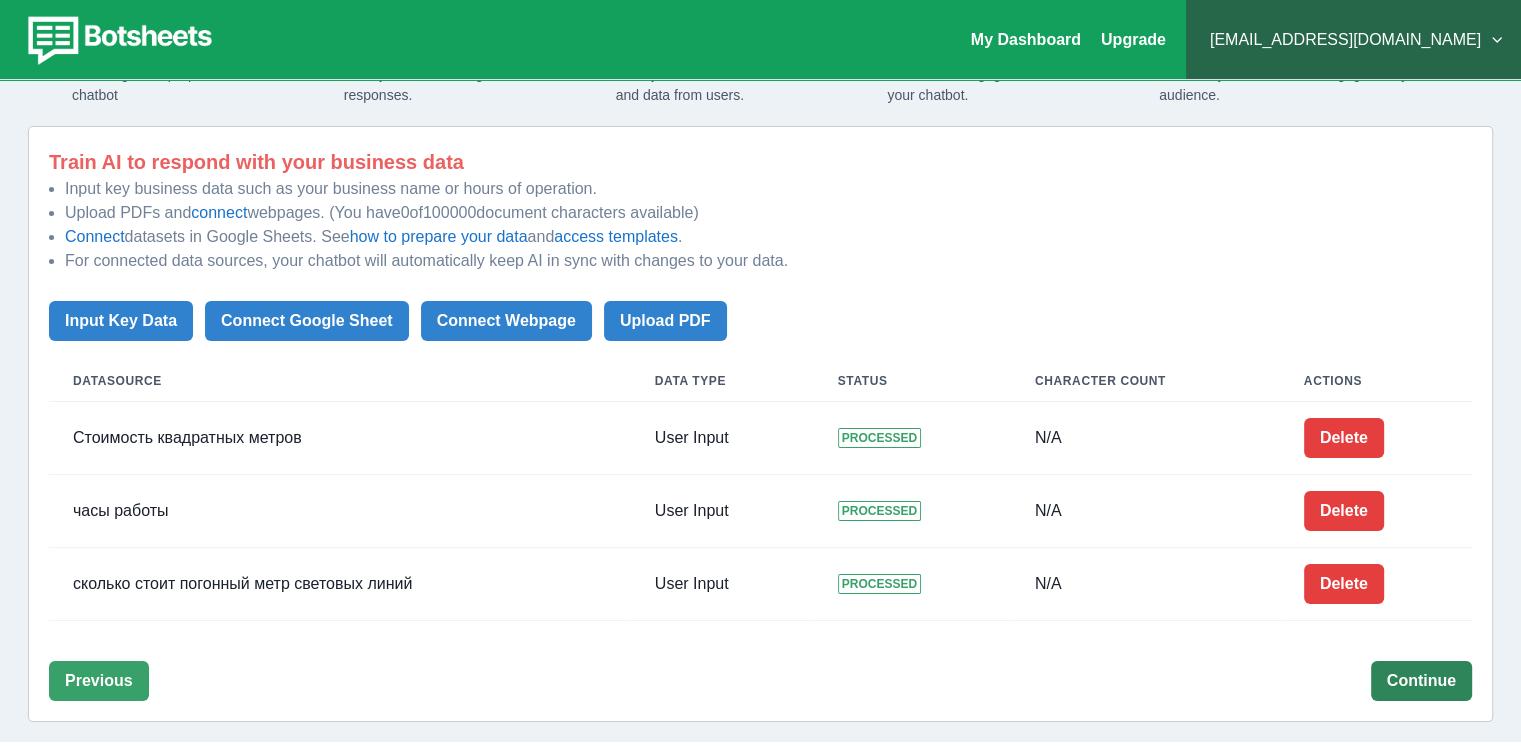 click on "Continue" at bounding box center [1421, 681] 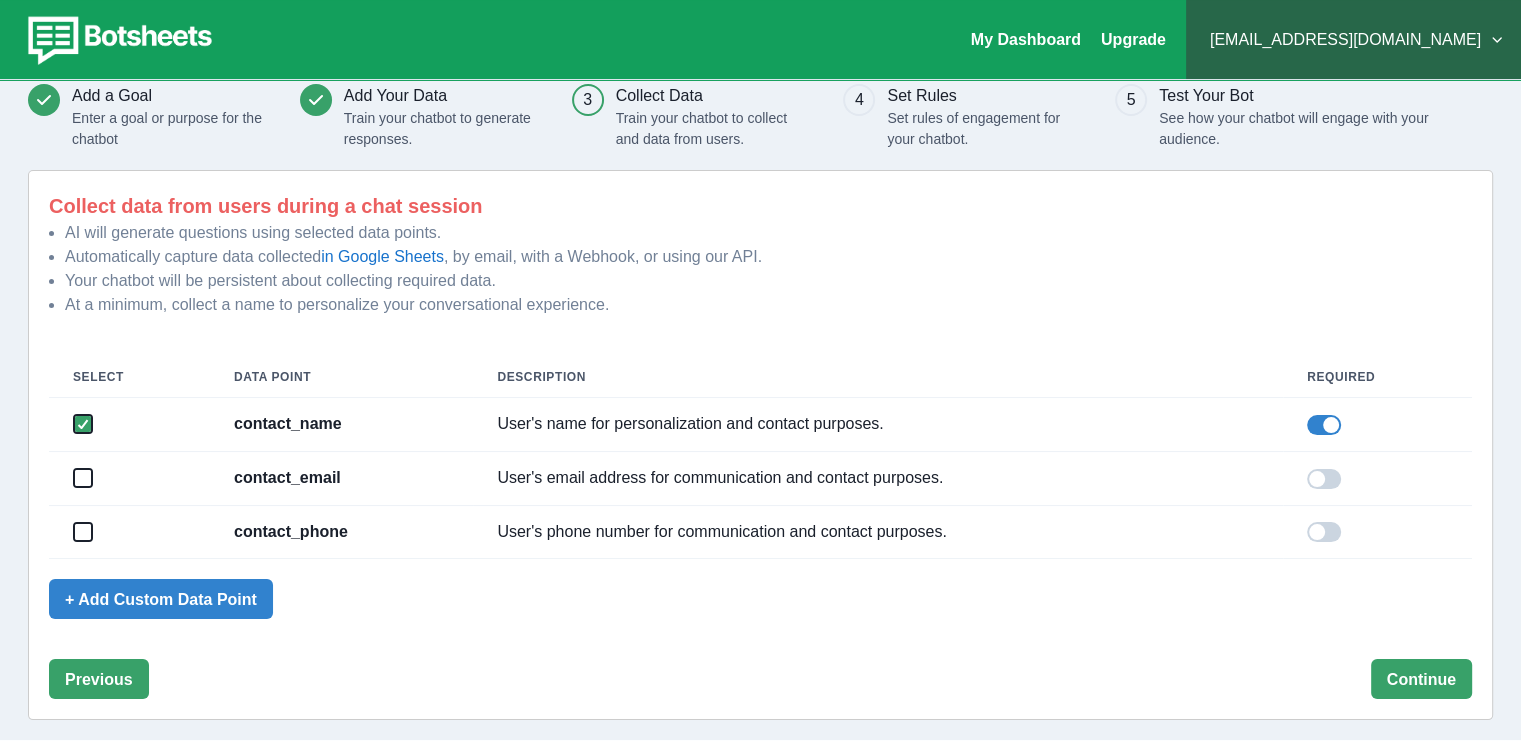 scroll, scrollTop: 73, scrollLeft: 0, axis: vertical 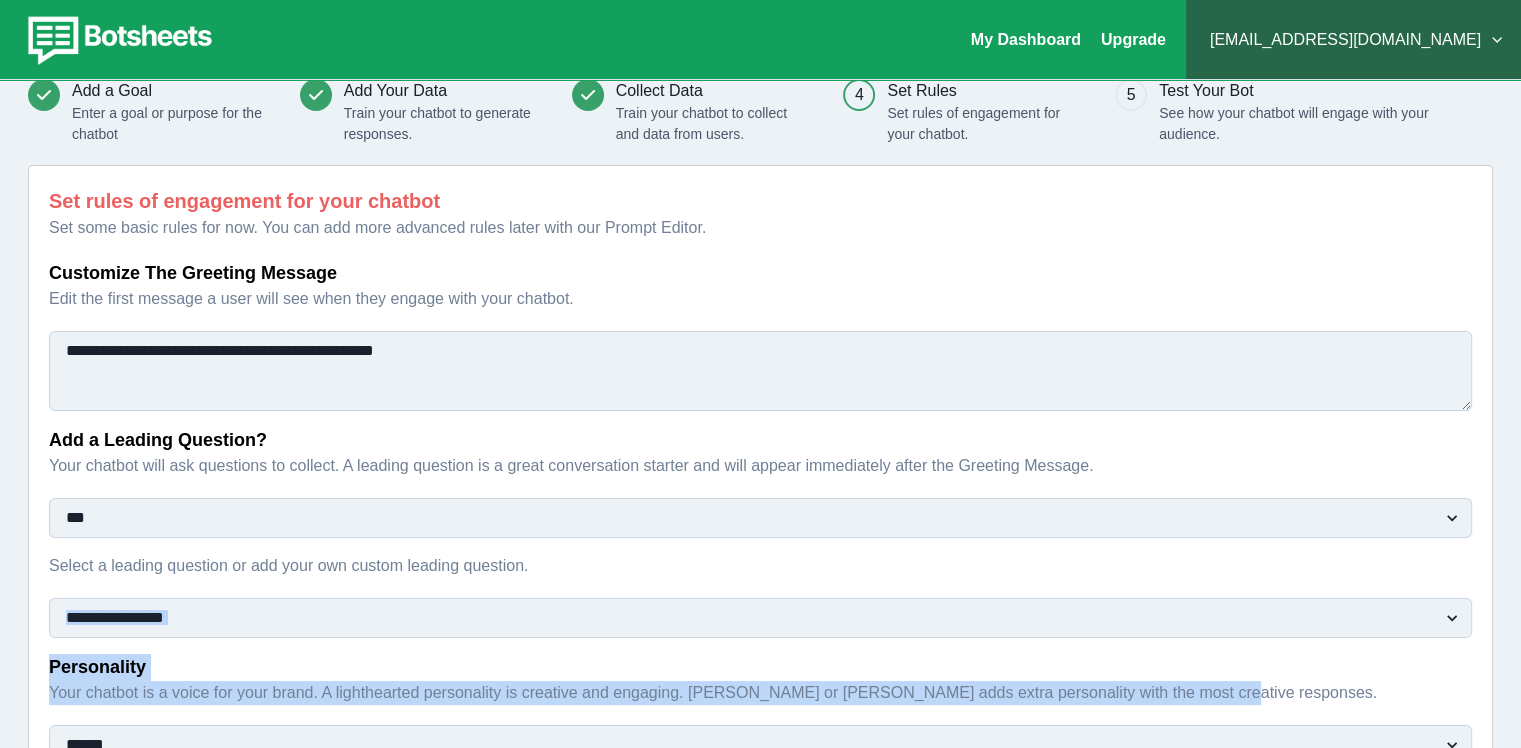 drag, startPoint x: 1428, startPoint y: 689, endPoint x: 1535, endPoint y: 533, distance: 189.16924 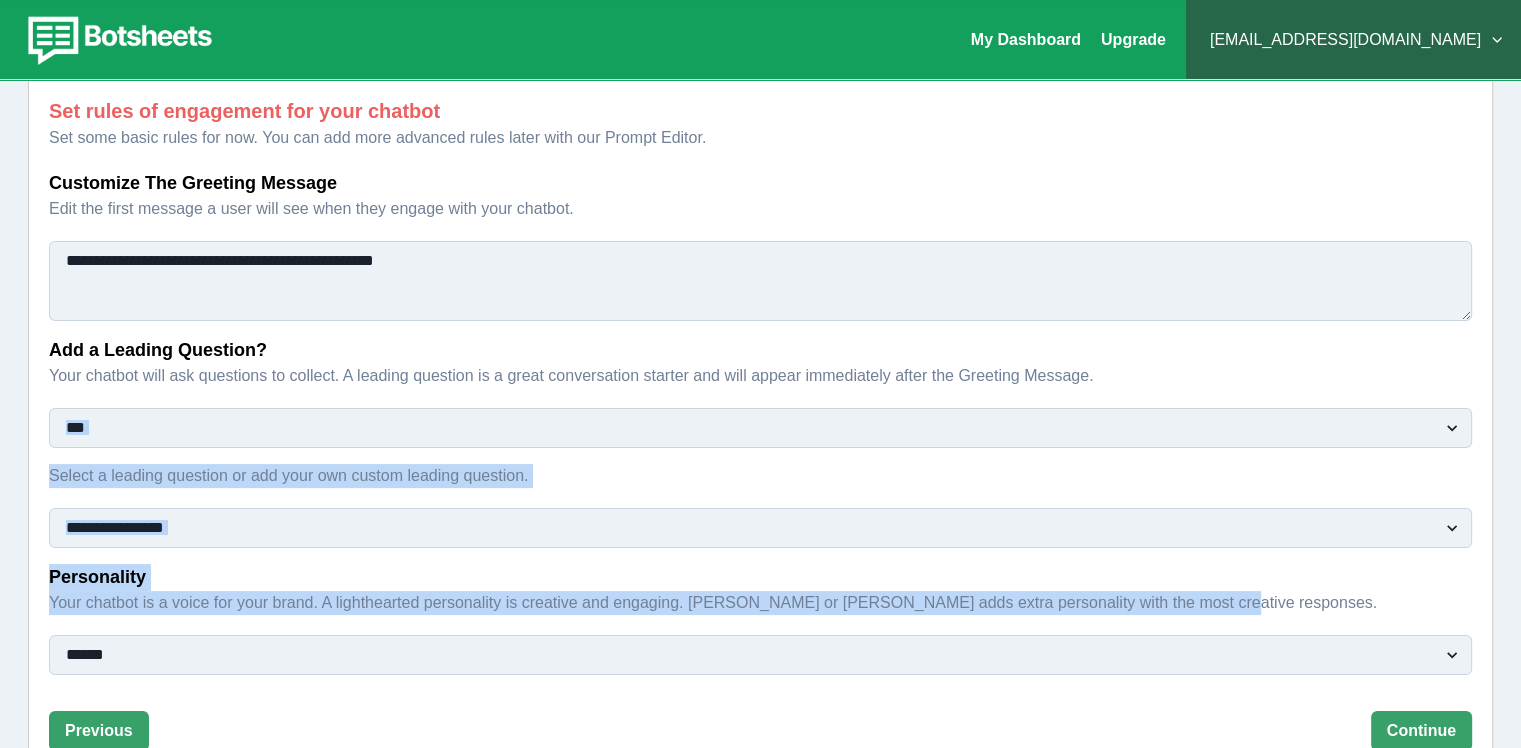 scroll, scrollTop: 214, scrollLeft: 0, axis: vertical 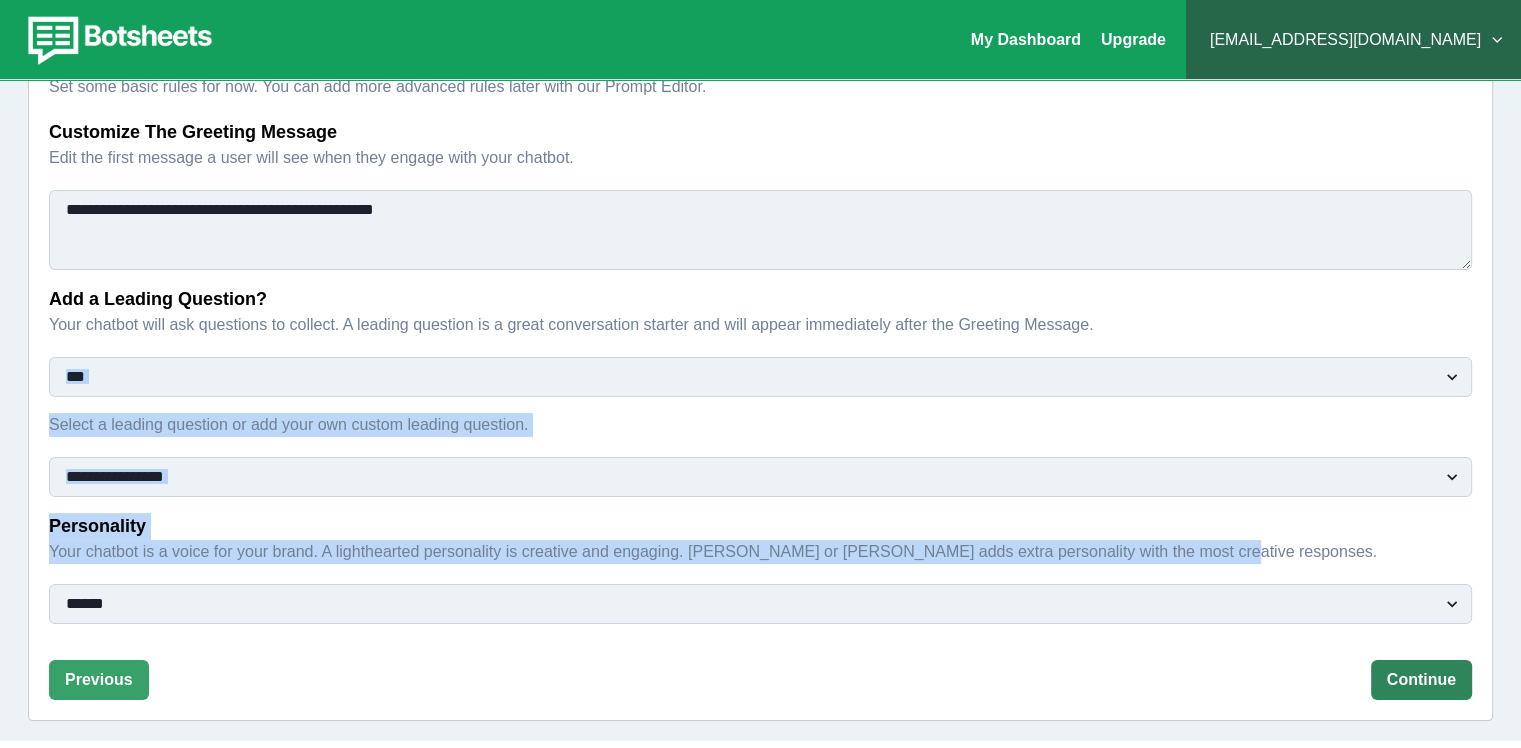 click on "Continue" at bounding box center [1421, 680] 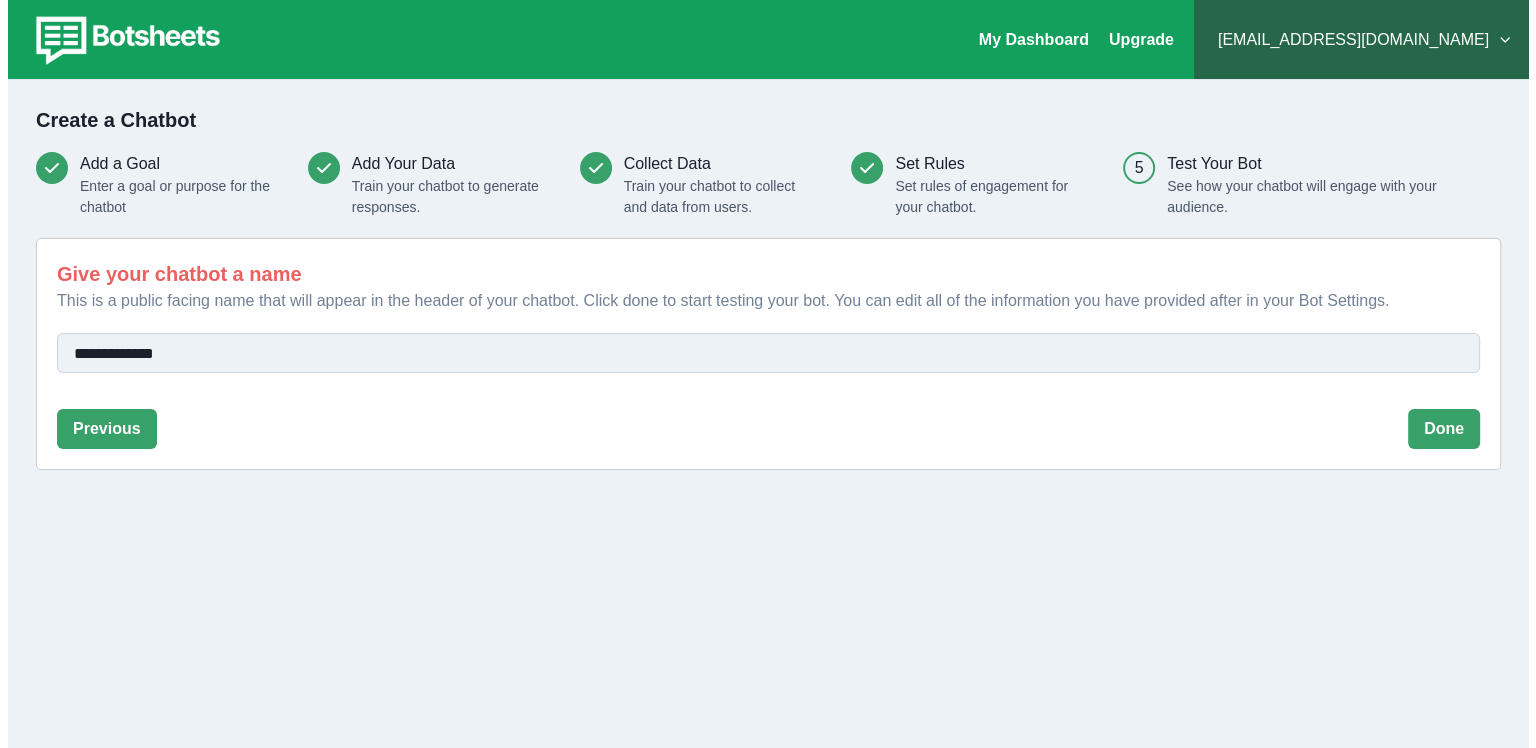 scroll, scrollTop: 0, scrollLeft: 0, axis: both 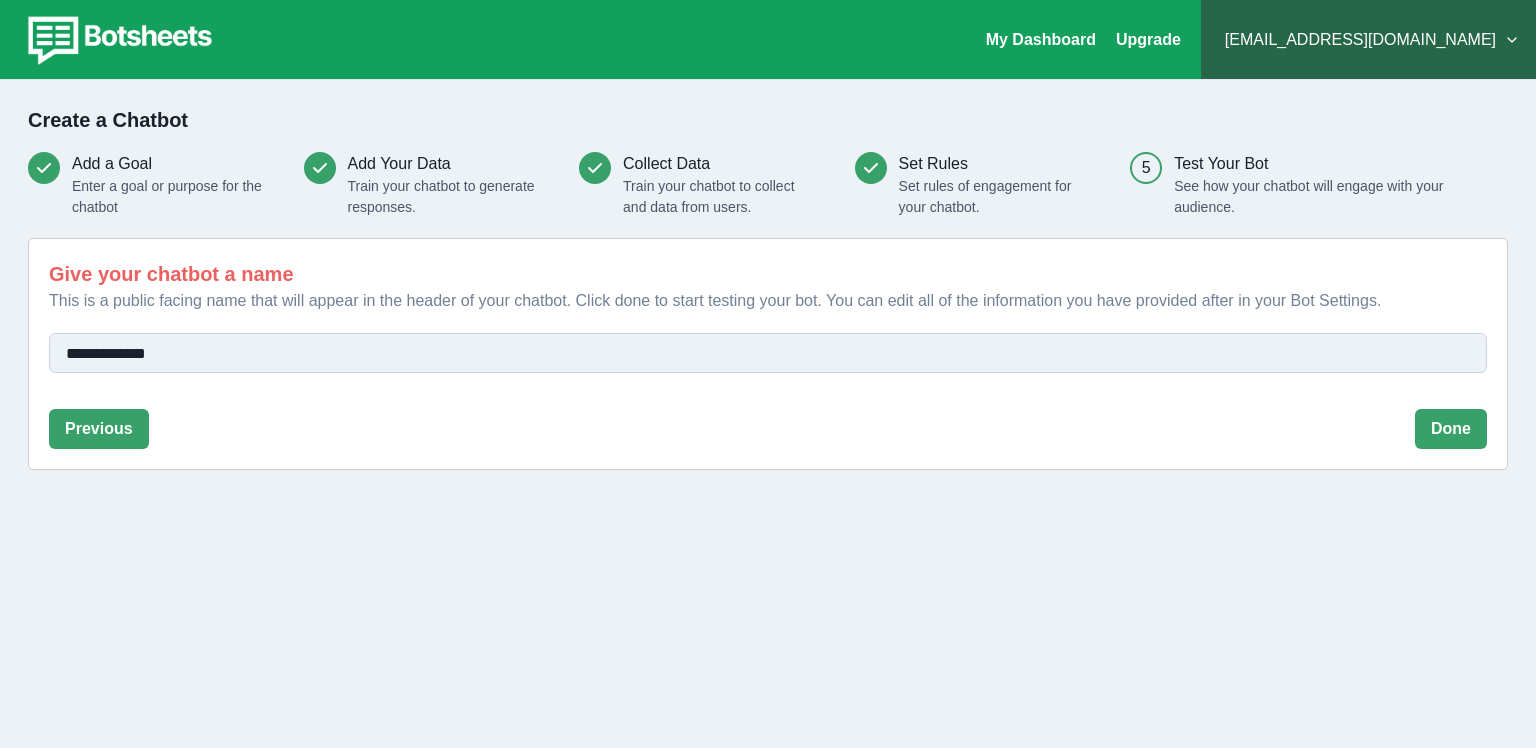 click on "**********" at bounding box center [768, 353] 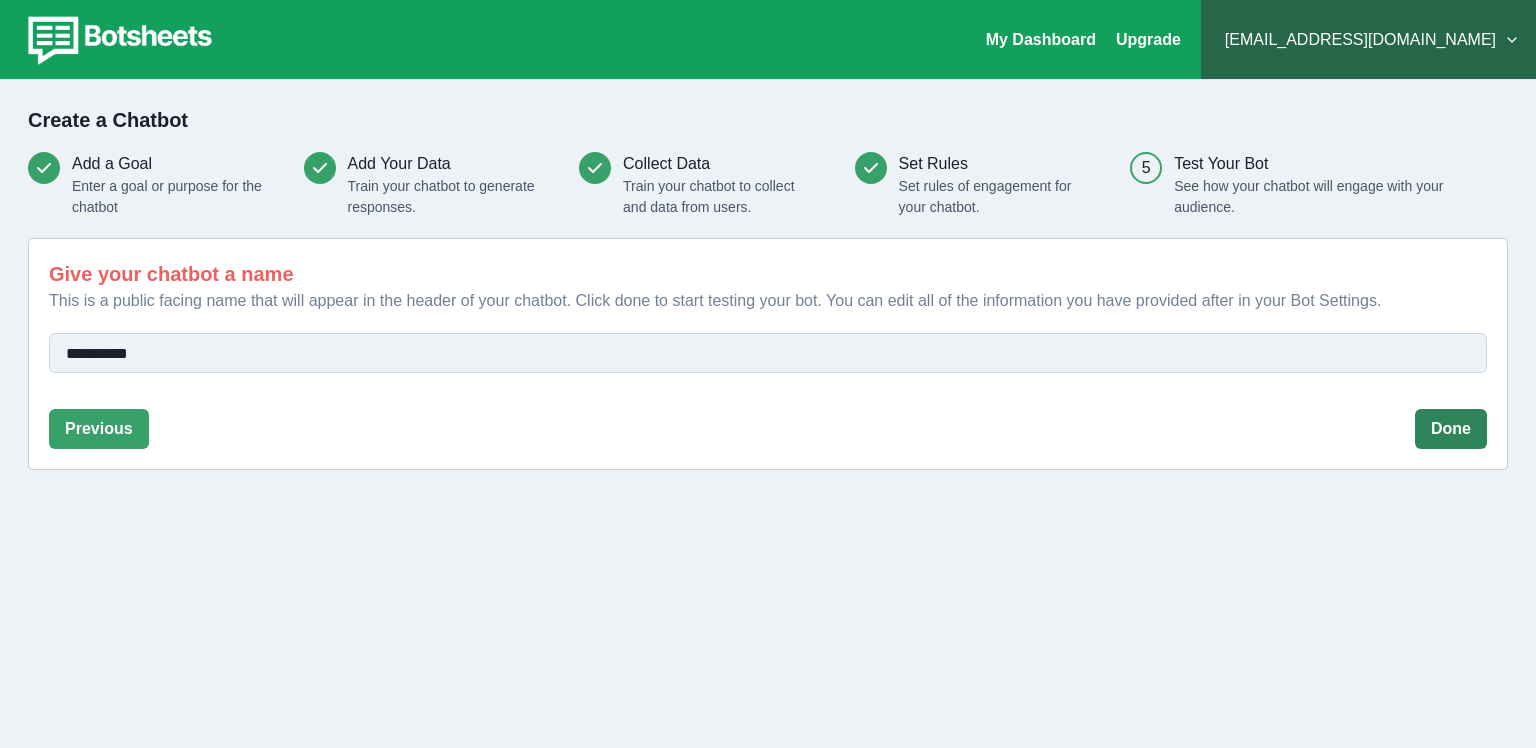type on "**********" 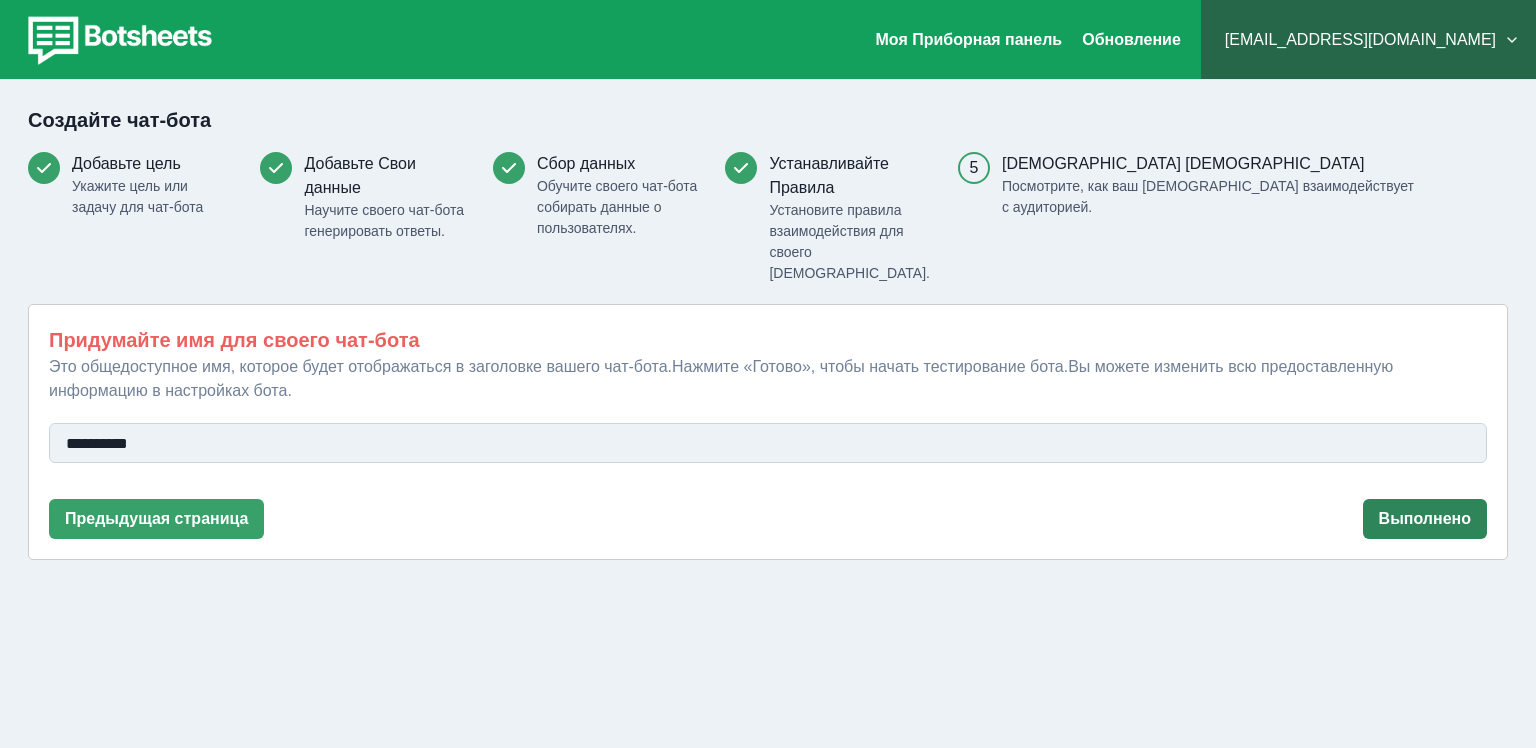 click on "Выполнено" at bounding box center (1425, 518) 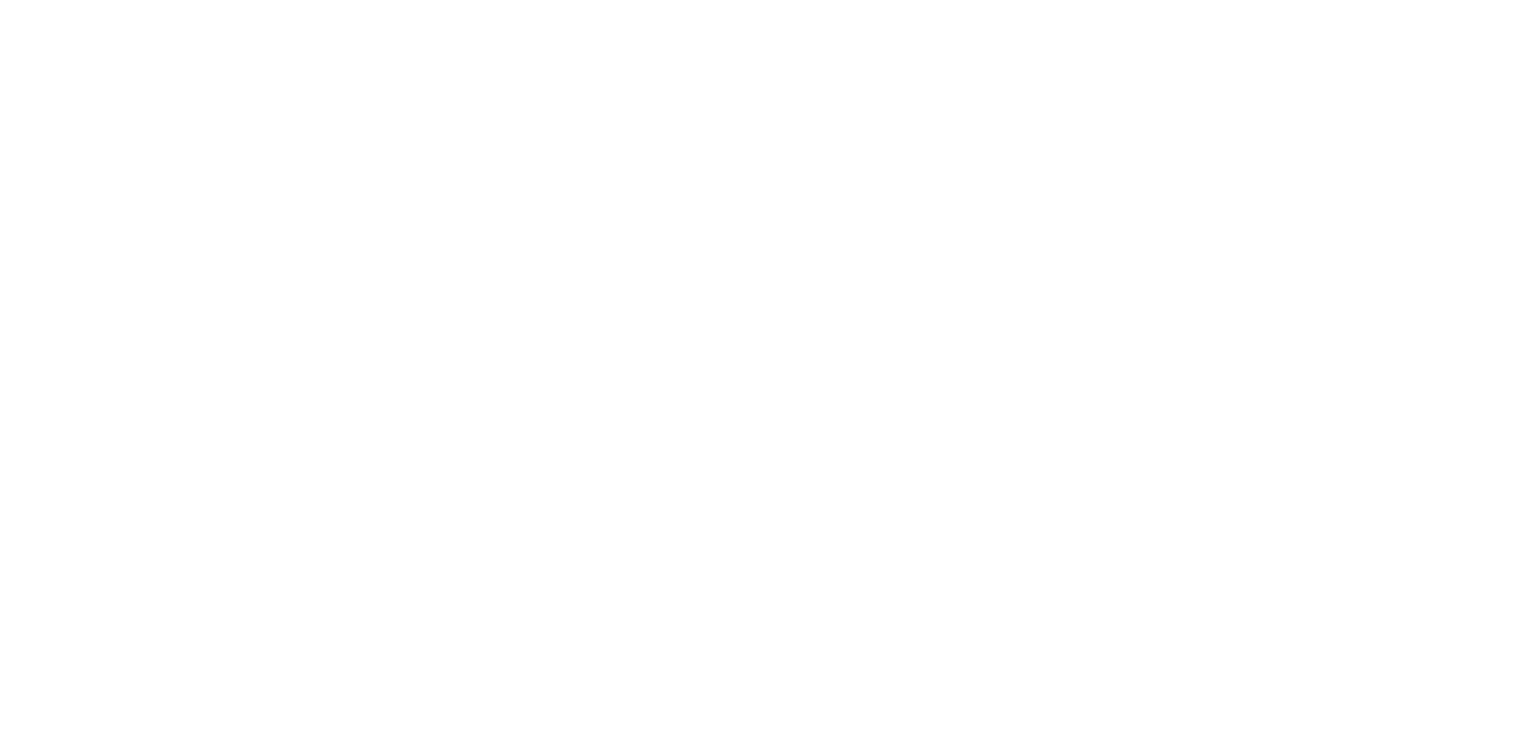 scroll, scrollTop: 0, scrollLeft: 0, axis: both 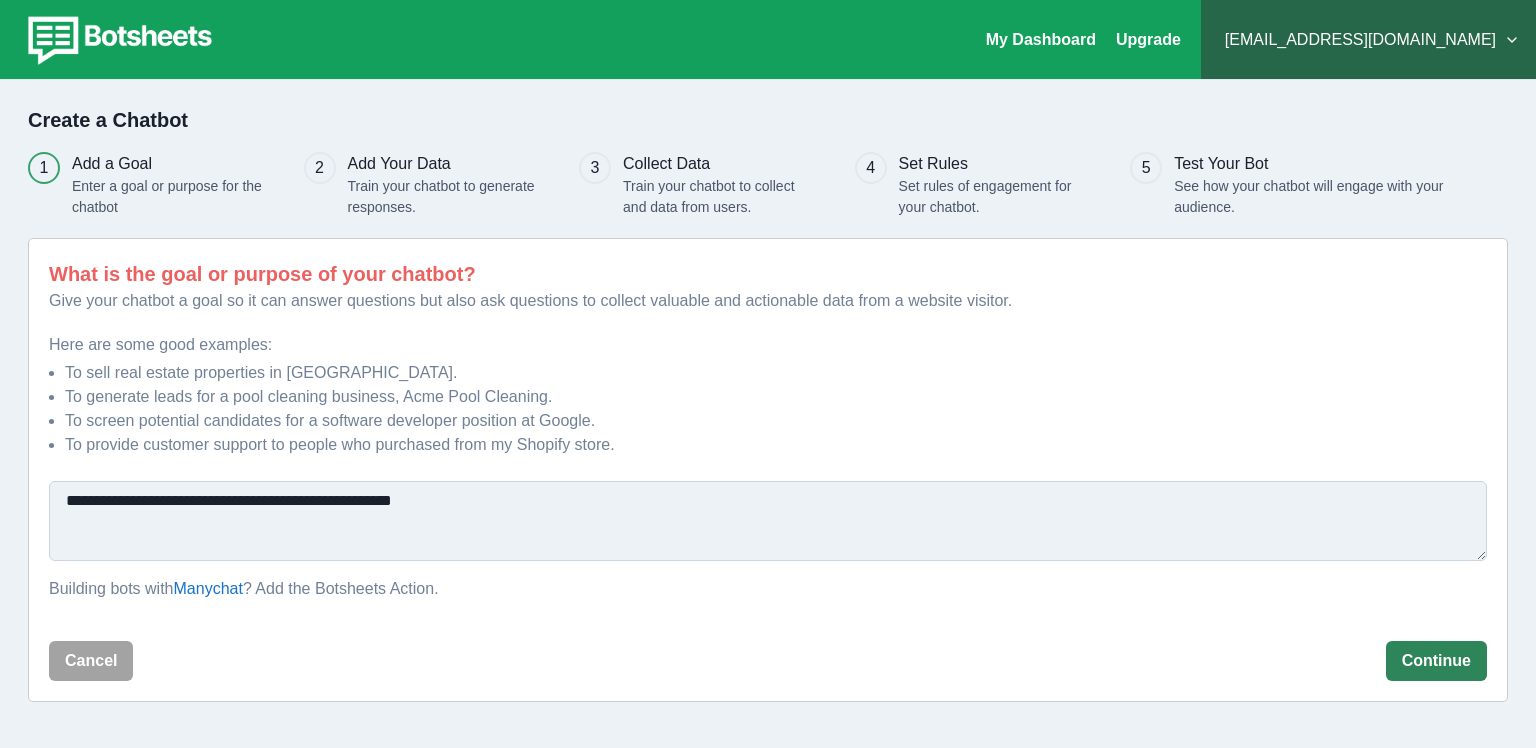 click on "Continue" at bounding box center (1436, 661) 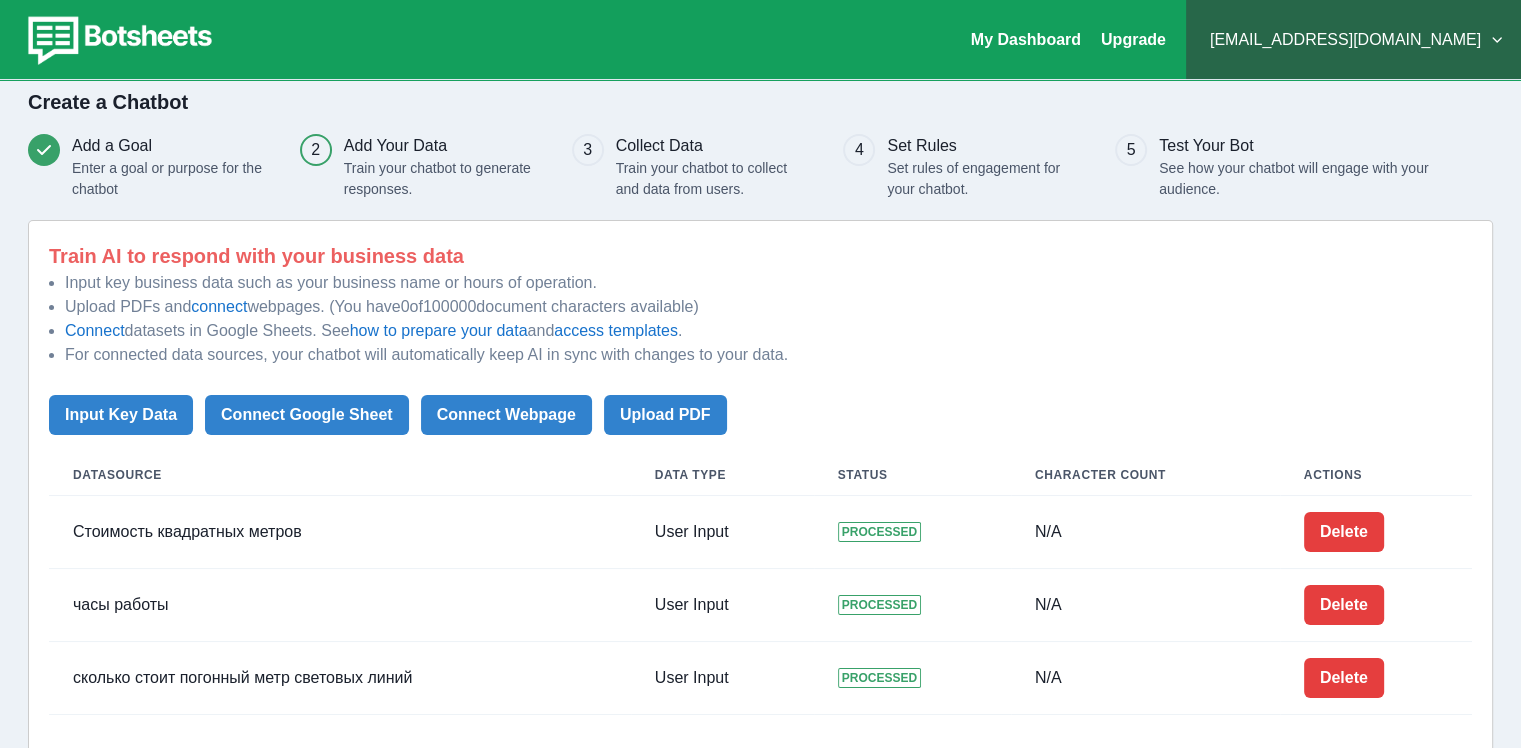 scroll, scrollTop: 112, scrollLeft: 0, axis: vertical 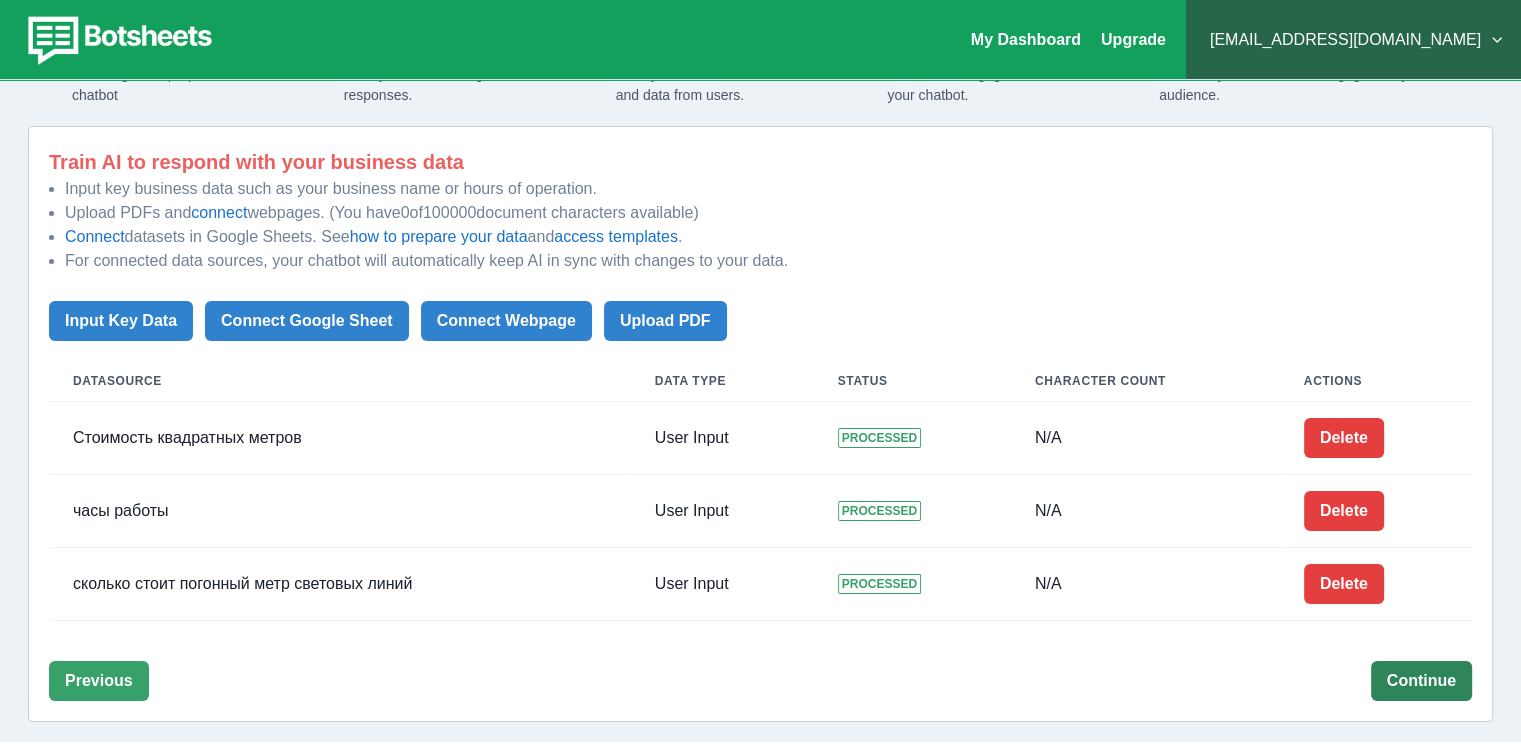 click on "Continue" at bounding box center (1421, 681) 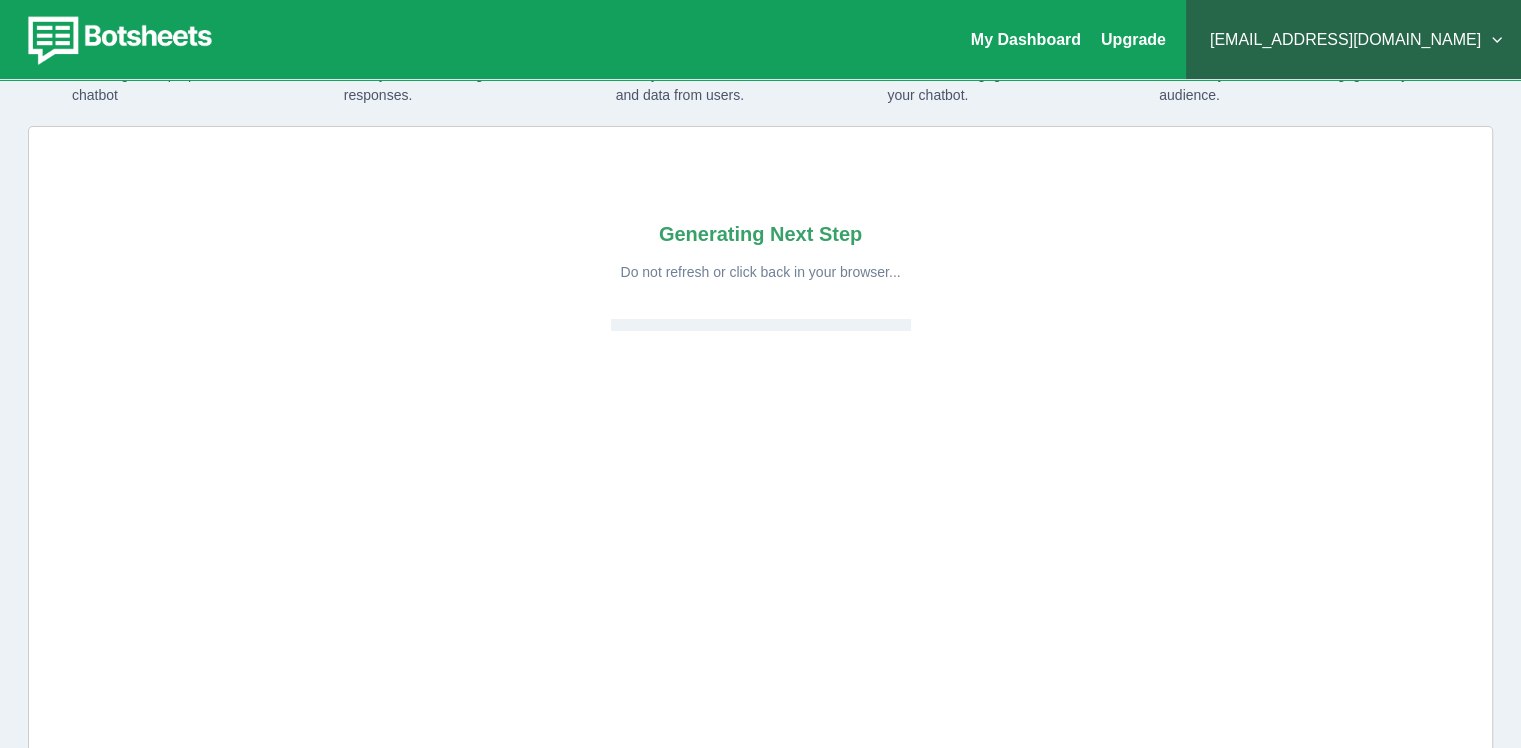 scroll, scrollTop: 73, scrollLeft: 0, axis: vertical 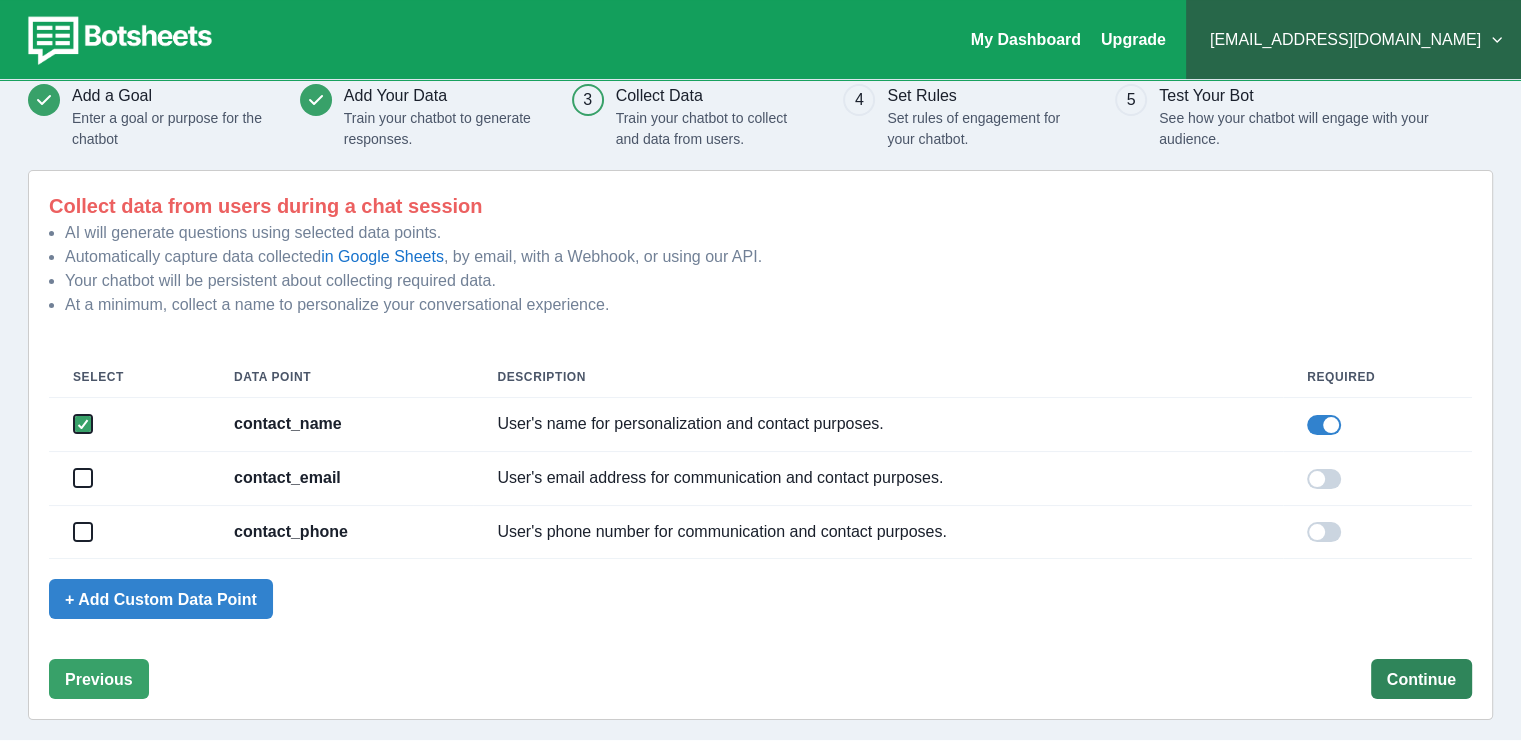 click on "Continue" at bounding box center (1421, 679) 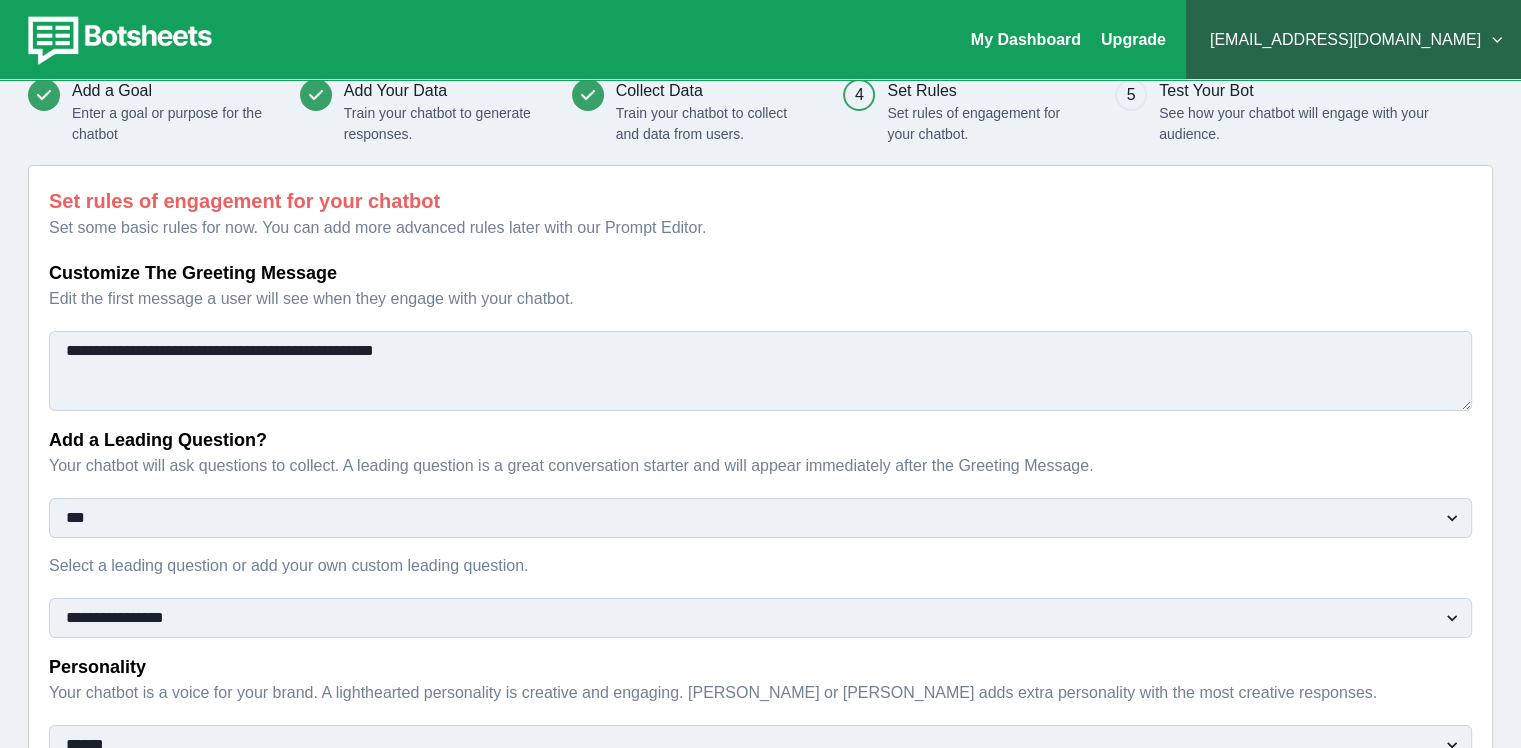 click on "** ***" at bounding box center [760, 518] 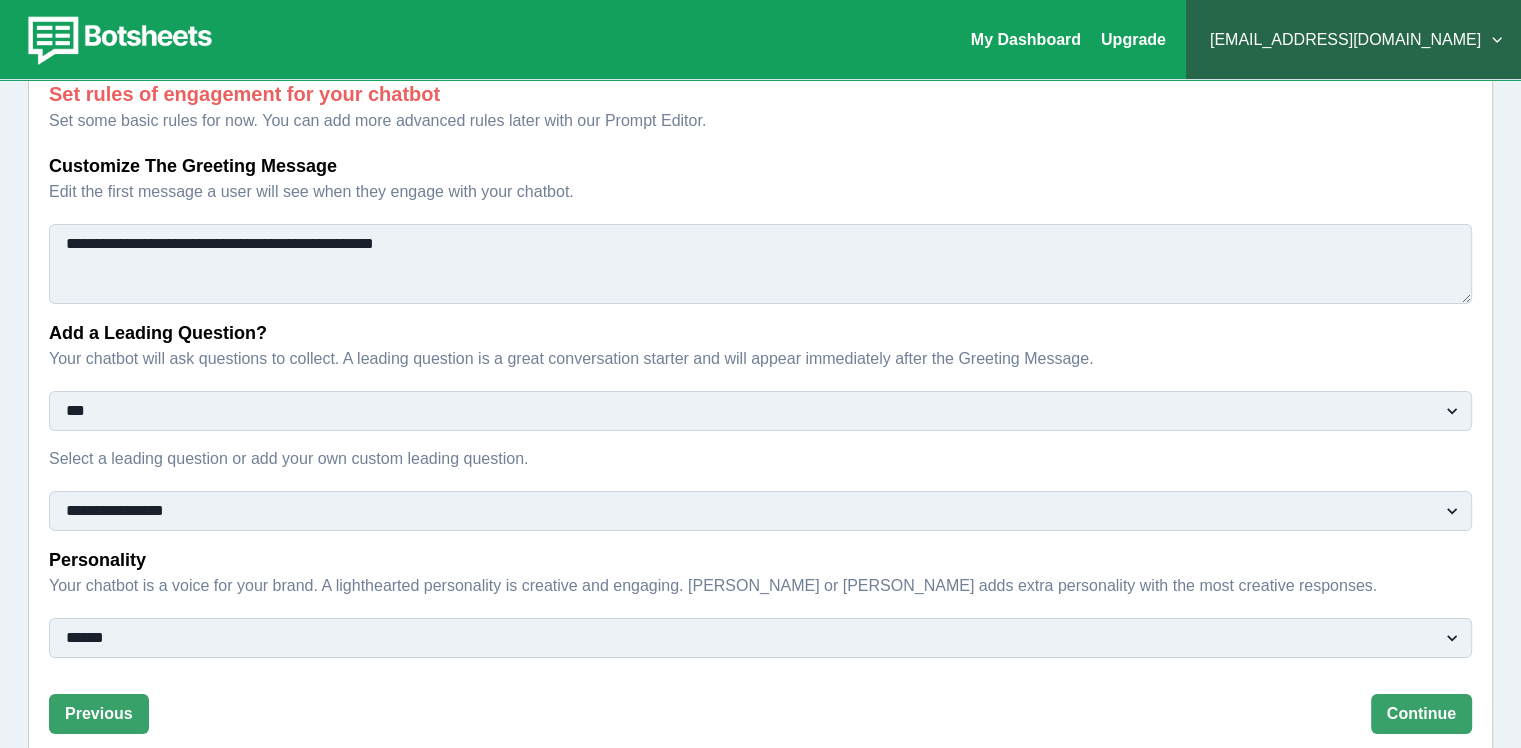 scroll, scrollTop: 181, scrollLeft: 0, axis: vertical 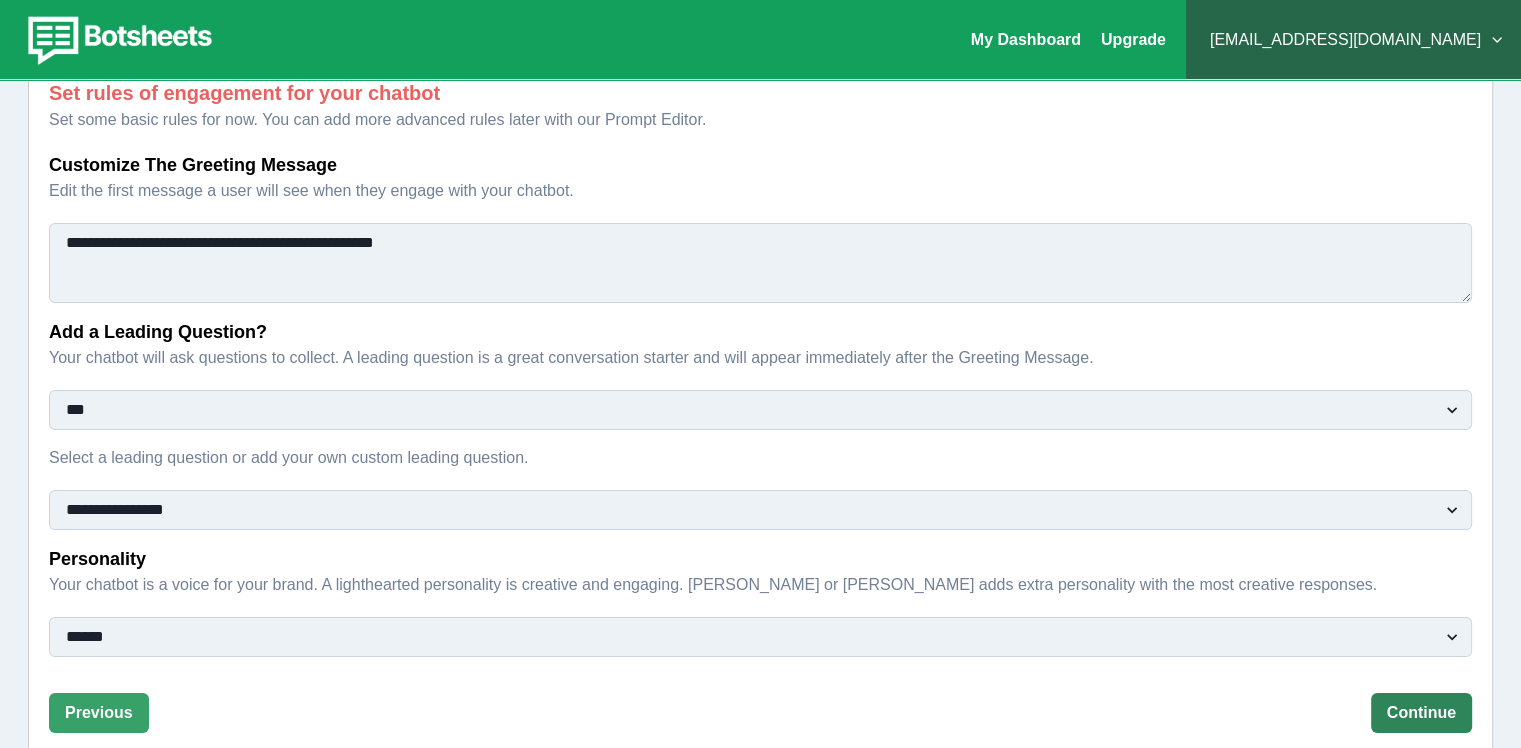 click on "Continue" at bounding box center [1421, 713] 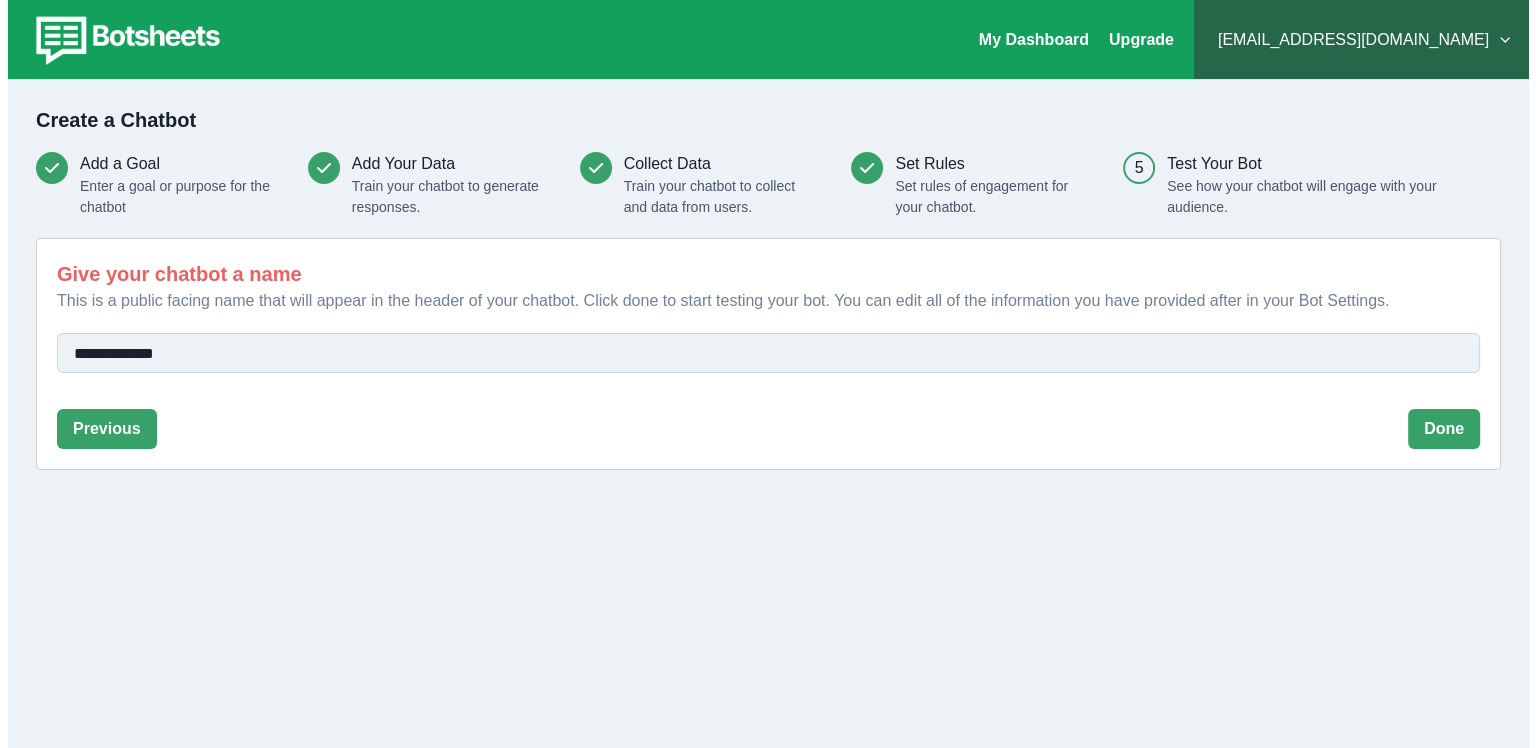scroll, scrollTop: 0, scrollLeft: 0, axis: both 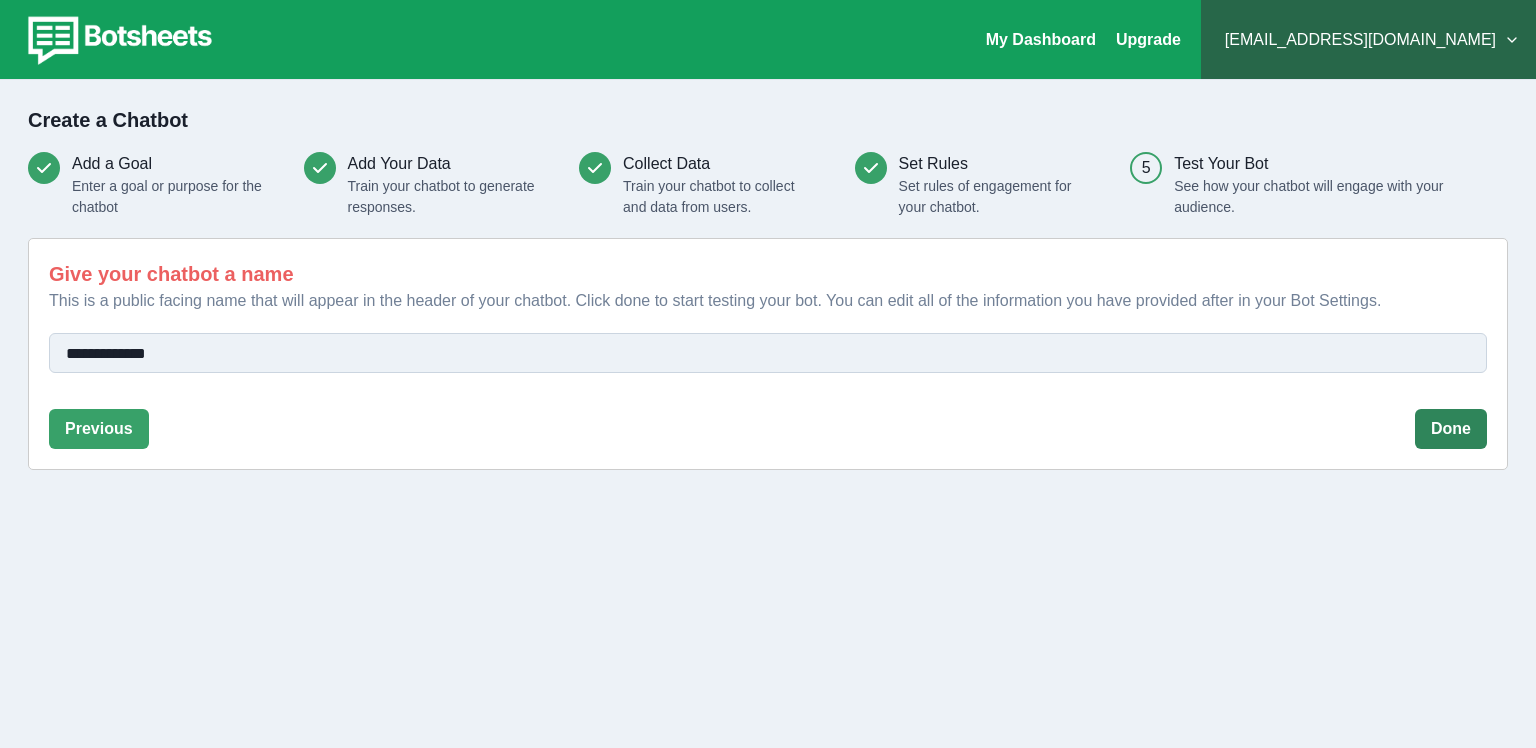 click on "Done" at bounding box center (1451, 429) 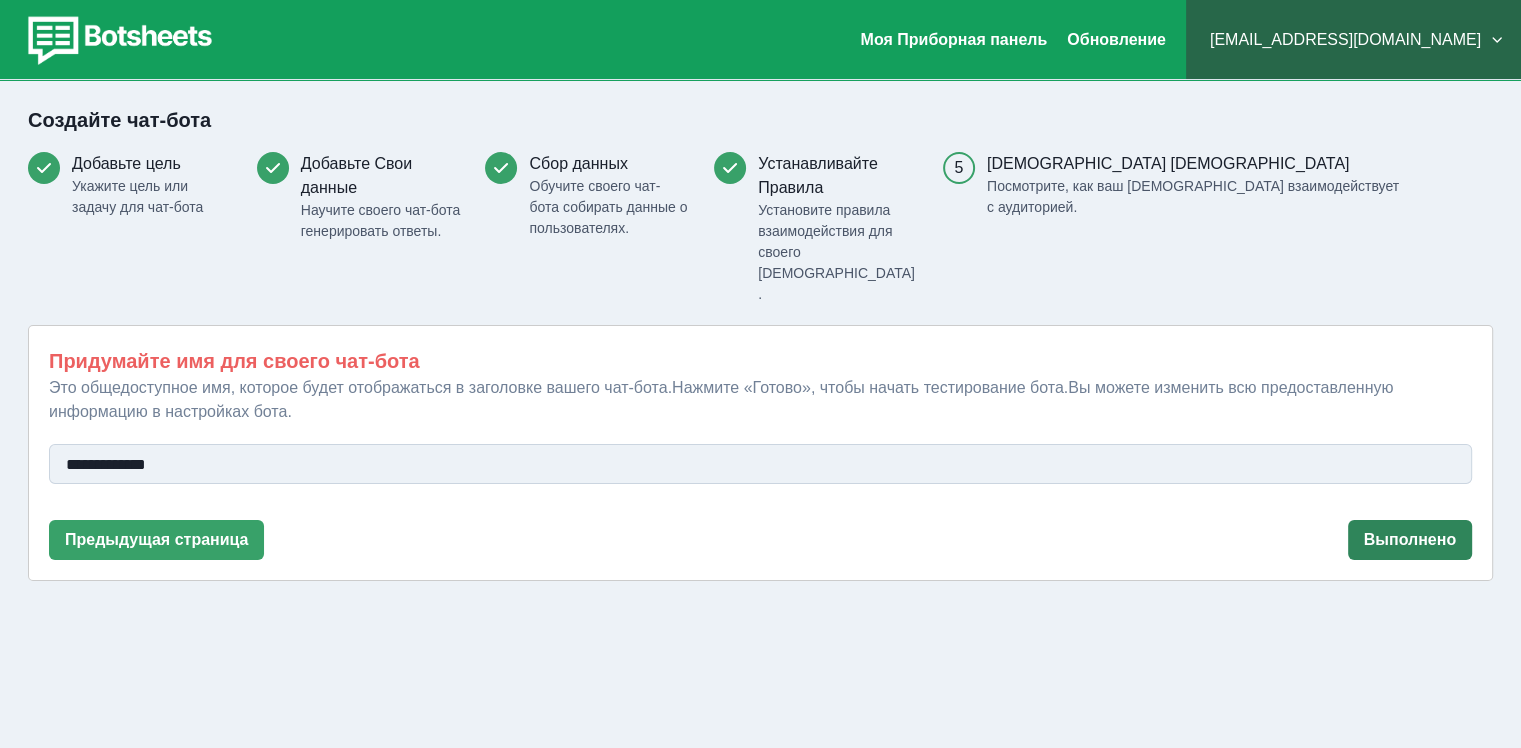 click on "Выполнено" at bounding box center [1410, 540] 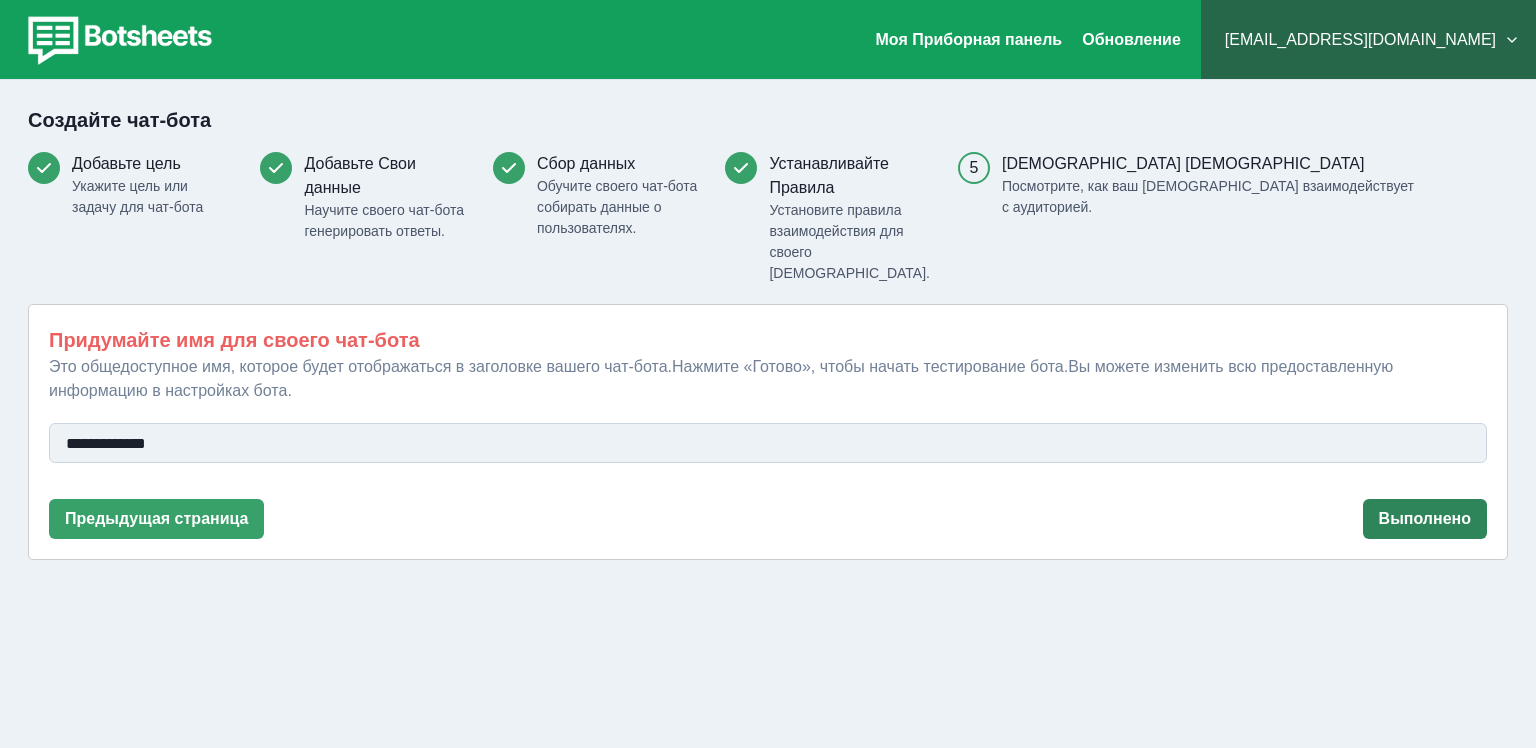 click on "Выполнено" at bounding box center [1425, 519] 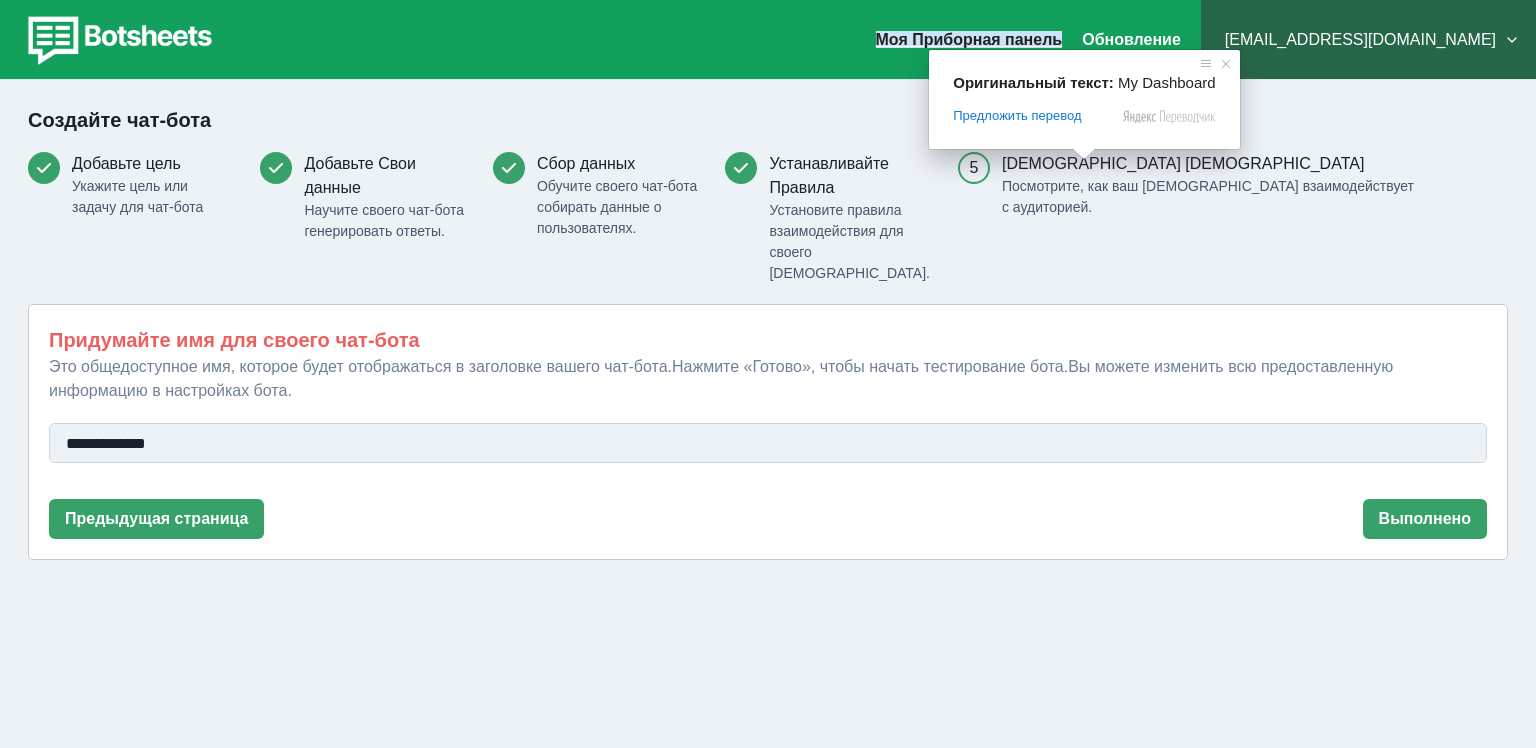 click on "Моя Приборная панель" at bounding box center [969, 39] 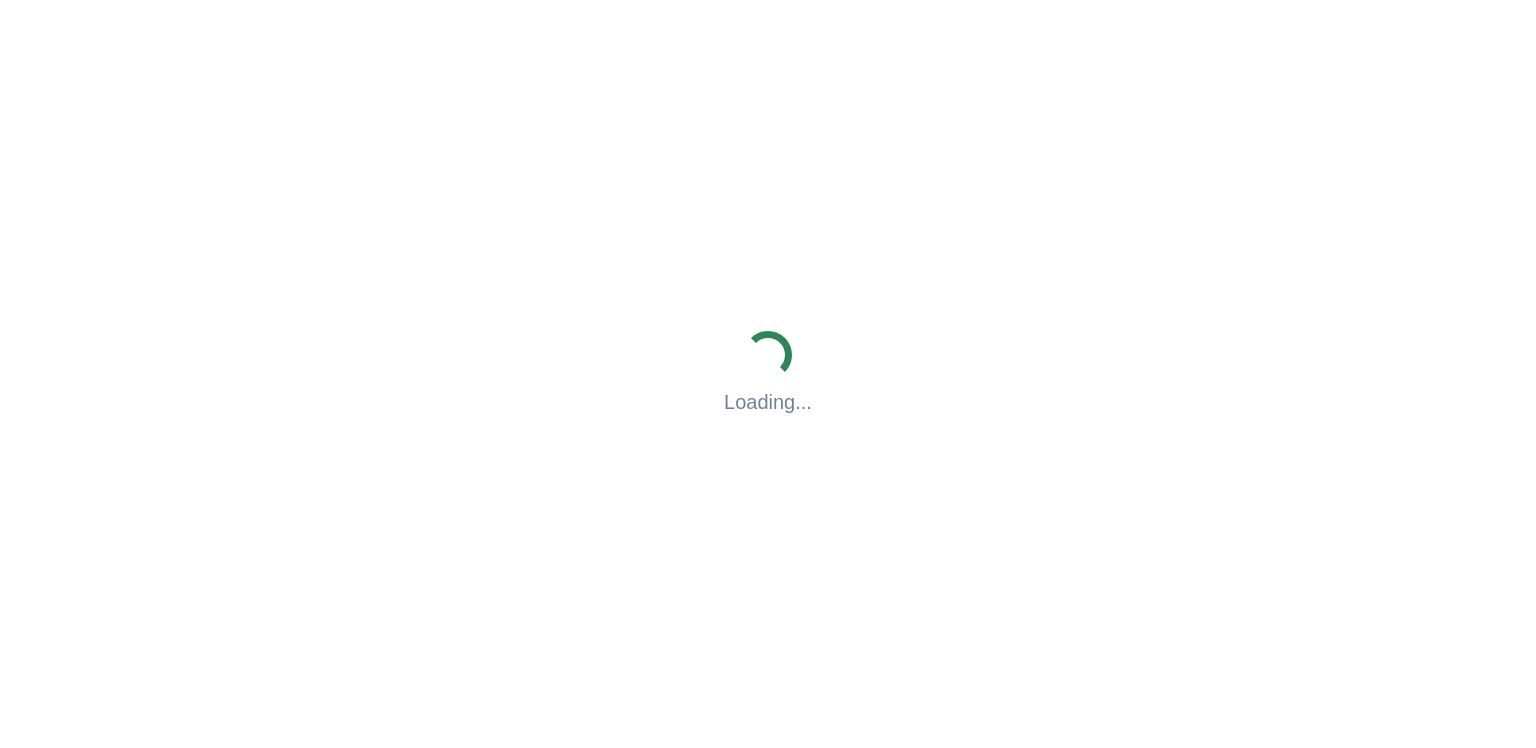 scroll, scrollTop: 0, scrollLeft: 0, axis: both 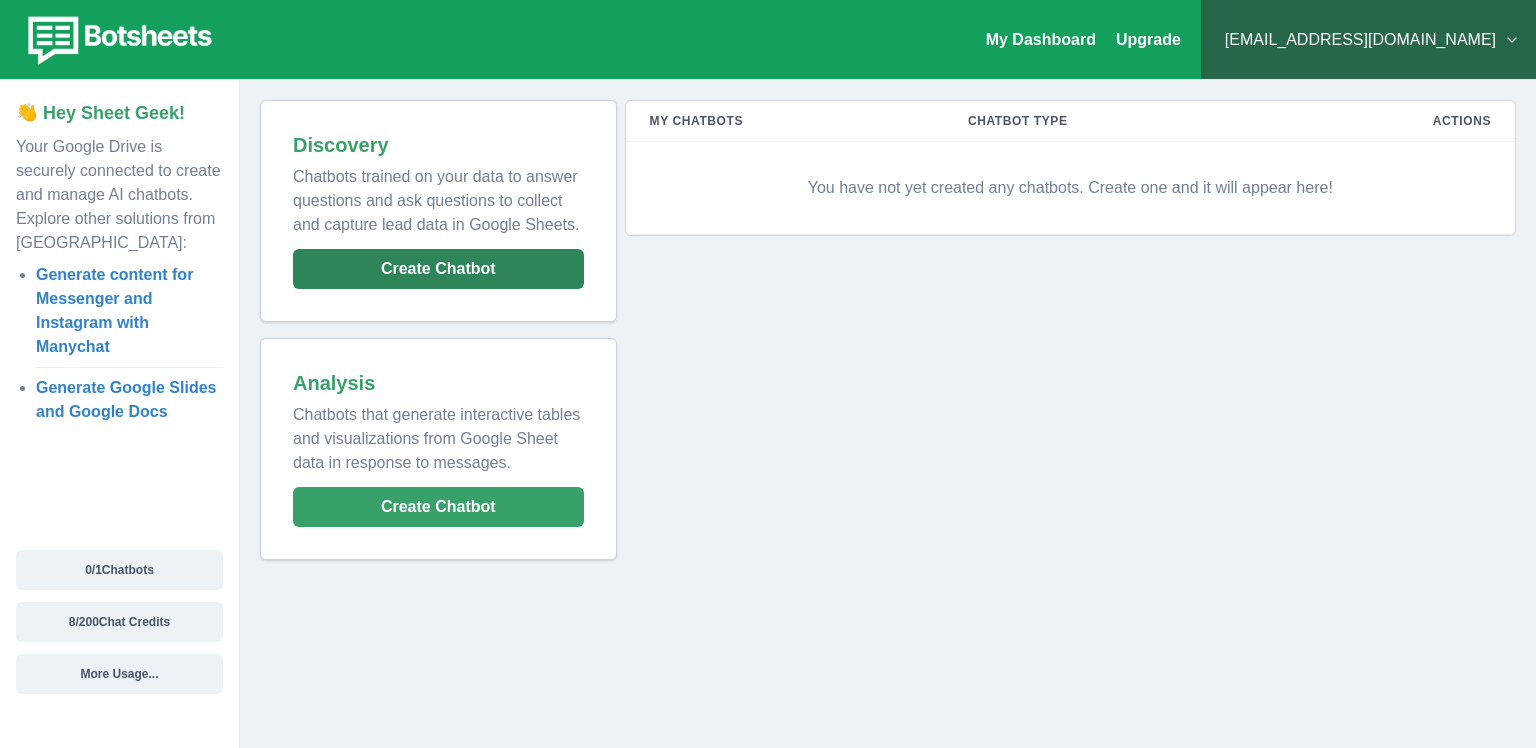 click on "Create Chatbot" at bounding box center (438, 269) 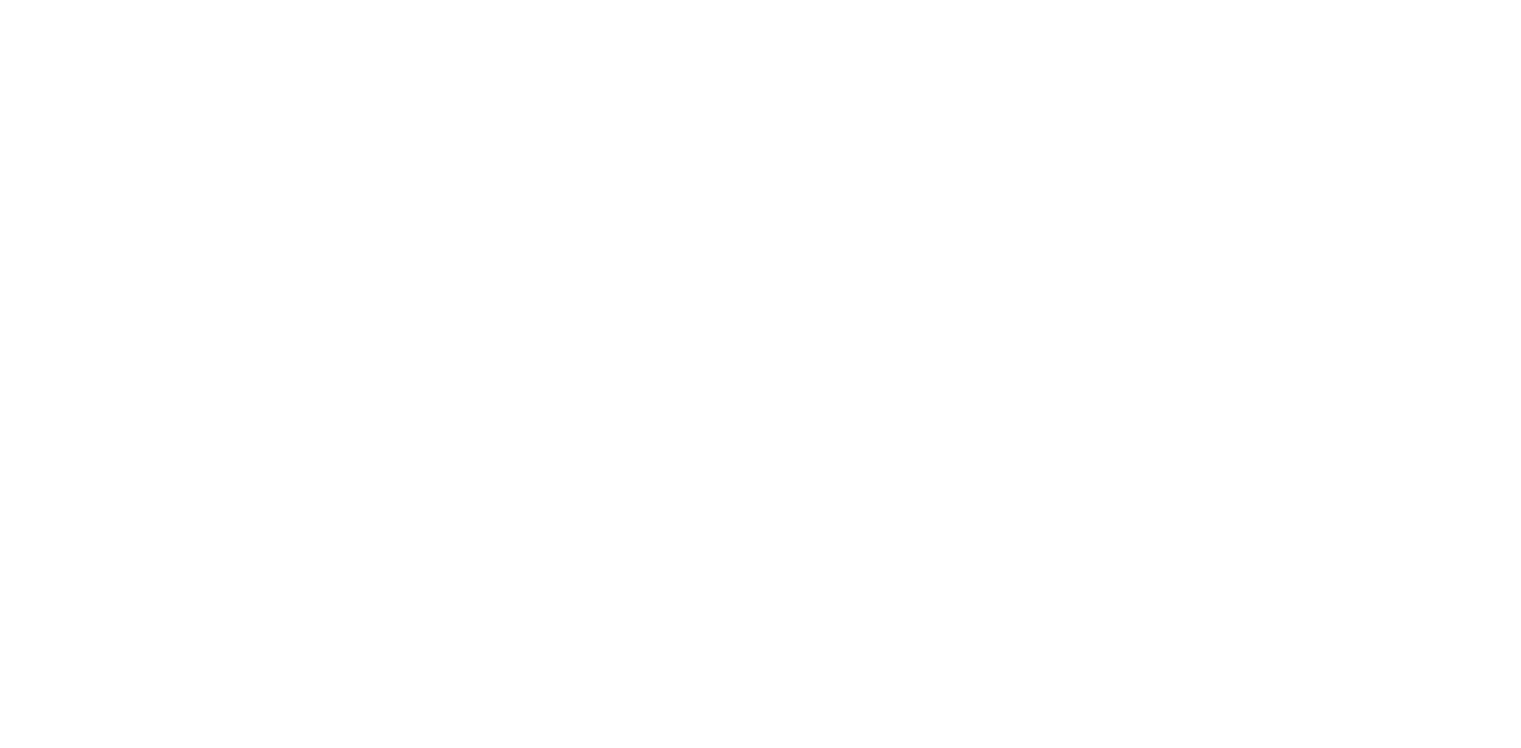 scroll, scrollTop: 0, scrollLeft: 0, axis: both 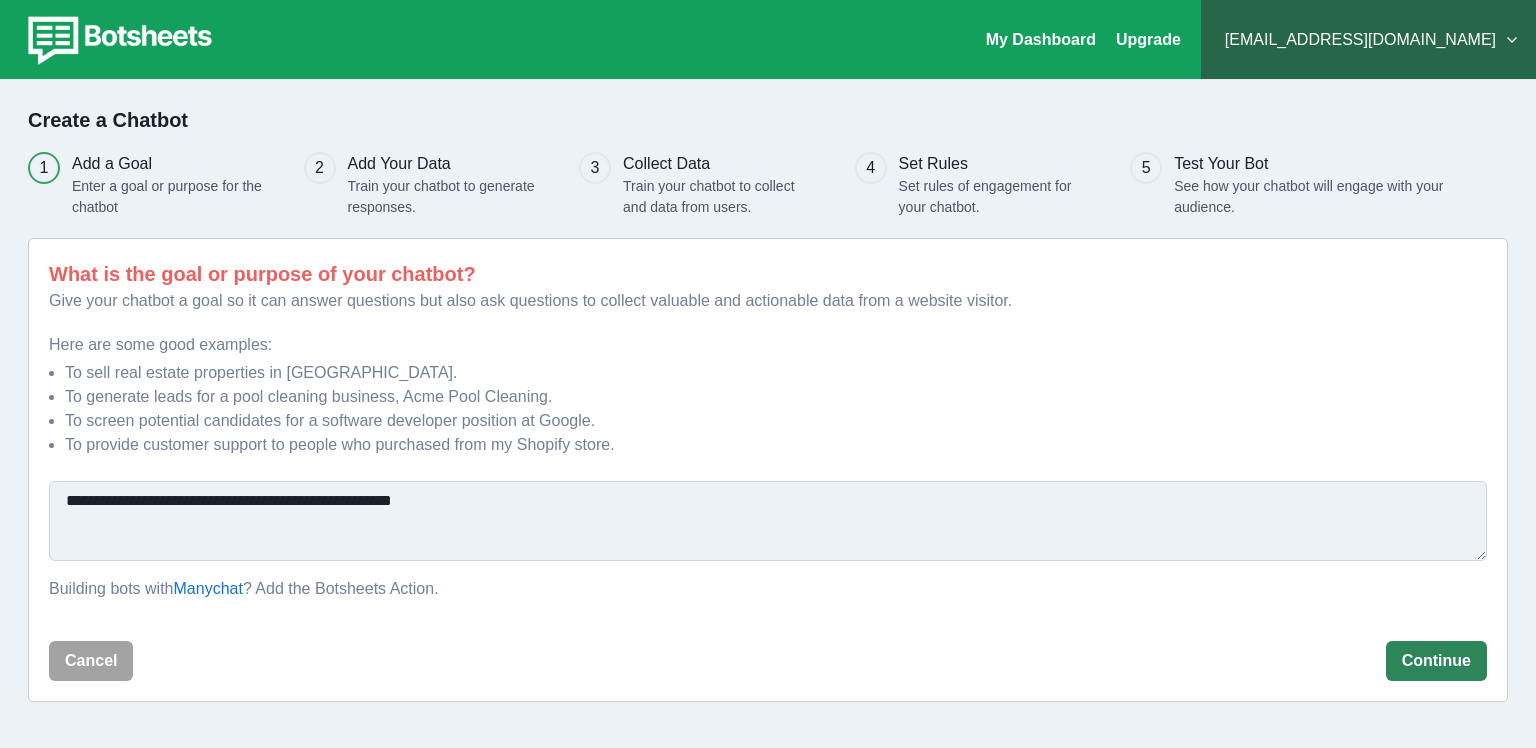 click on "Continue" at bounding box center [1436, 661] 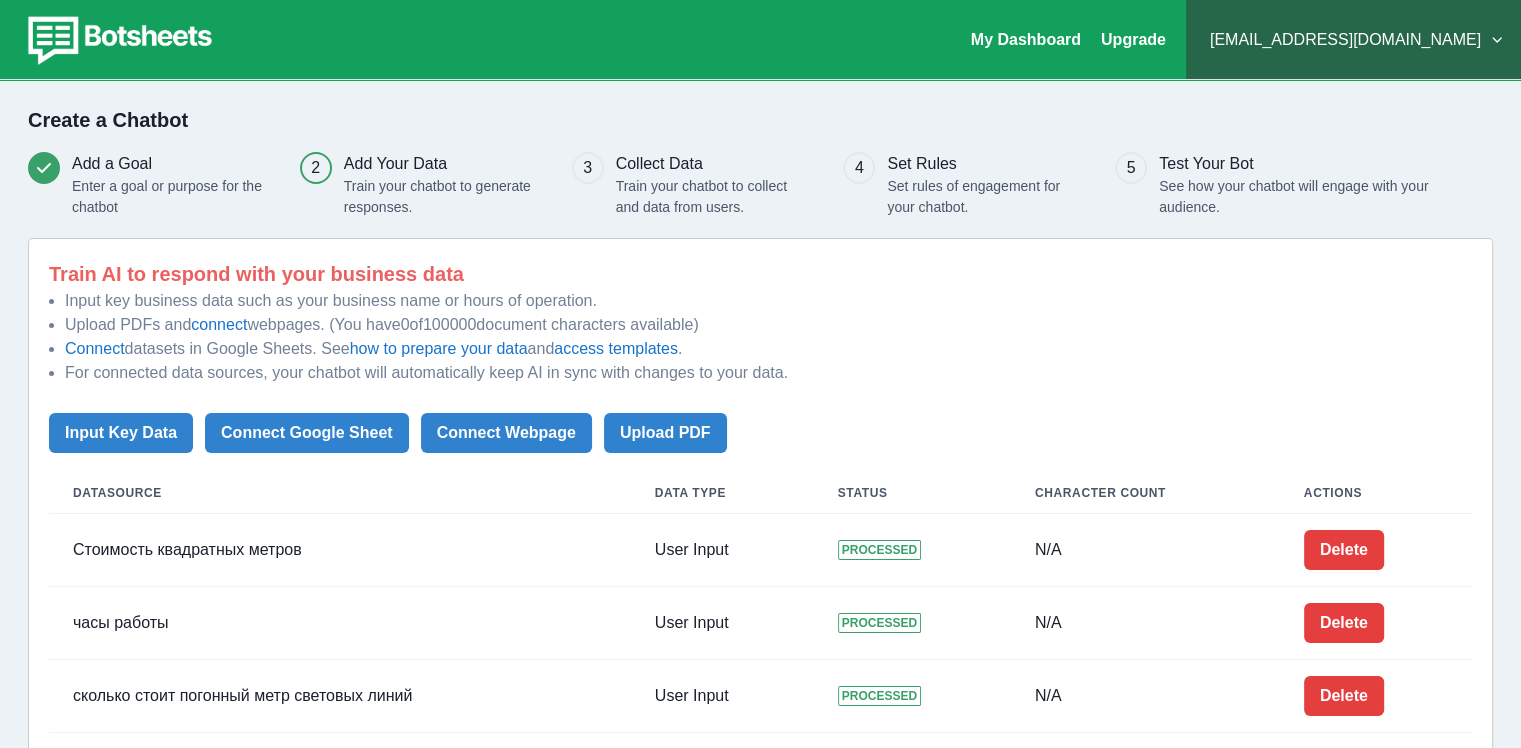 click on "Delete" at bounding box center (1376, 623) 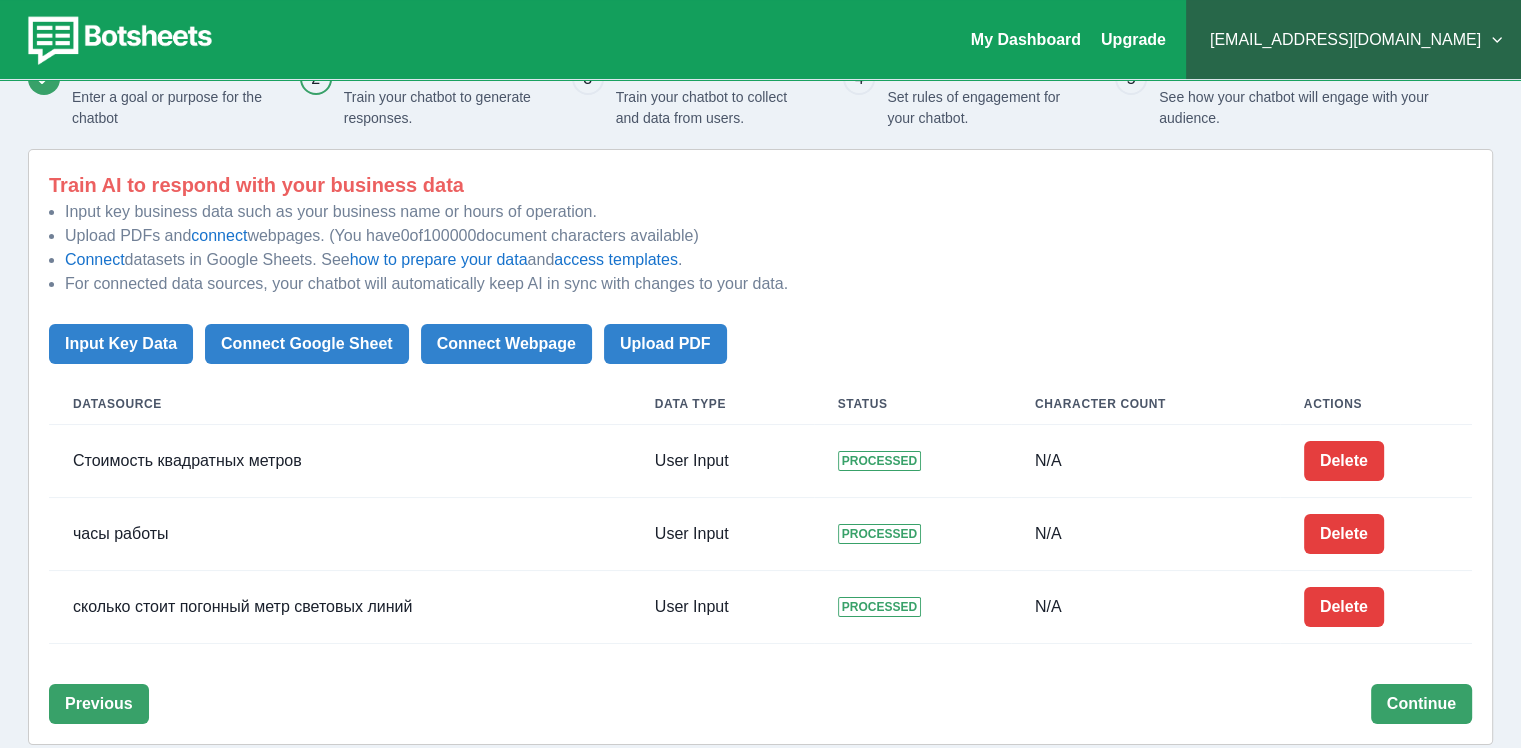 scroll, scrollTop: 112, scrollLeft: 0, axis: vertical 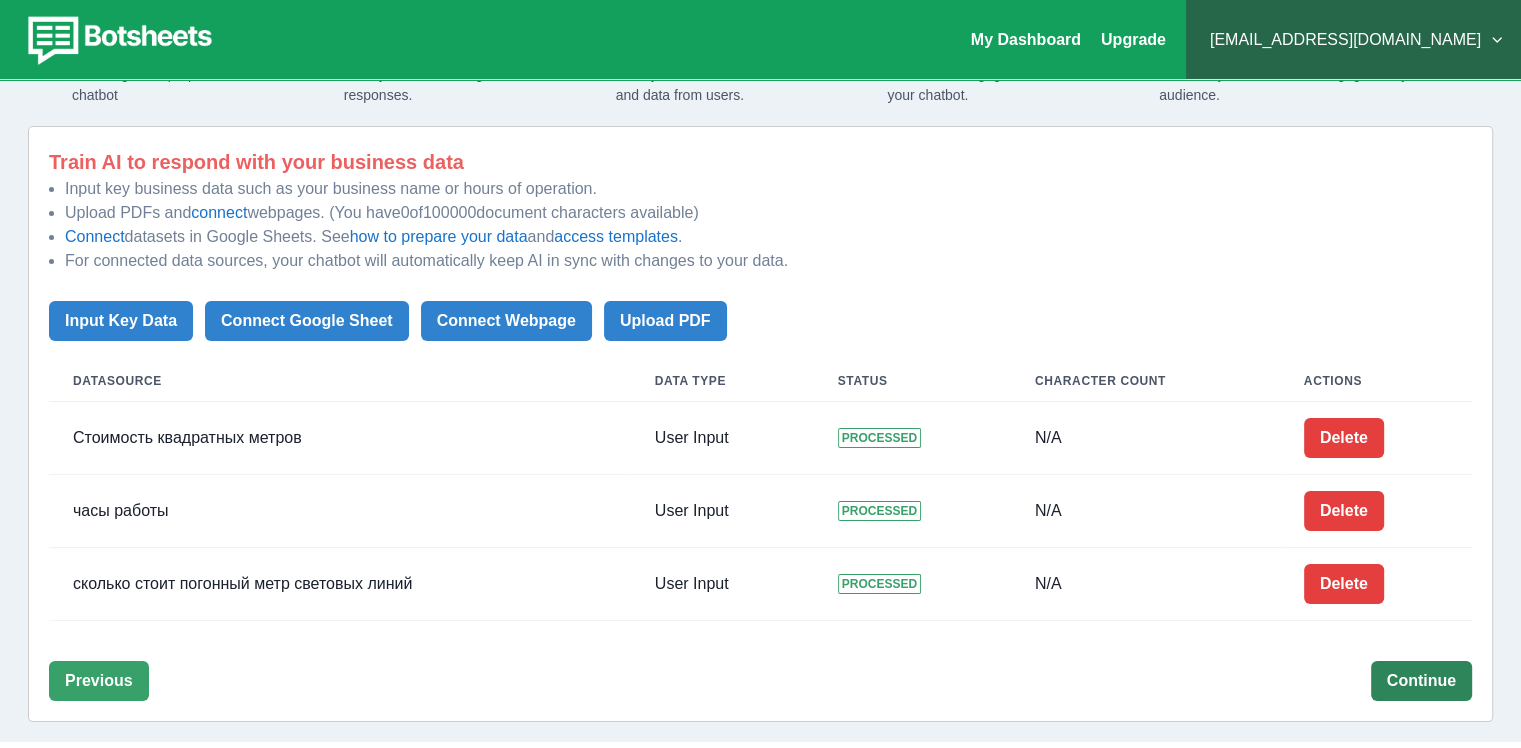 click on "Continue" at bounding box center [1421, 681] 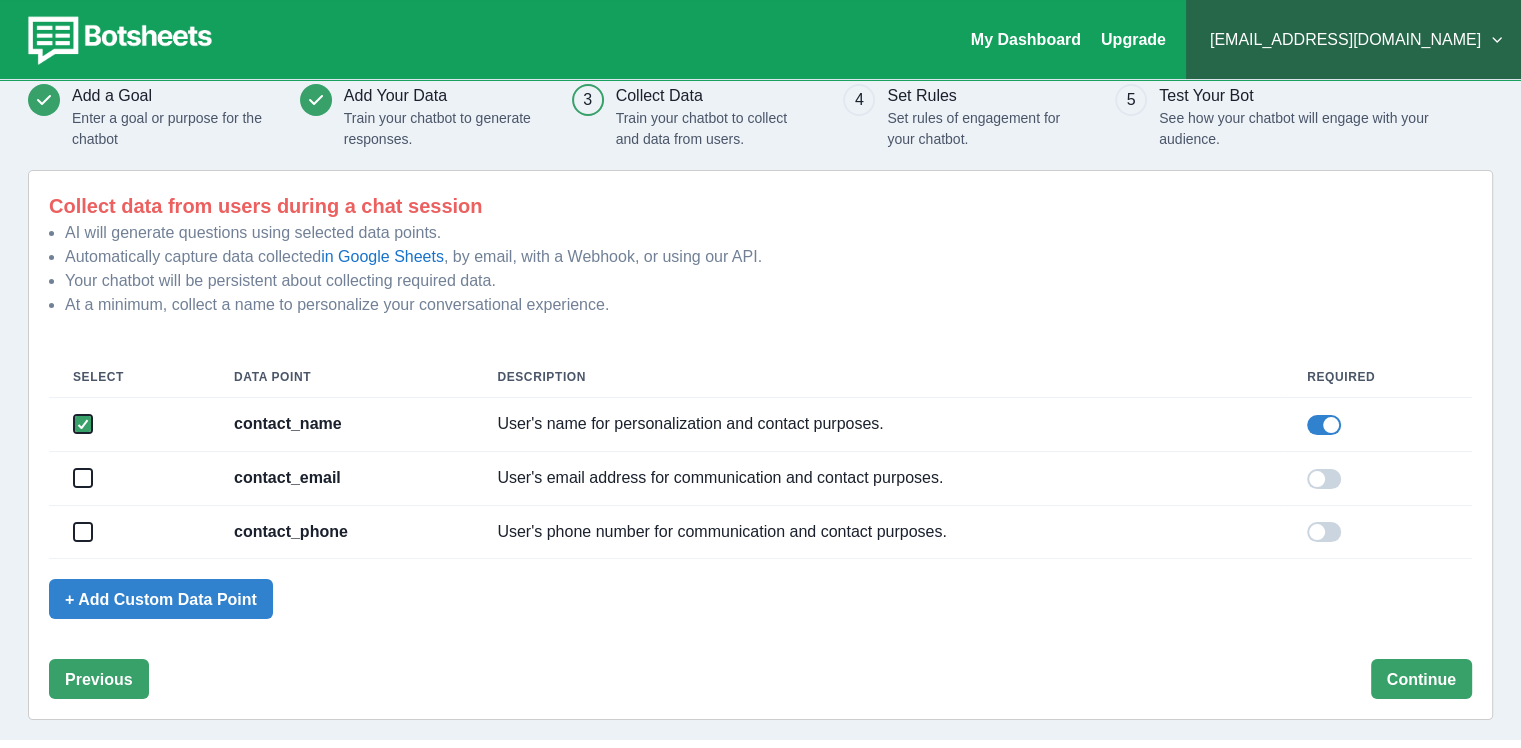 scroll, scrollTop: 73, scrollLeft: 0, axis: vertical 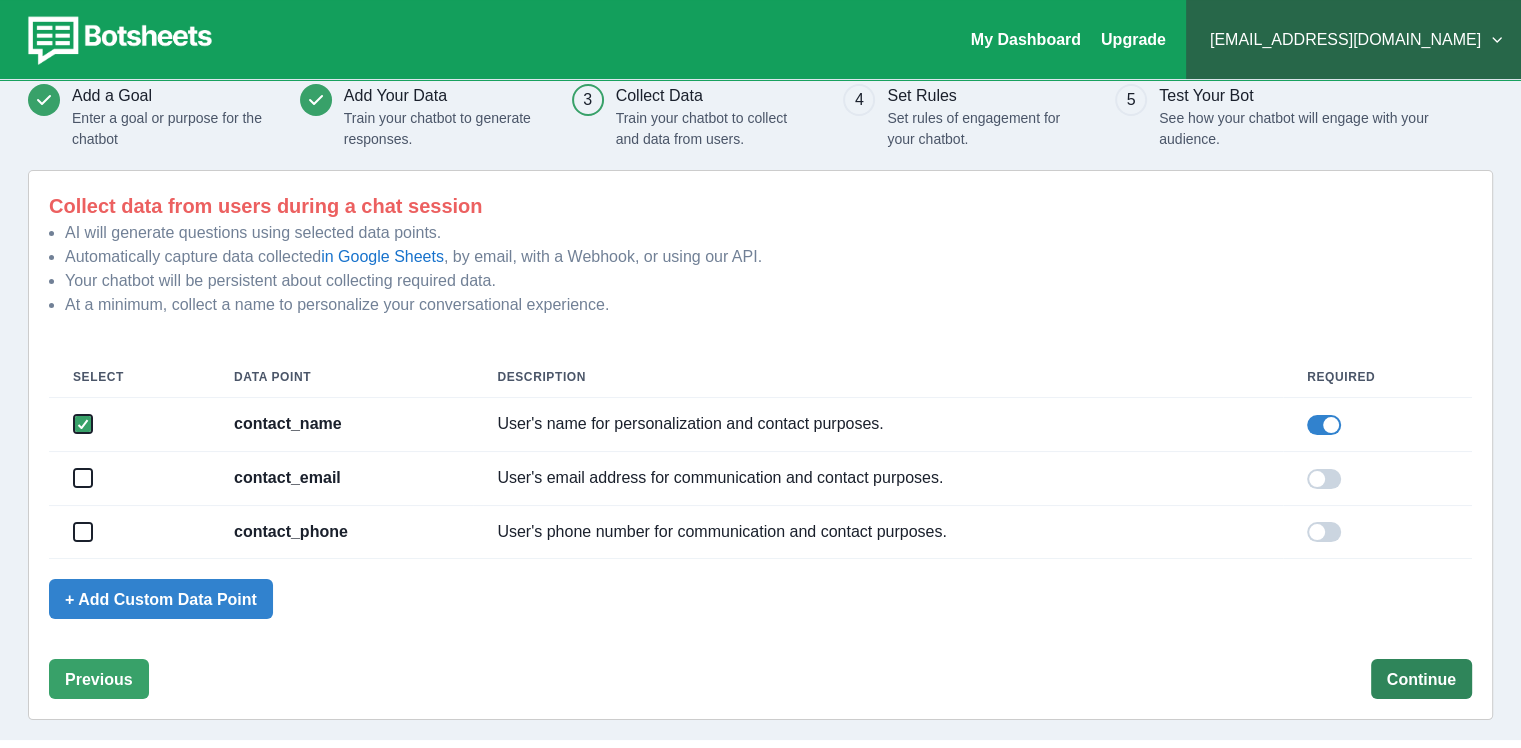 click on "Continue" at bounding box center (1421, 679) 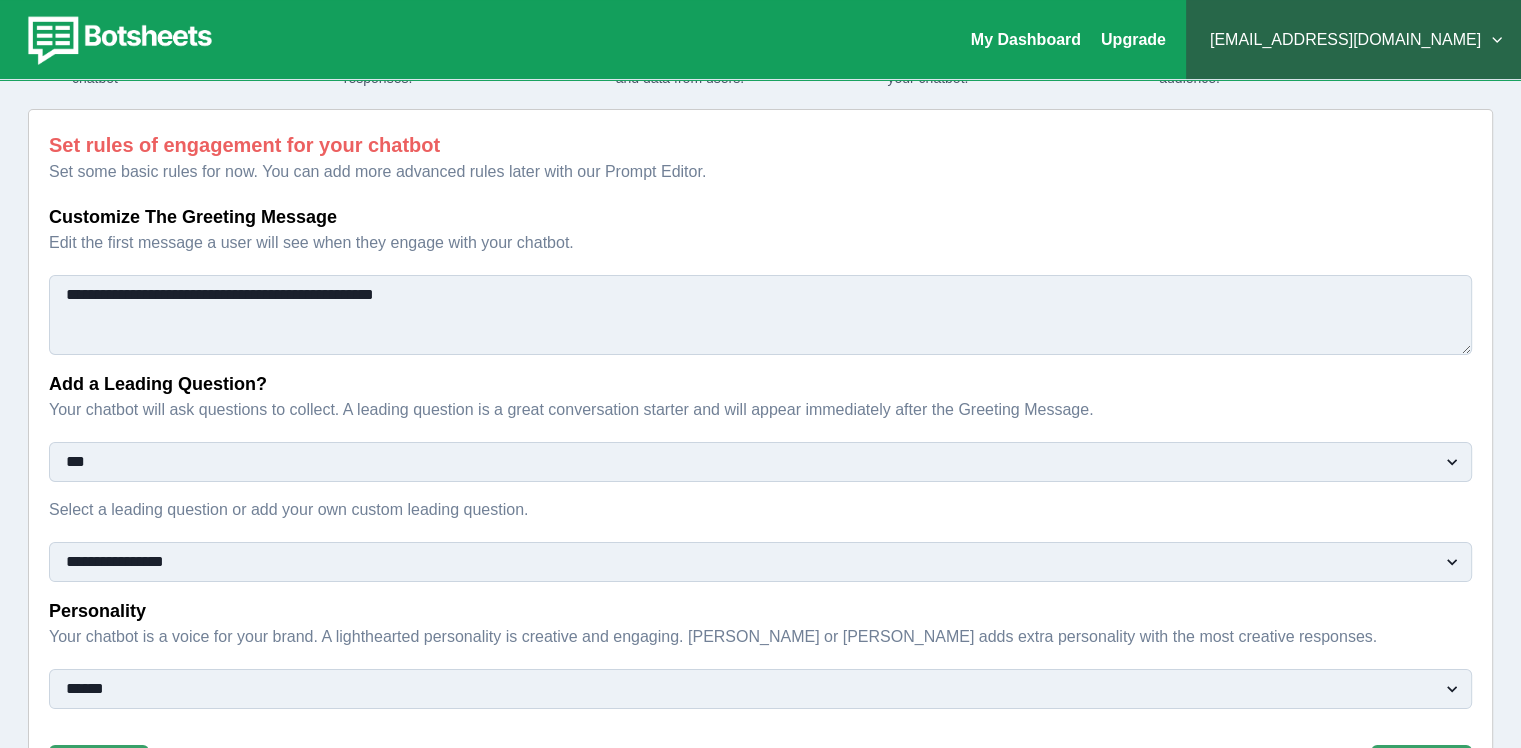 scroll, scrollTop: 214, scrollLeft: 0, axis: vertical 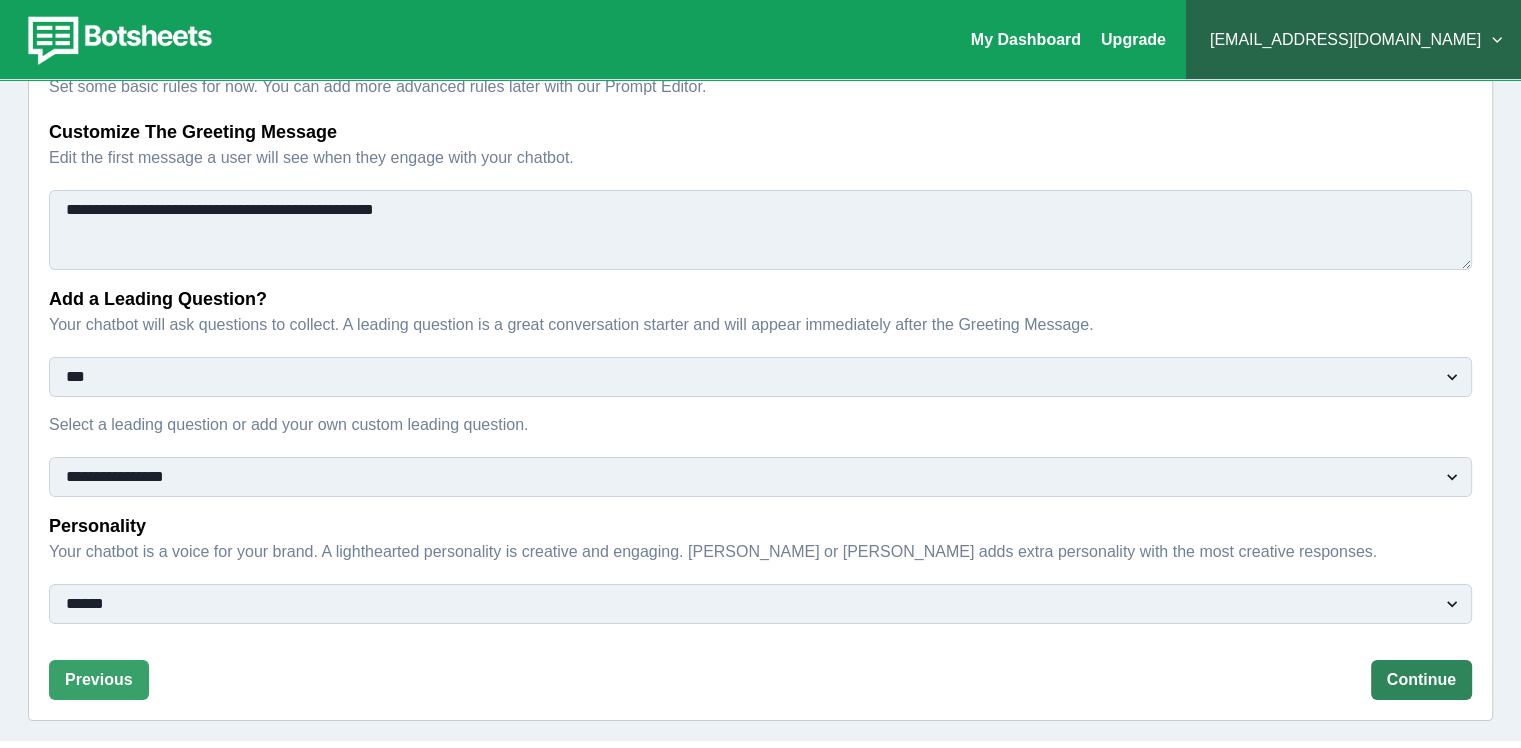 click on "Continue" at bounding box center (1421, 680) 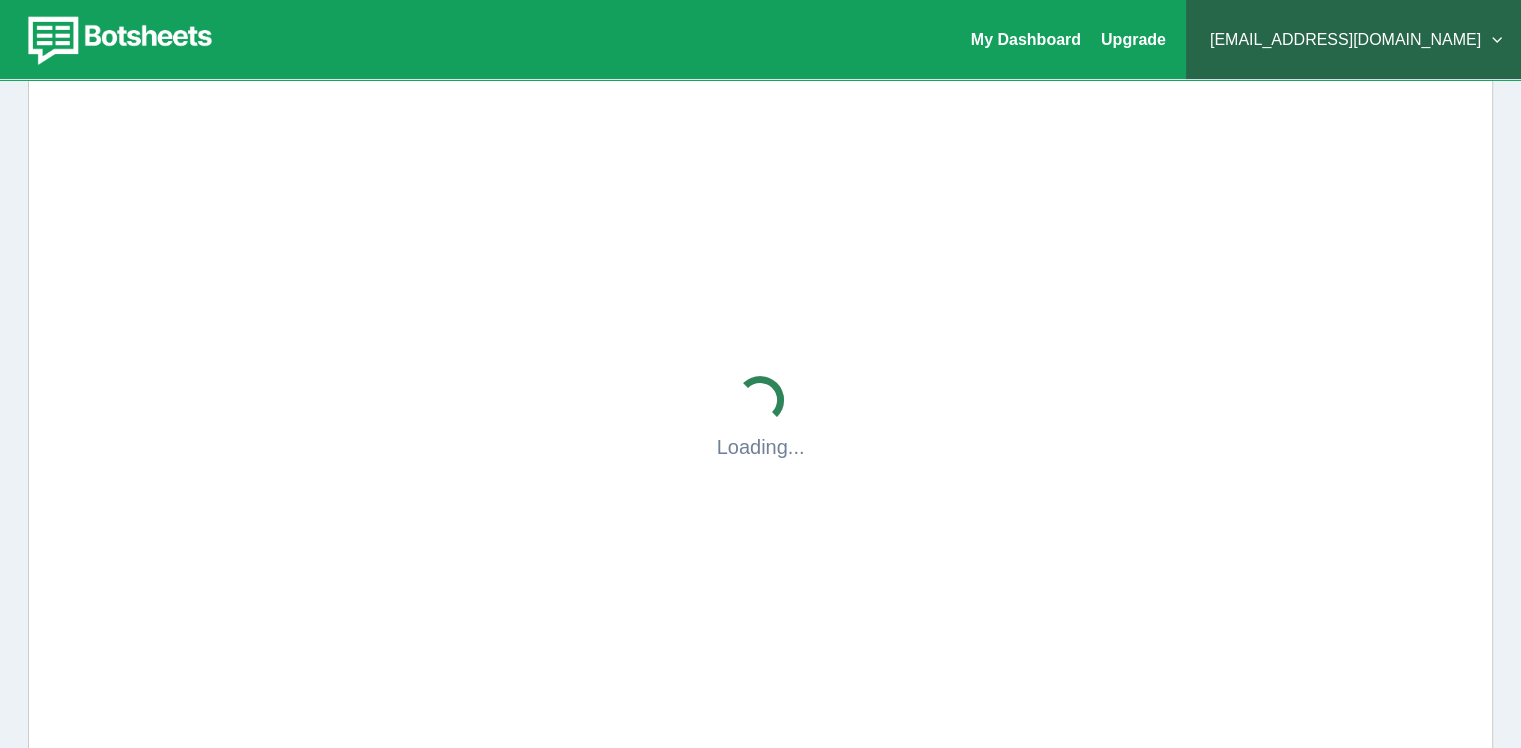 scroll, scrollTop: 0, scrollLeft: 0, axis: both 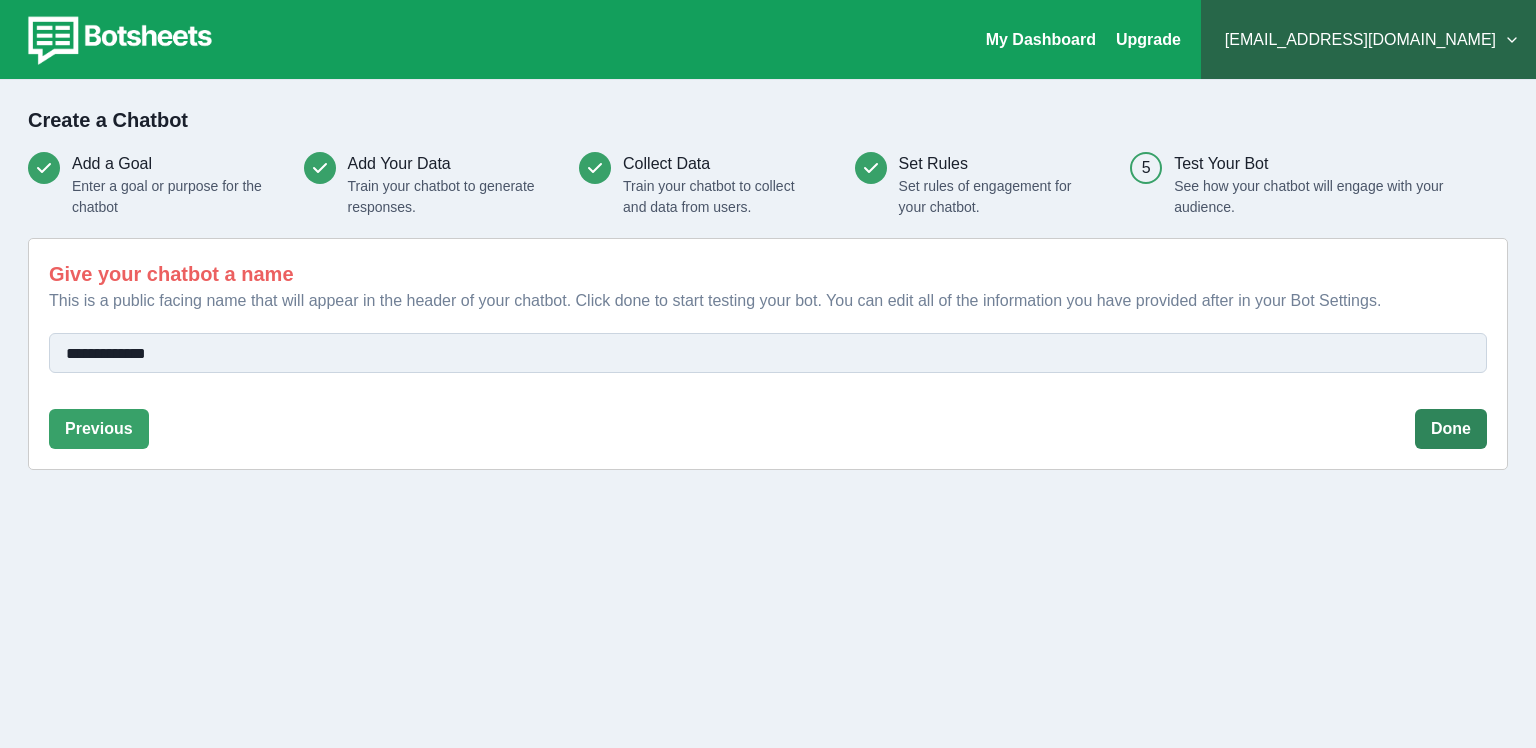 click on "Done" at bounding box center (1451, 429) 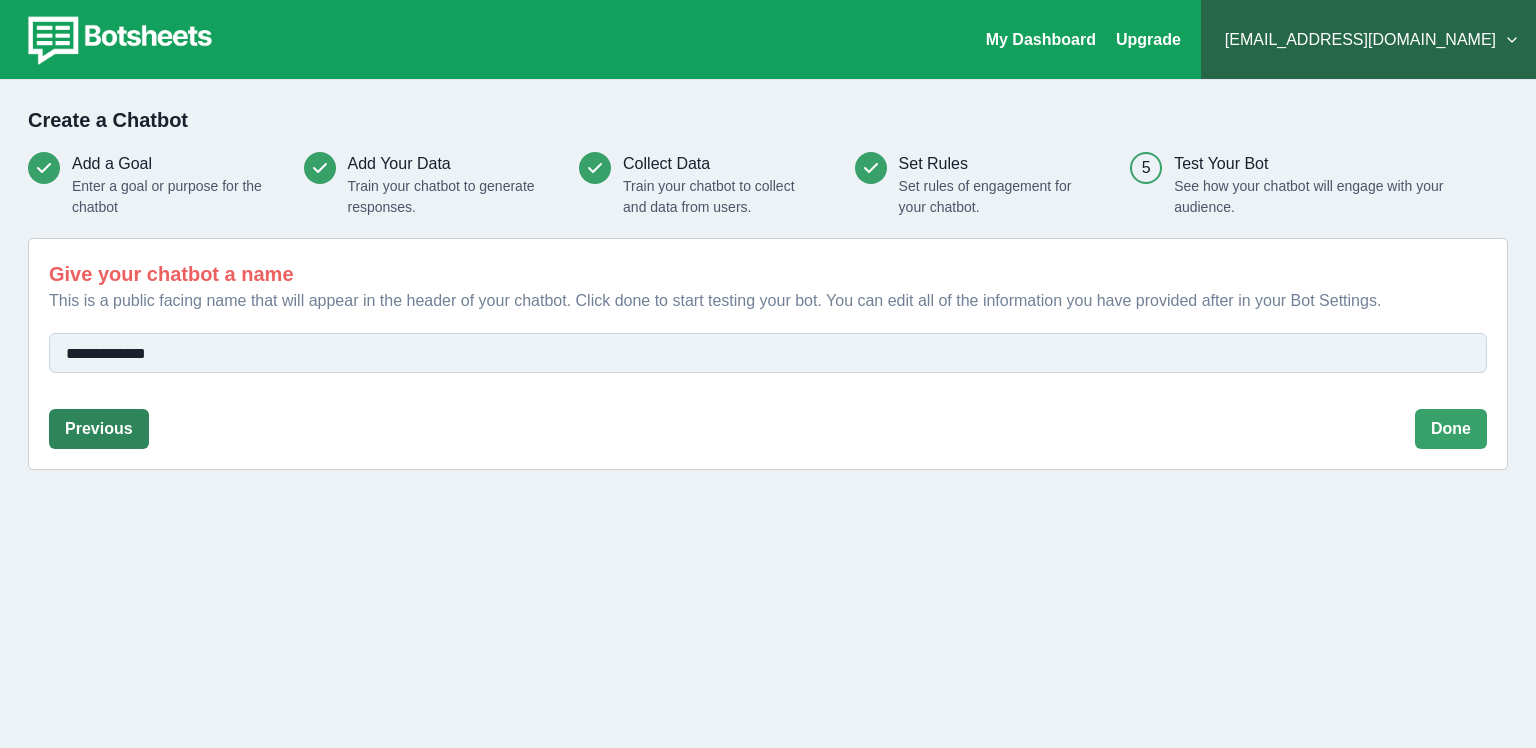 click on "Previous" at bounding box center (99, 429) 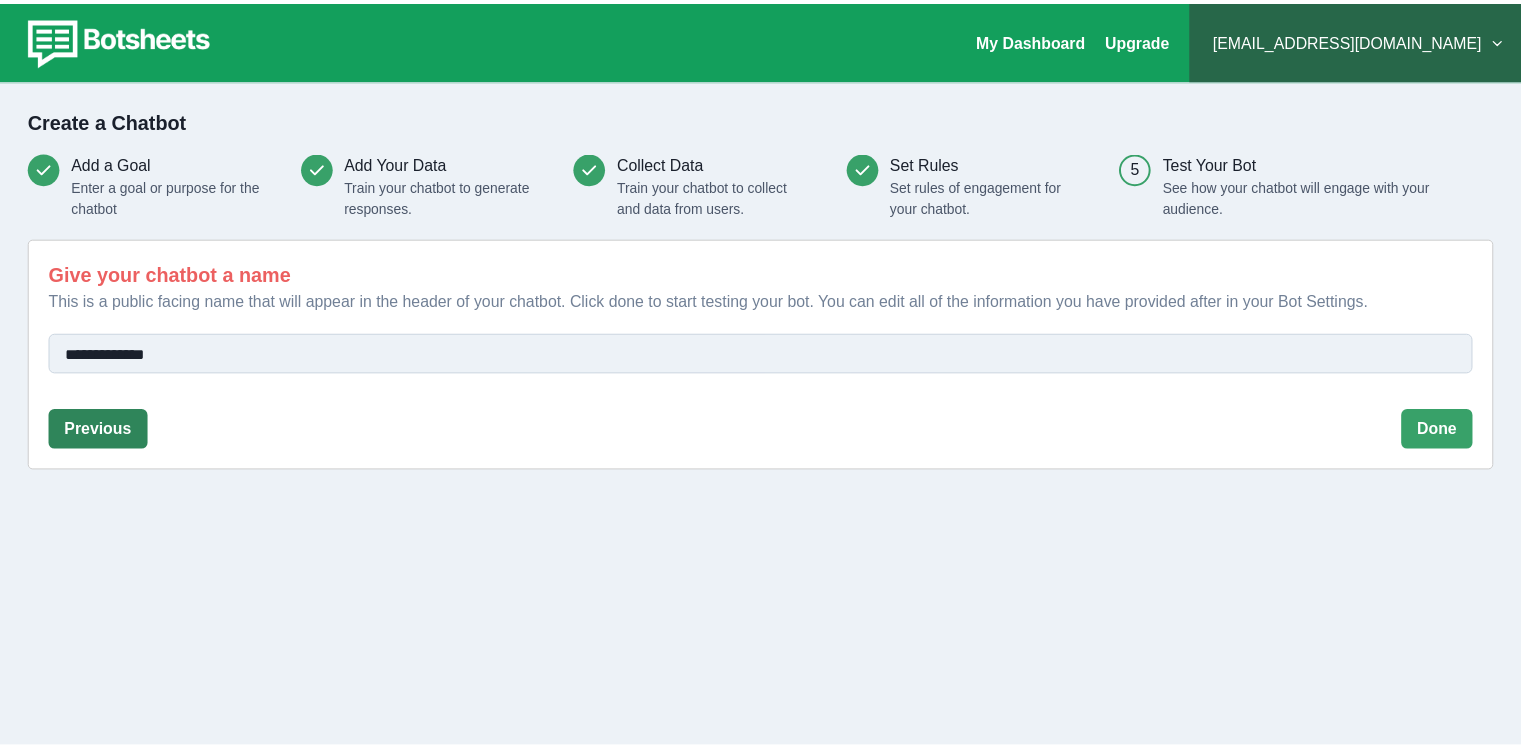 select on "***" 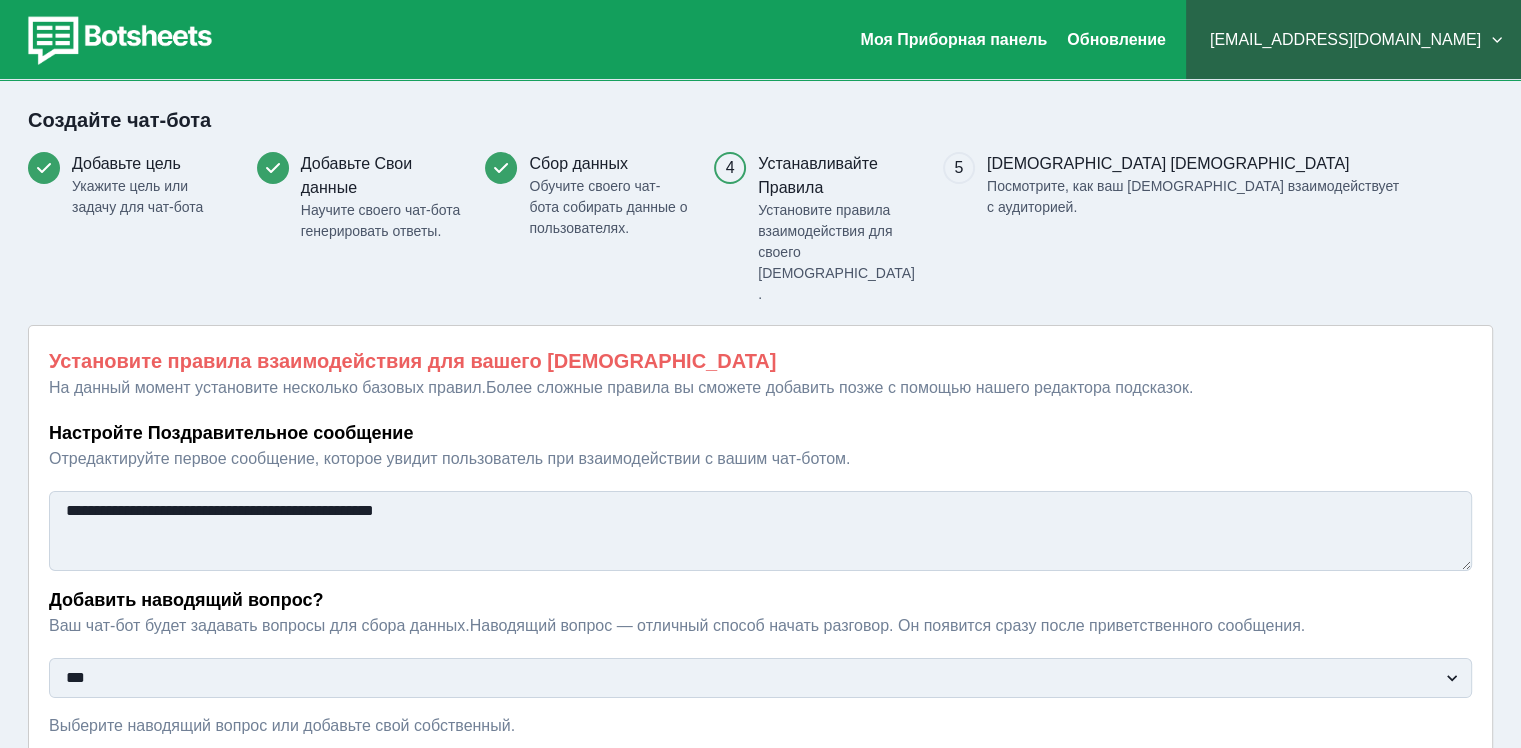 click on "Добавить наводящий вопрос? Ваш чат-бот будет задавать вопросы для сбора данных.  Наводящий вопрос — отличный способ начать разговор. Он появится сразу после приветственного сообщения. ** ***" at bounding box center [760, 642] 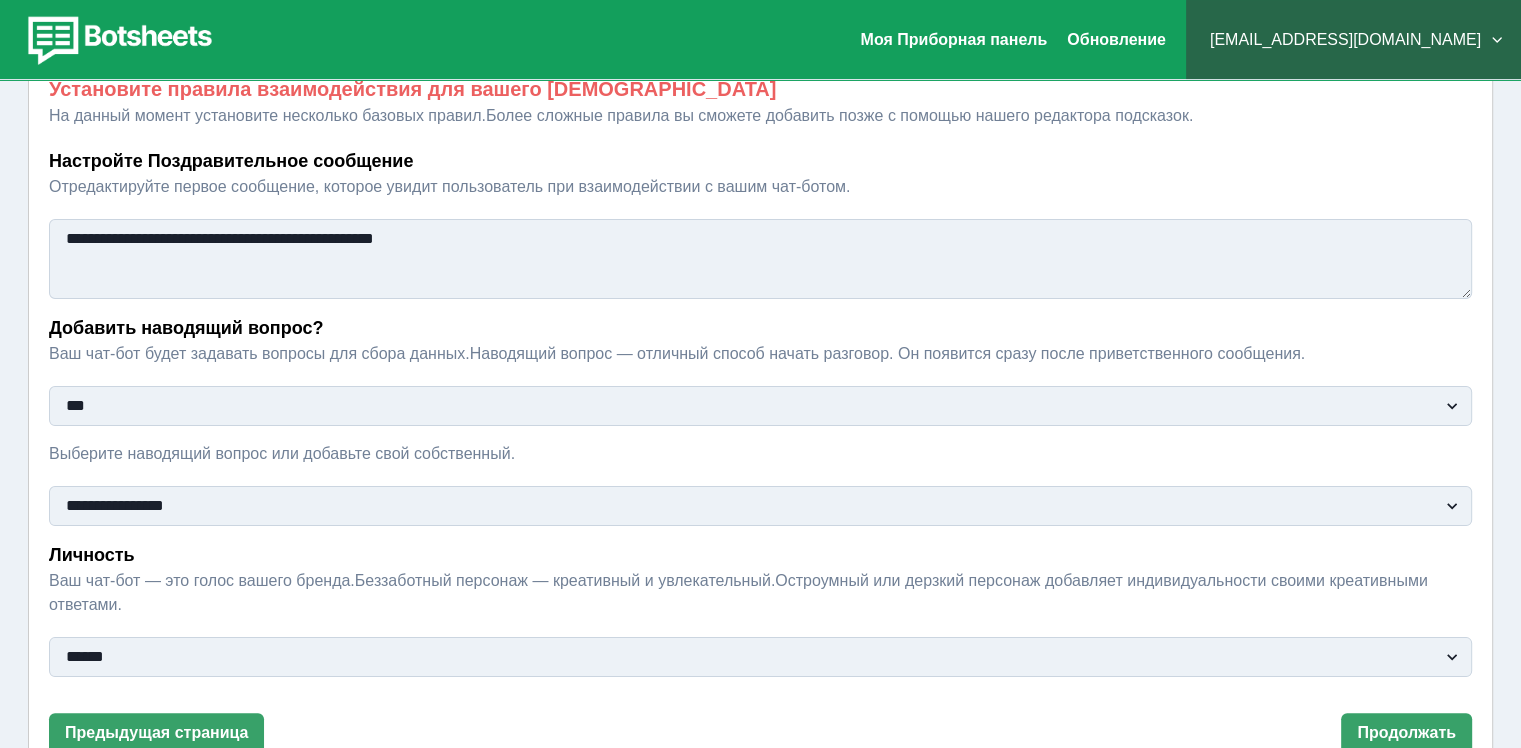 scroll, scrollTop: 308, scrollLeft: 0, axis: vertical 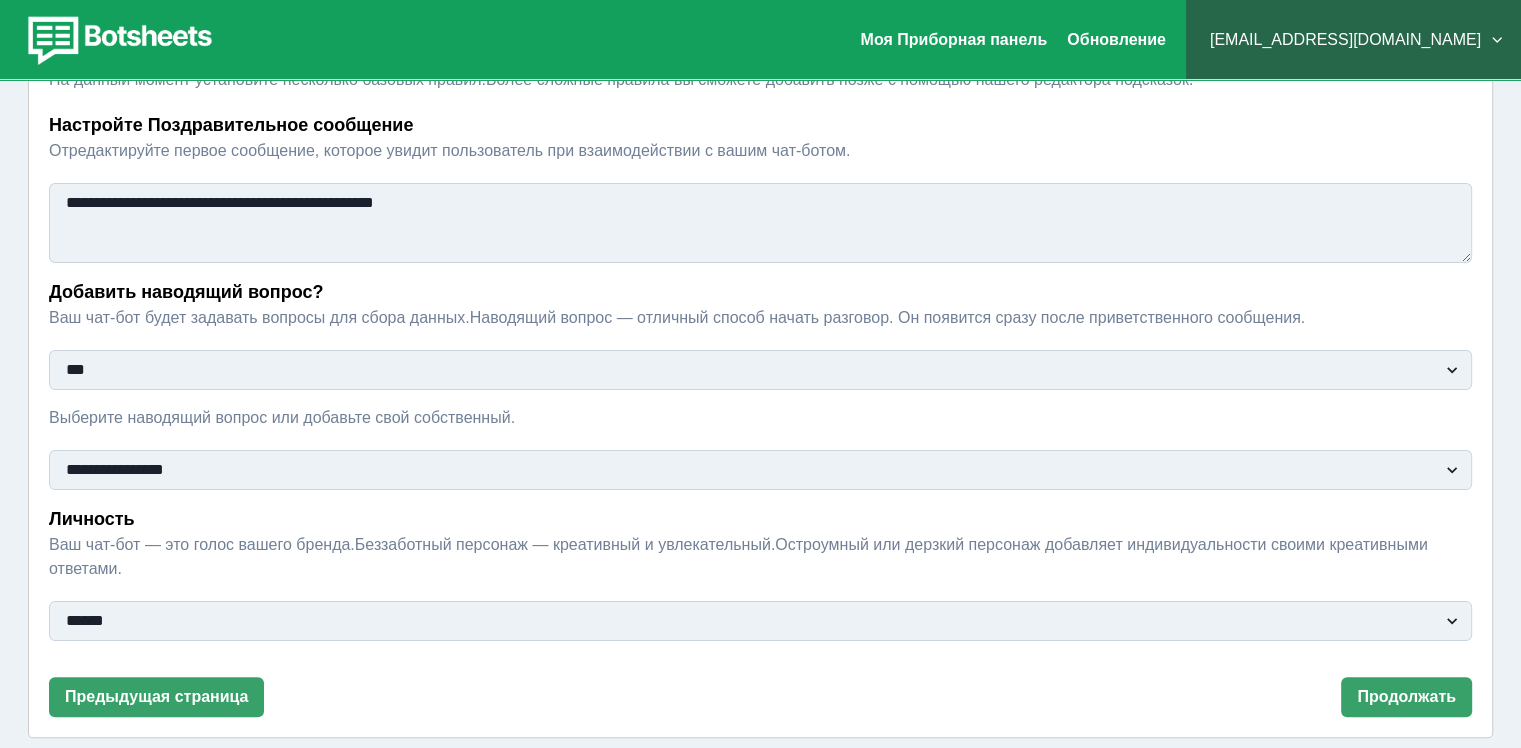click on "**********" at bounding box center [760, 470] 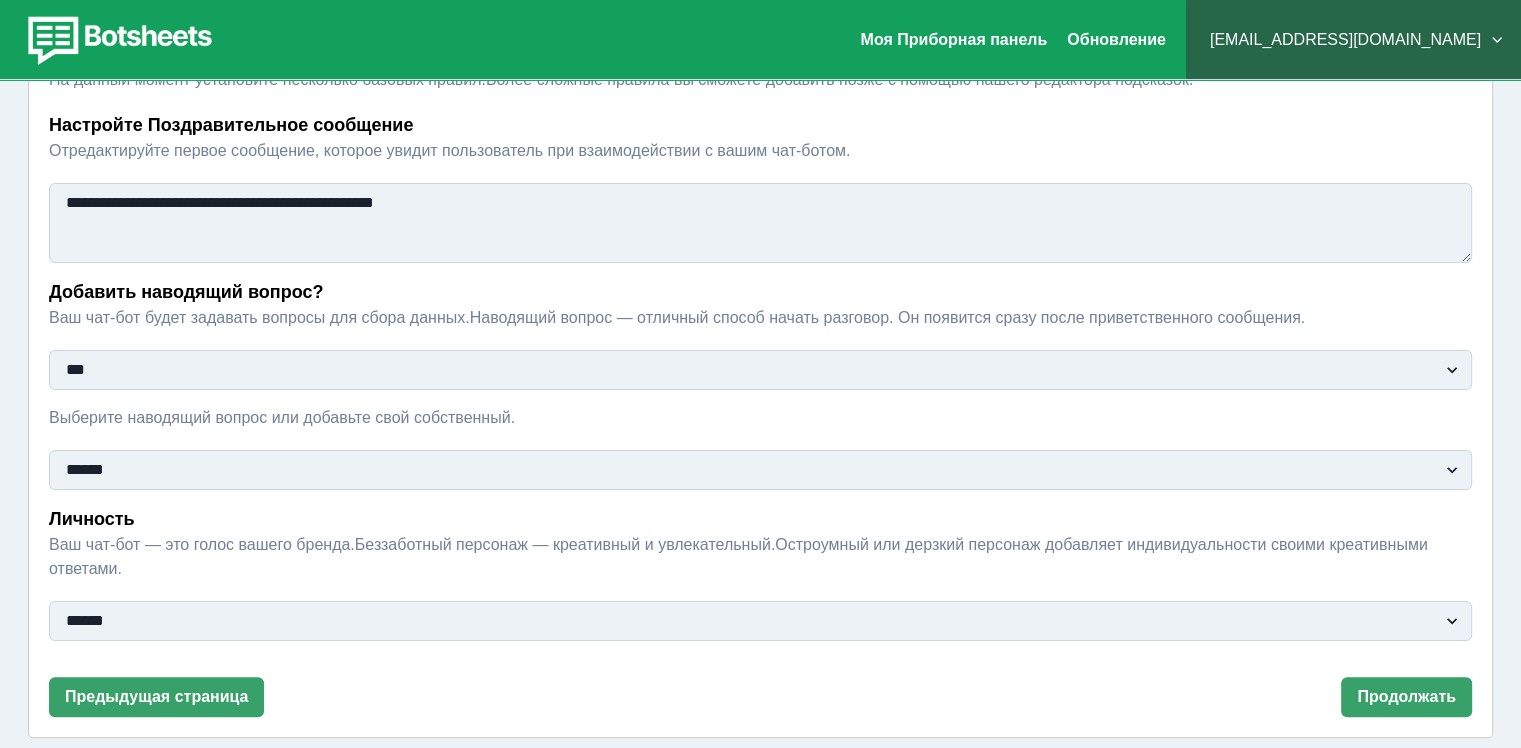 click on "**********" at bounding box center [760, 470] 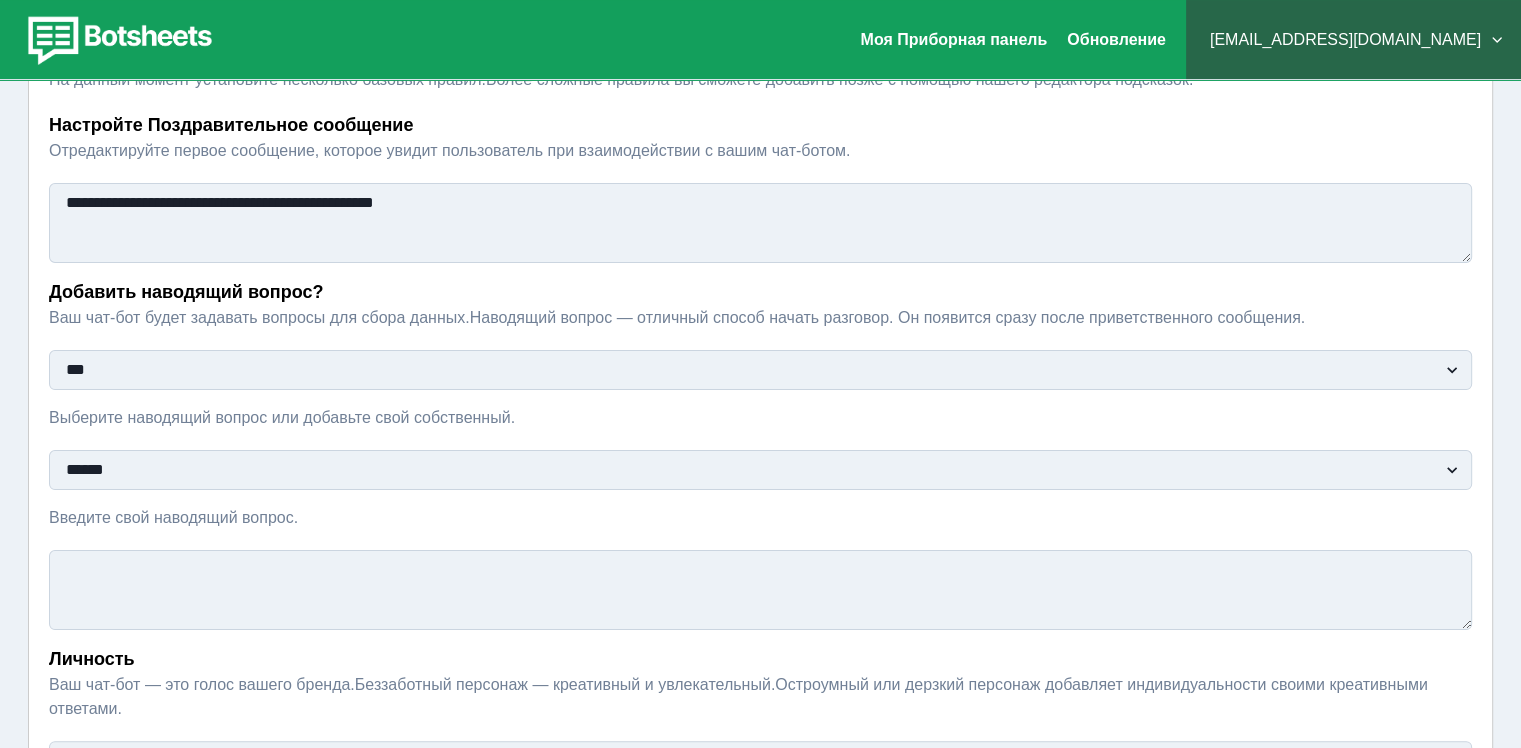 click on "**********" at bounding box center [760, 470] 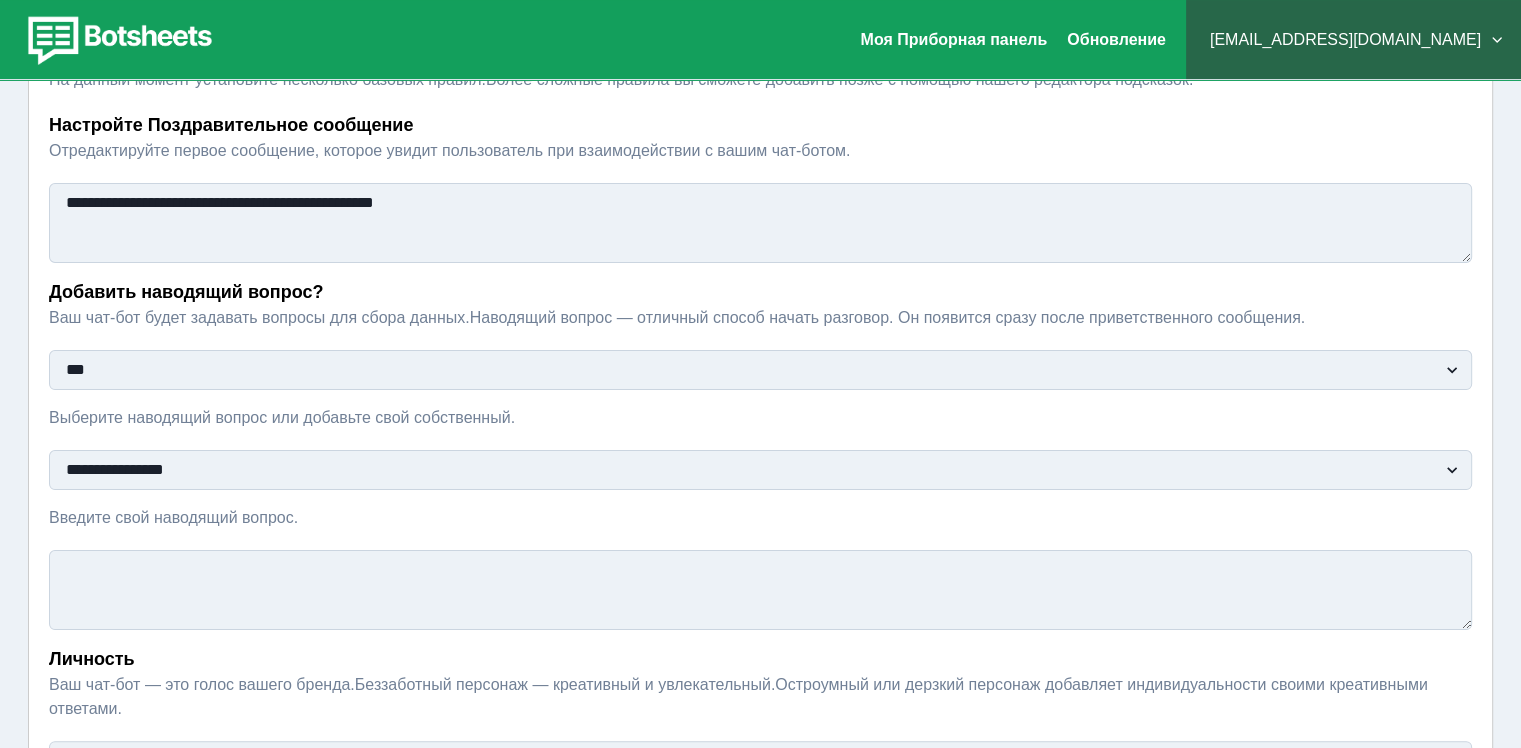 click on "**********" at bounding box center [760, 470] 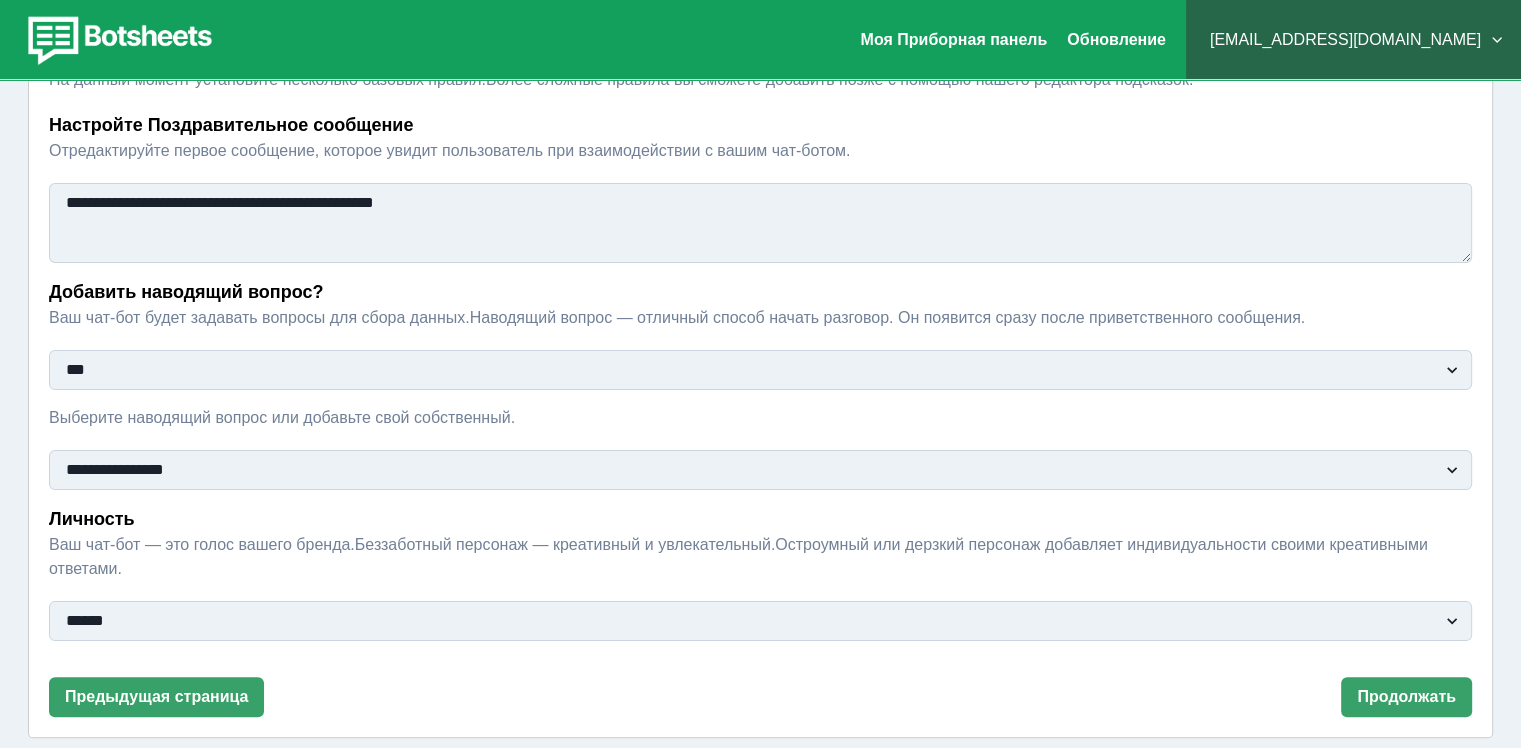 click on "**********" at bounding box center [760, 621] 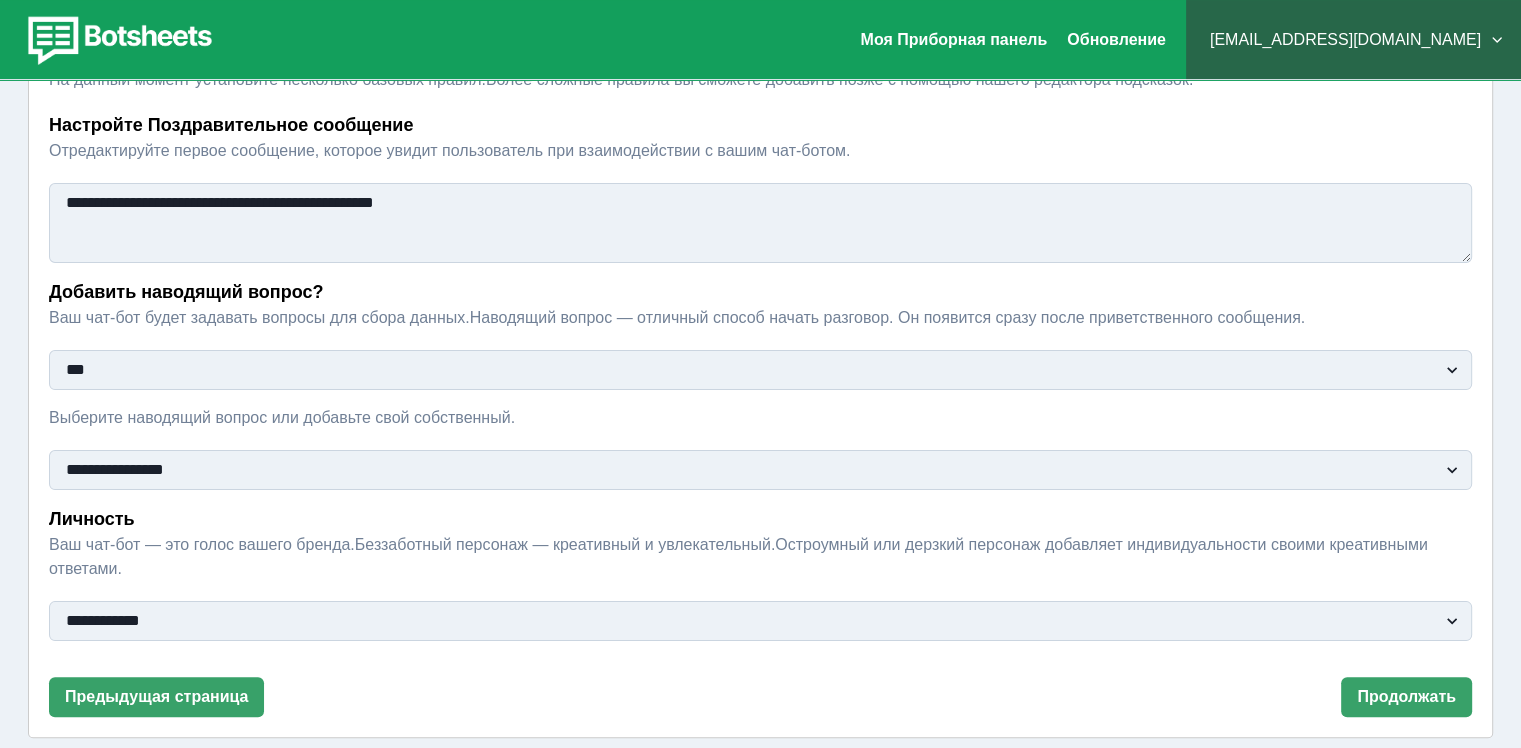 click on "**********" at bounding box center [760, 621] 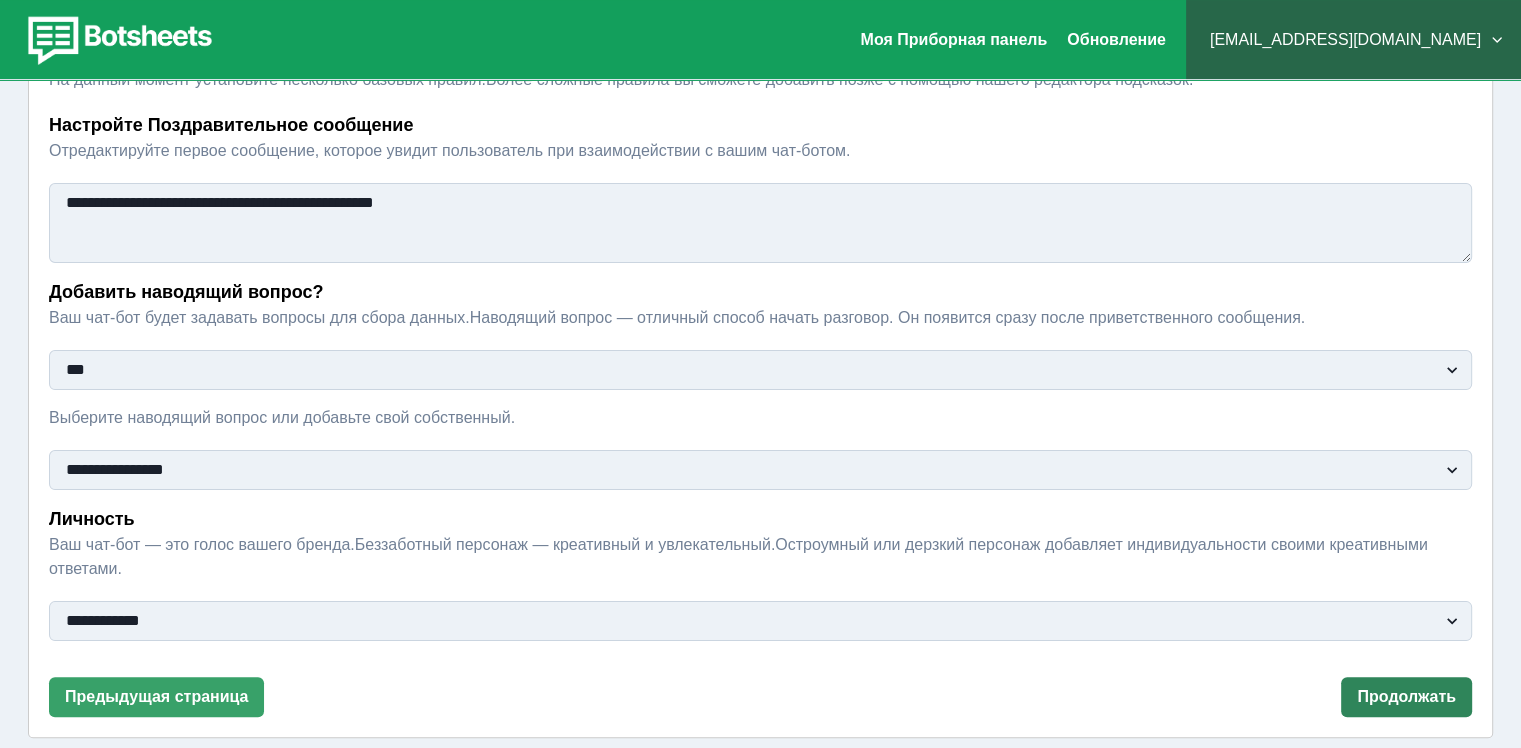 click on "Продолжать" at bounding box center [1406, 697] 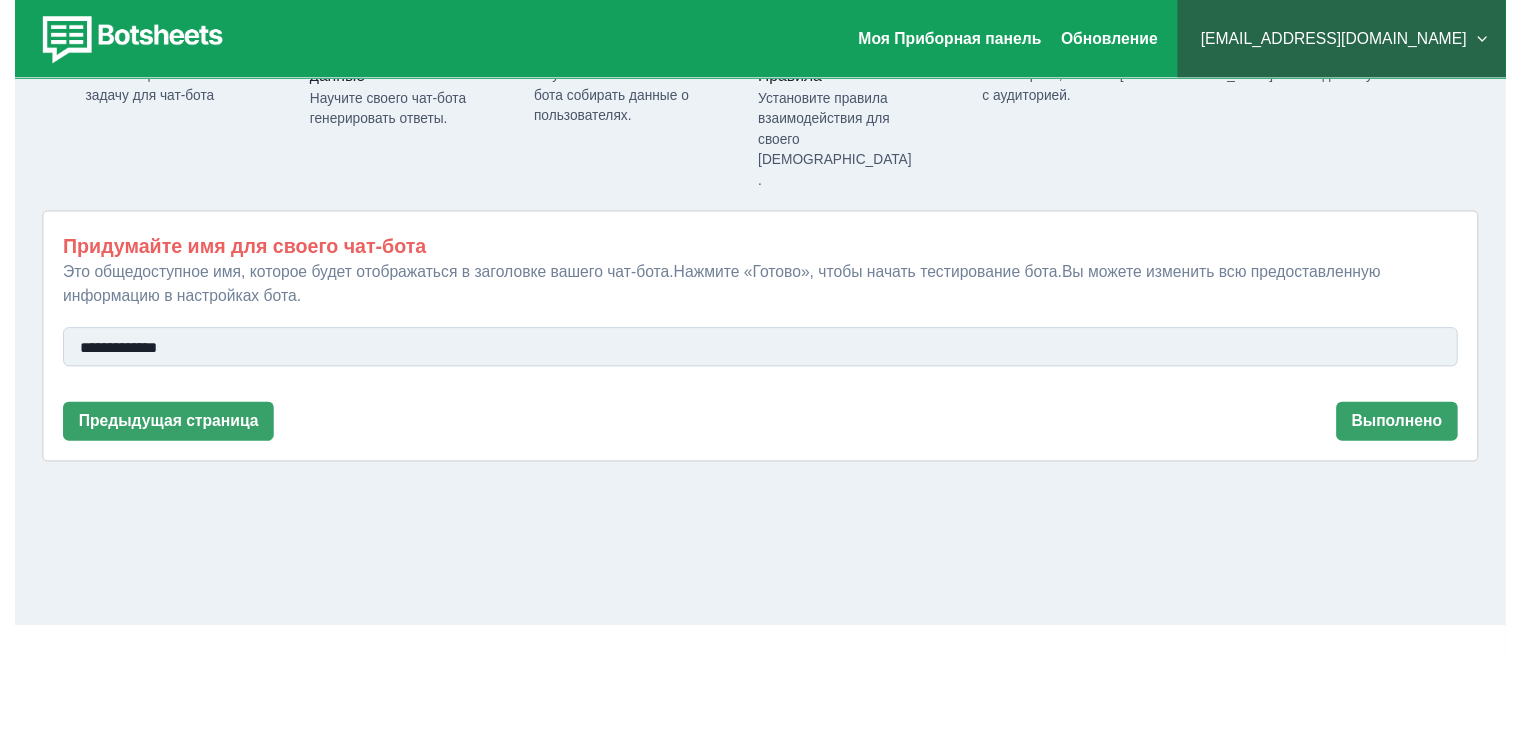 scroll, scrollTop: 0, scrollLeft: 0, axis: both 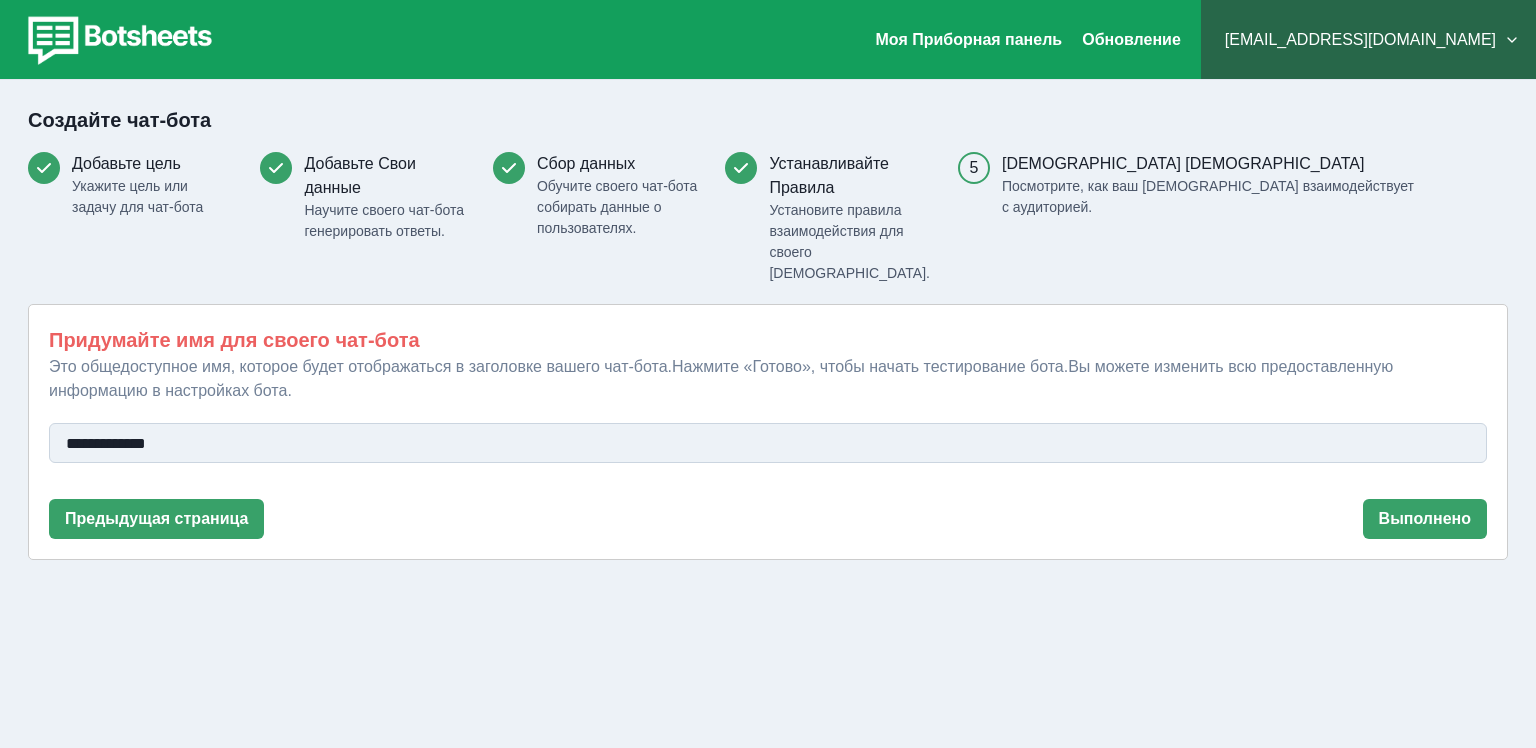 drag, startPoint x: 182, startPoint y: 420, endPoint x: 35, endPoint y: 412, distance: 147.21753 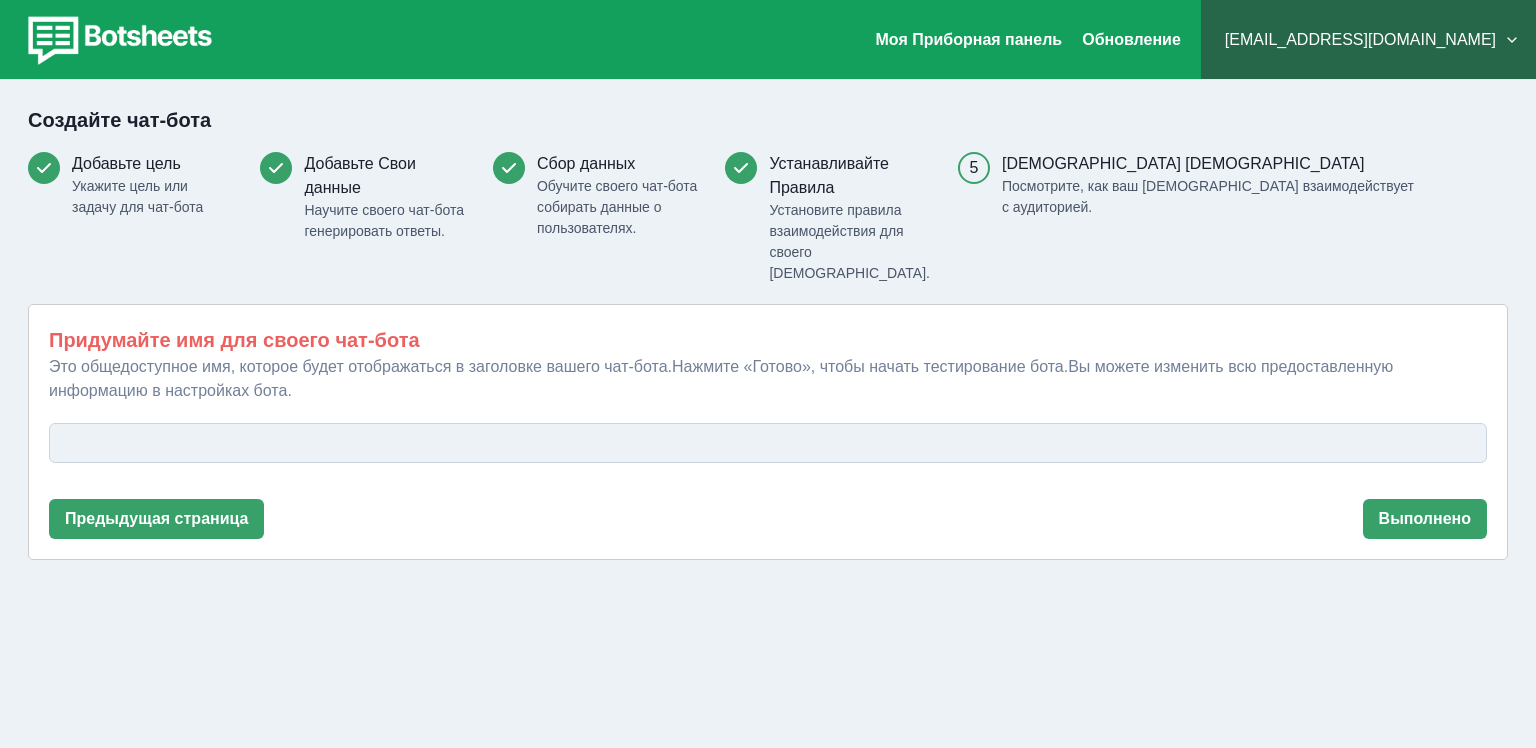 type on "*" 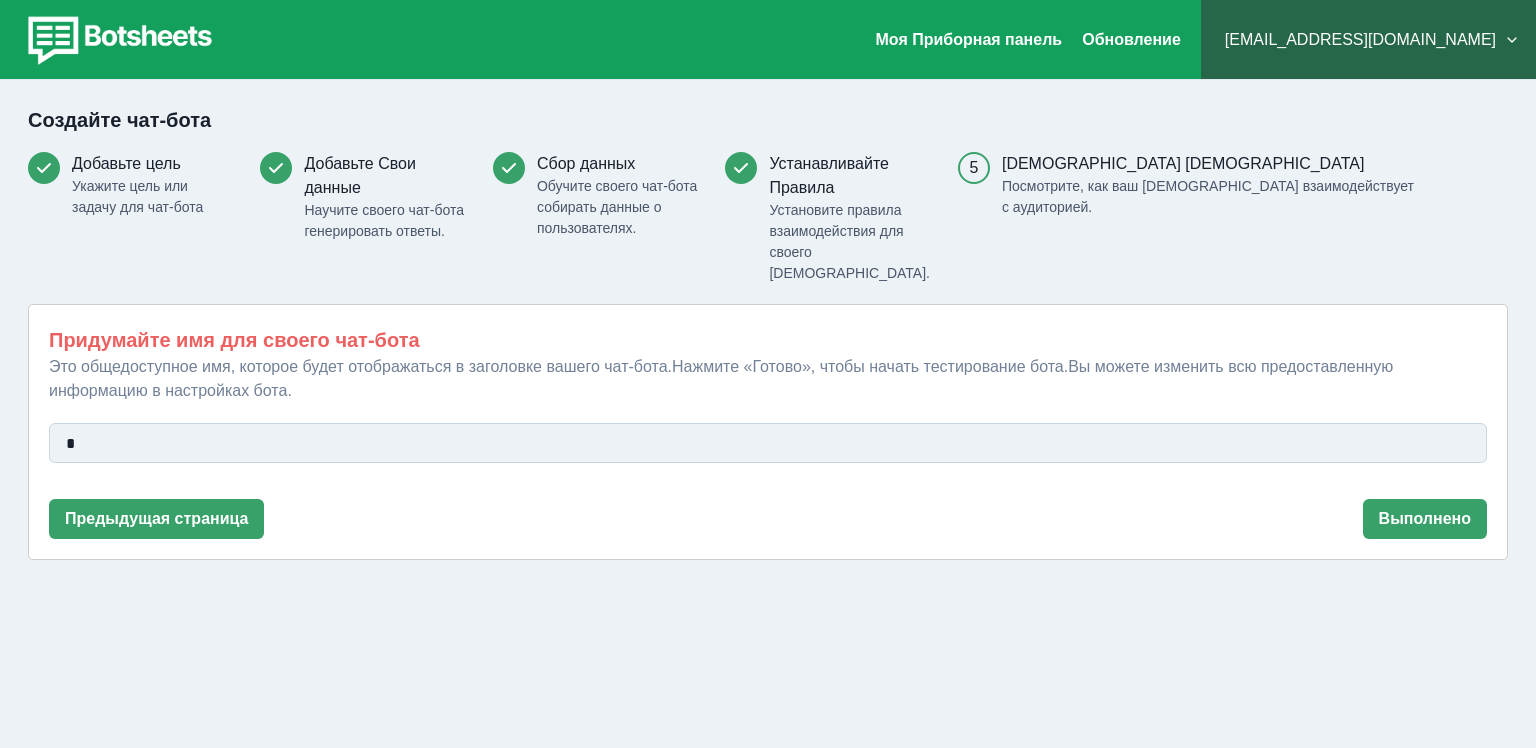 type on "**********" 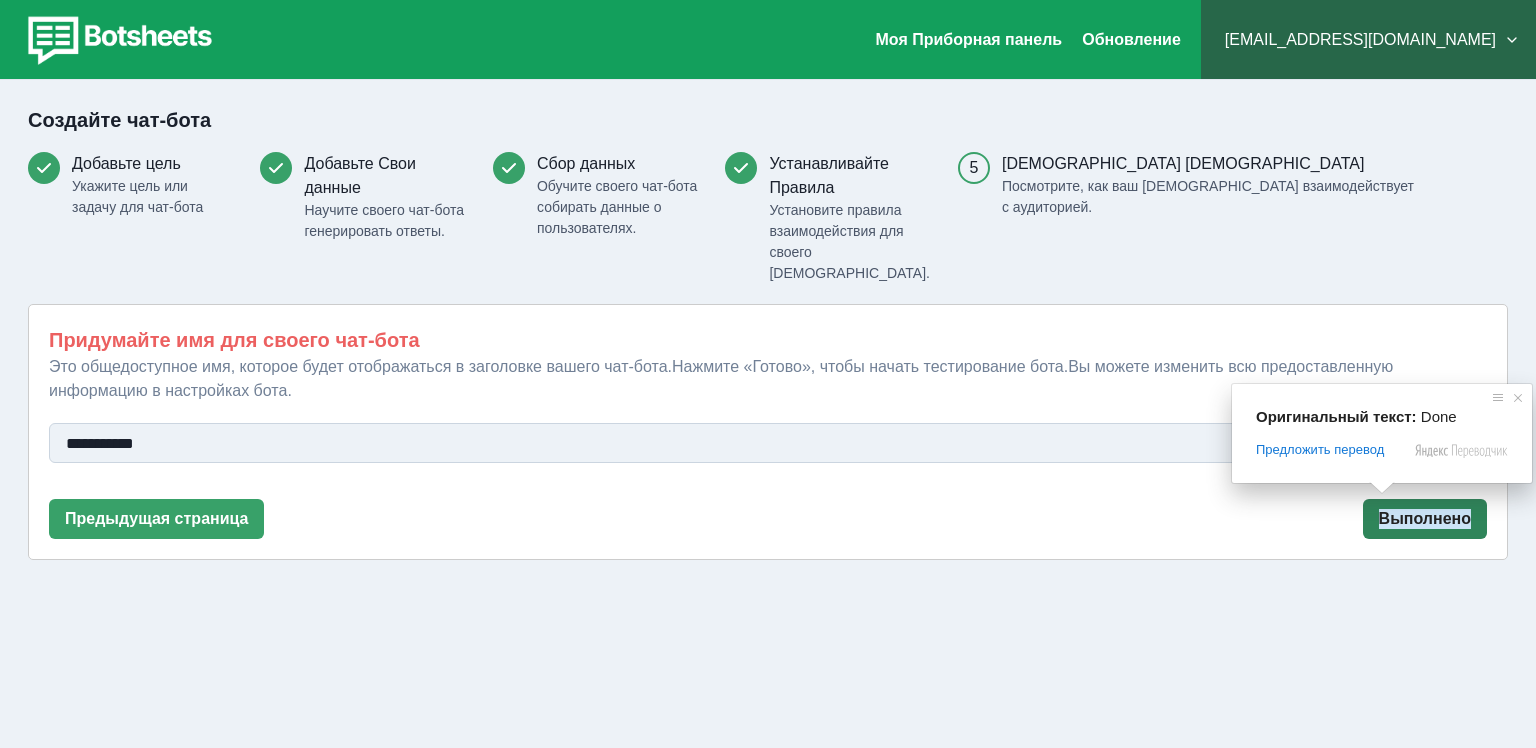 click on "Выполнено" at bounding box center [1425, 518] 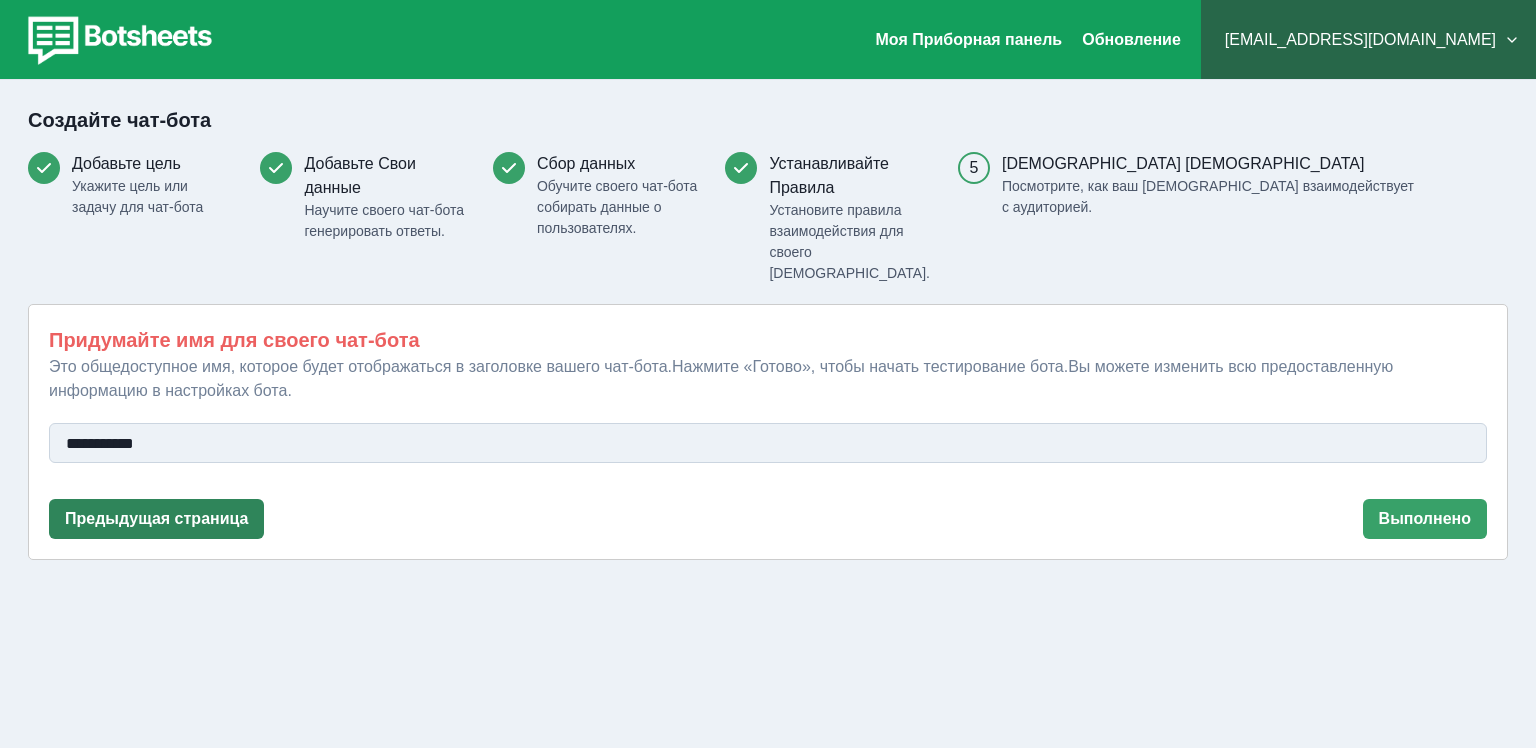 click on "Предыдущая страница" at bounding box center (156, 518) 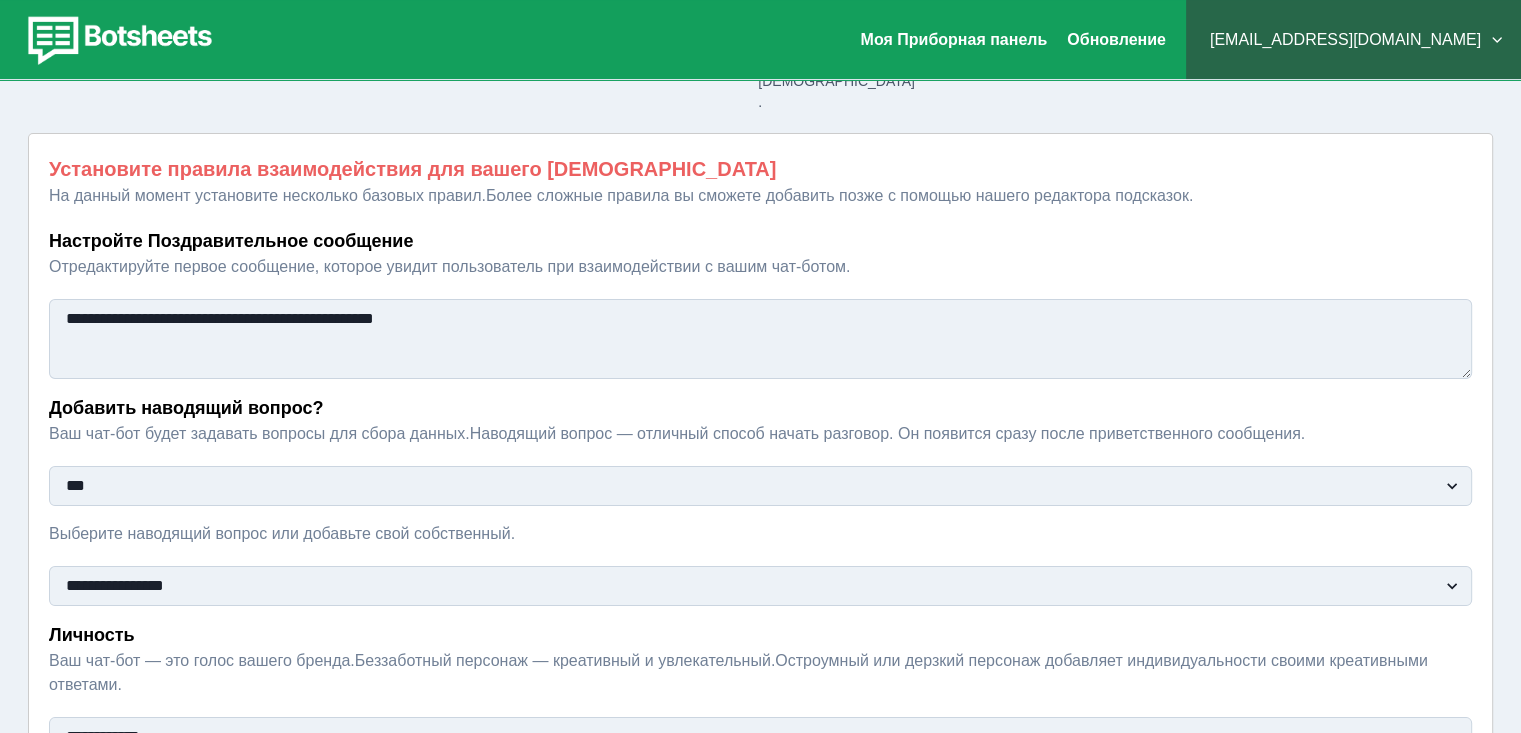 scroll, scrollTop: 299, scrollLeft: 0, axis: vertical 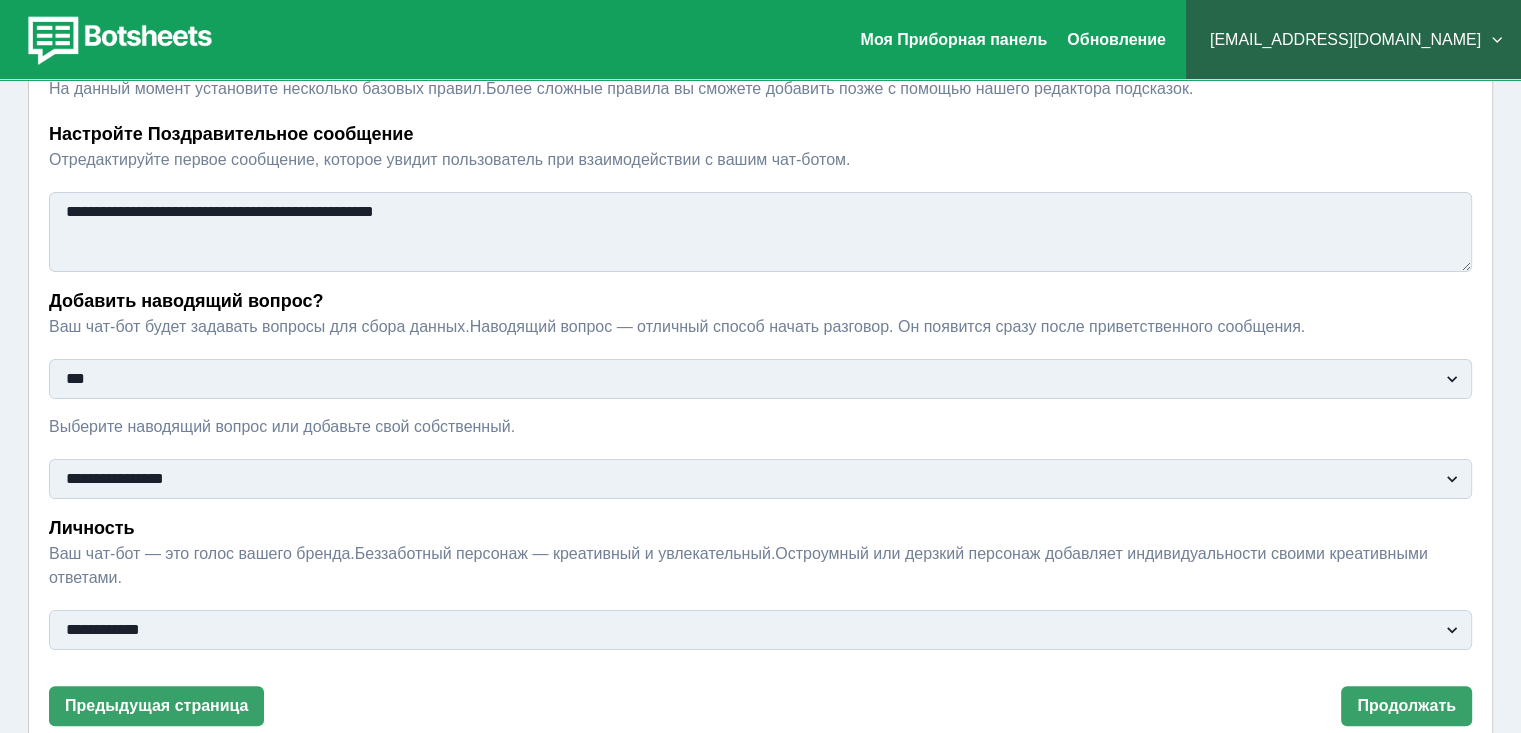 click on "** ***" at bounding box center [760, 379] 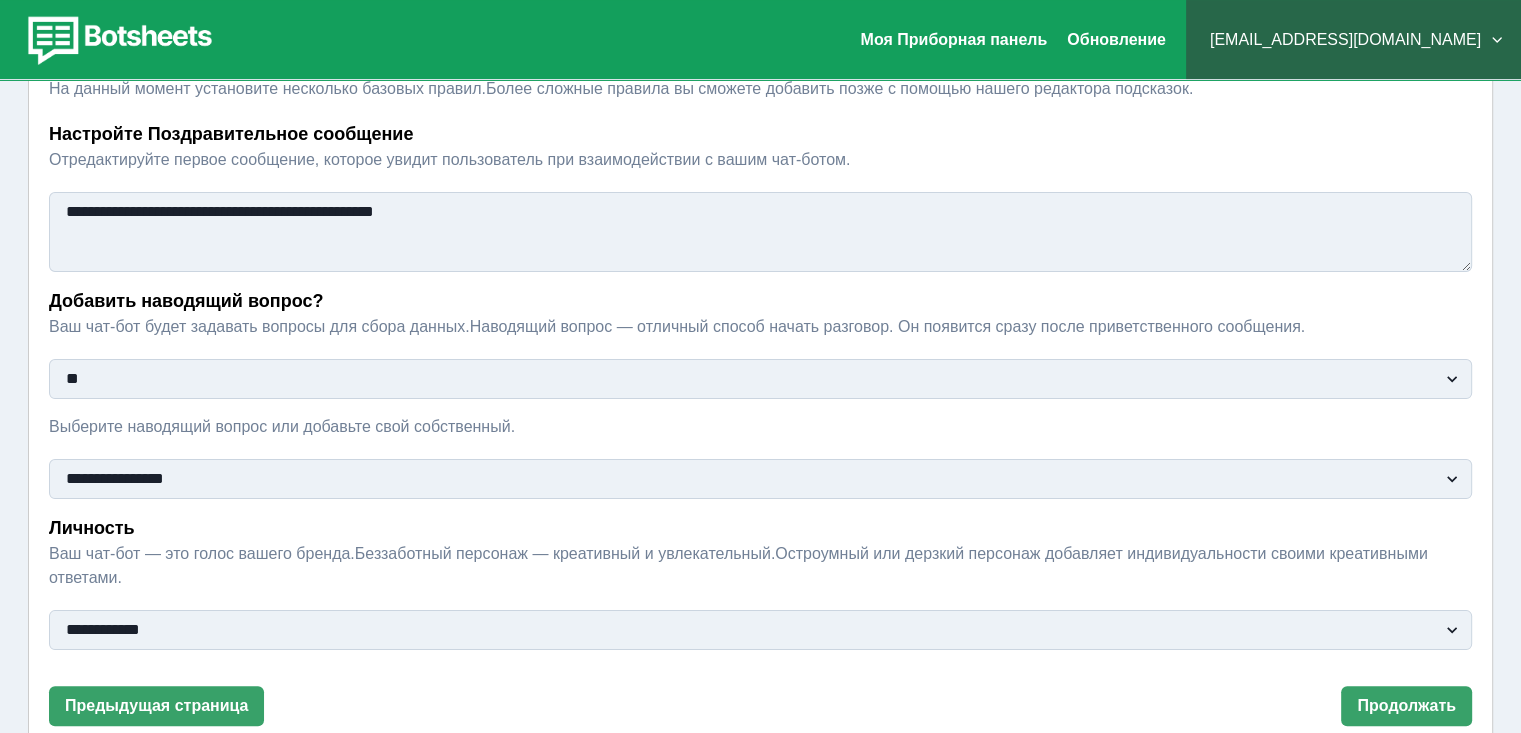 click on "** ***" at bounding box center (760, 379) 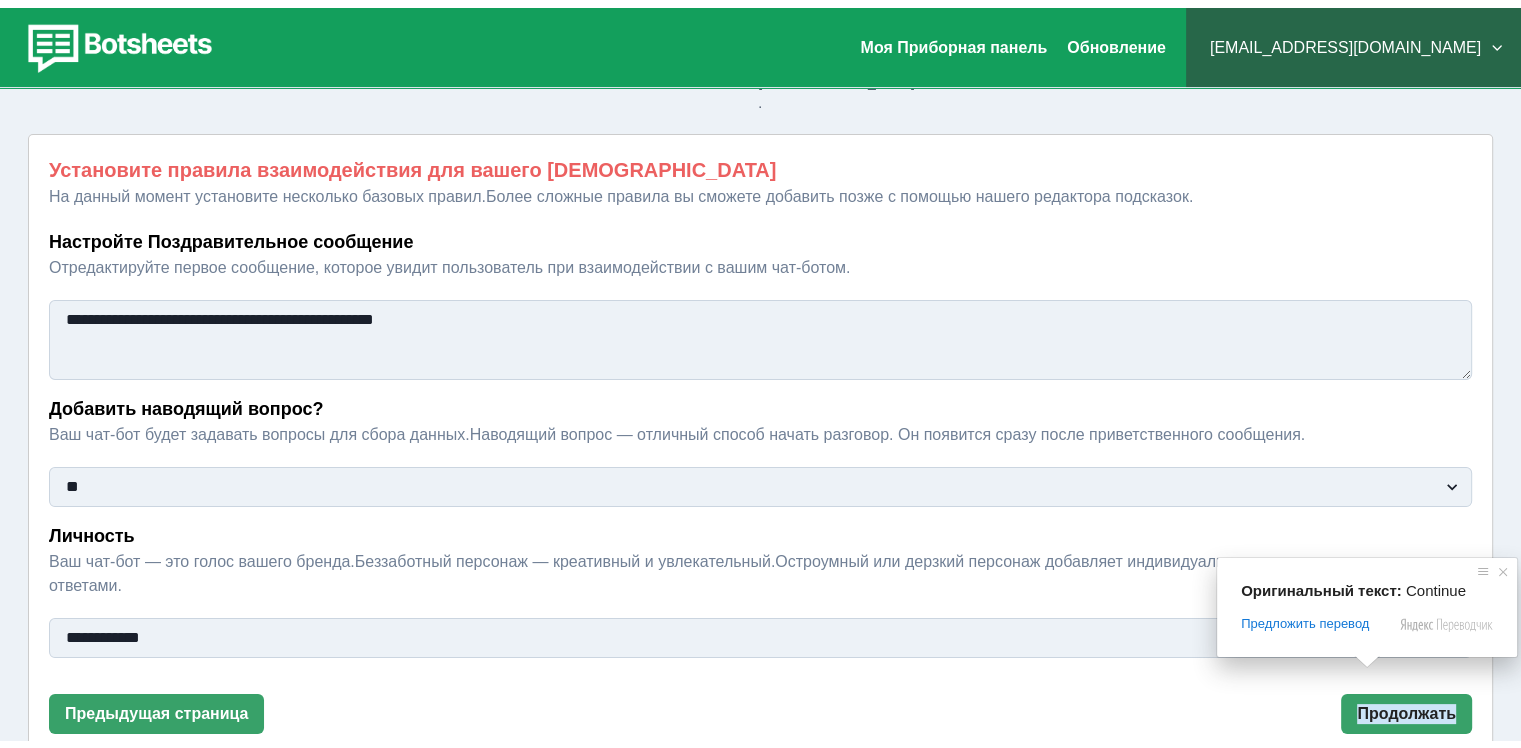 scroll, scrollTop: 184, scrollLeft: 0, axis: vertical 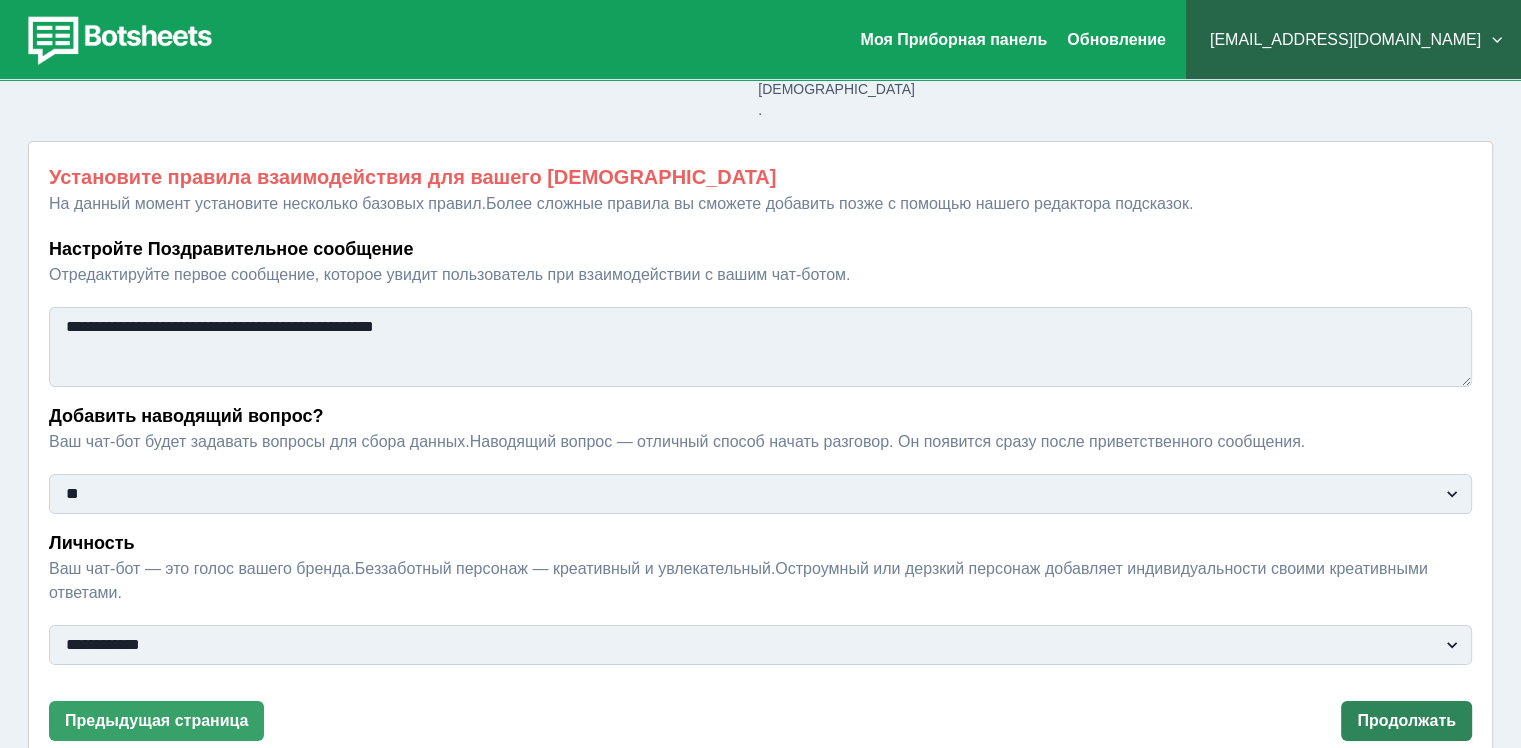 click on "Моя Приборная панель Обновление 63svetlana1988@gmail.com Планы и цены Мои платежи Помощь и поддержка Конфиденциальность Выход Создайте чат-бота Добавьте цель Укажите цель или задачу для чат-бота Добавьте Свои данные Научите своего чат-бота генерировать ответы. Сбор данных Обучите своего чат-бота собирать данные о пользователях. 4 Устанавливайте Правила Установите правила взаимодействия для своего чат-бота. 5 Протестируйте Своего Бота Посмотрите, как ваш чат-бот взаимодействует с аудиторией. Установите правила взаимодействия для вашего чат-бота ** *** Личность ******" at bounding box center (760, 299) 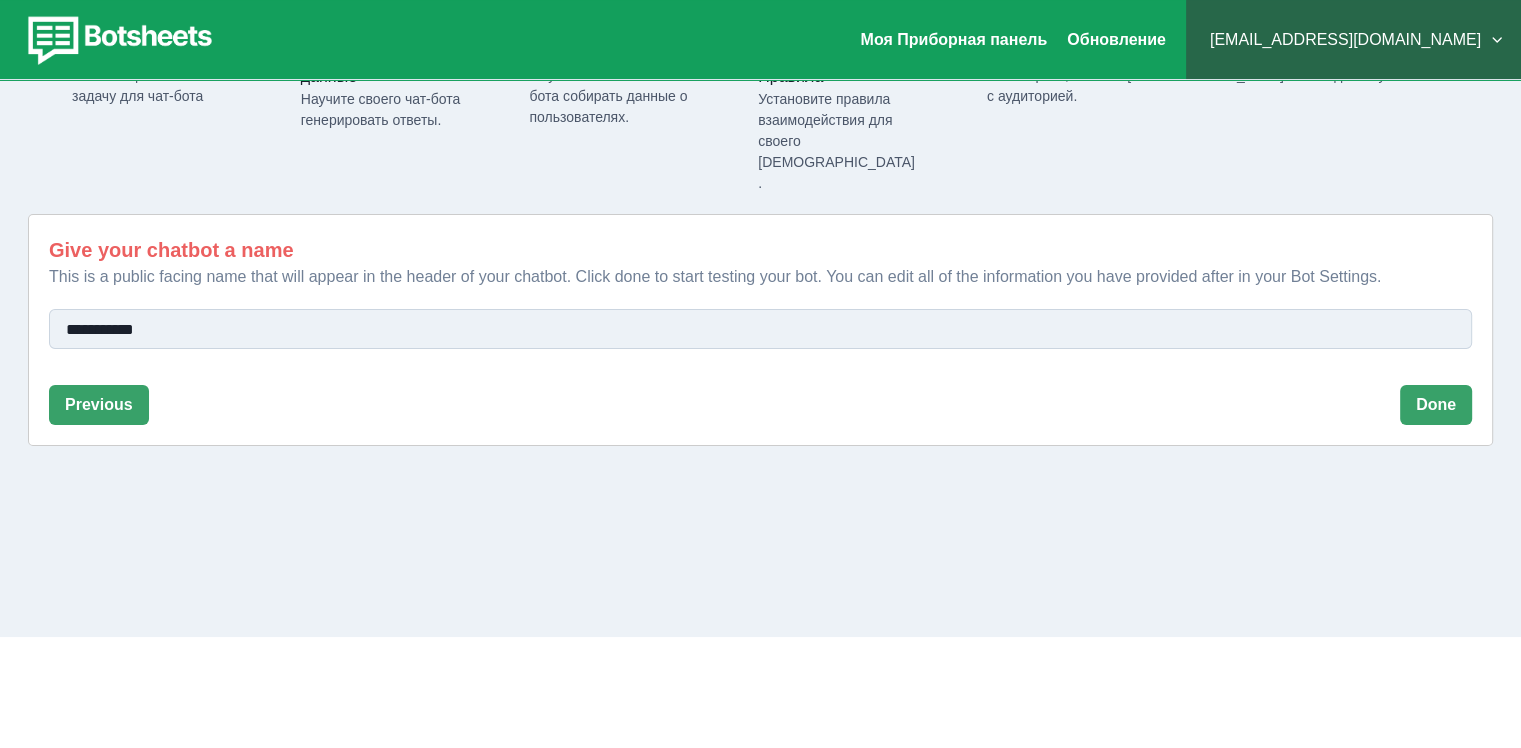 scroll, scrollTop: 116, scrollLeft: 0, axis: vertical 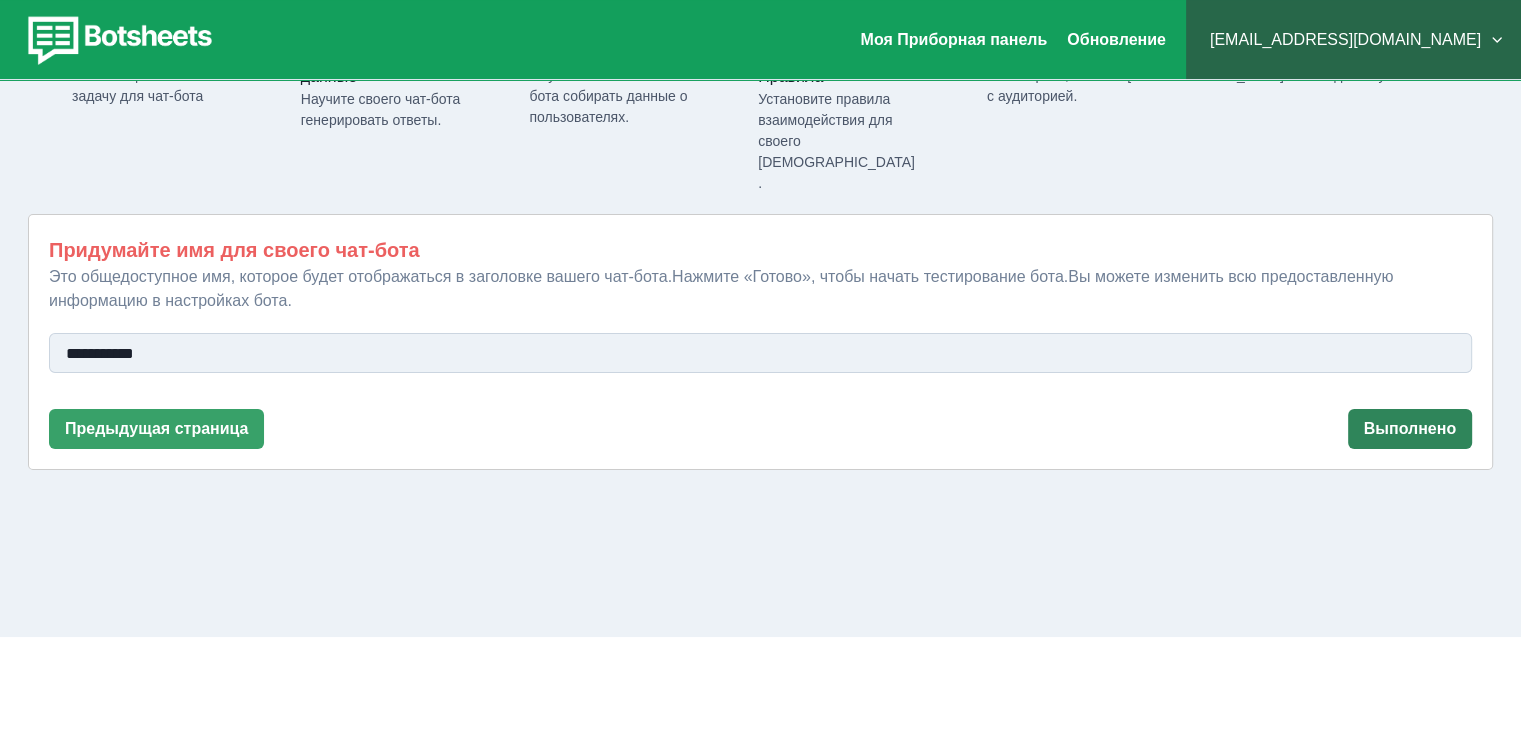 click on "Выполнено" at bounding box center [1410, 429] 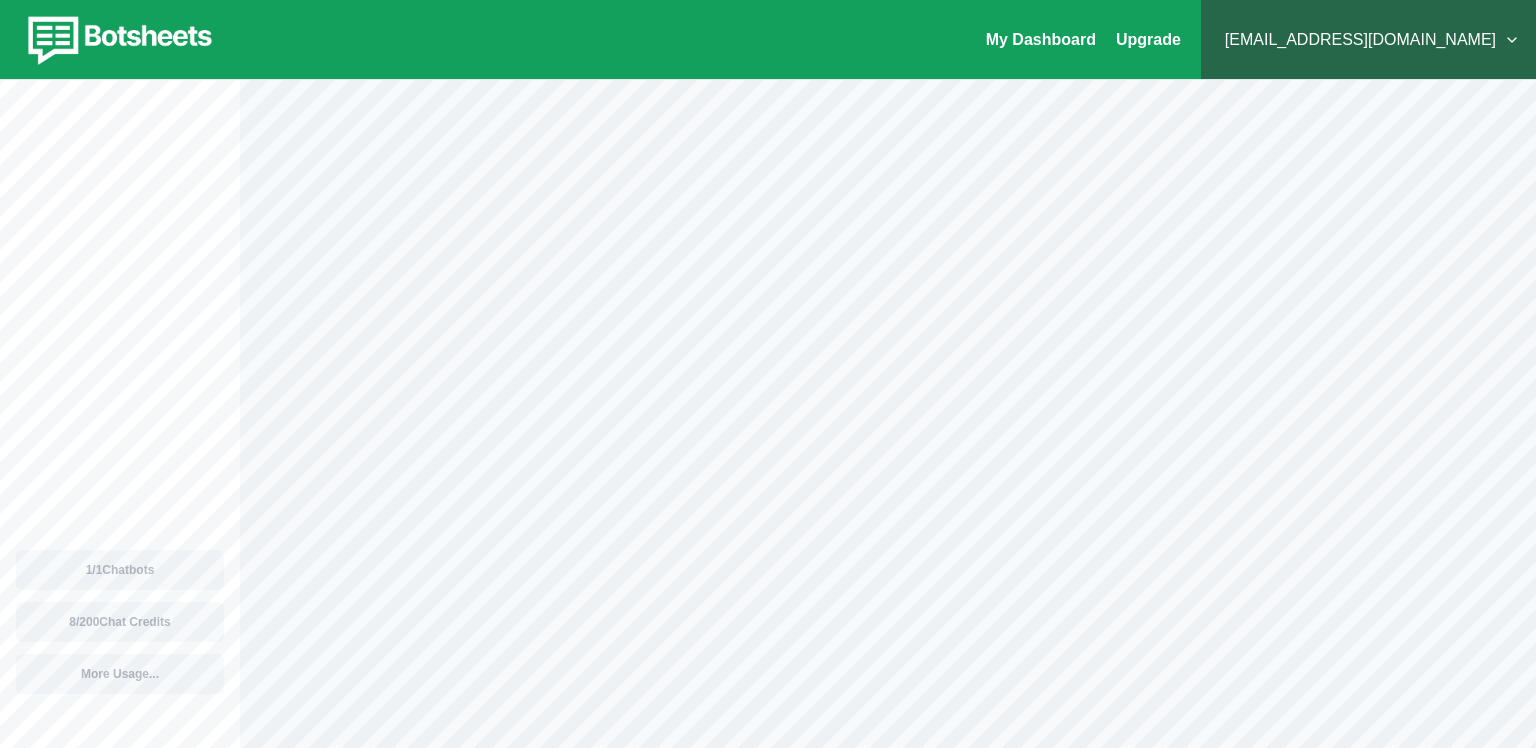 scroll, scrollTop: 0, scrollLeft: 0, axis: both 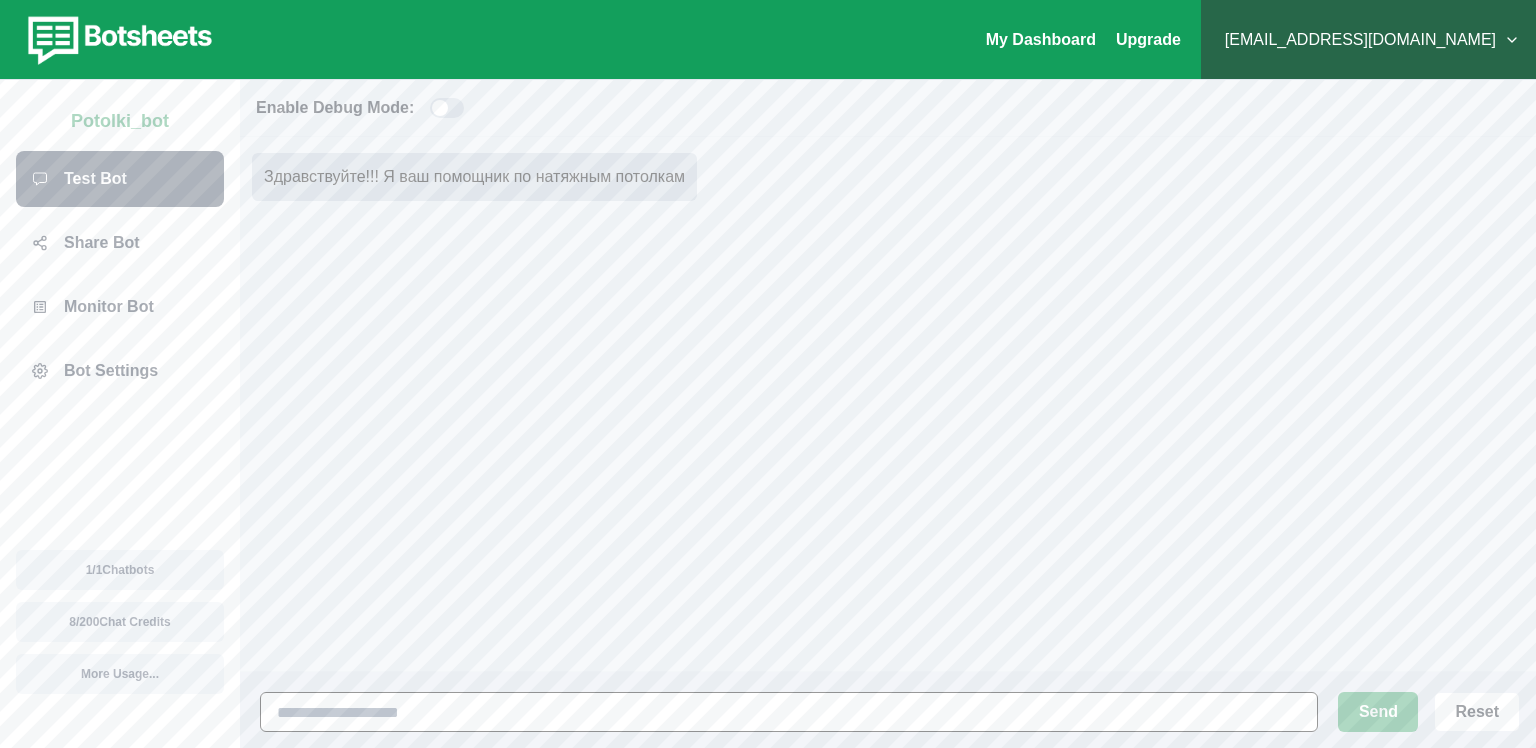 click at bounding box center (789, 712) 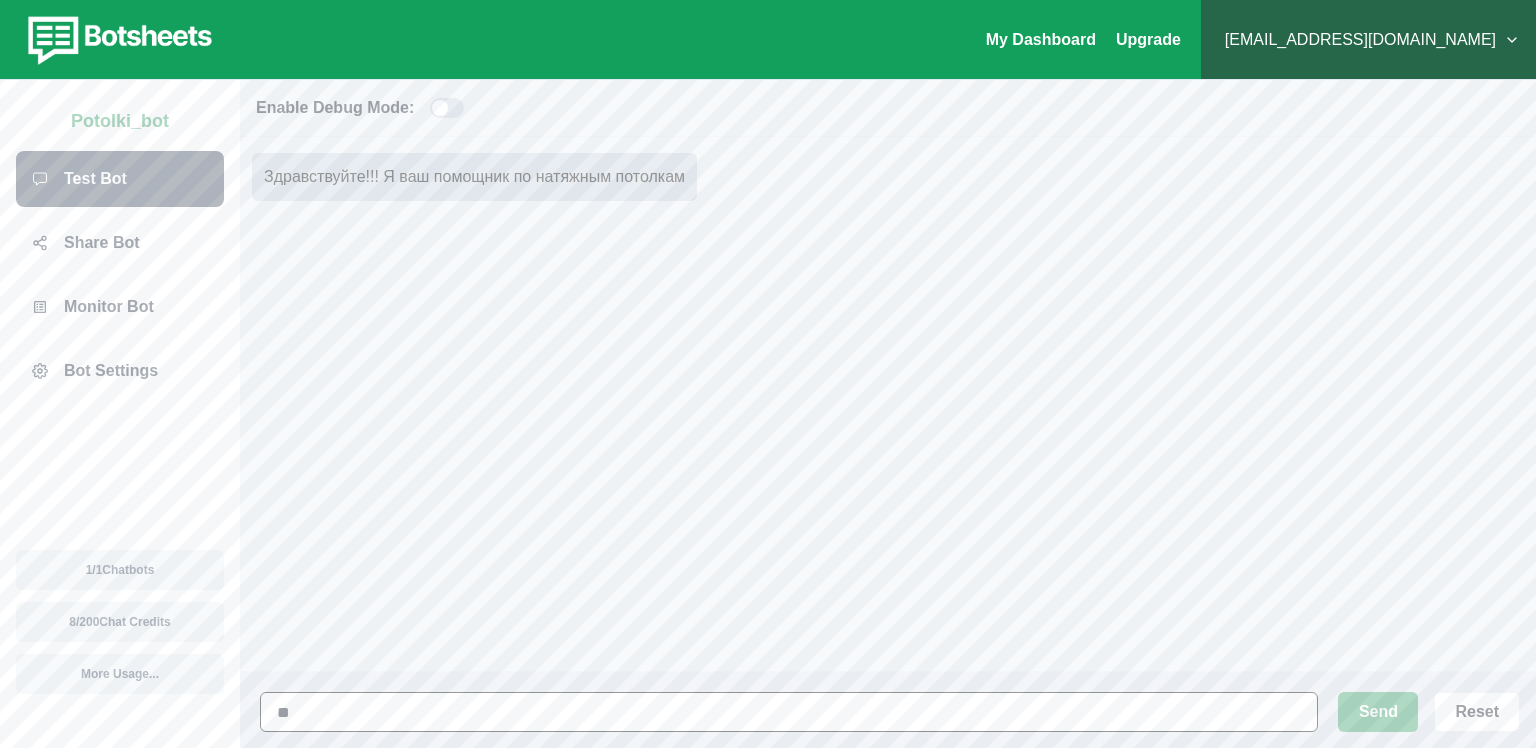 type on "*" 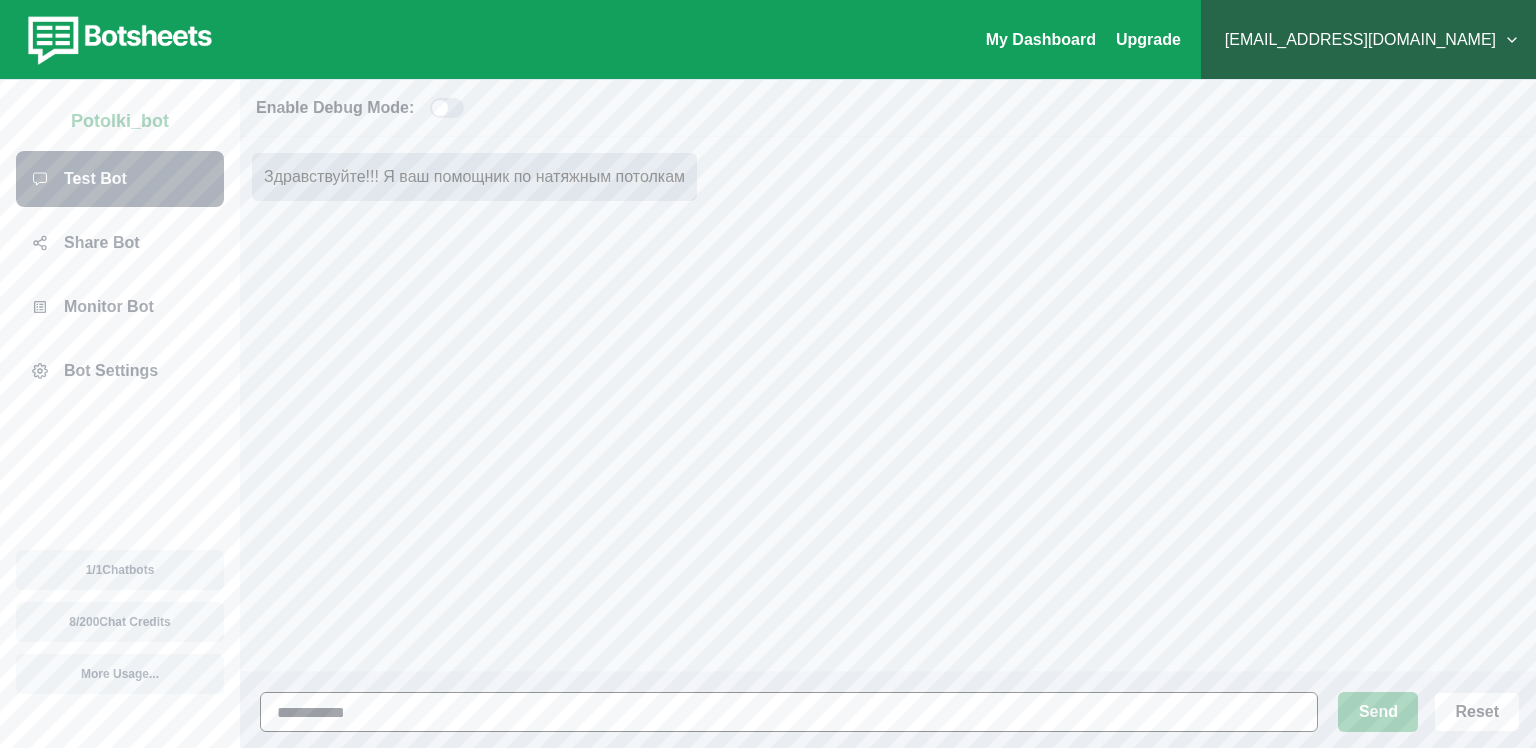 type on "**********" 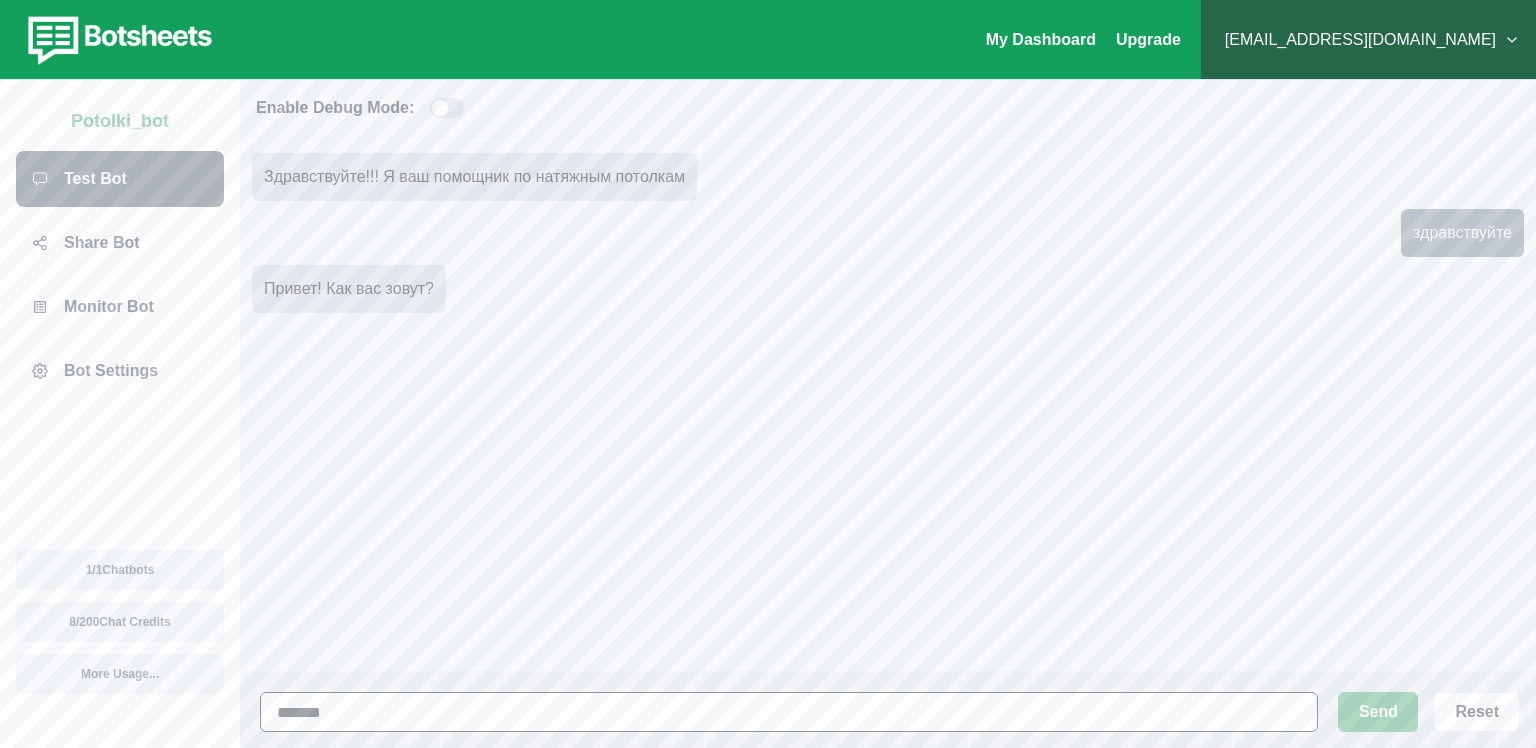 type on "********" 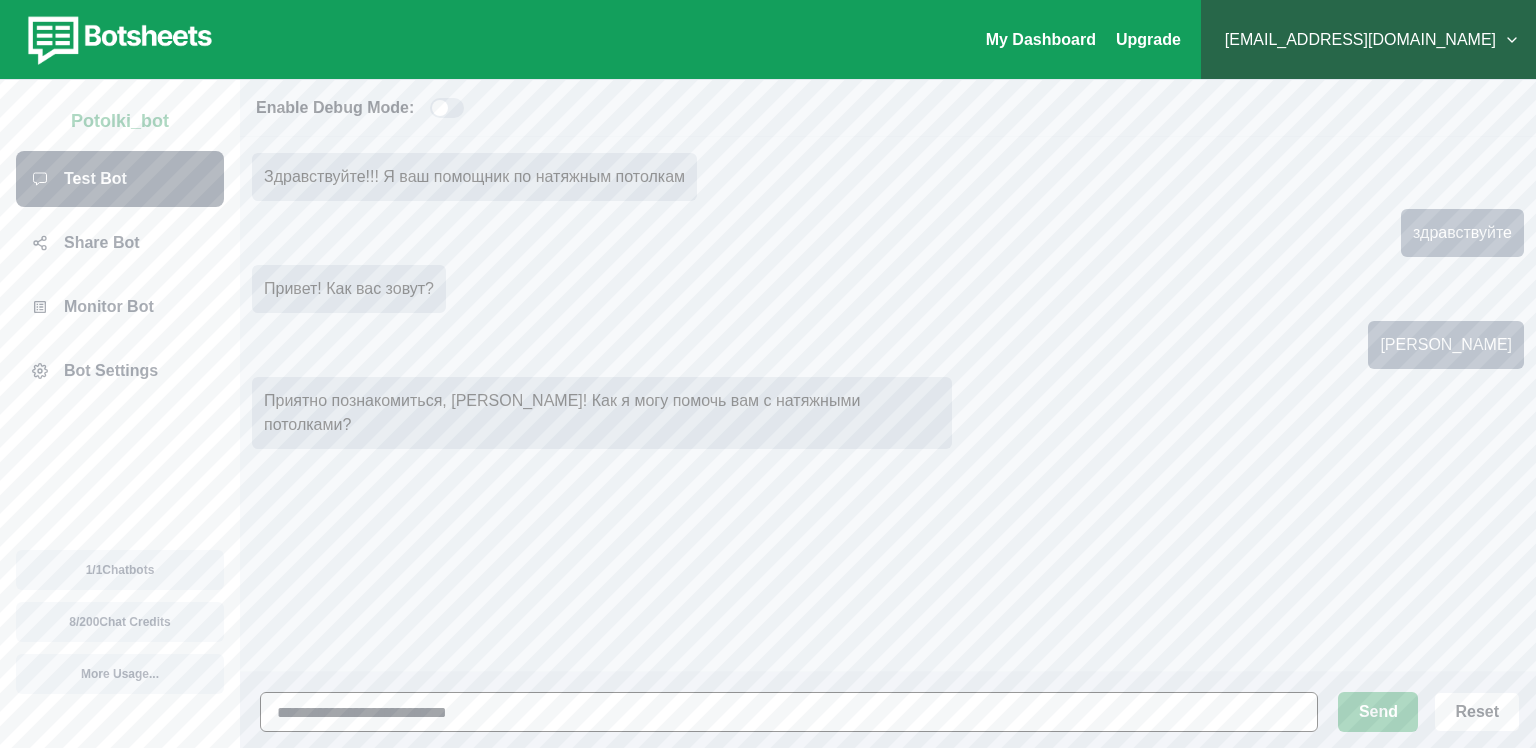 type on "**********" 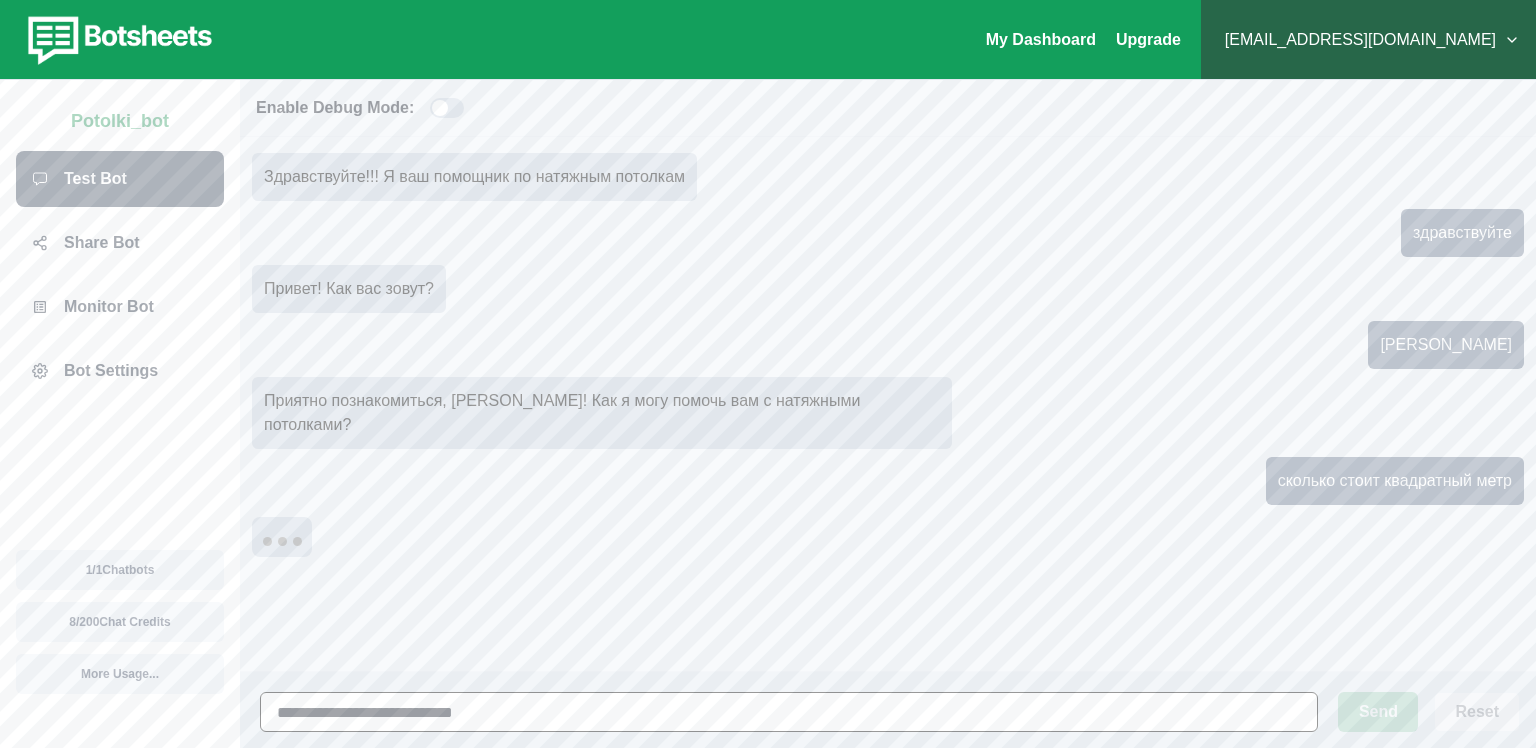 type 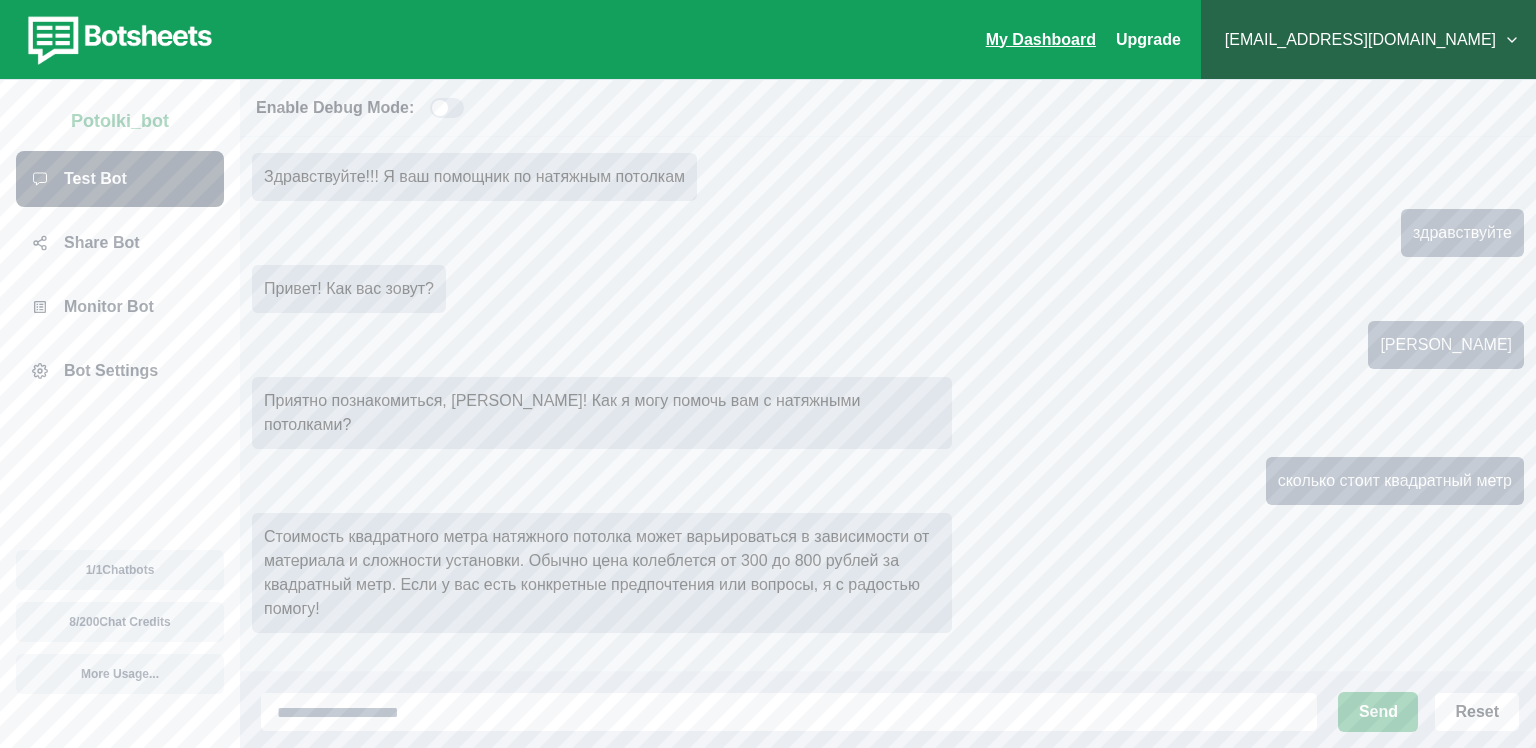 click on "My Dashboard" at bounding box center (1041, 39) 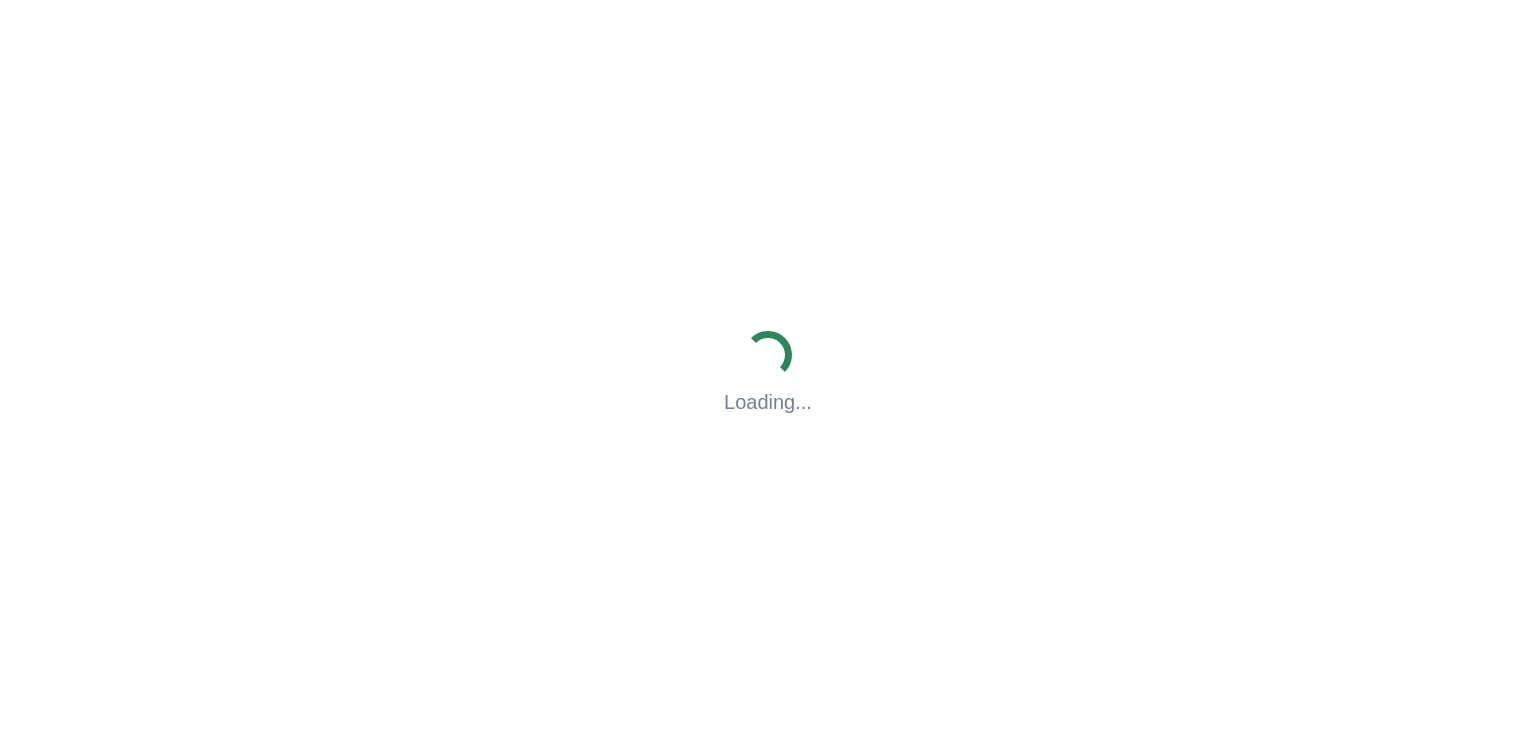 scroll, scrollTop: 0, scrollLeft: 0, axis: both 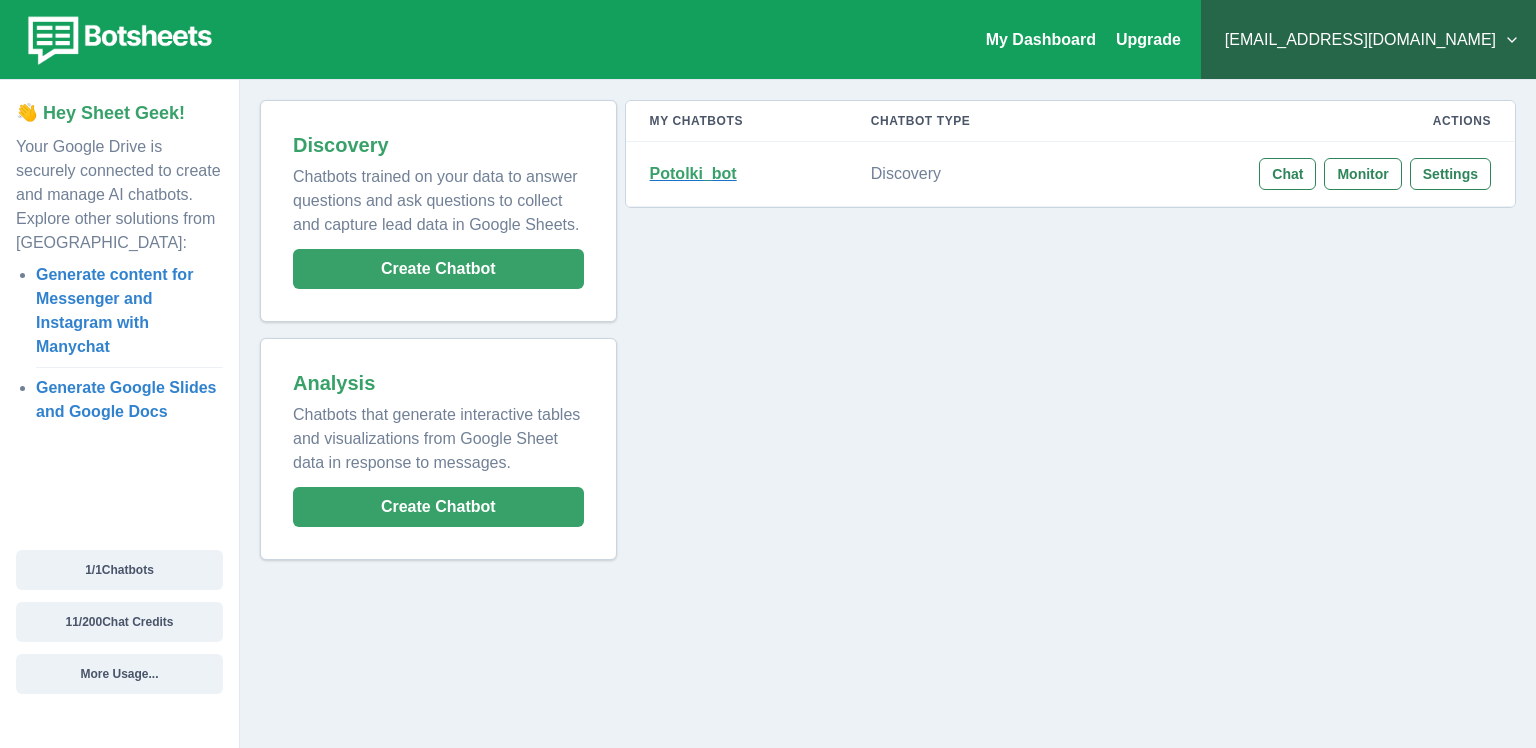 click on "Potolki_bot" at bounding box center (693, 173) 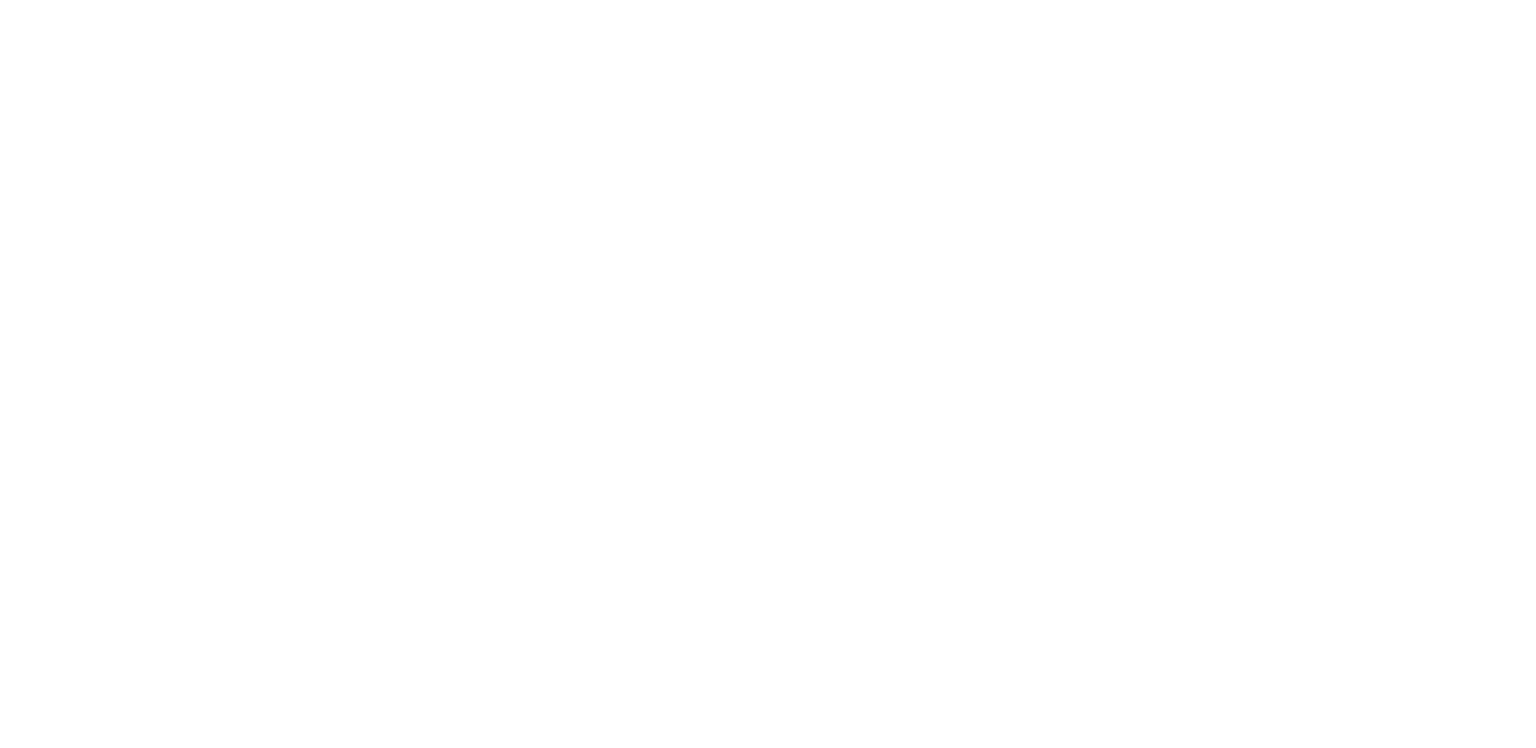 scroll, scrollTop: 0, scrollLeft: 0, axis: both 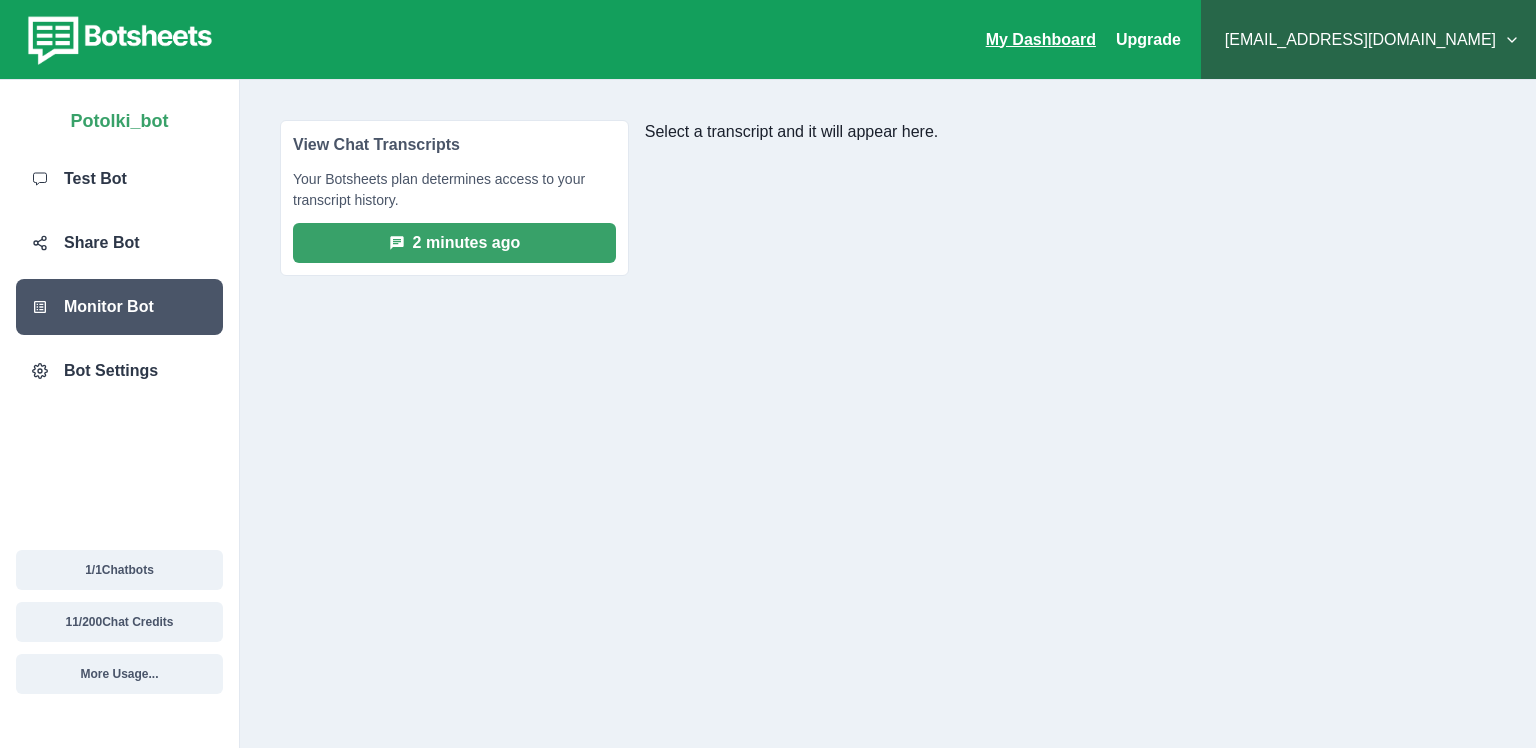 click on "My Dashboard" at bounding box center [1041, 39] 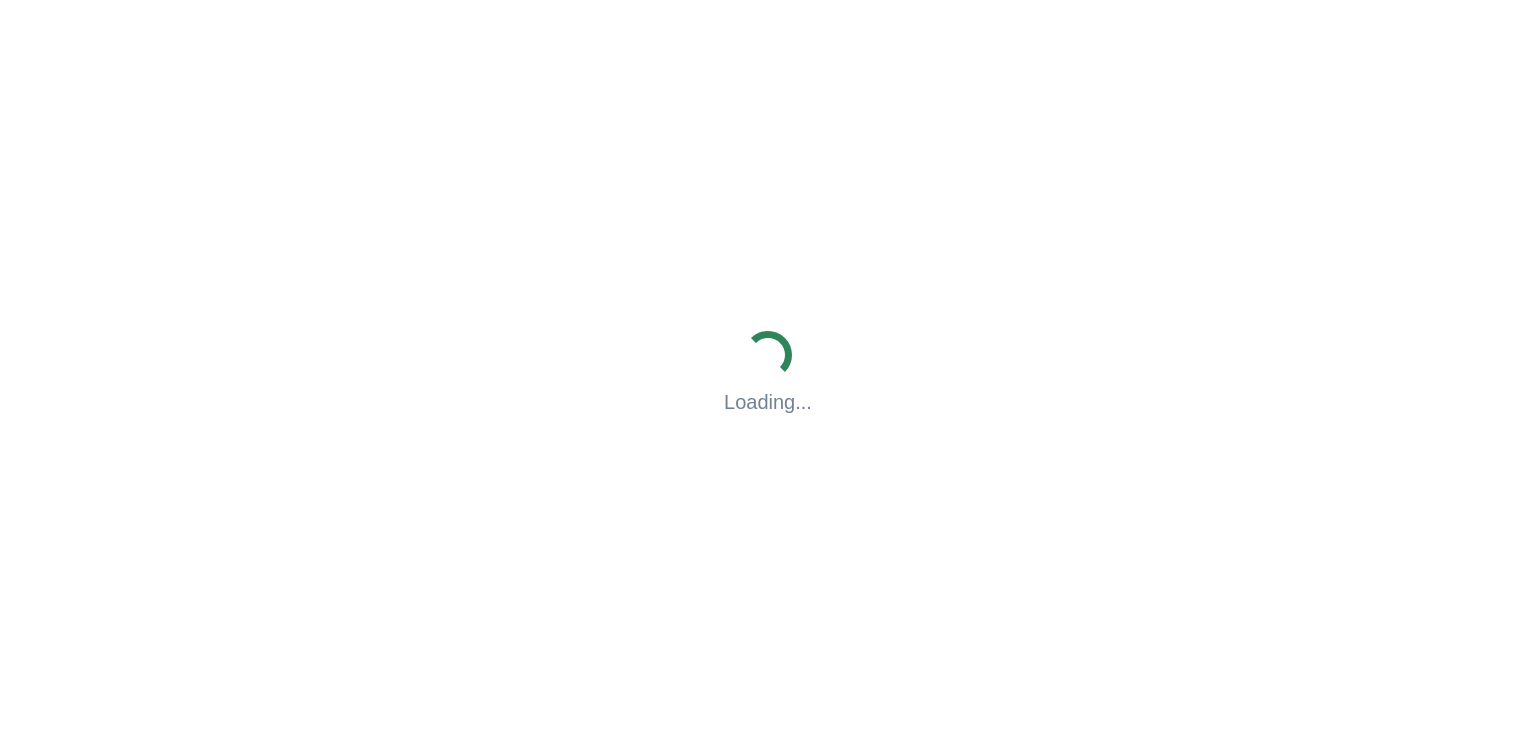 scroll, scrollTop: 0, scrollLeft: 0, axis: both 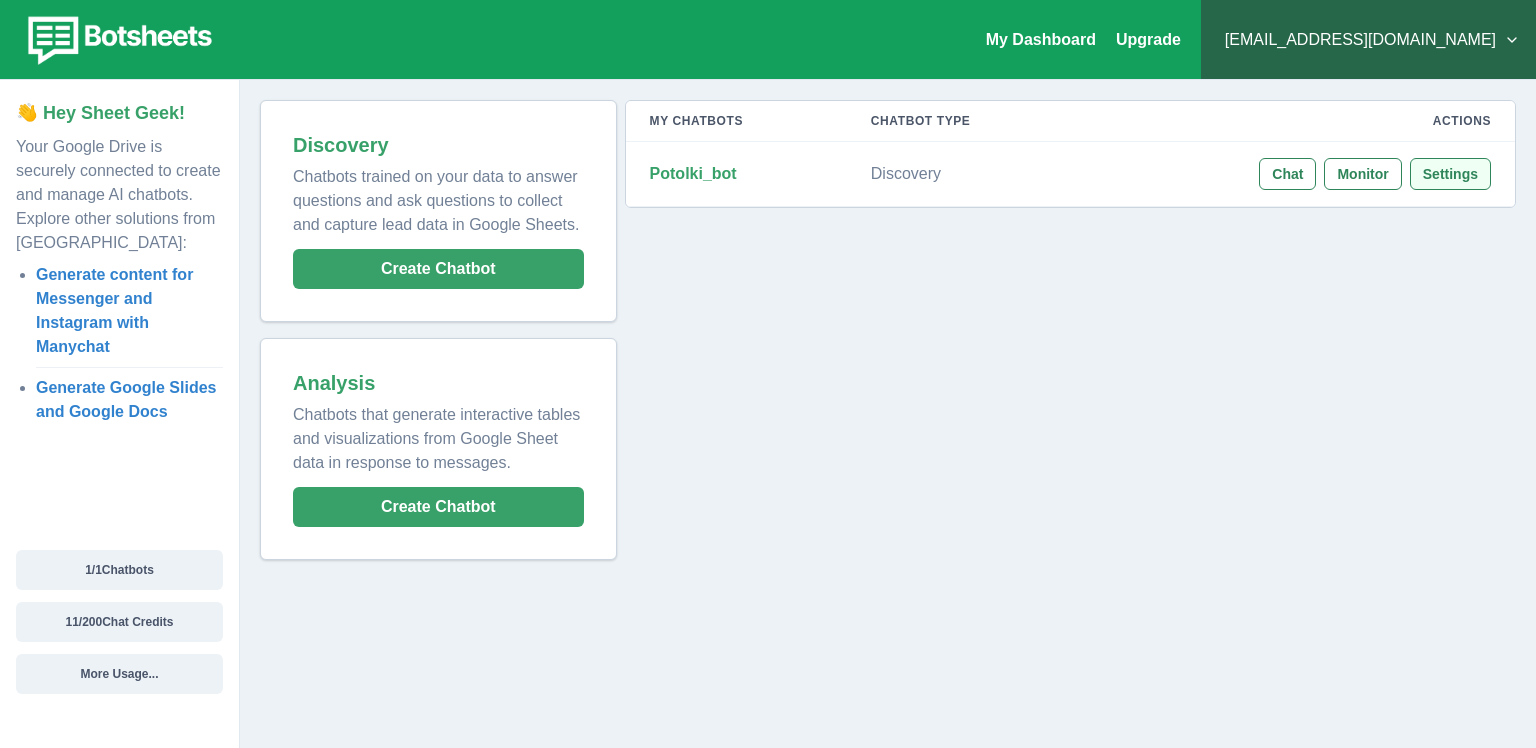 click on "Settings" at bounding box center [1450, 174] 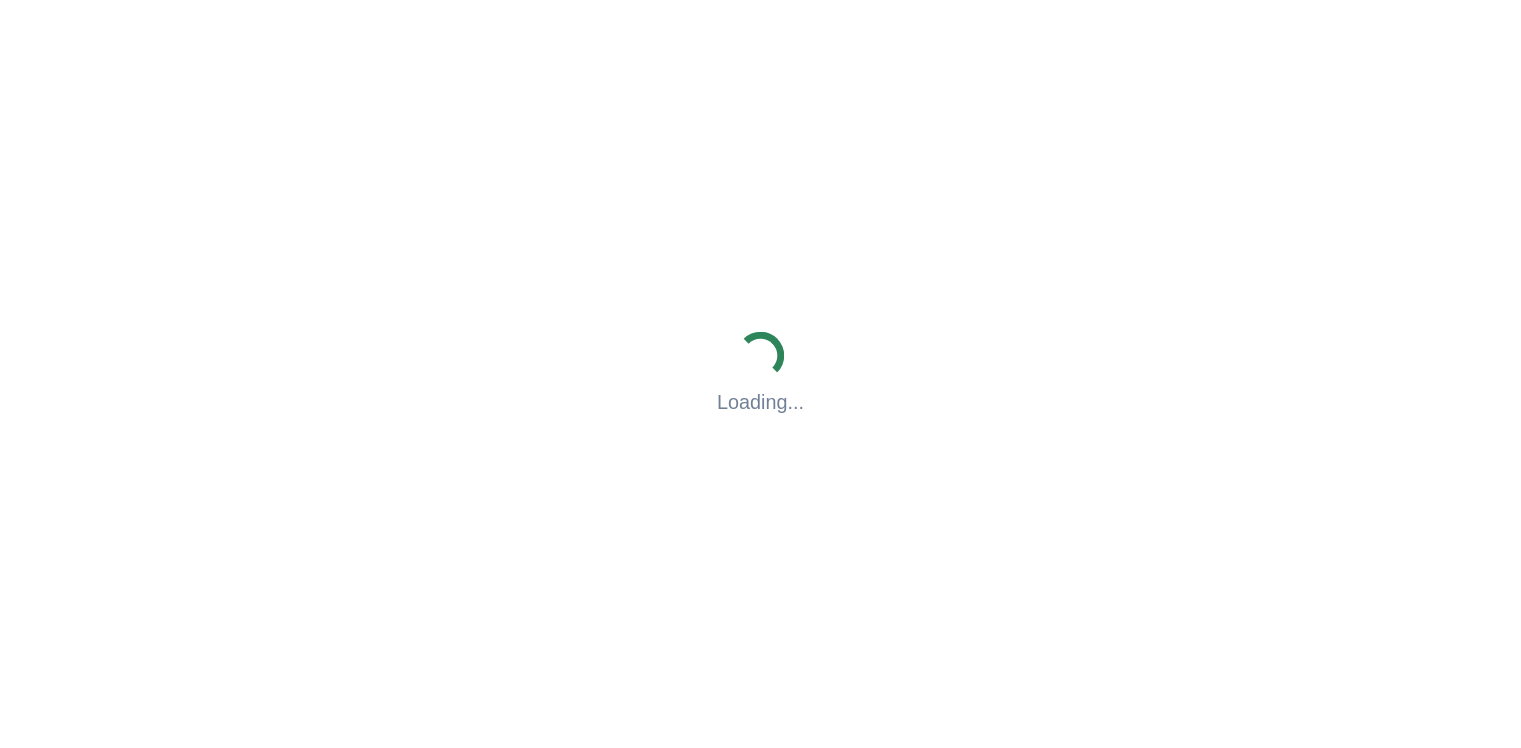 scroll, scrollTop: 0, scrollLeft: 0, axis: both 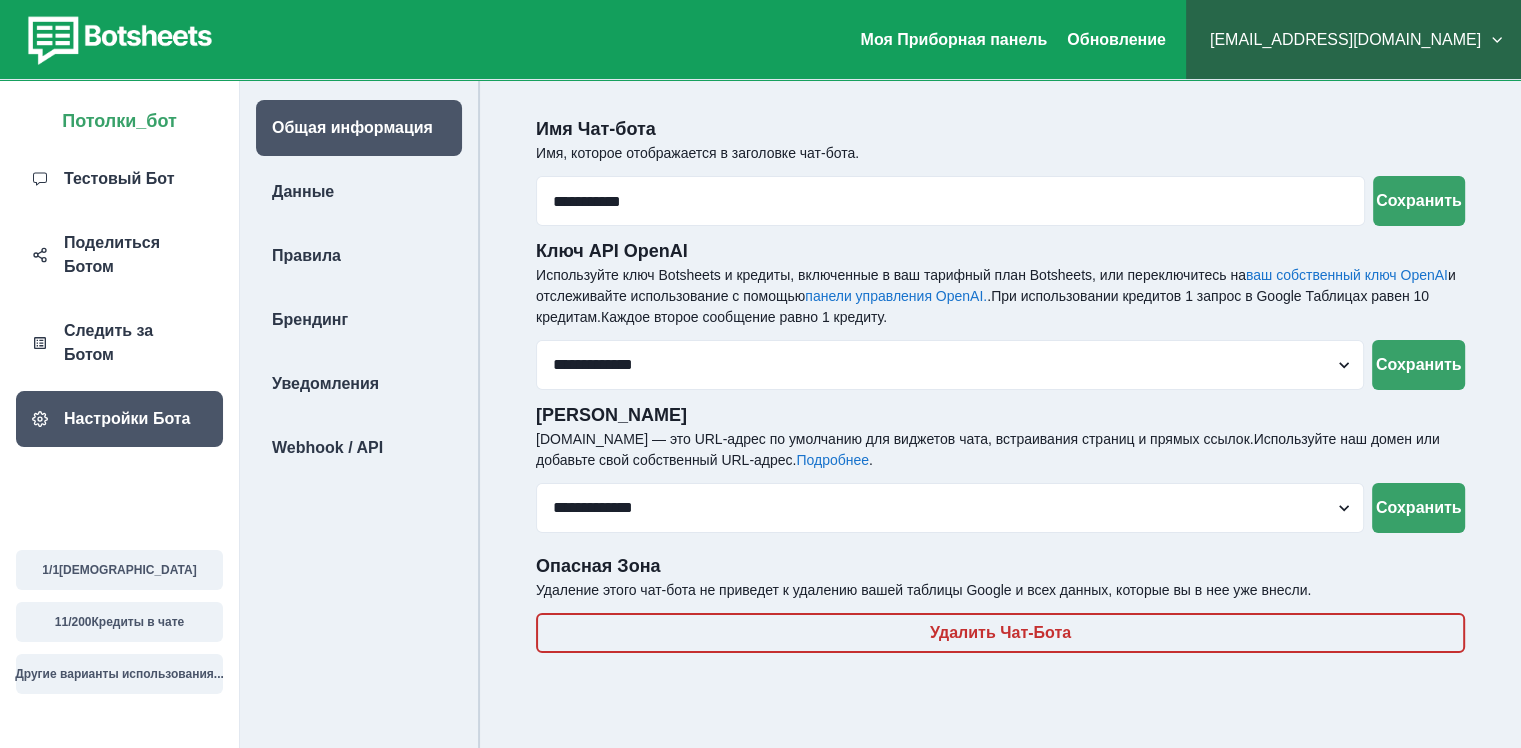 click on "Настройки Бота" at bounding box center (127, 419) 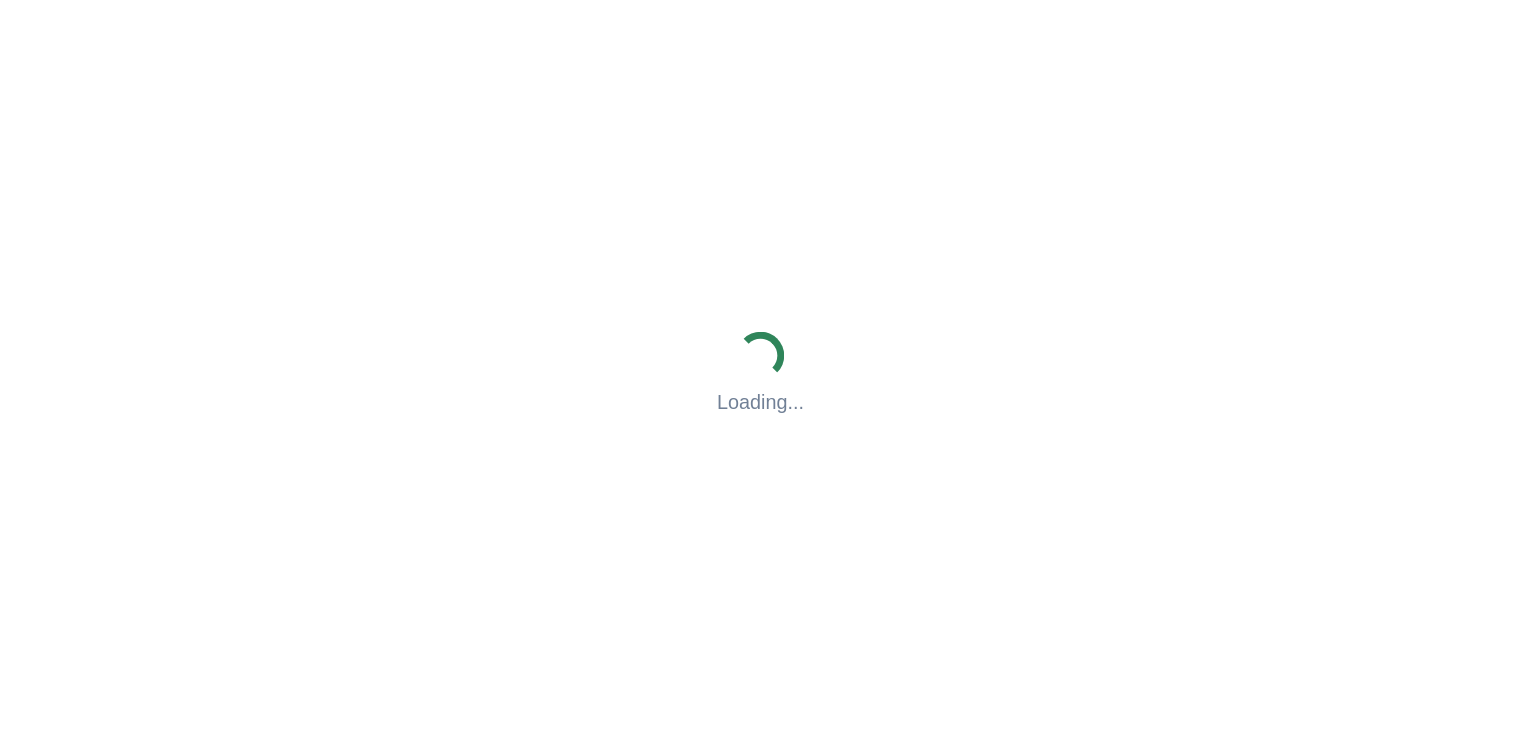 scroll, scrollTop: 0, scrollLeft: 0, axis: both 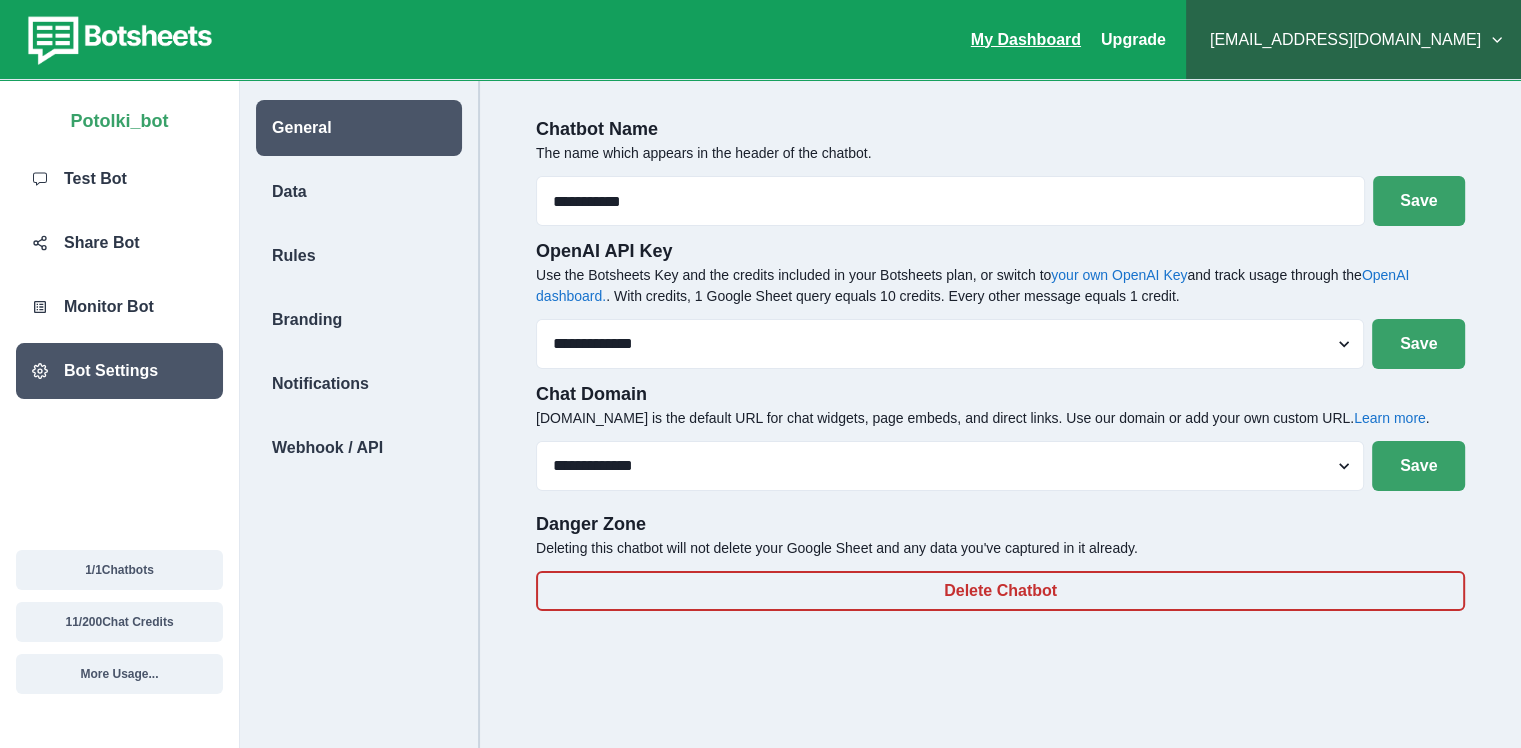 click on "My Dashboard" at bounding box center [1026, 39] 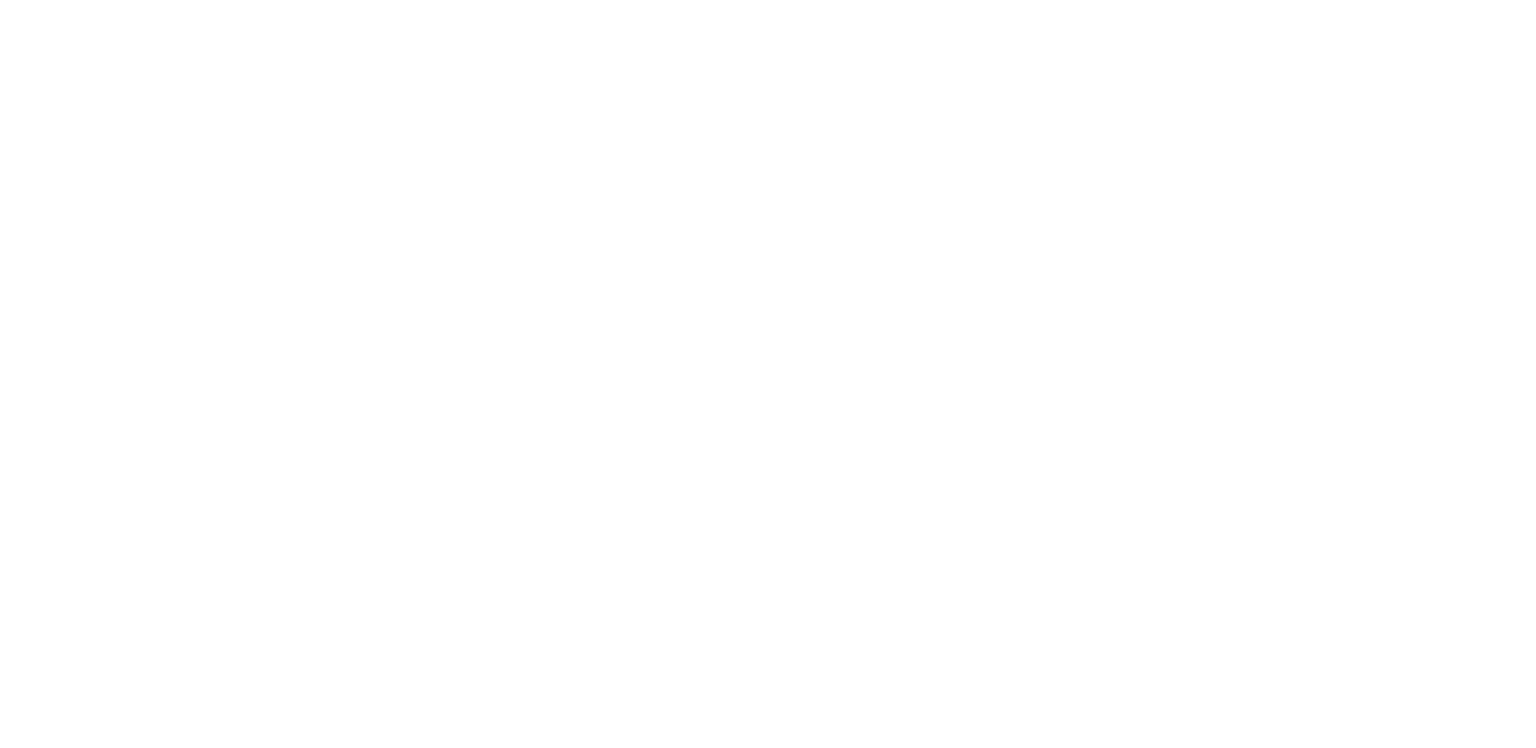 scroll, scrollTop: 0, scrollLeft: 0, axis: both 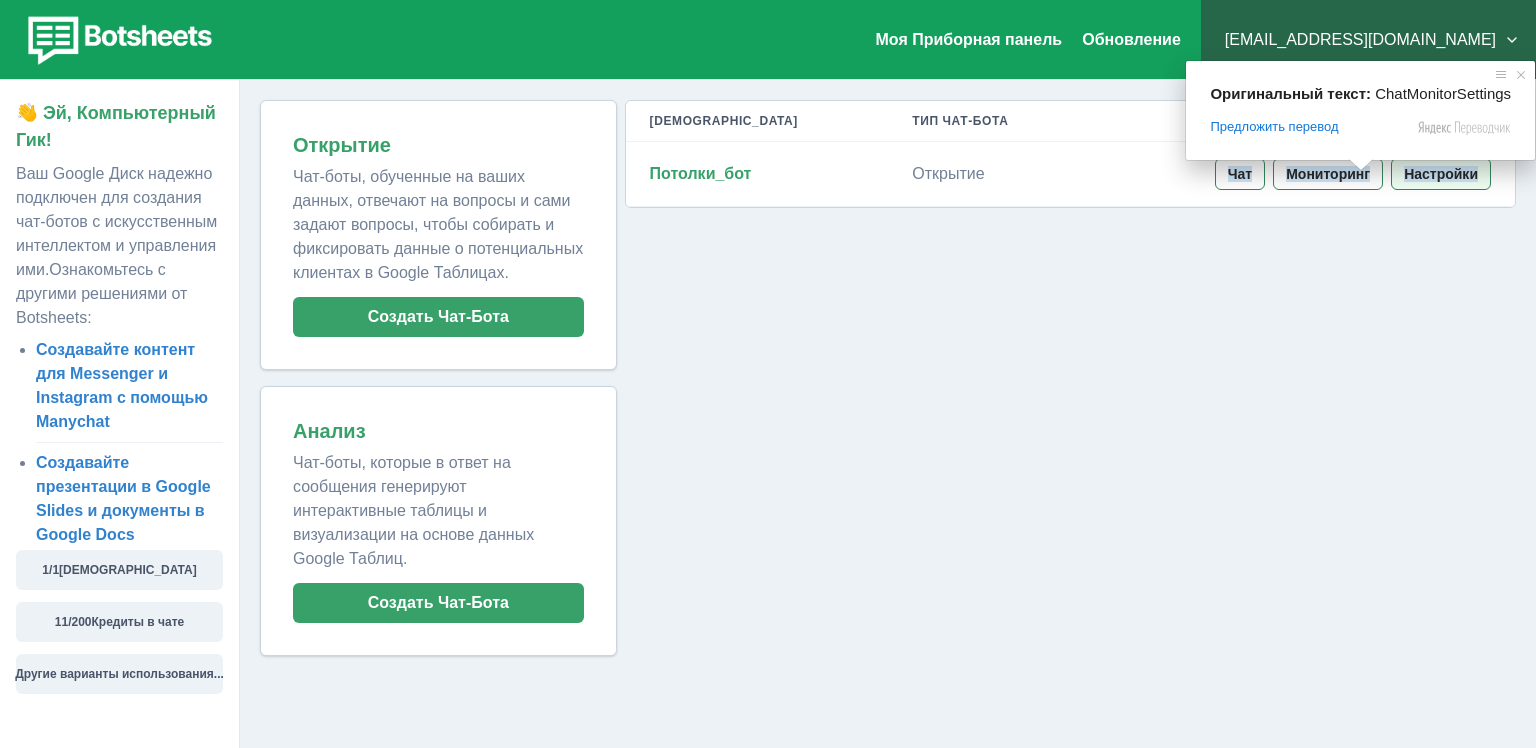 click on "Настройки" at bounding box center [1441, 174] 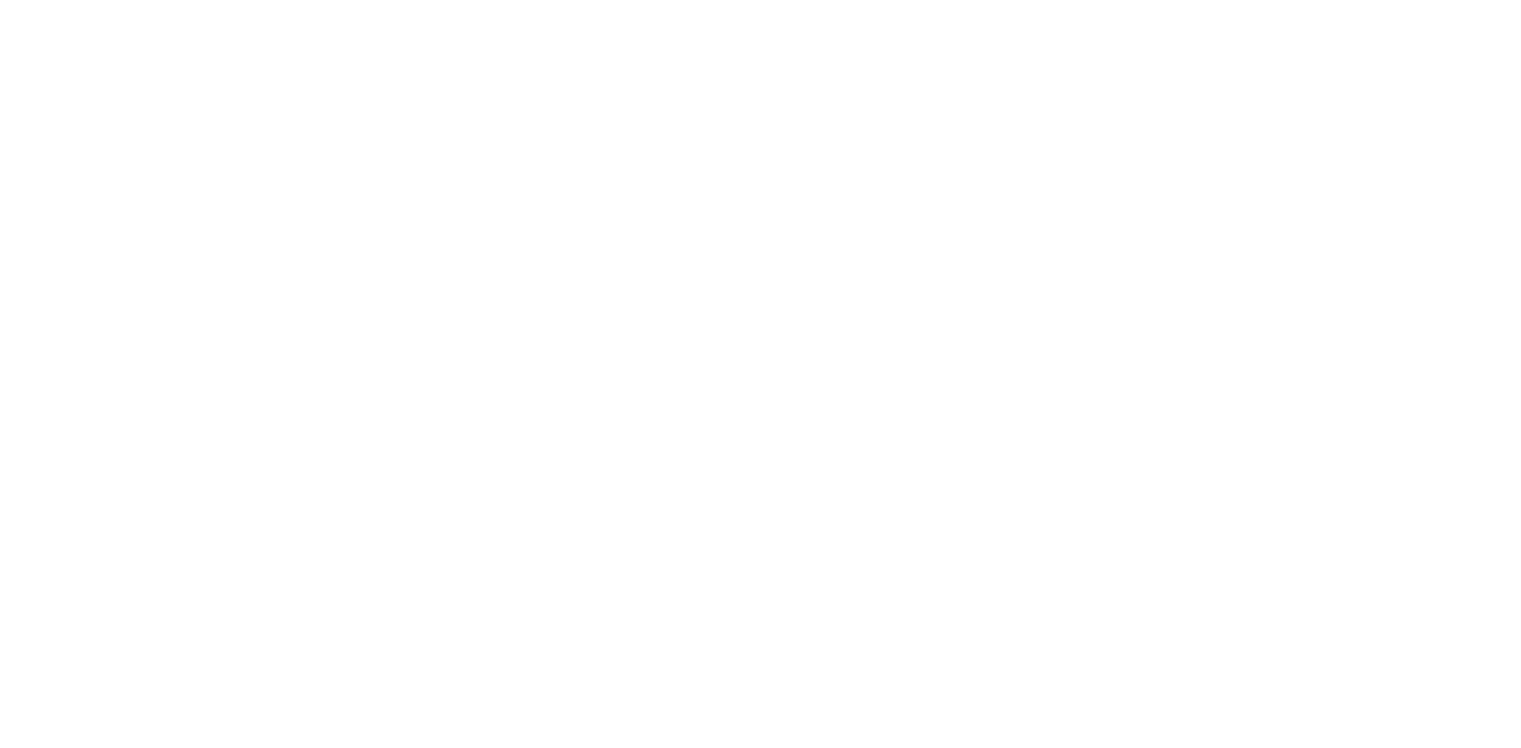 scroll, scrollTop: 0, scrollLeft: 0, axis: both 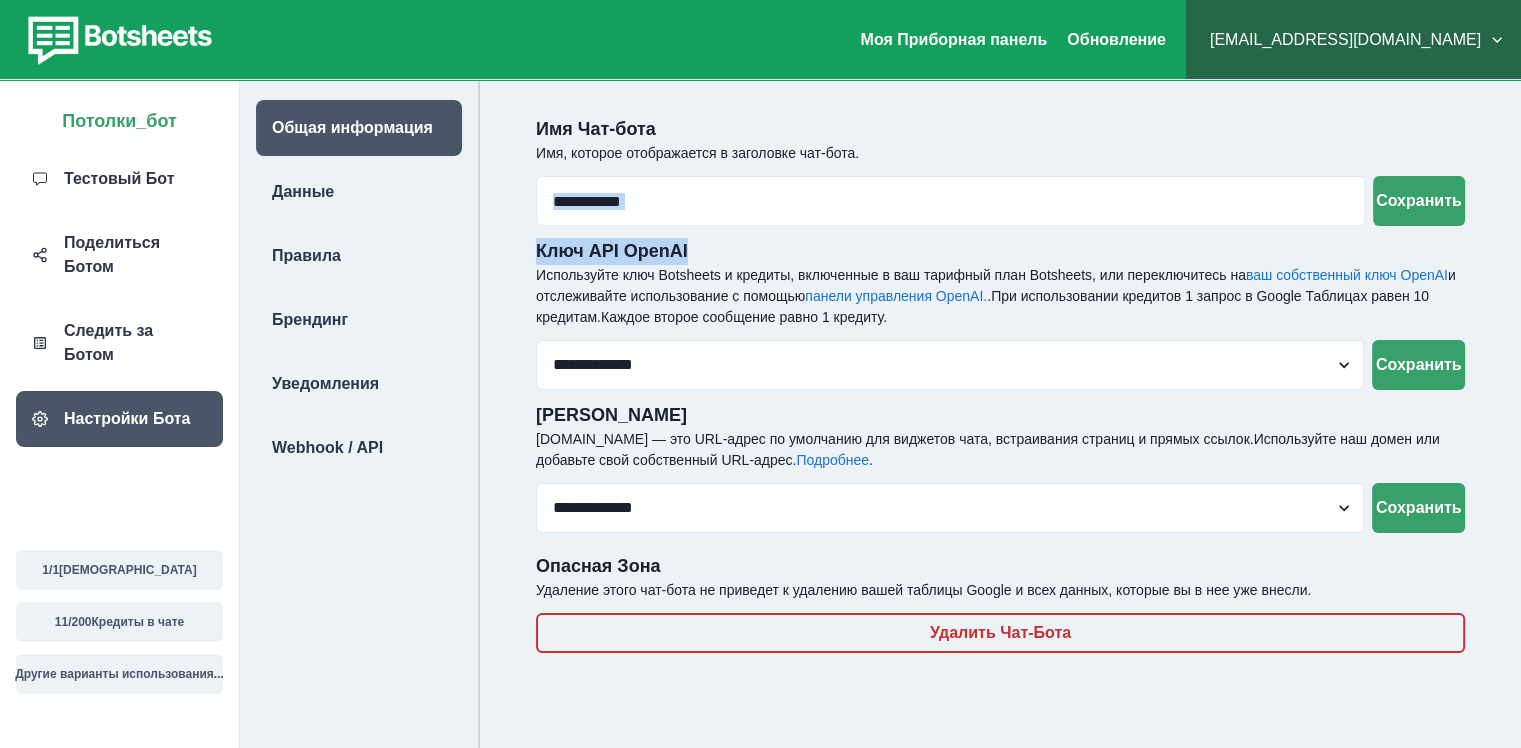 drag, startPoint x: 1329, startPoint y: 260, endPoint x: 752, endPoint y: 288, distance: 577.67896 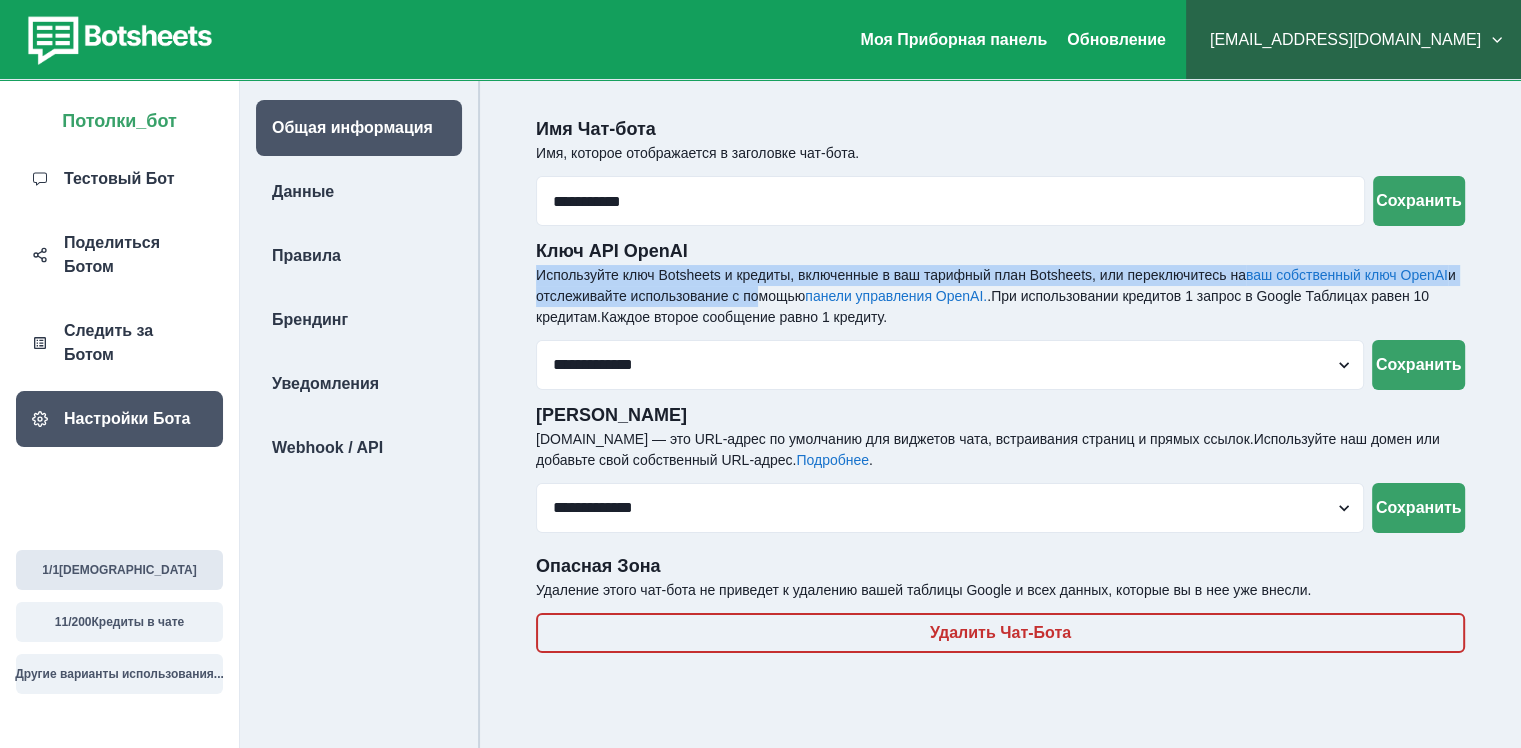 click on "1 / 1  Чат-боты" at bounding box center (119, 570) 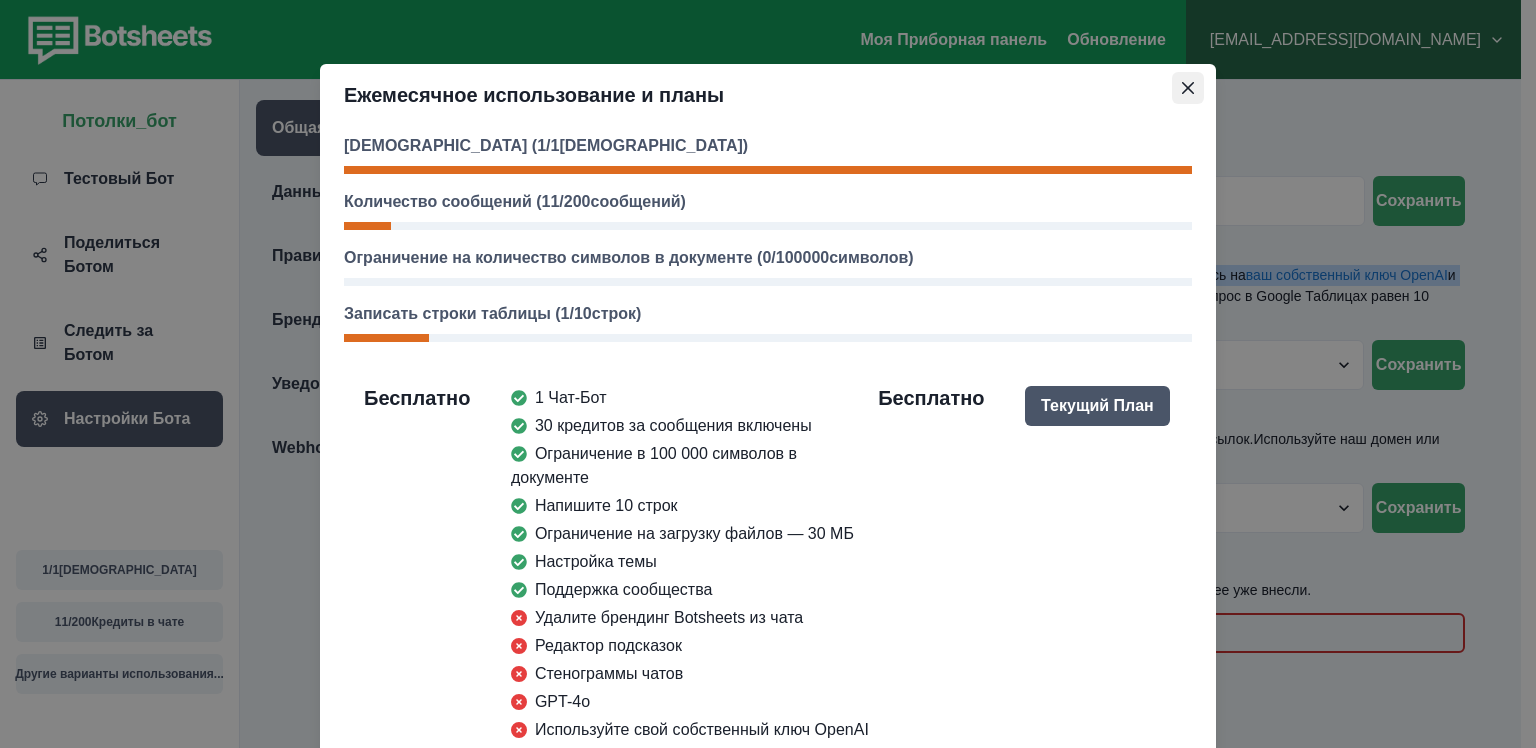 click 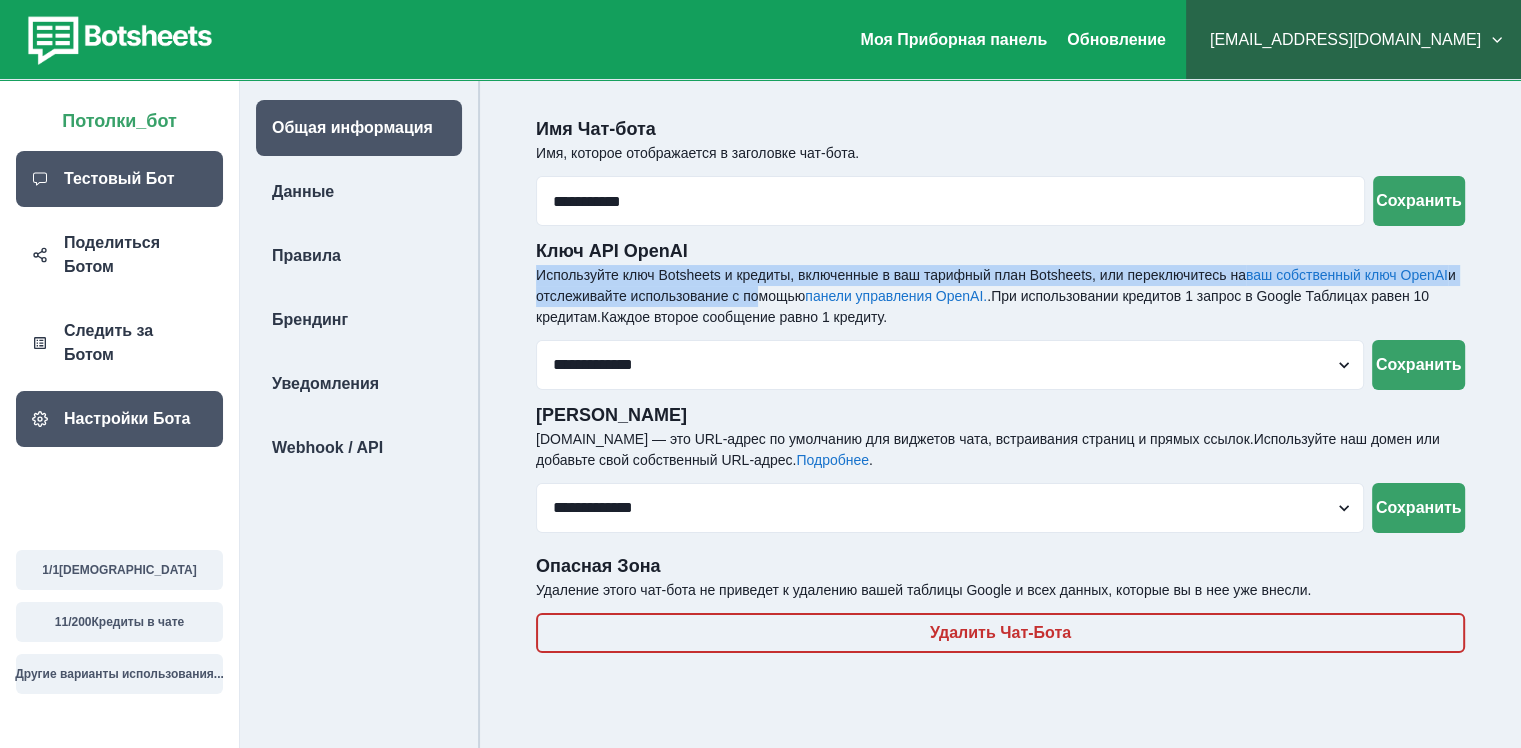click on "Тестовый Бот" at bounding box center [119, 179] 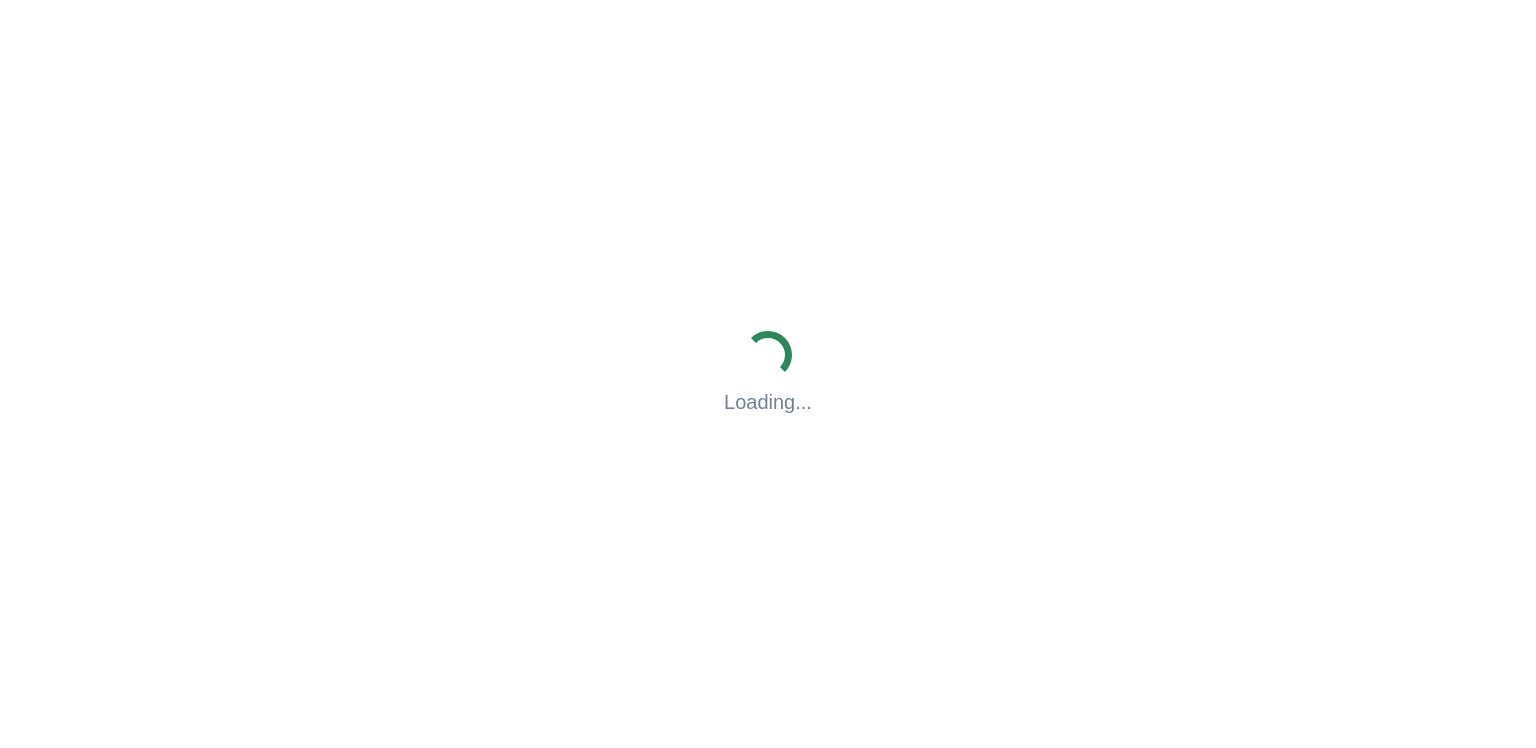 scroll, scrollTop: 0, scrollLeft: 0, axis: both 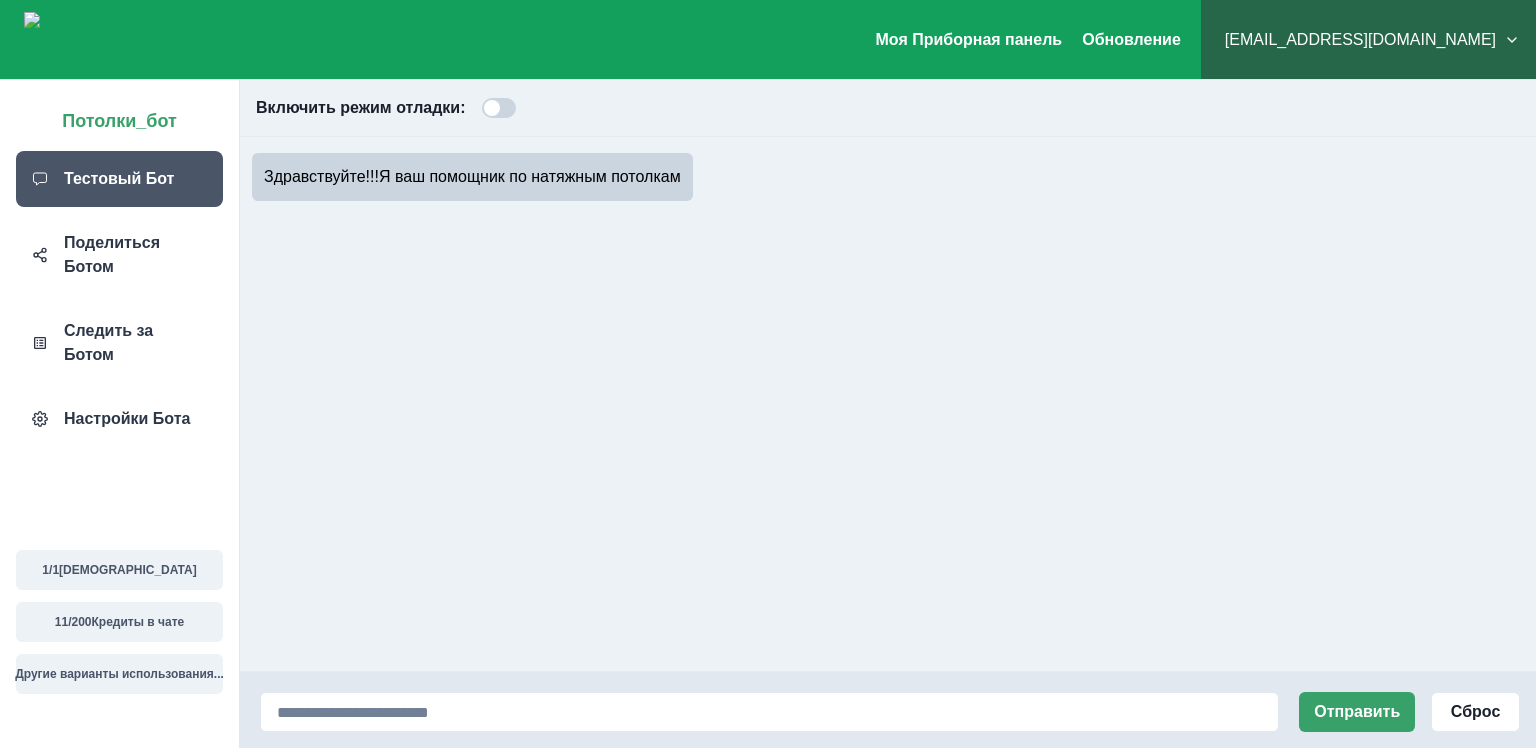 click on "[EMAIL_ADDRESS][DOMAIN_NAME]" at bounding box center [1368, 40] 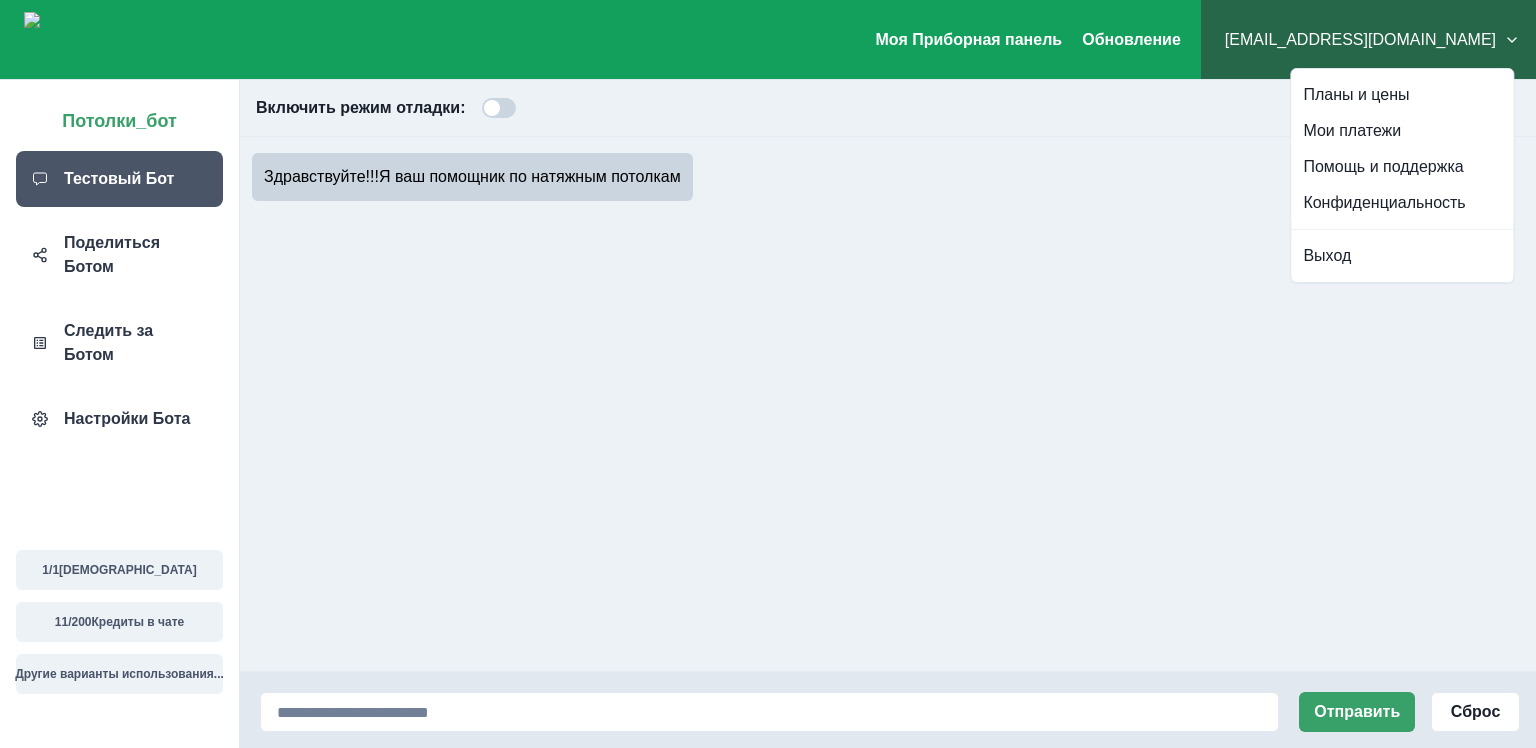 click on "Здравствуйте!!!  Я ваш помощник по натяжным потолкам" at bounding box center (888, 404) 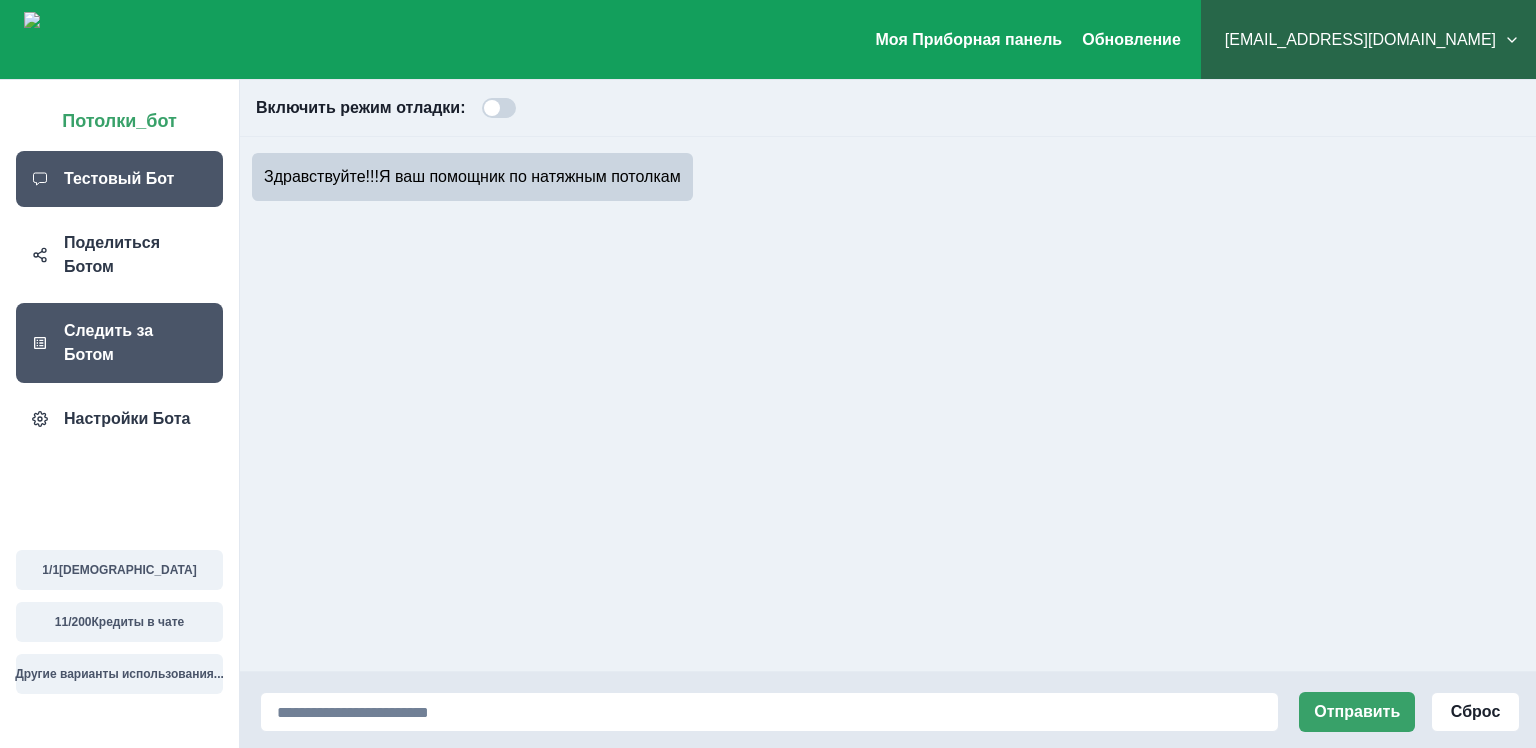 click on "Следить за Ботом" at bounding box center [119, 343] 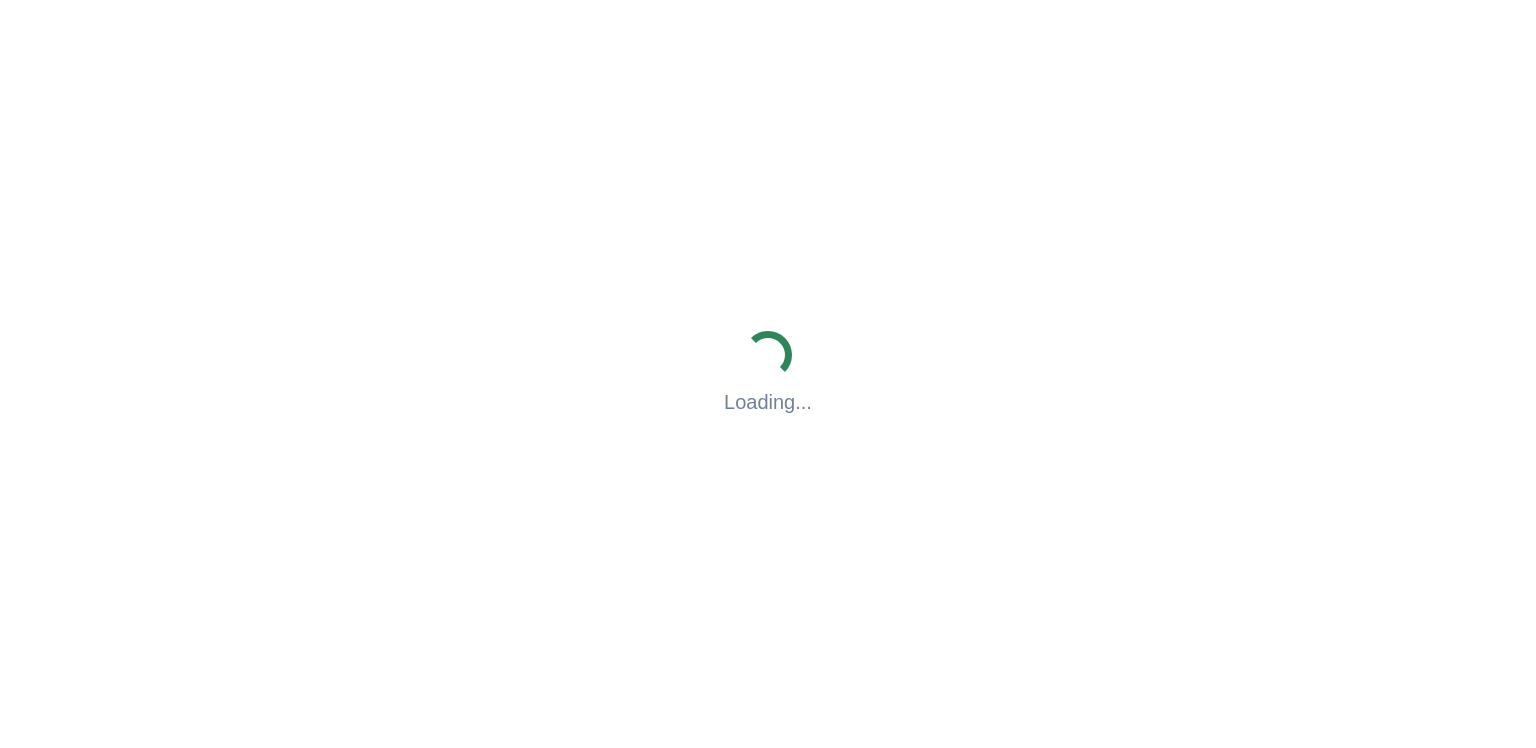 scroll, scrollTop: 0, scrollLeft: 0, axis: both 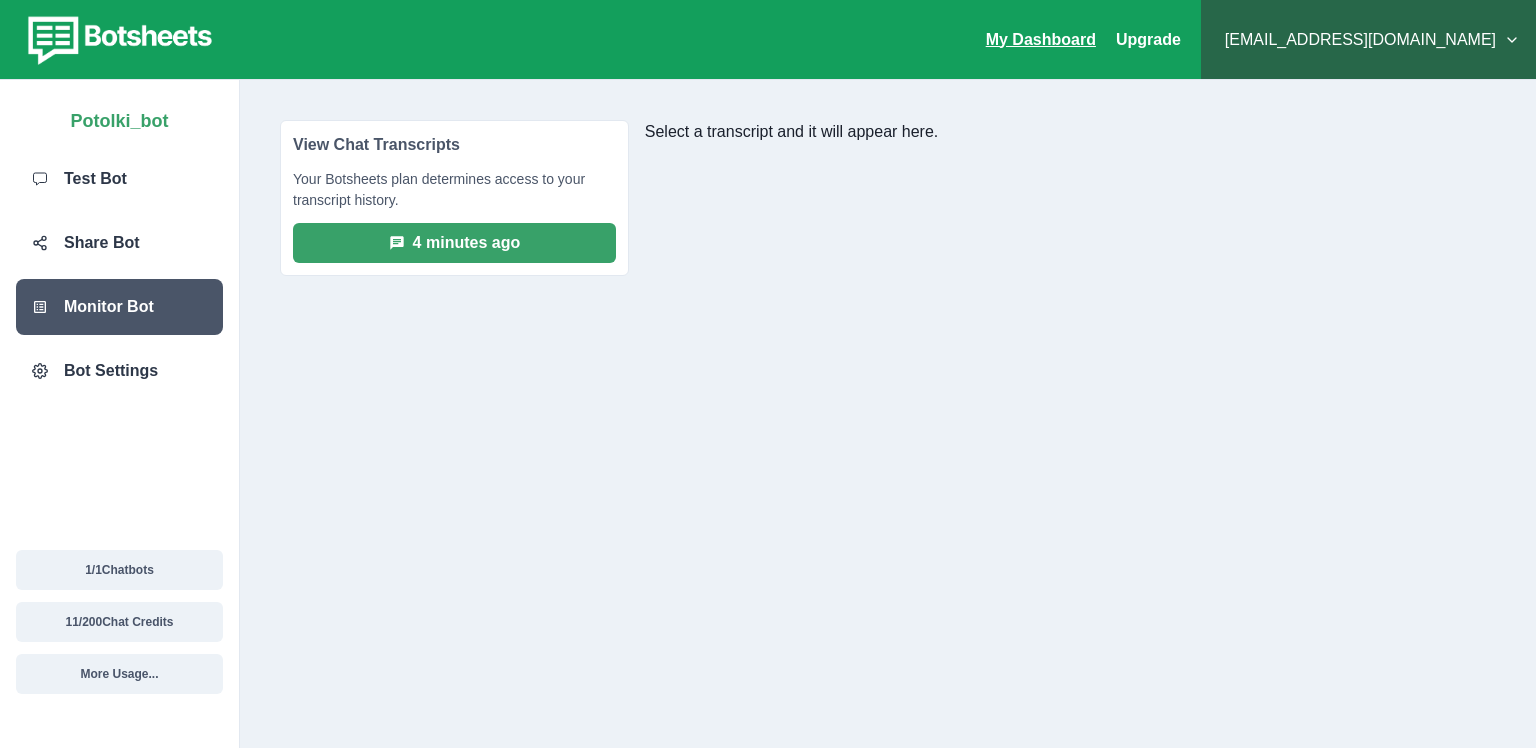 click on "My Dashboard" at bounding box center (1041, 39) 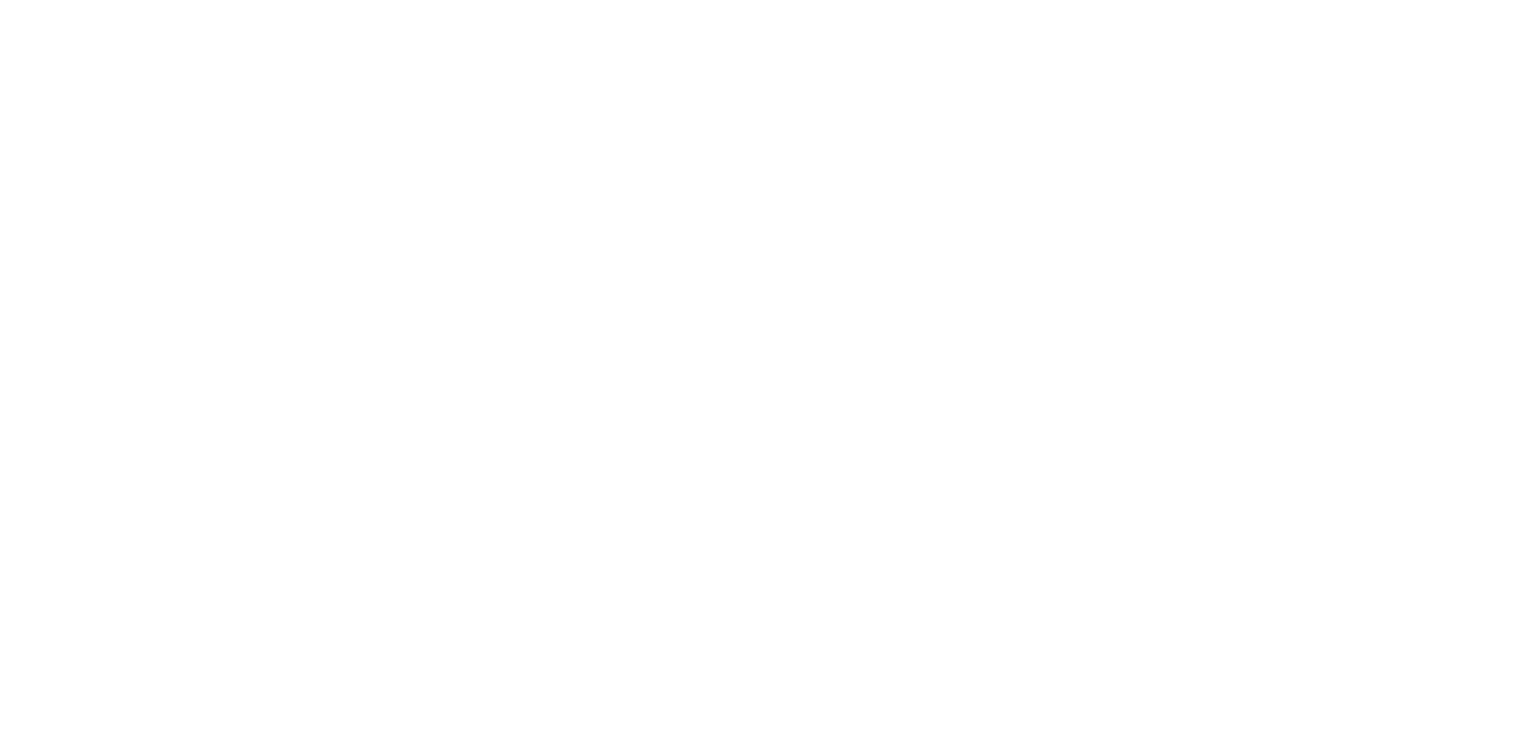 scroll, scrollTop: 0, scrollLeft: 0, axis: both 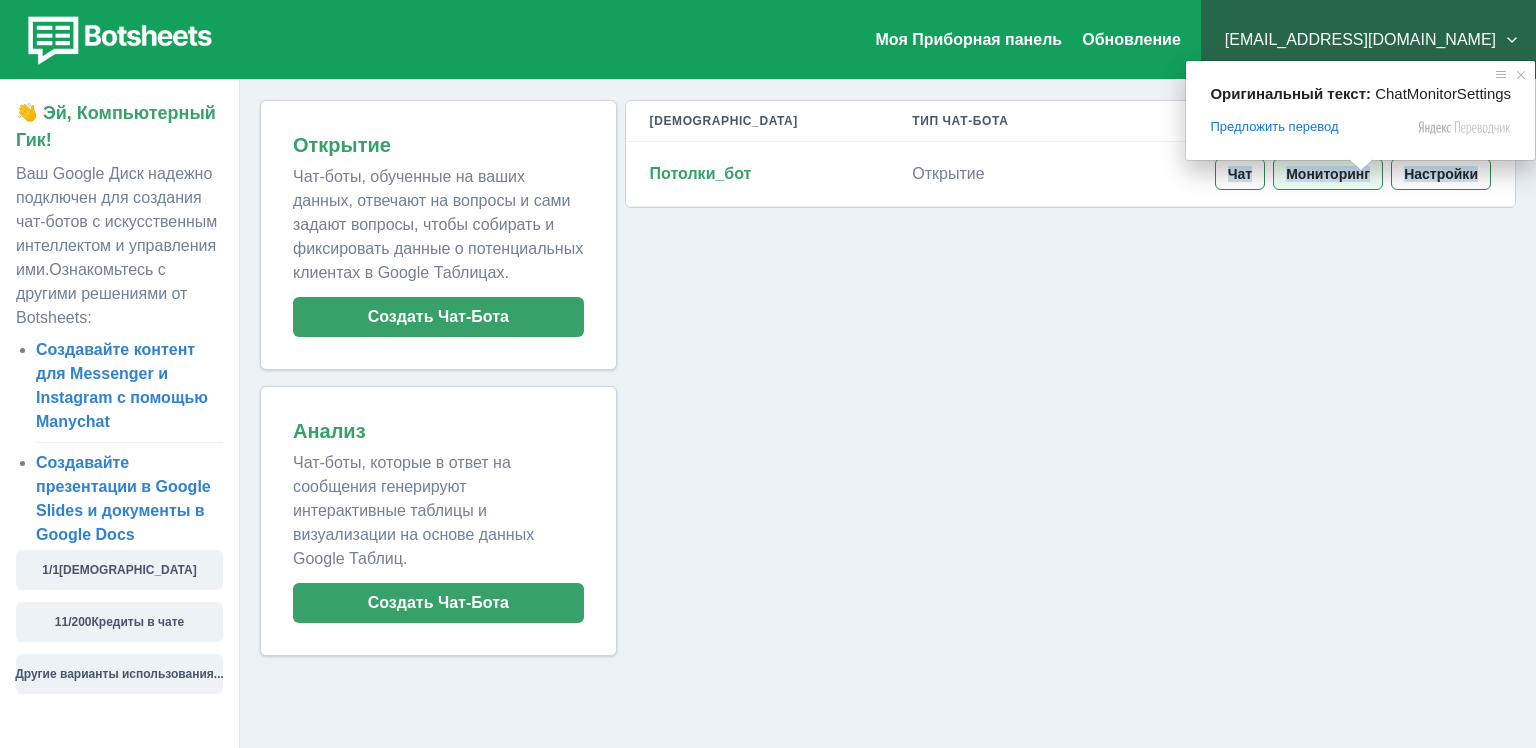 click on "Мониторинг" at bounding box center [1328, 174] 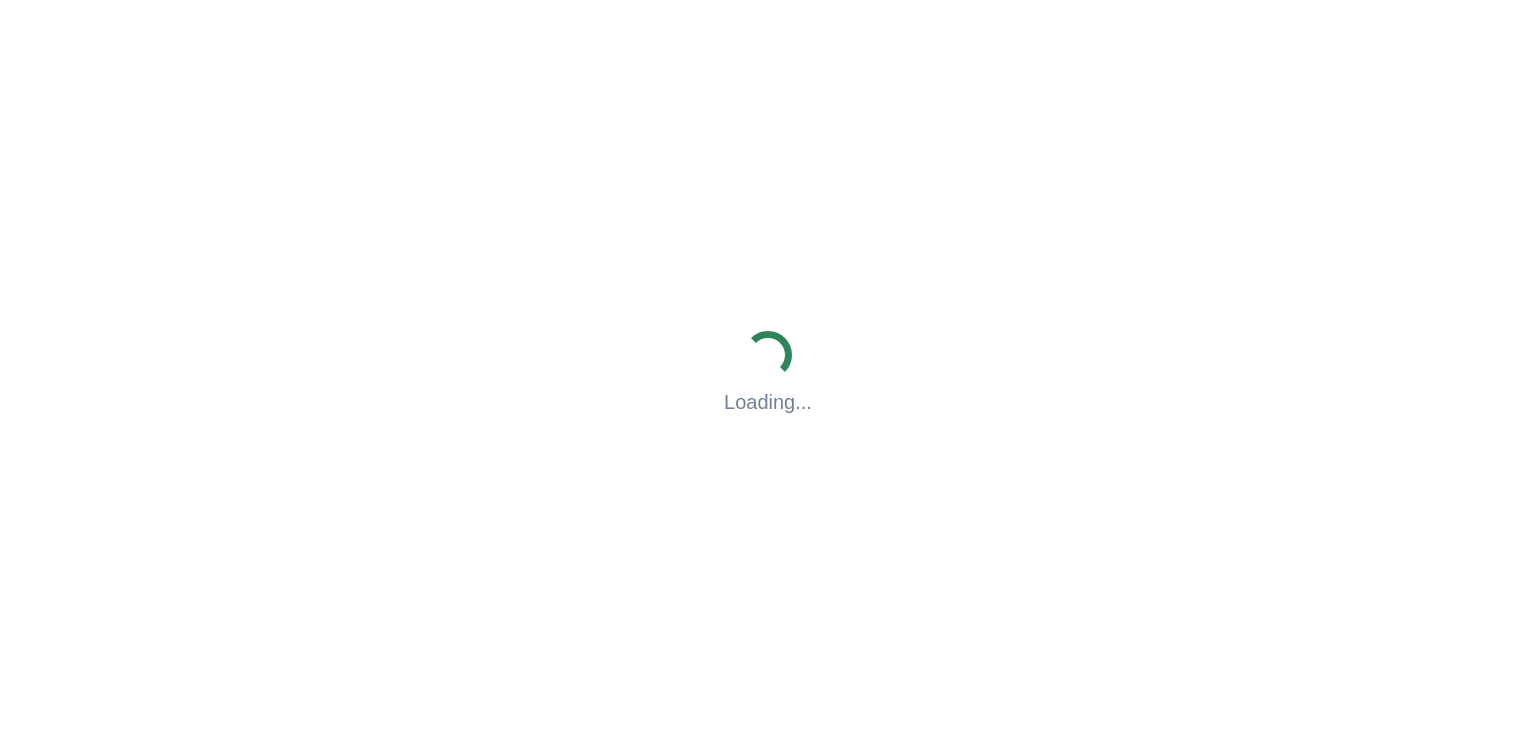 scroll, scrollTop: 0, scrollLeft: 0, axis: both 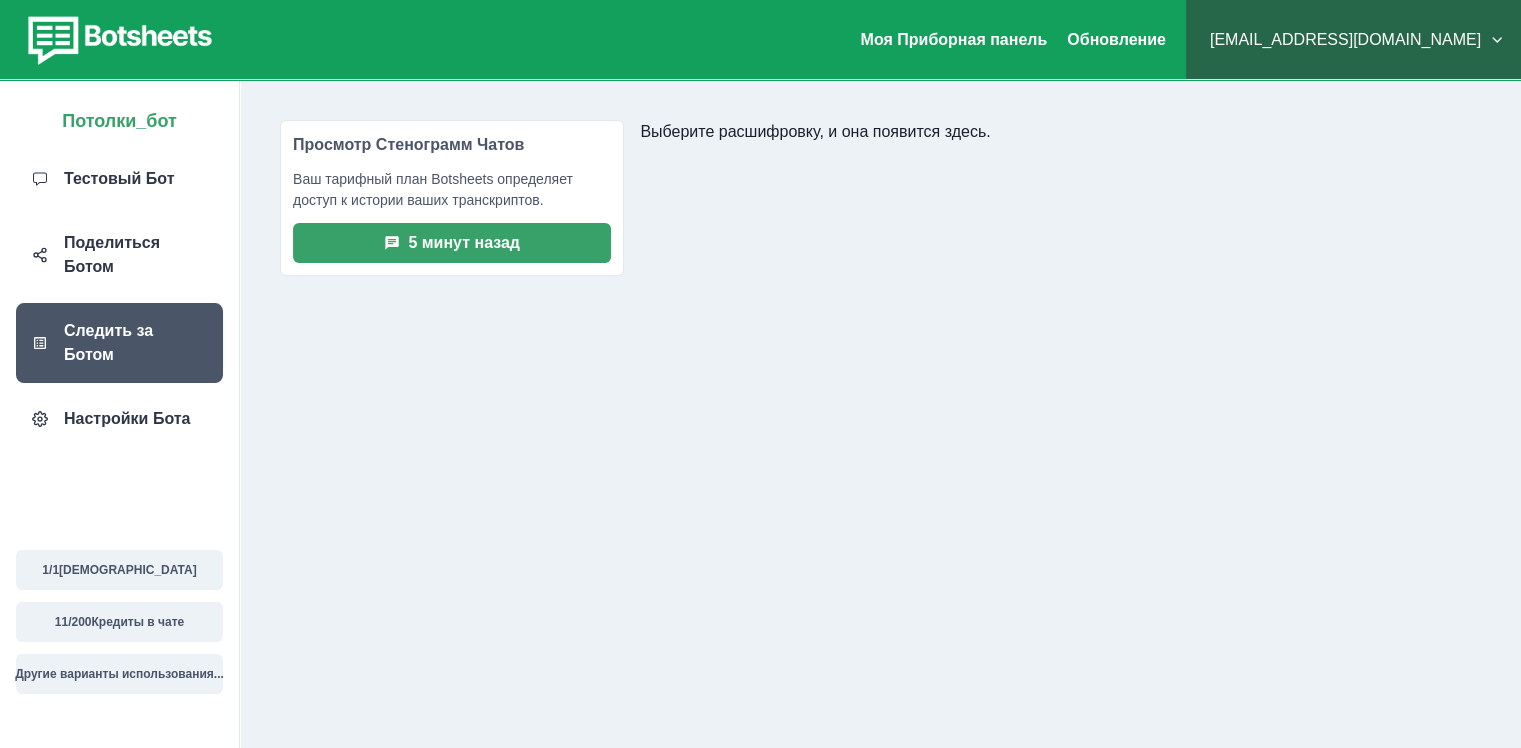 click on "Выберите расшифровку, и она появится здесь." at bounding box center (1060, 414) 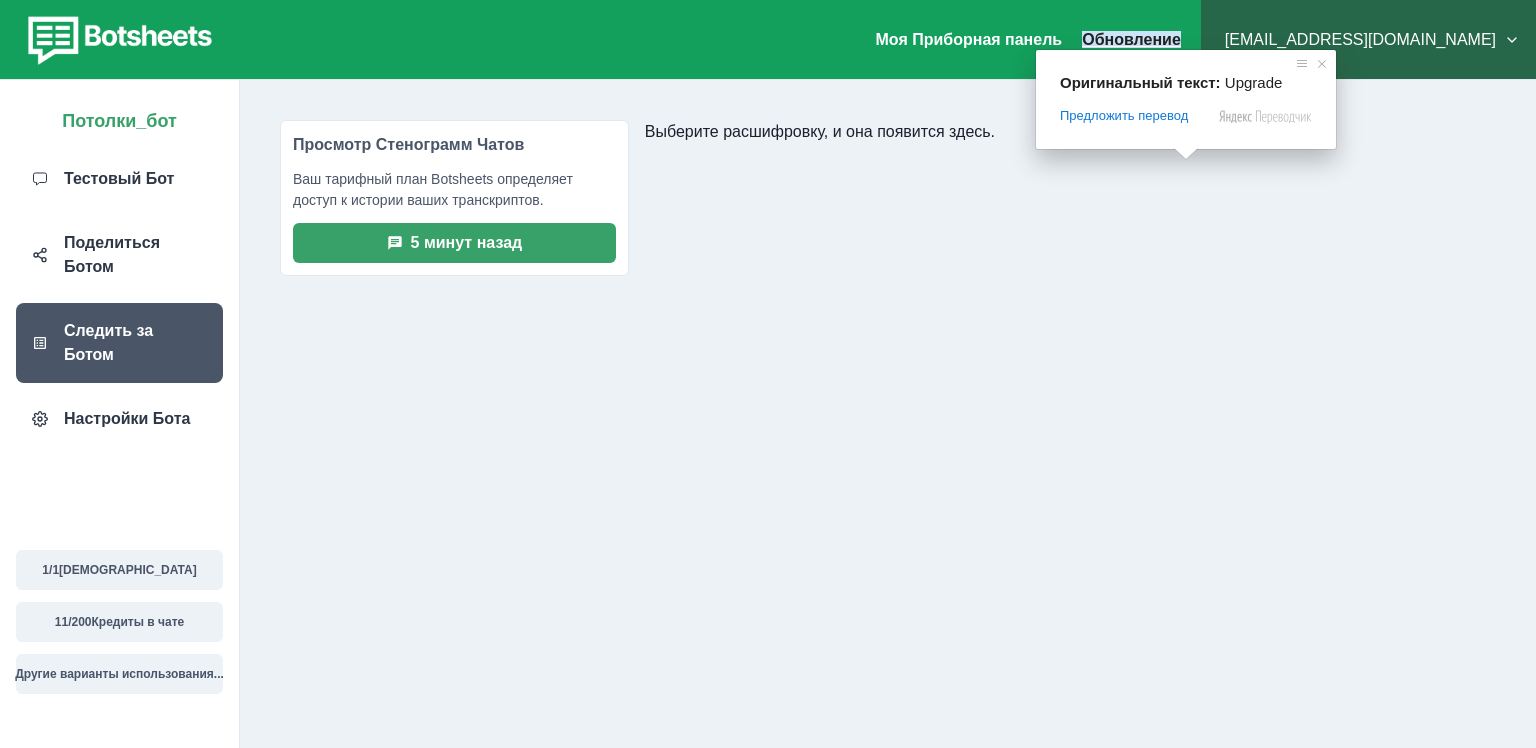 click on "Моя Приборная панель Обновление [EMAIL_ADDRESS][DOMAIN_NAME] Планы и цены Мои платежи Помощь и поддержка Конфиденциальность Выход Потолки_бот Тестовый Бот Поделиться Ботом Следить за Ботом Настройки Бота 1 / 1  Чат-боты 11 / 200  Кредиты в чате Другие варианты использования... Просмотр Стенограмм Чатов Ваш тарифный план Botsheets определяет доступ к истории ваших транскриптов. 5 минут назад Выберите расшифровку, и она появится здесь. Оригинальный текст:   Upgrade Предложить перевод Отправить Спасибо, перевод отправлен Отключить подсказку с оригинальным текстом" at bounding box center (768, 374) 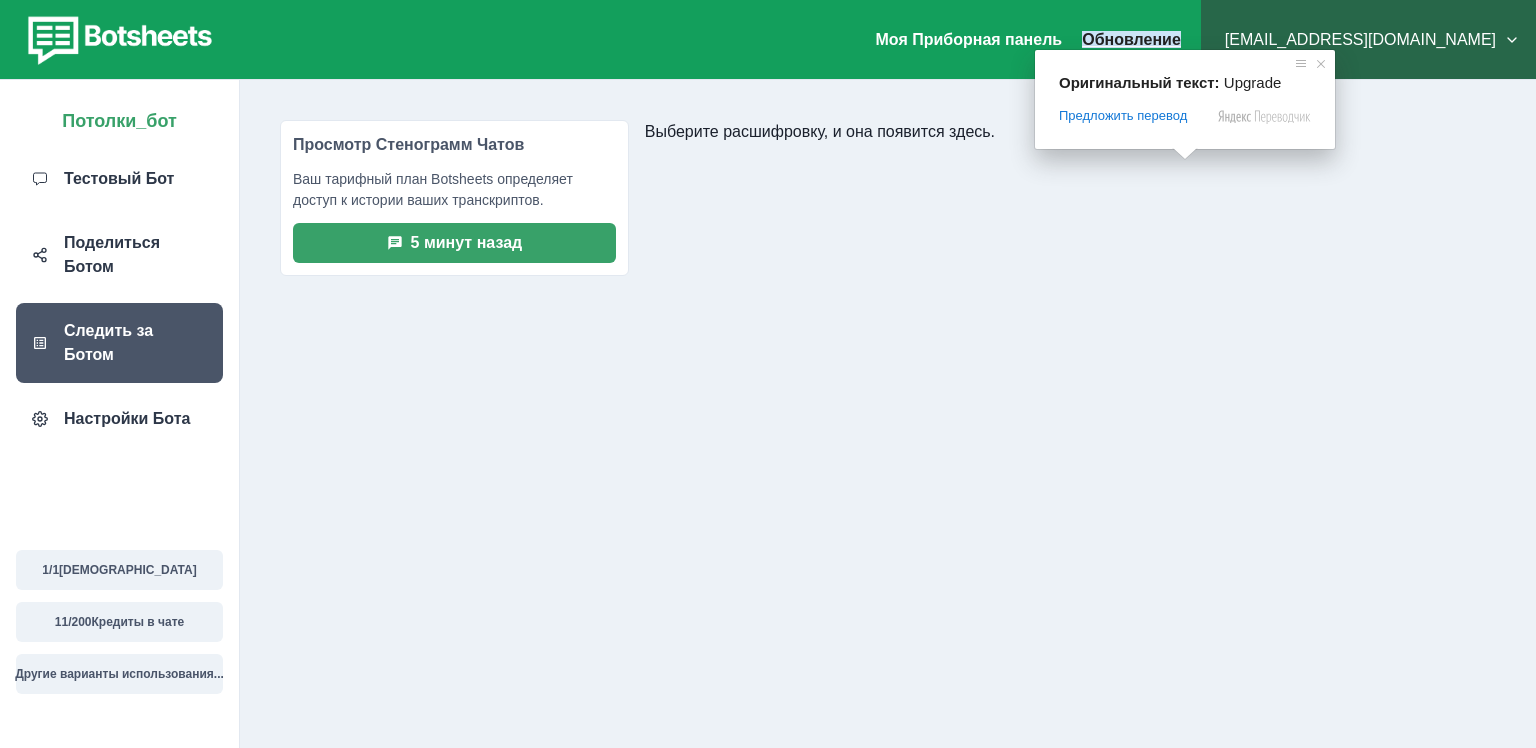 click on "Обновление" at bounding box center [1131, 39] 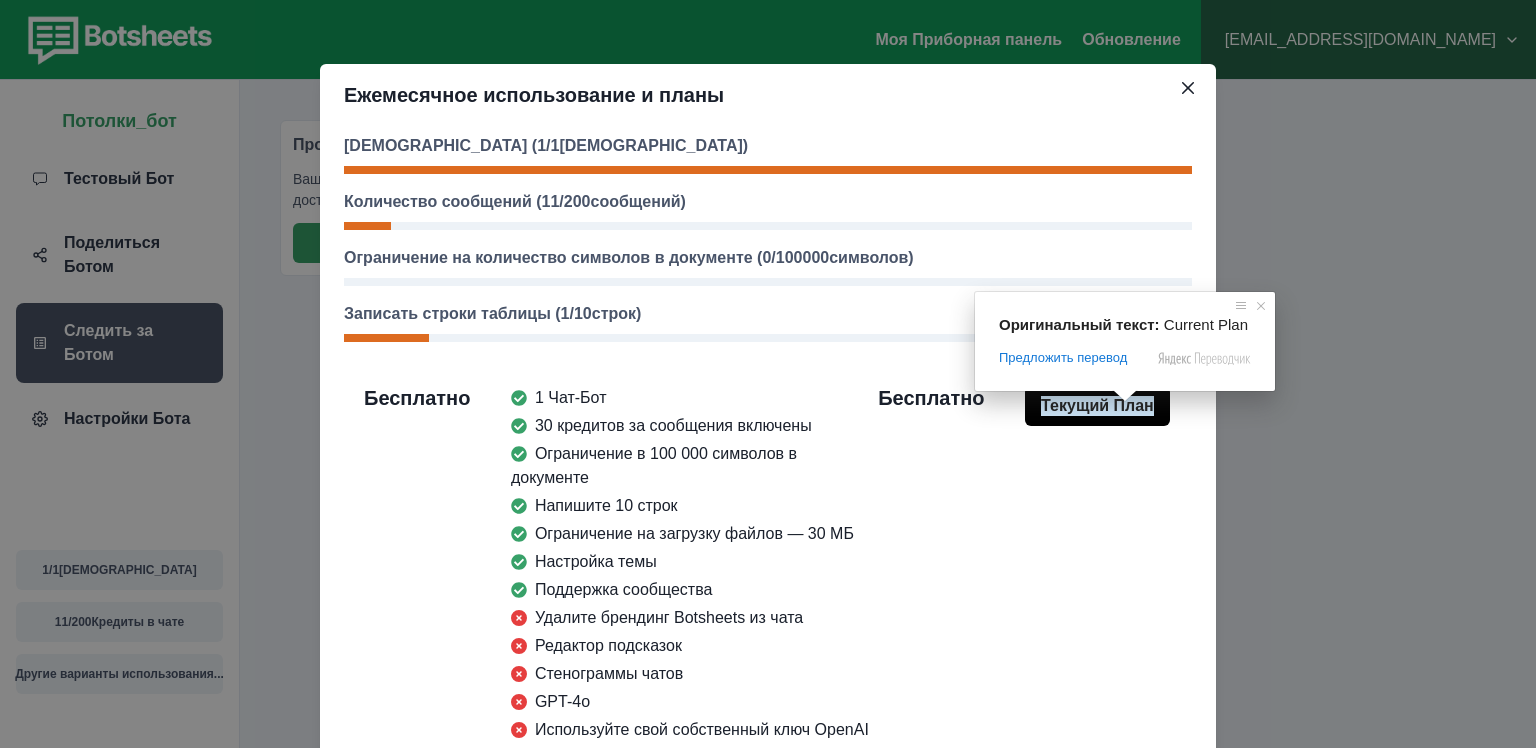 click on "Моя Приборная панель Обновление 63svetlana1988@gmail.com Планы и цены Мои платежи Помощь и поддержка Конфиденциальность Выход Потолки_бот Тестовый Бот Поделиться Ботом Следить за Ботом Настройки Бота 1 / 1  Чат-боты 11 / 200  Кредиты в чате Другие варианты использования... Просмотр Стенограмм Чатов Ваш тарифный план Botsheets определяет доступ к истории ваших транскриптов. 5 минут назад Выберите расшифровку, и она появится здесь. Оригинальный текст:   Current Plan Предложить перевод Отправить Спасибо, перевод отправлен Отключить подсказку с оригинальным текстом Чат-боты ( 1 / 1 11 / 0" at bounding box center (768, 374) 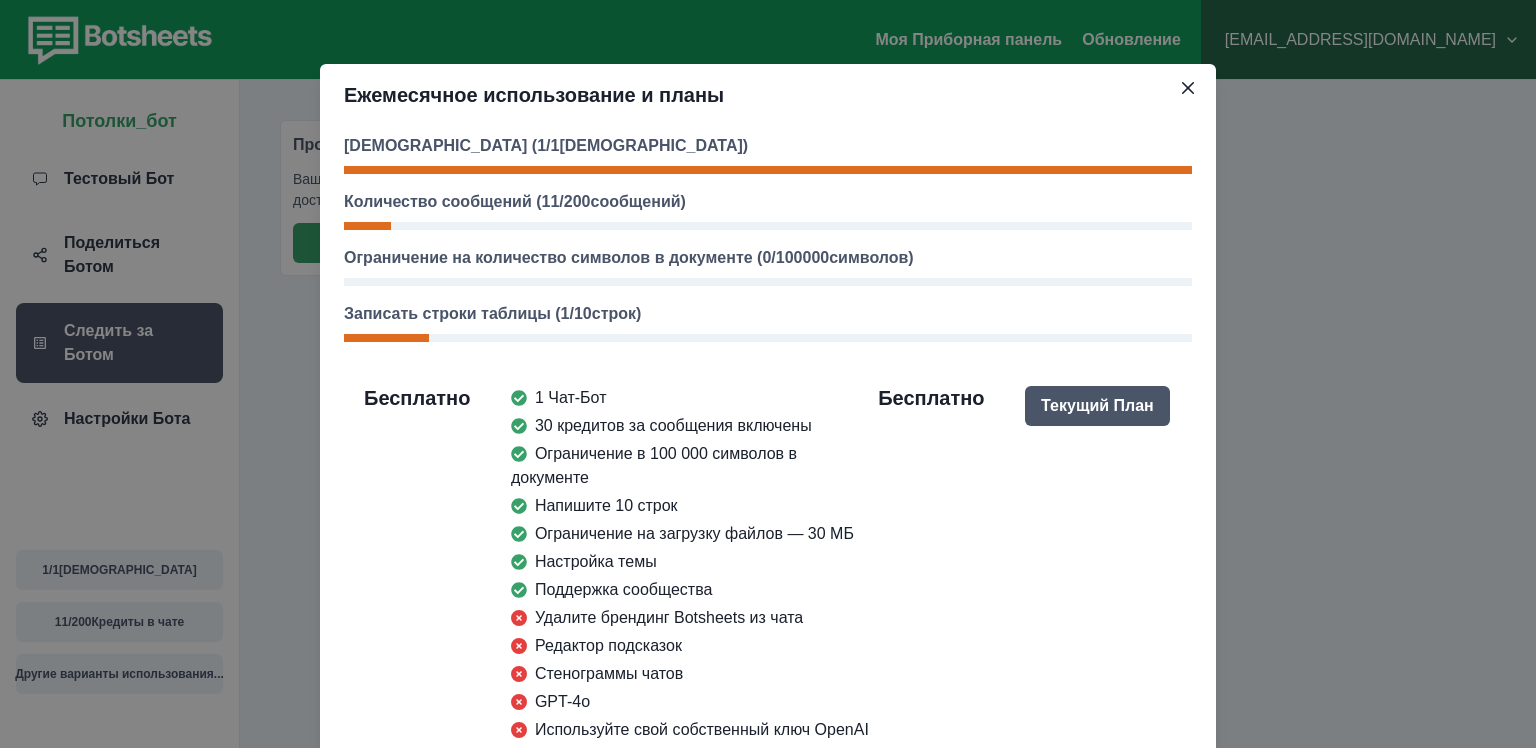 drag, startPoint x: 1194, startPoint y: 422, endPoint x: 1168, endPoint y: 244, distance: 179.88885 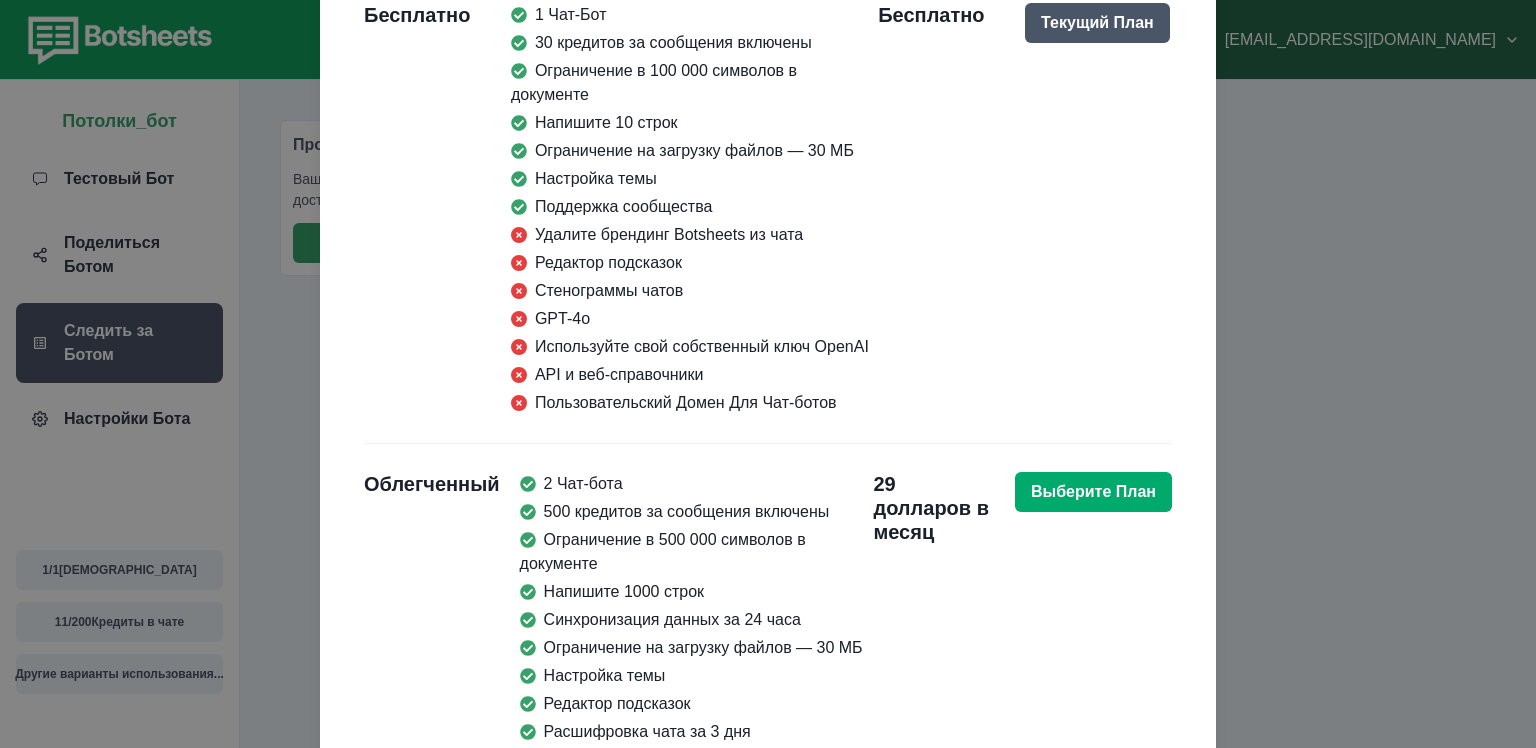scroll, scrollTop: 52, scrollLeft: 0, axis: vertical 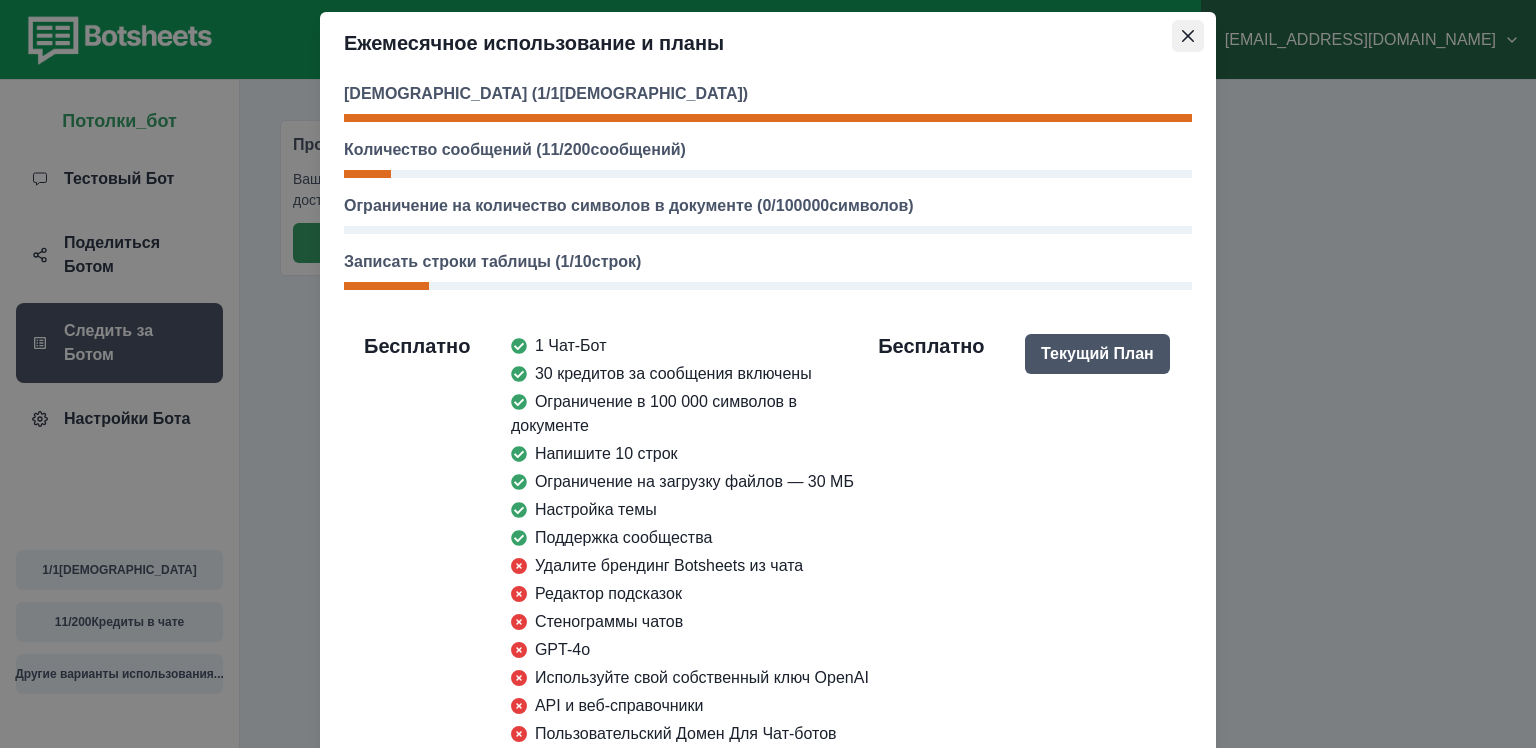 click 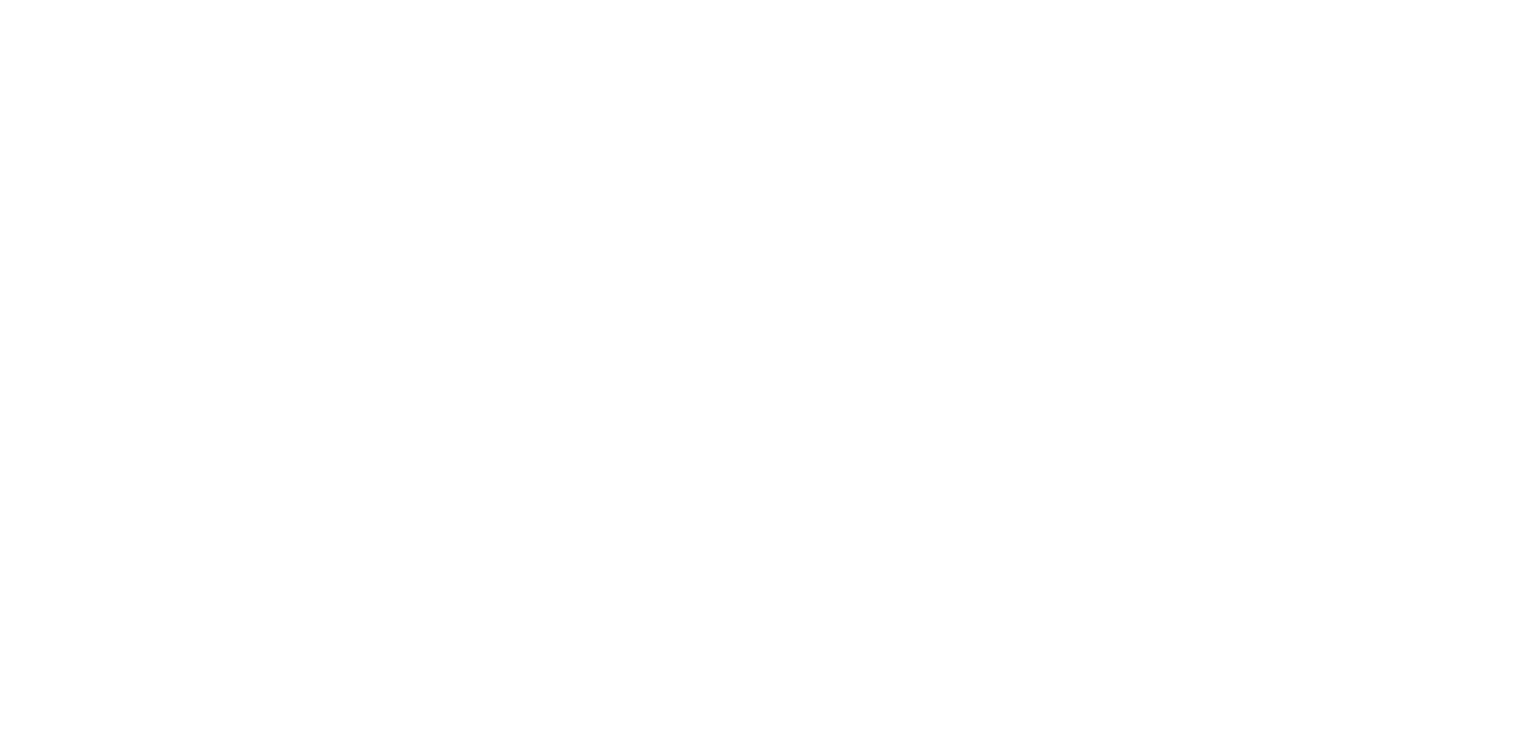 scroll, scrollTop: 0, scrollLeft: 0, axis: both 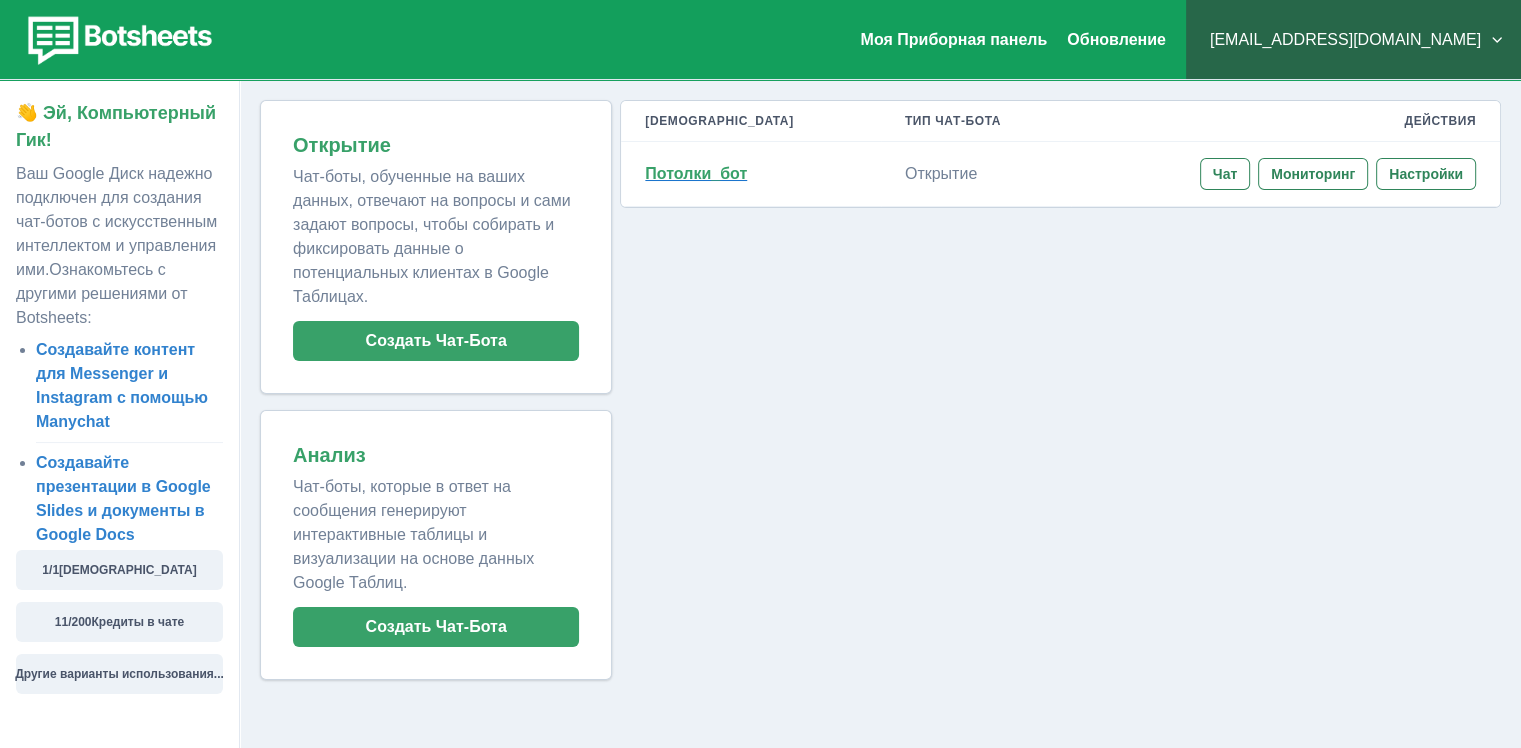 click on "Моя Приборная панель Обновление 63svetlana1988@gmail.com Планы и цены Мои платежи Помощь и поддержка Конфиденциальность Выход 👋 Эй, Компьютерный Гик! Ваш Google Диск надежно подключен для создания чат-ботов с искусственным интеллектом и управления ими.  Ознакомьтесь с другими решениями от Botsheets: Создавайте контент для Messenger и Instagram с помощью Manychat Создавайте презентации в Google Slides и документы в Google Docs 1 / 1  Чат-боты 11 / 200  Кредиты в чате Другие варианты использования... Открытие Создать Чат-Бота Анализ Создать Чат-Бота Мои Чат-боты Тип Чат-Бота Действия Потолки_бот Открытие" at bounding box center [760, 374] 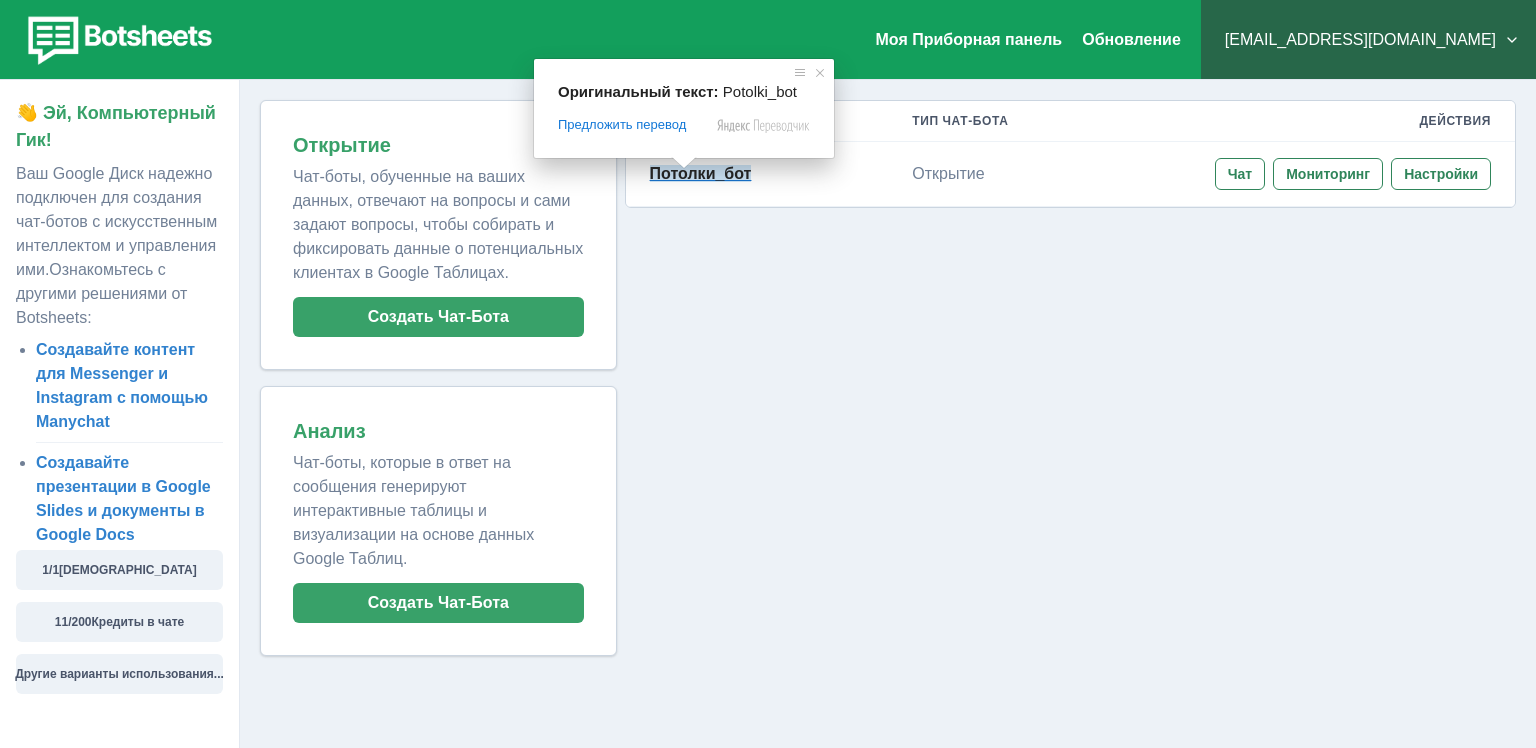 click on "Потолки_бот" at bounding box center [701, 173] 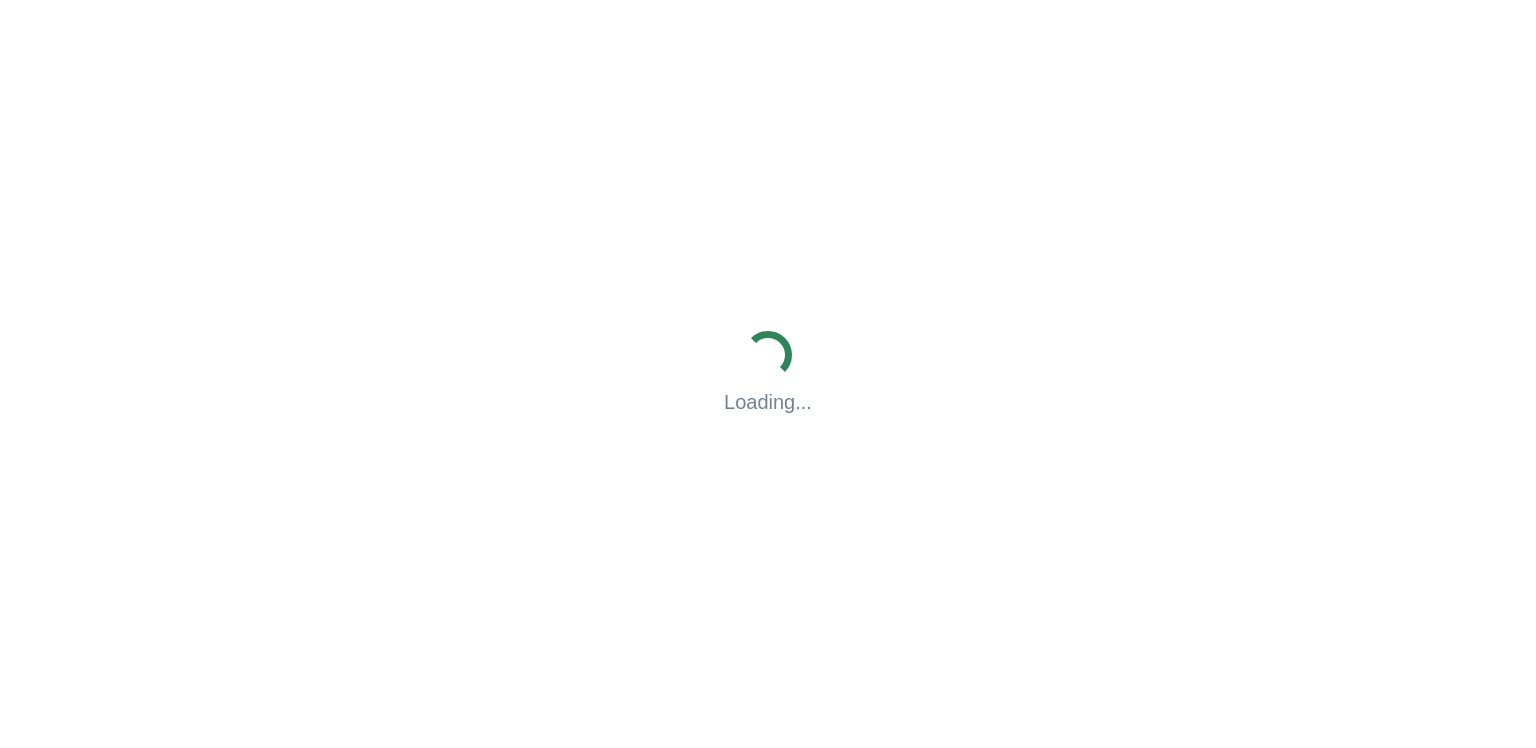 scroll, scrollTop: 0, scrollLeft: 0, axis: both 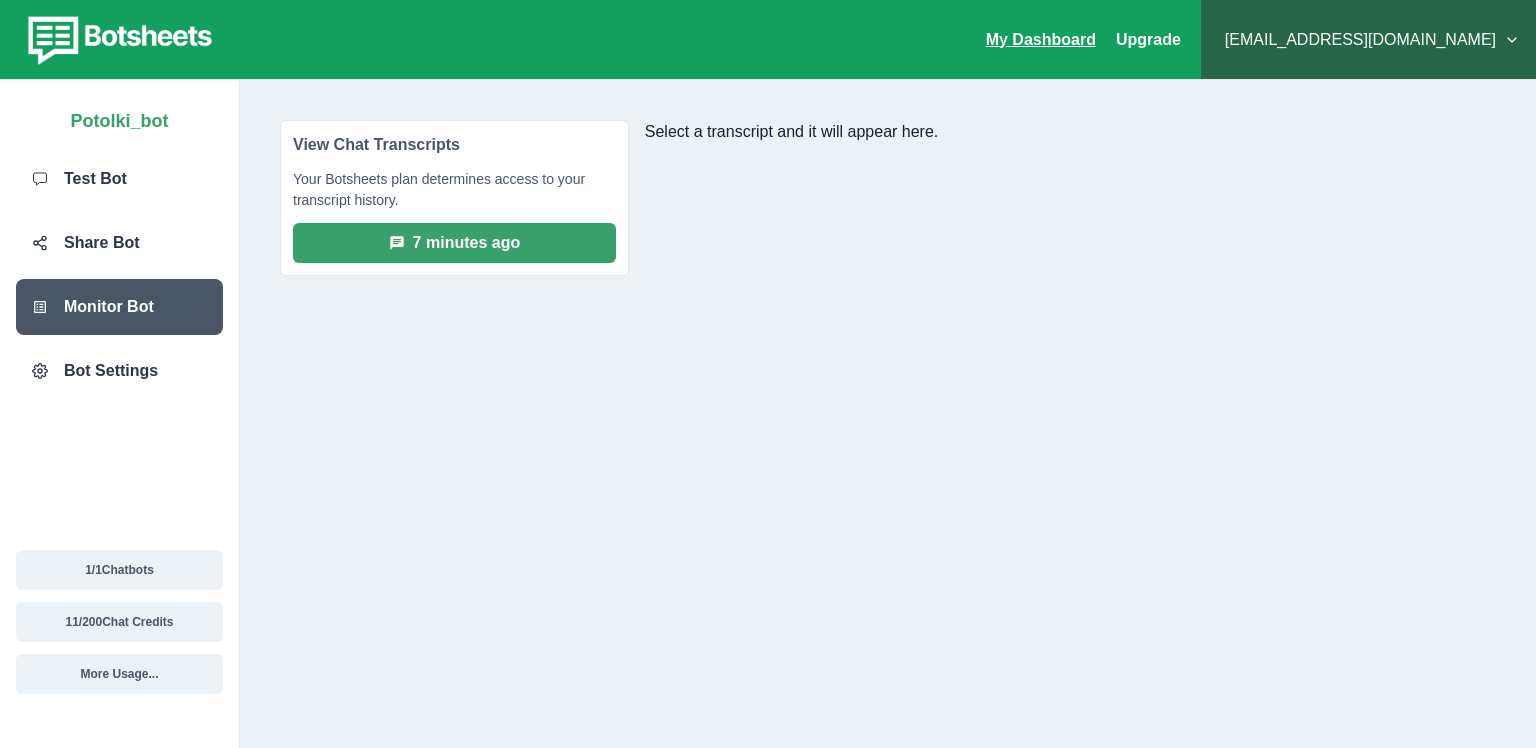 click on "My Dashboard" at bounding box center (1041, 39) 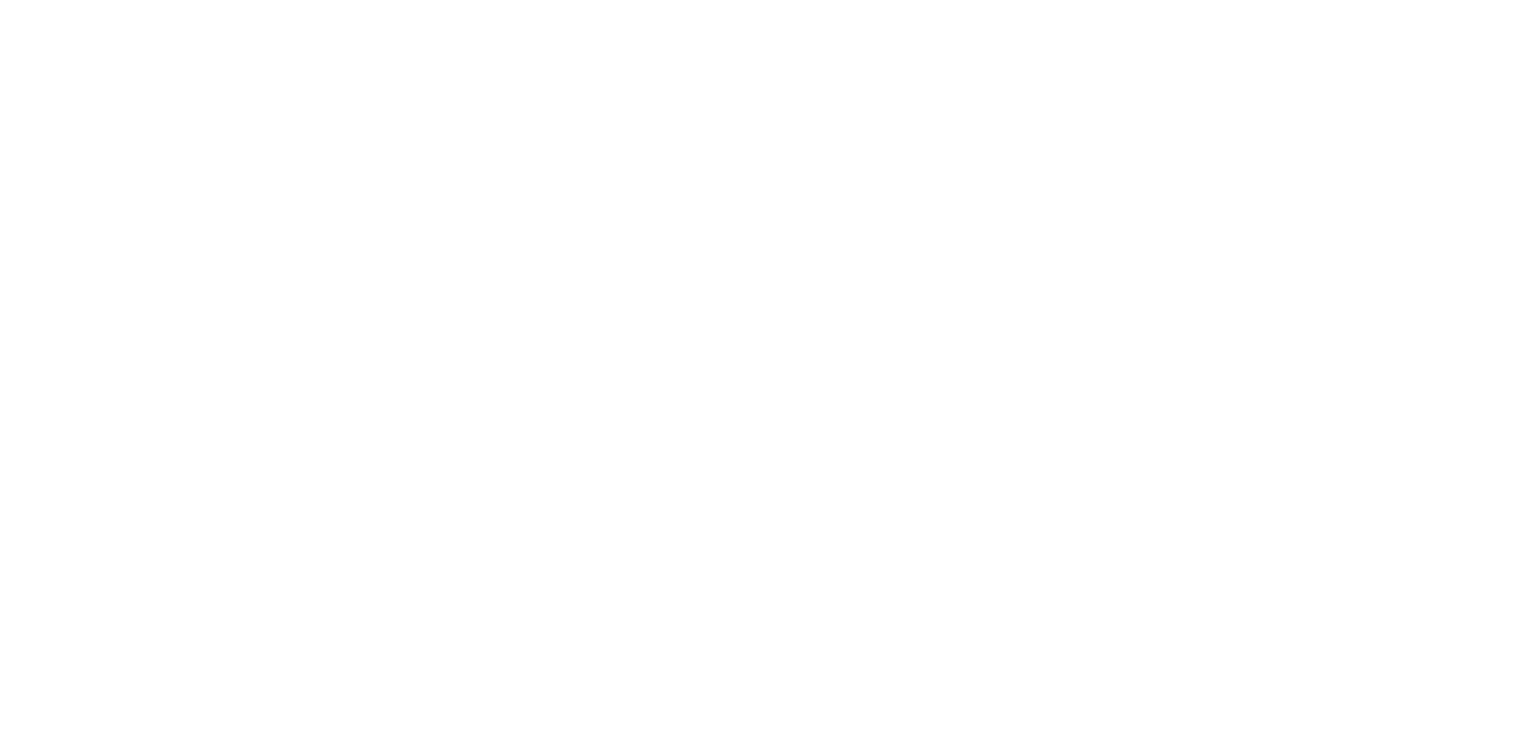 scroll, scrollTop: 0, scrollLeft: 0, axis: both 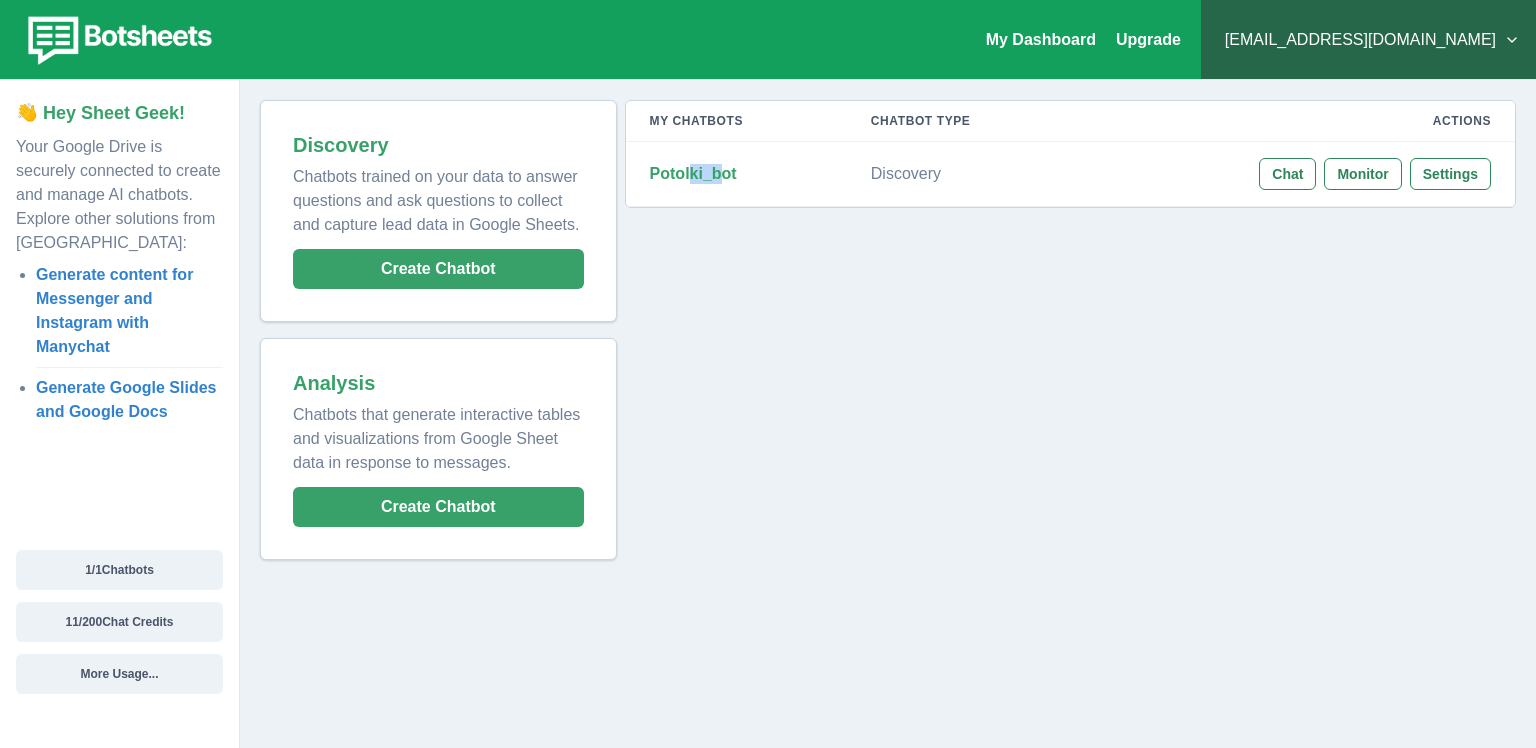 drag, startPoint x: 716, startPoint y: 178, endPoint x: 691, endPoint y: 198, distance: 32.01562 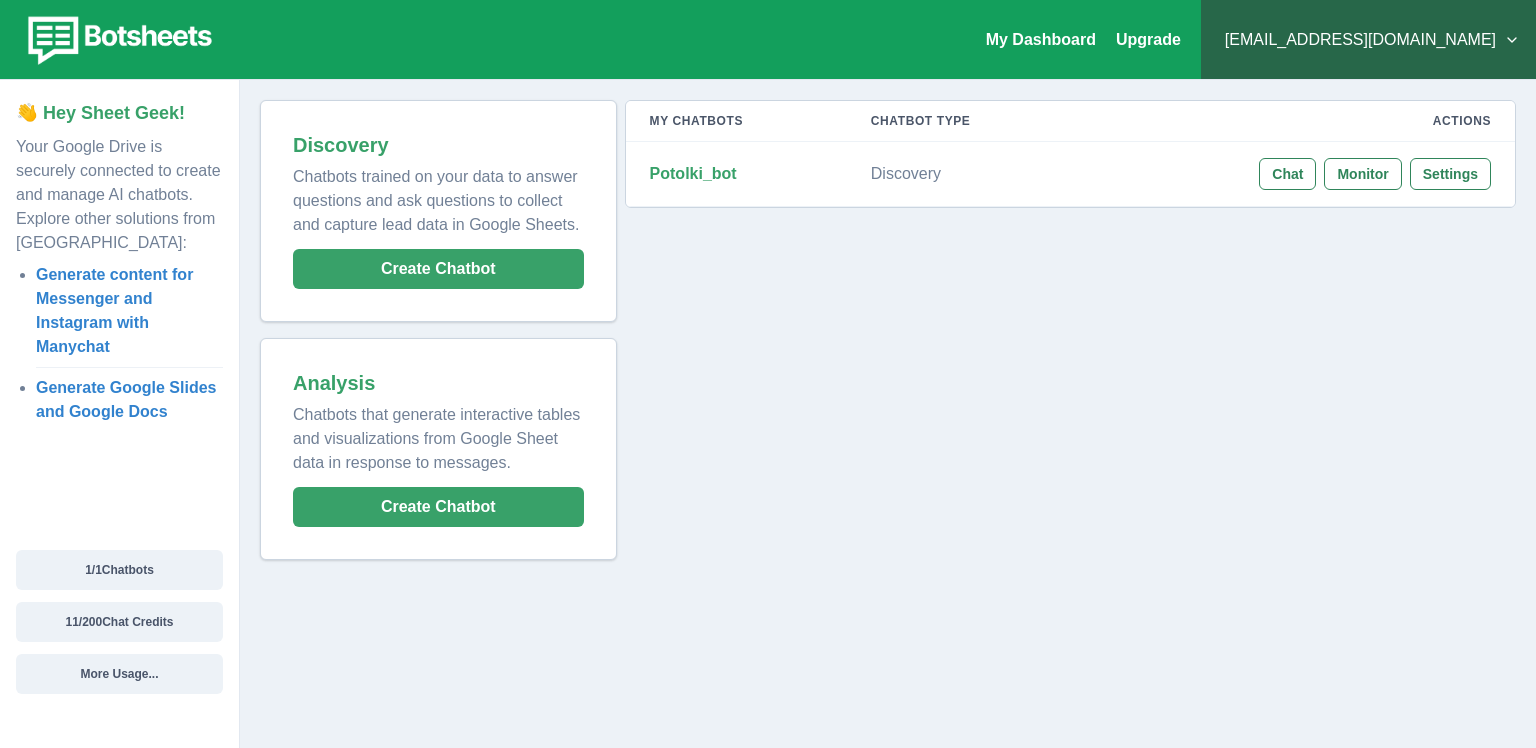 click on "My Chatbots Chatbot Type Actions Potolki_bot Discovery Chat Monitor Settings" at bounding box center (1066, 330) 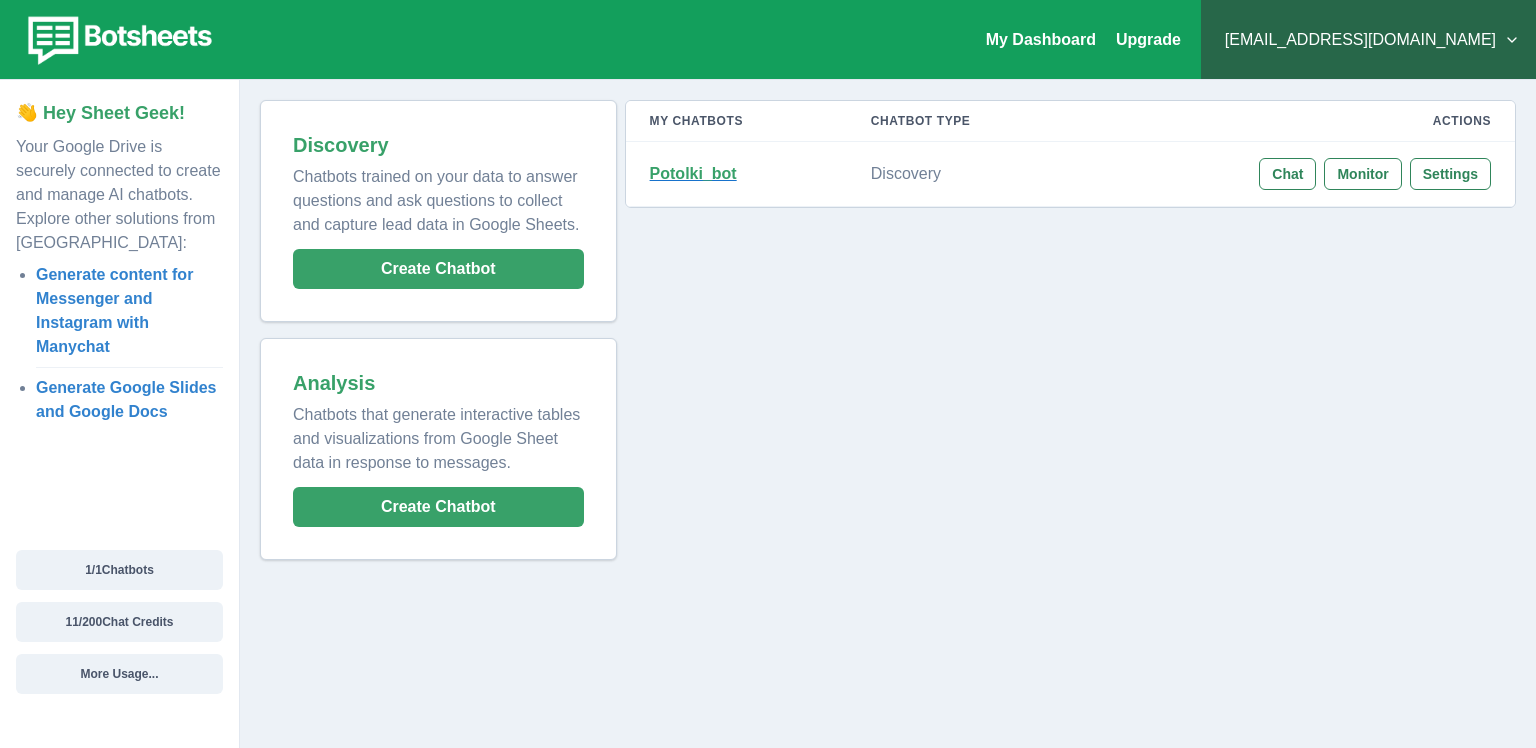 click on "Potolki_bot" at bounding box center (693, 173) 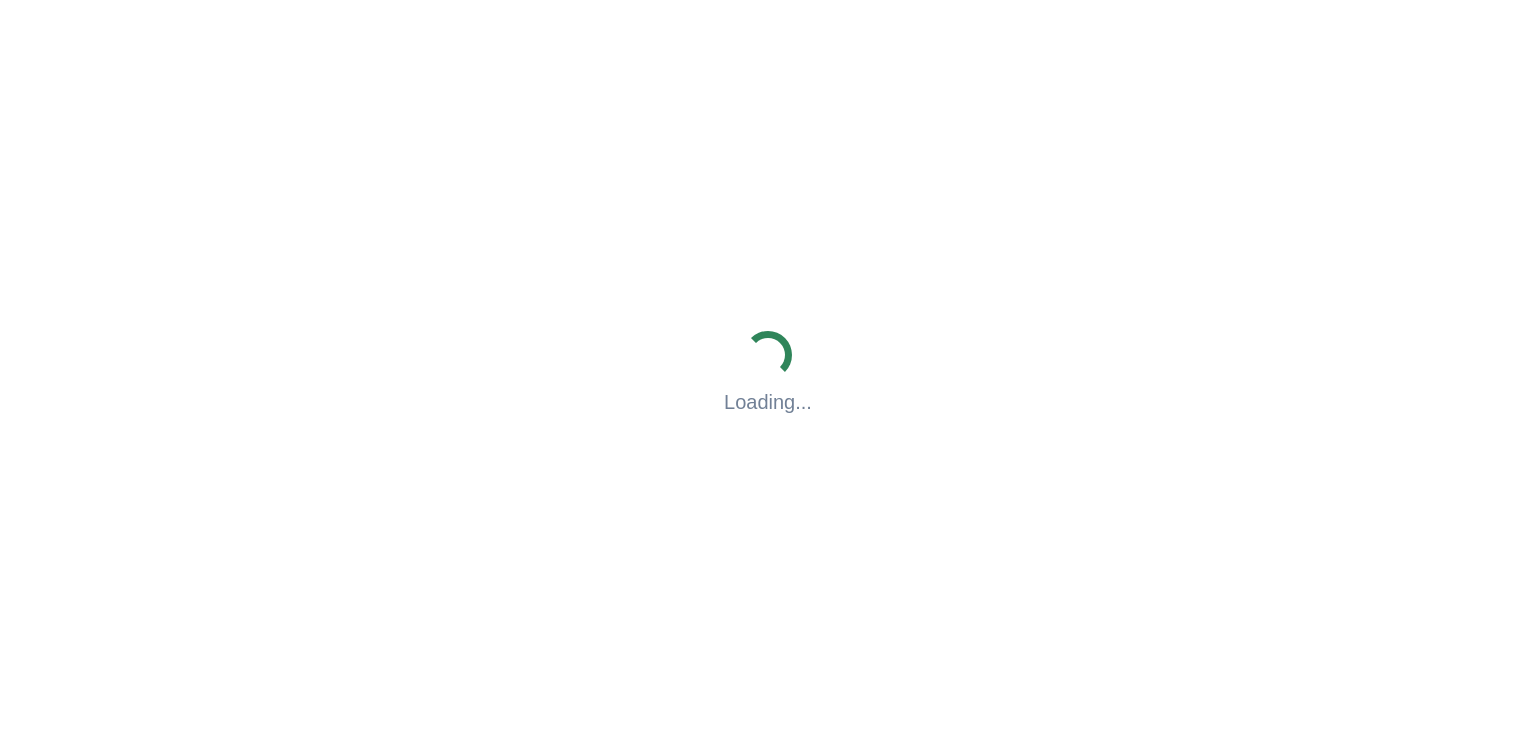 scroll, scrollTop: 0, scrollLeft: 0, axis: both 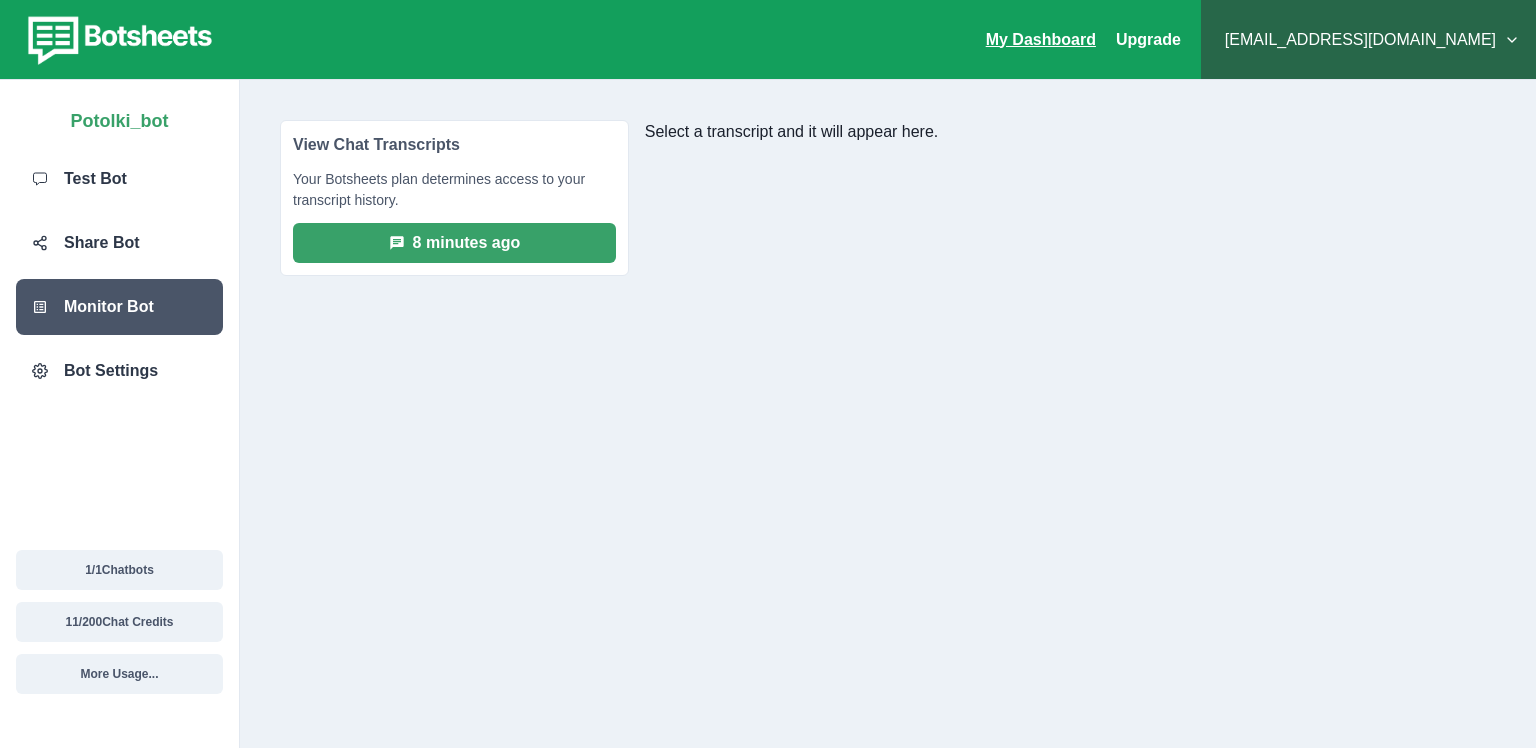 click on "My Dashboard" at bounding box center [1041, 39] 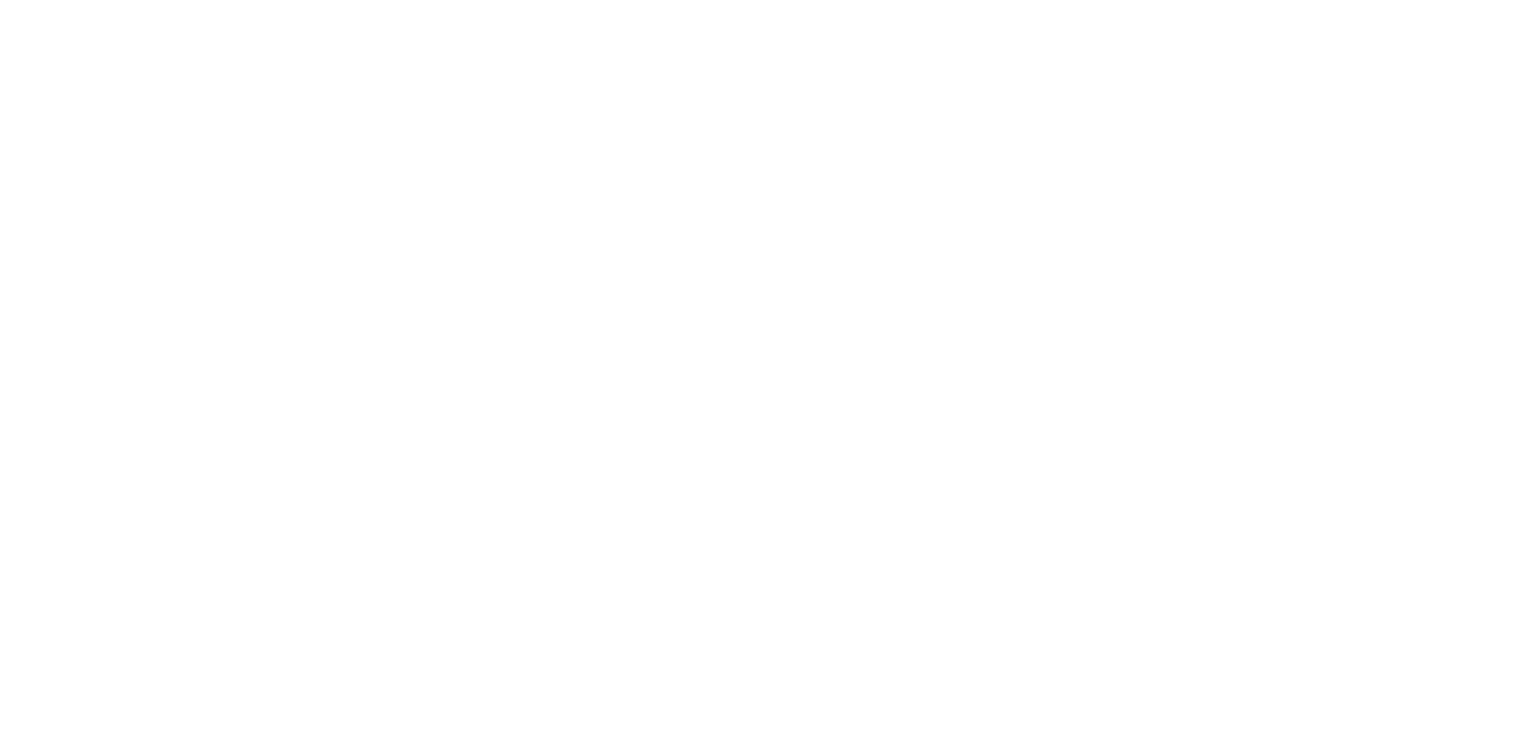 scroll, scrollTop: 0, scrollLeft: 0, axis: both 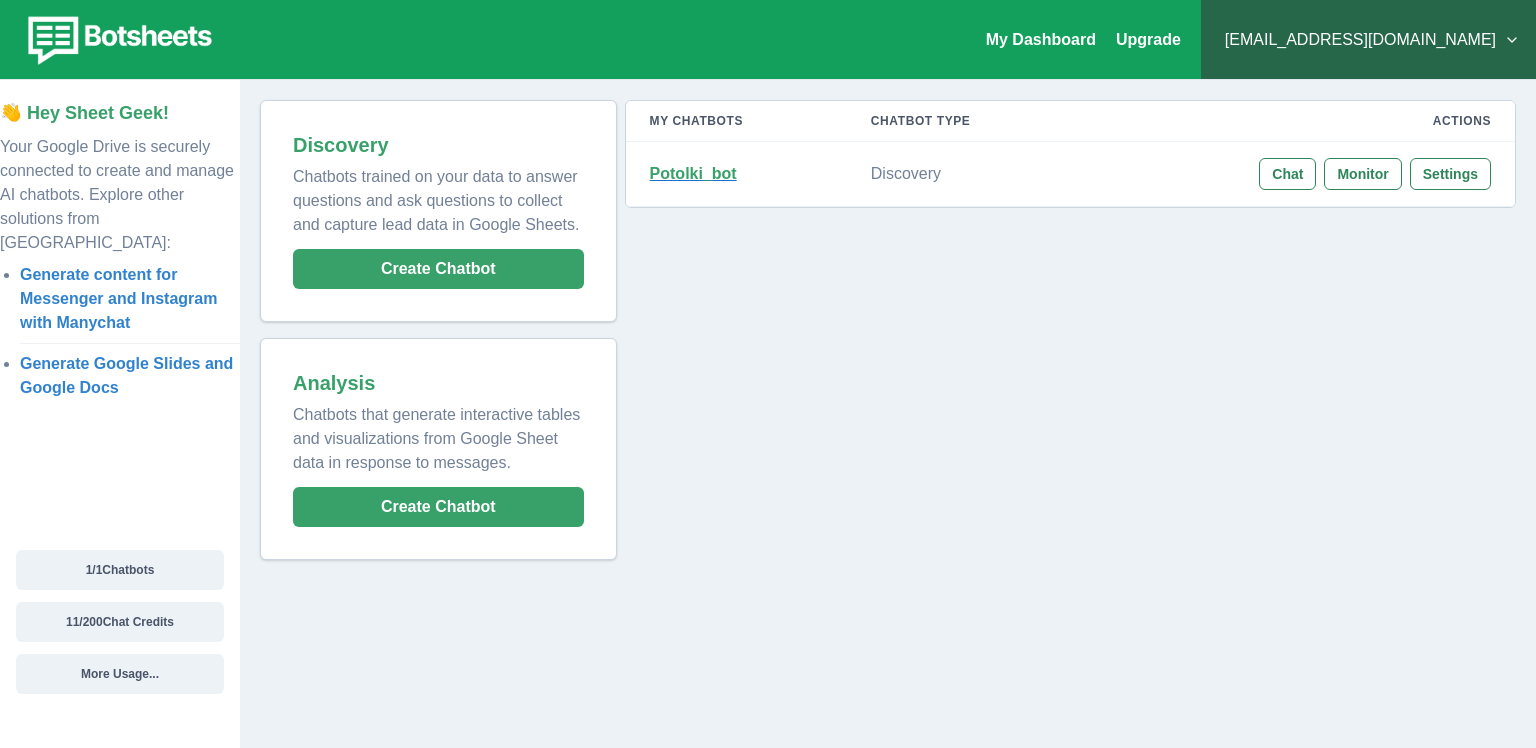 click on "Potolki_bot" at bounding box center [693, 173] 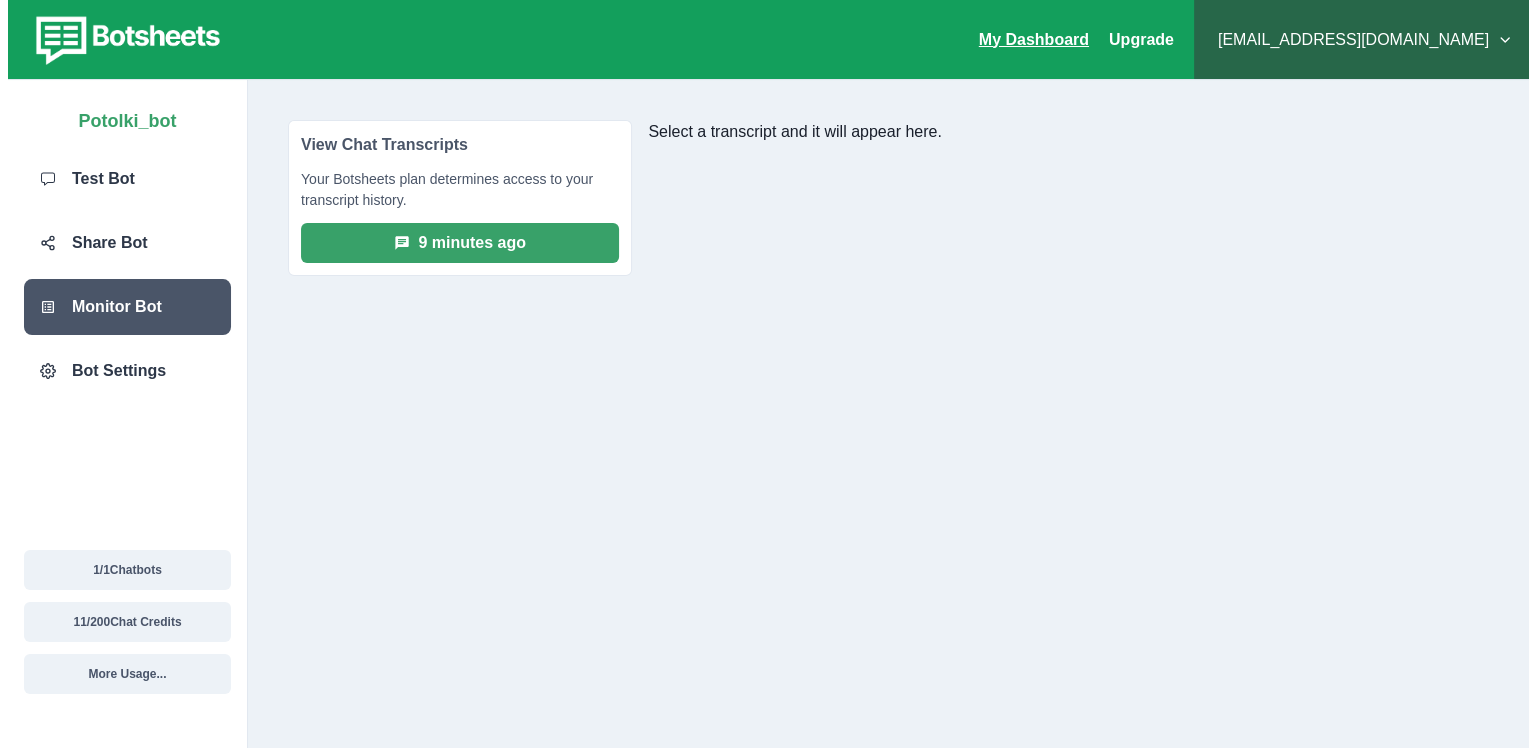 scroll, scrollTop: 0, scrollLeft: 0, axis: both 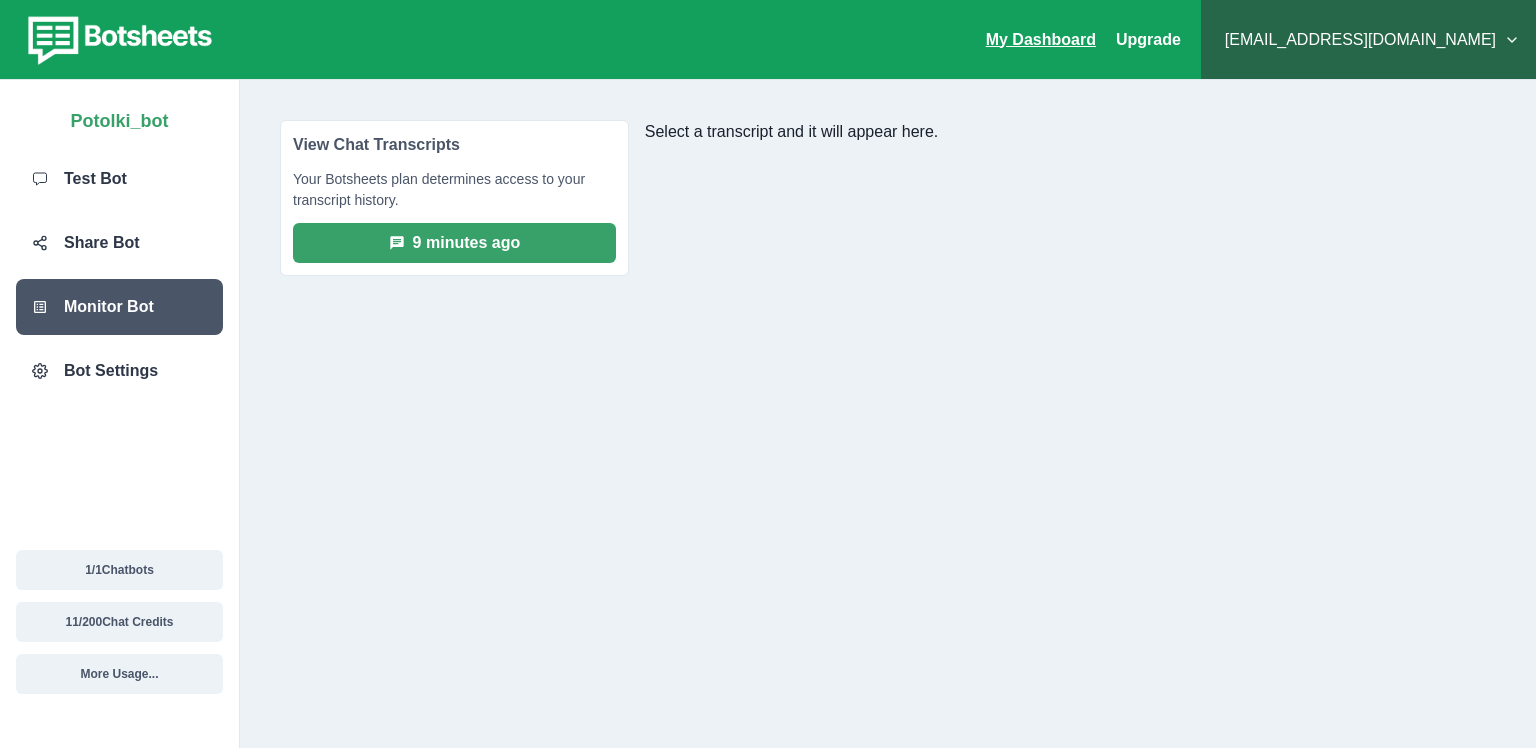 click on "My Dashboard" at bounding box center (1041, 39) 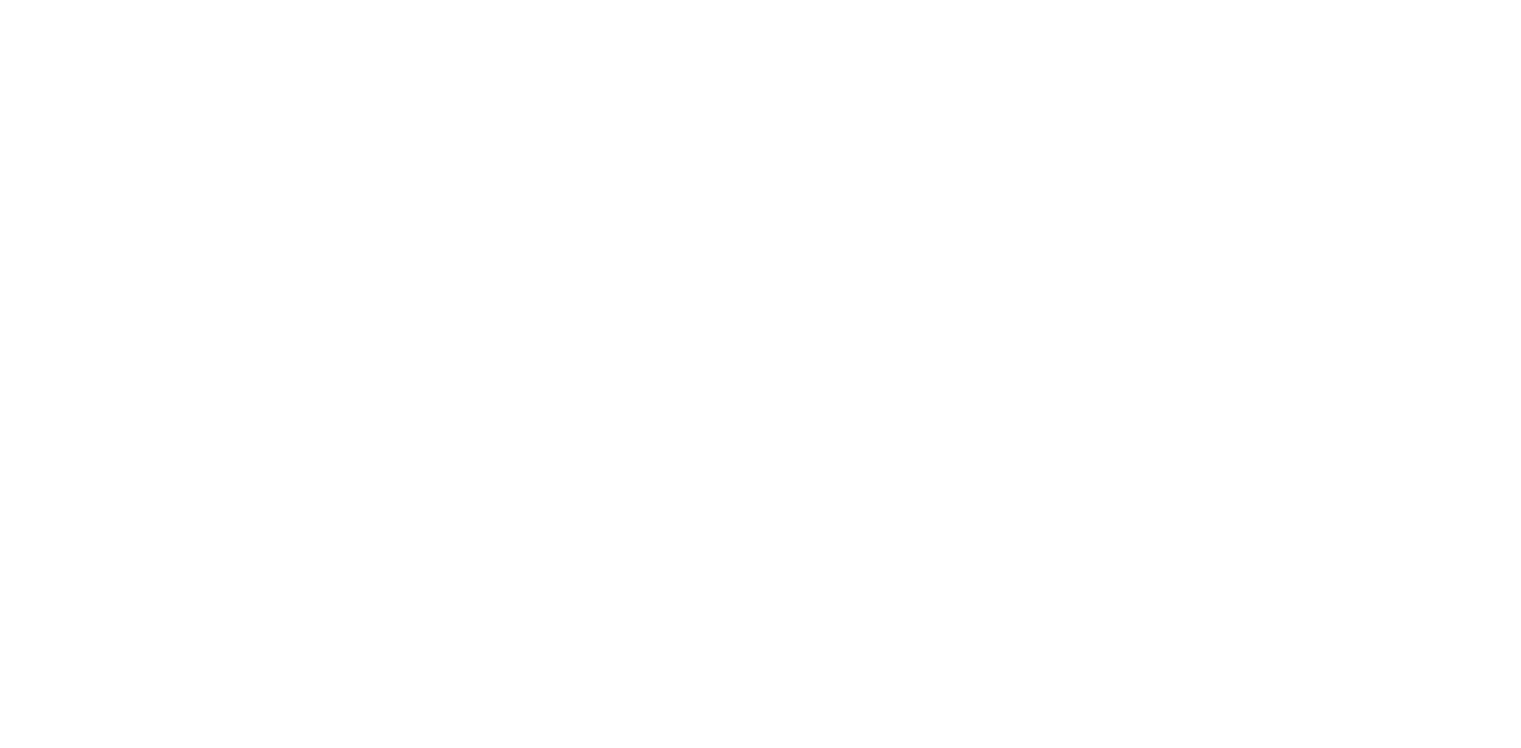 scroll, scrollTop: 0, scrollLeft: 0, axis: both 